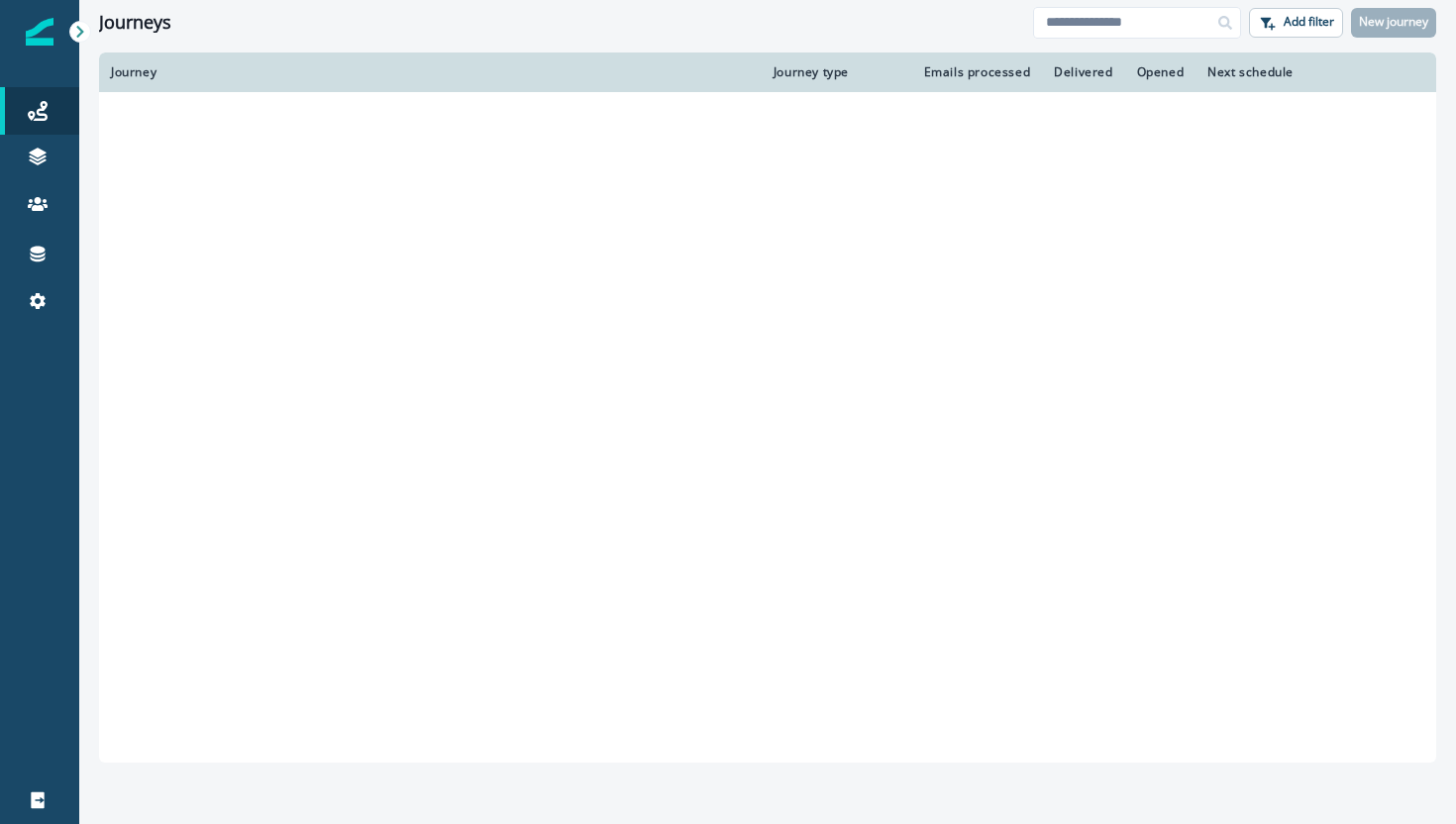 scroll, scrollTop: 0, scrollLeft: 0, axis: both 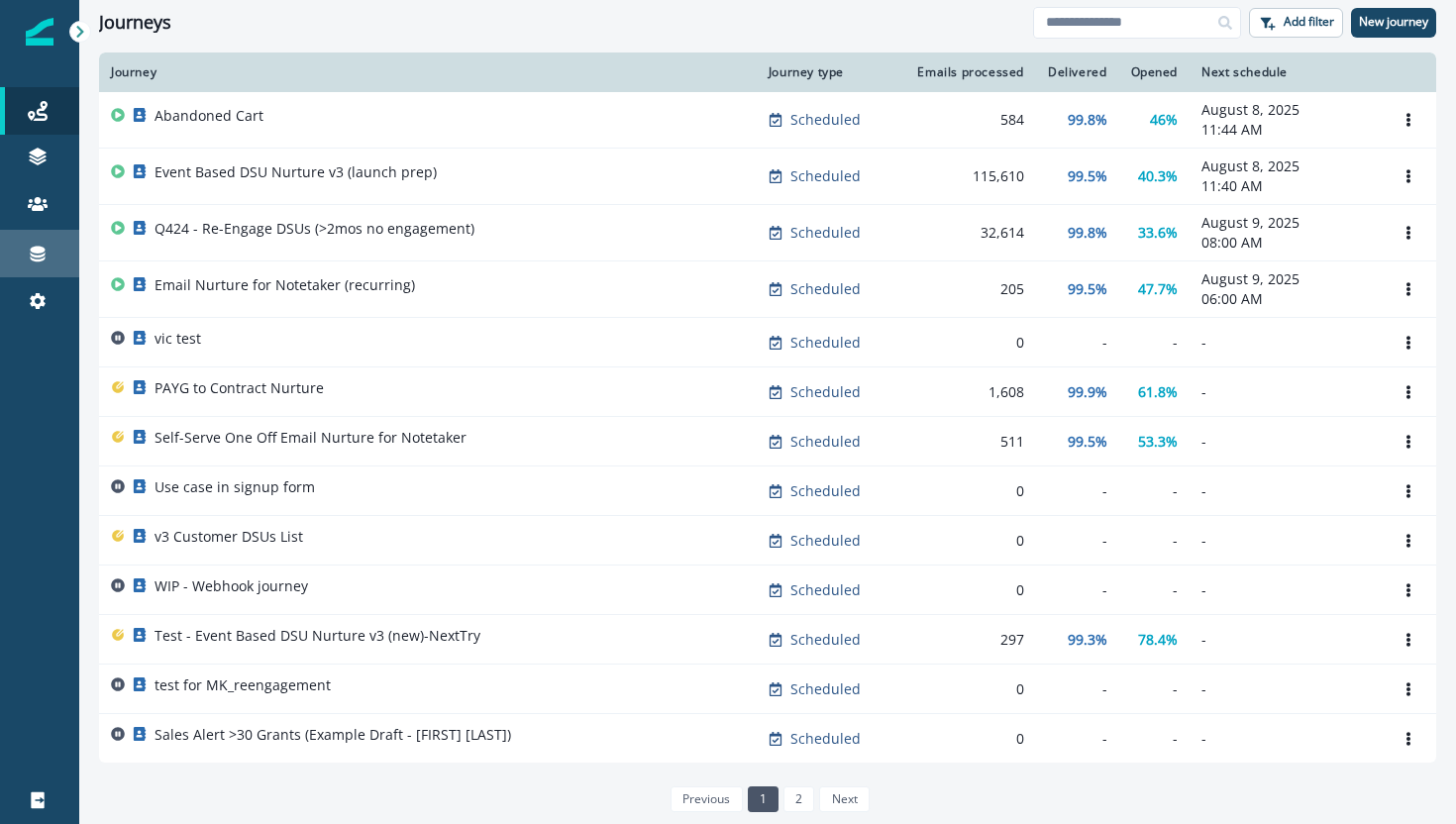 click on "Connections" at bounding box center (40, 254) 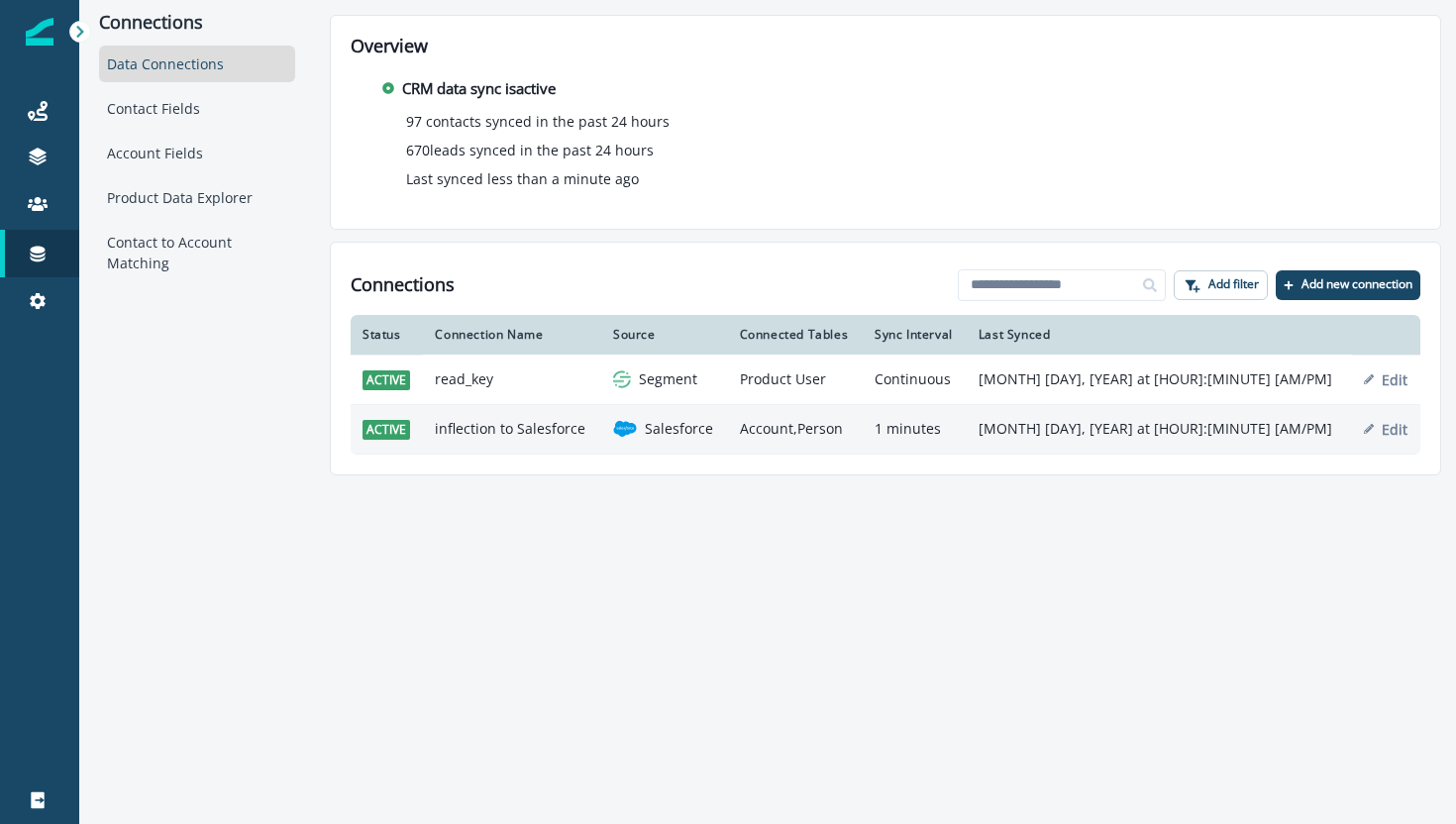 click on "inflection to Salesforce" at bounding box center [512, 429] 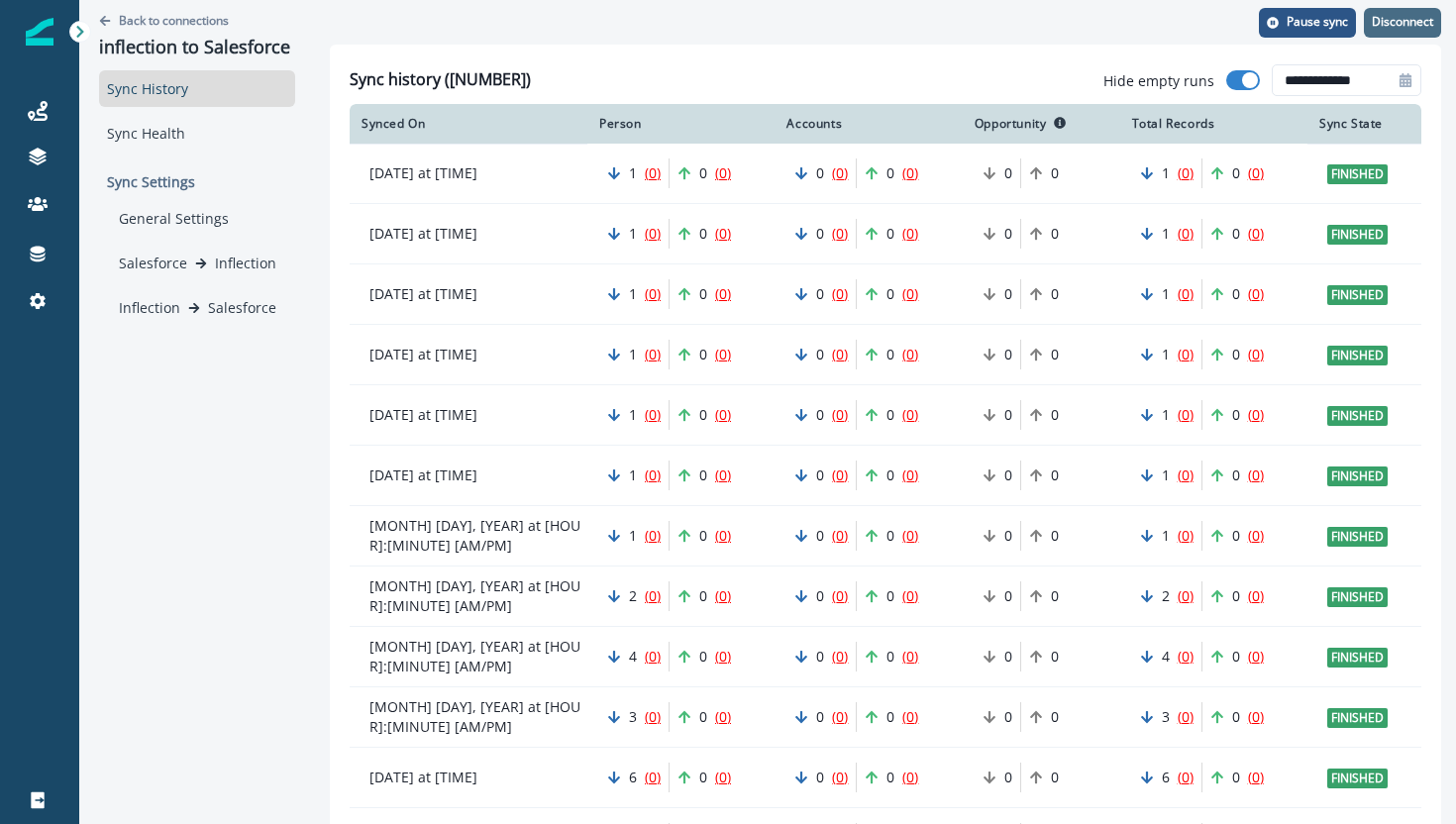 click on "Disconnect" at bounding box center [1403, 22] 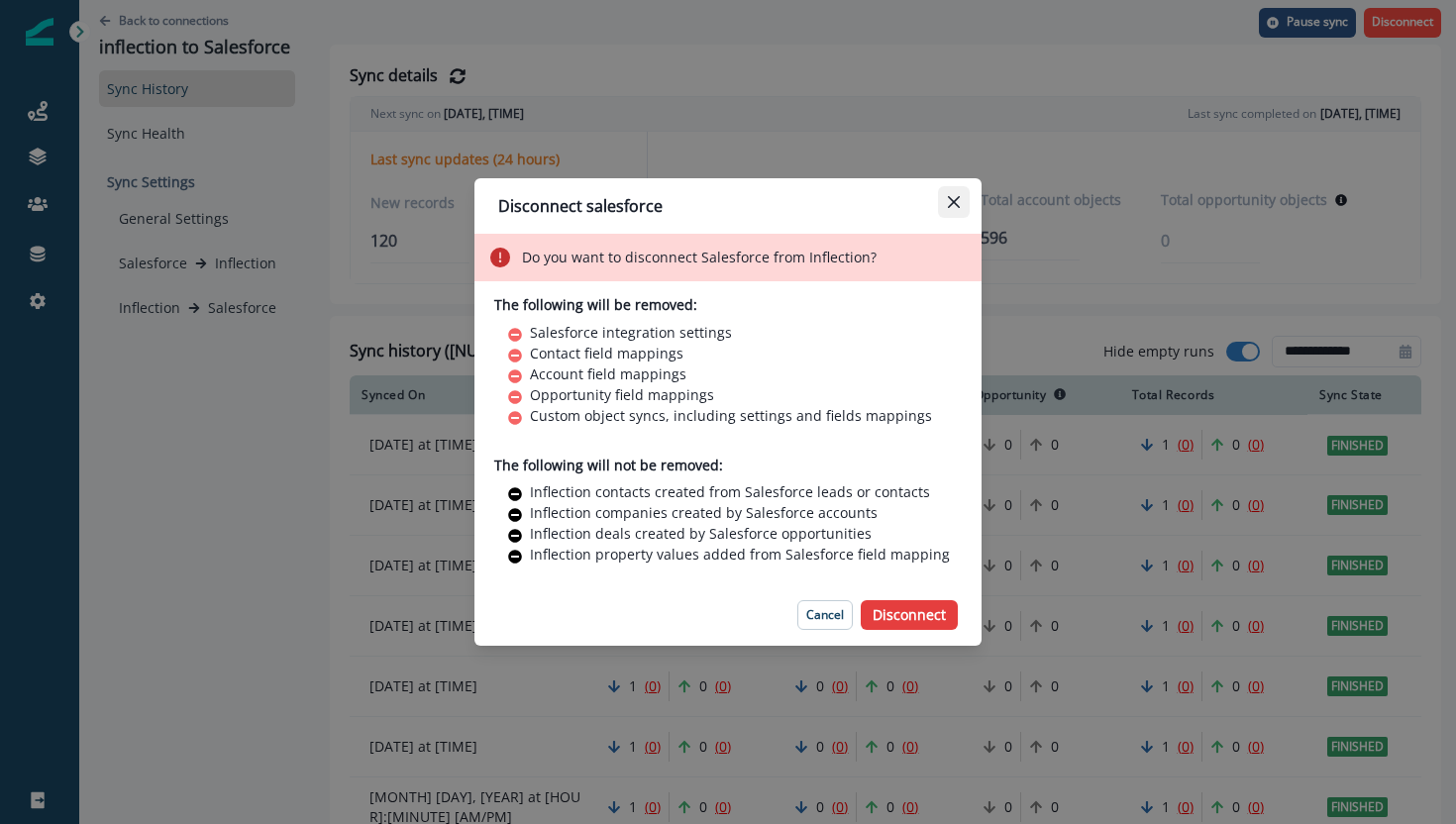 click 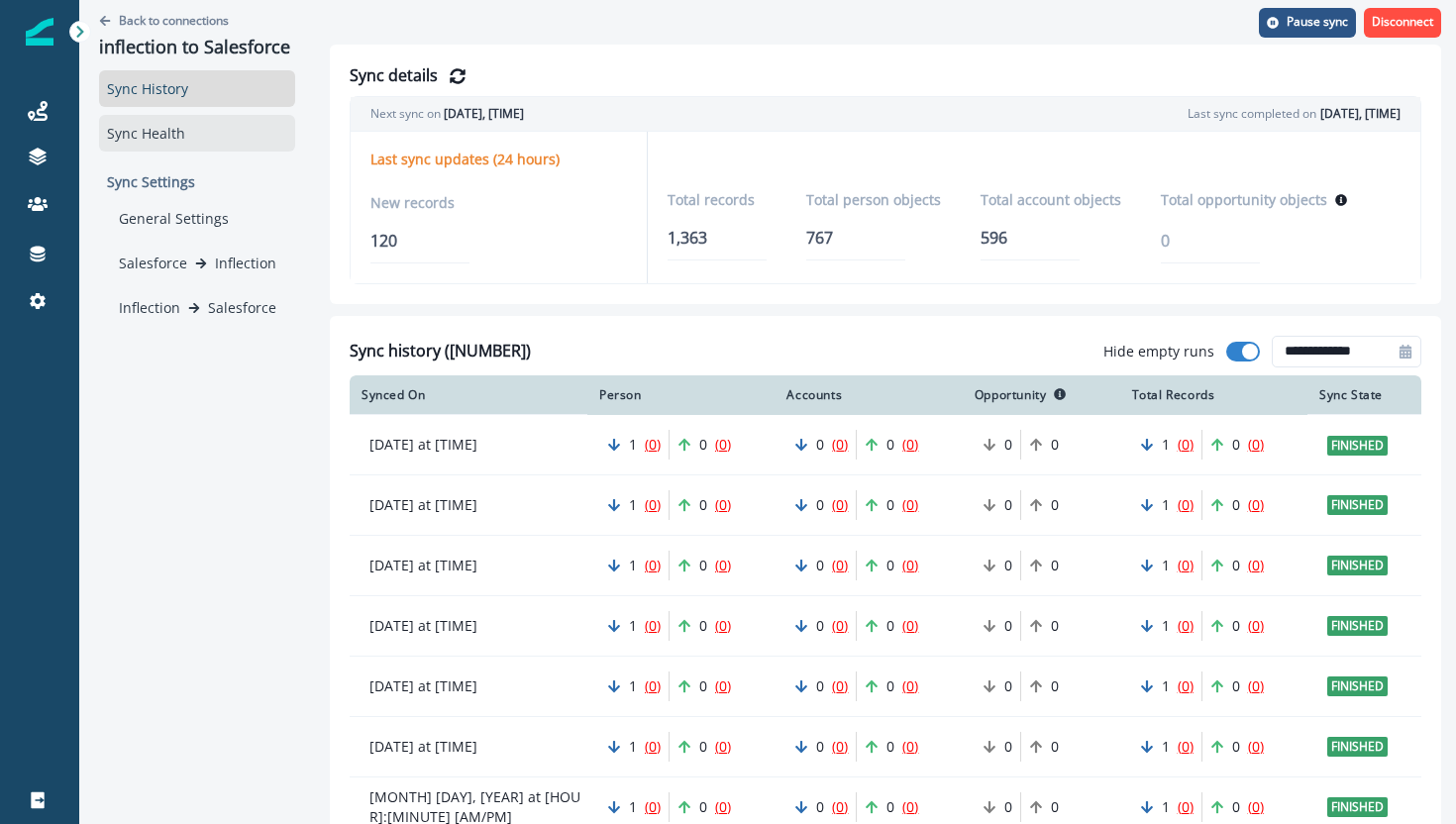 click on "Sync Health" at bounding box center [197, 133] 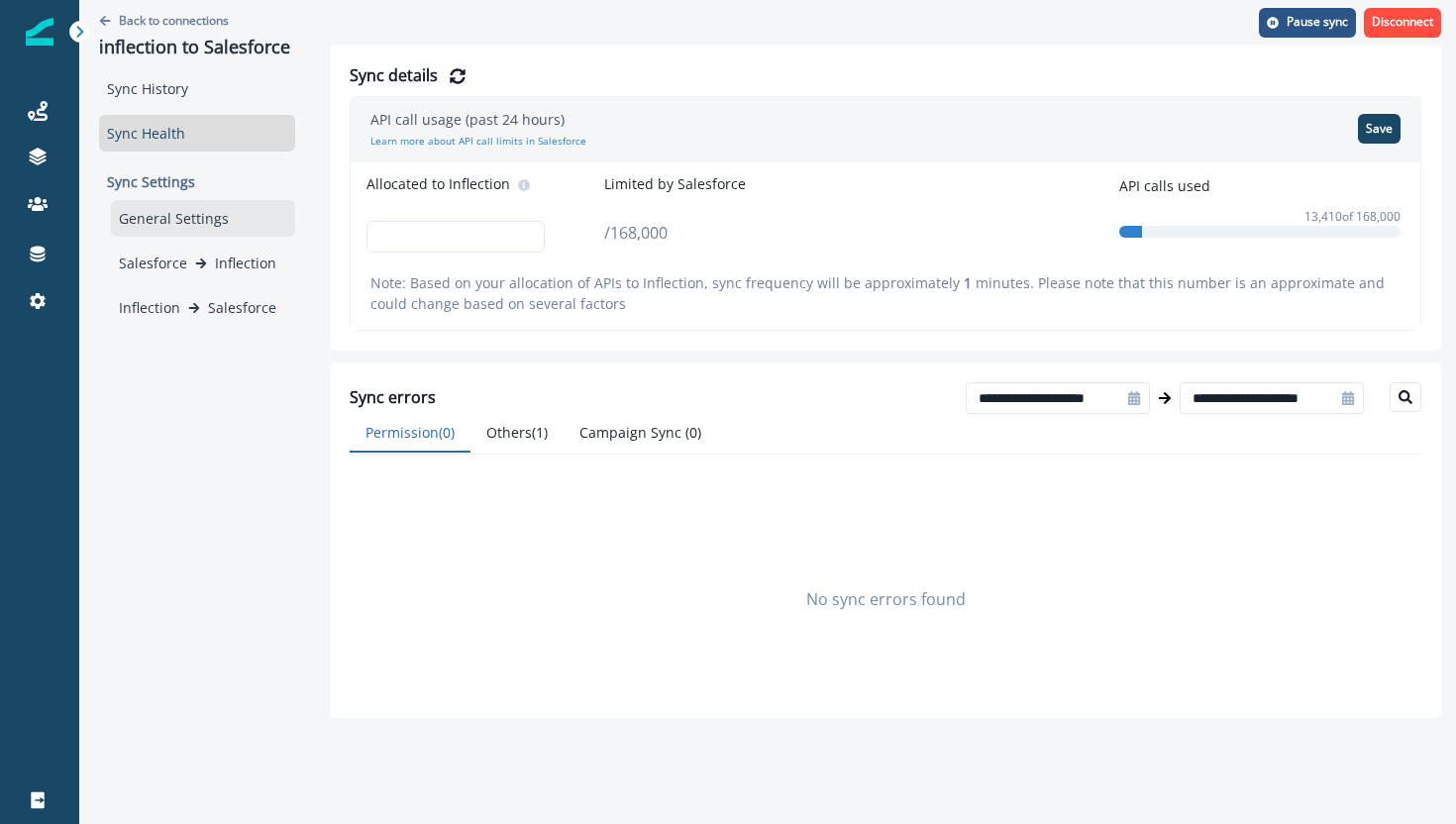 click on "General Settings" at bounding box center (203, 218) 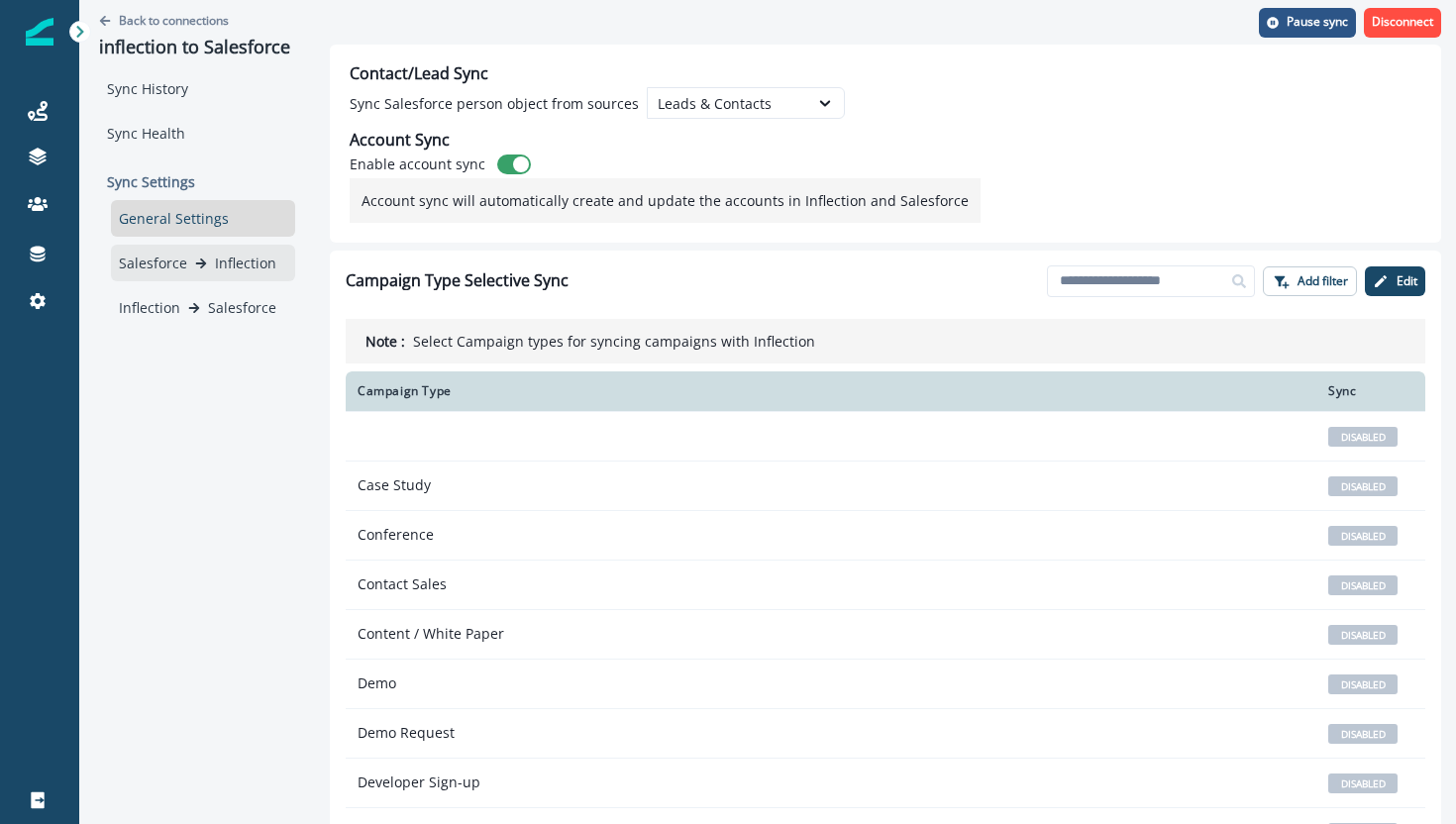 click on "Salesforce" at bounding box center (153, 262) 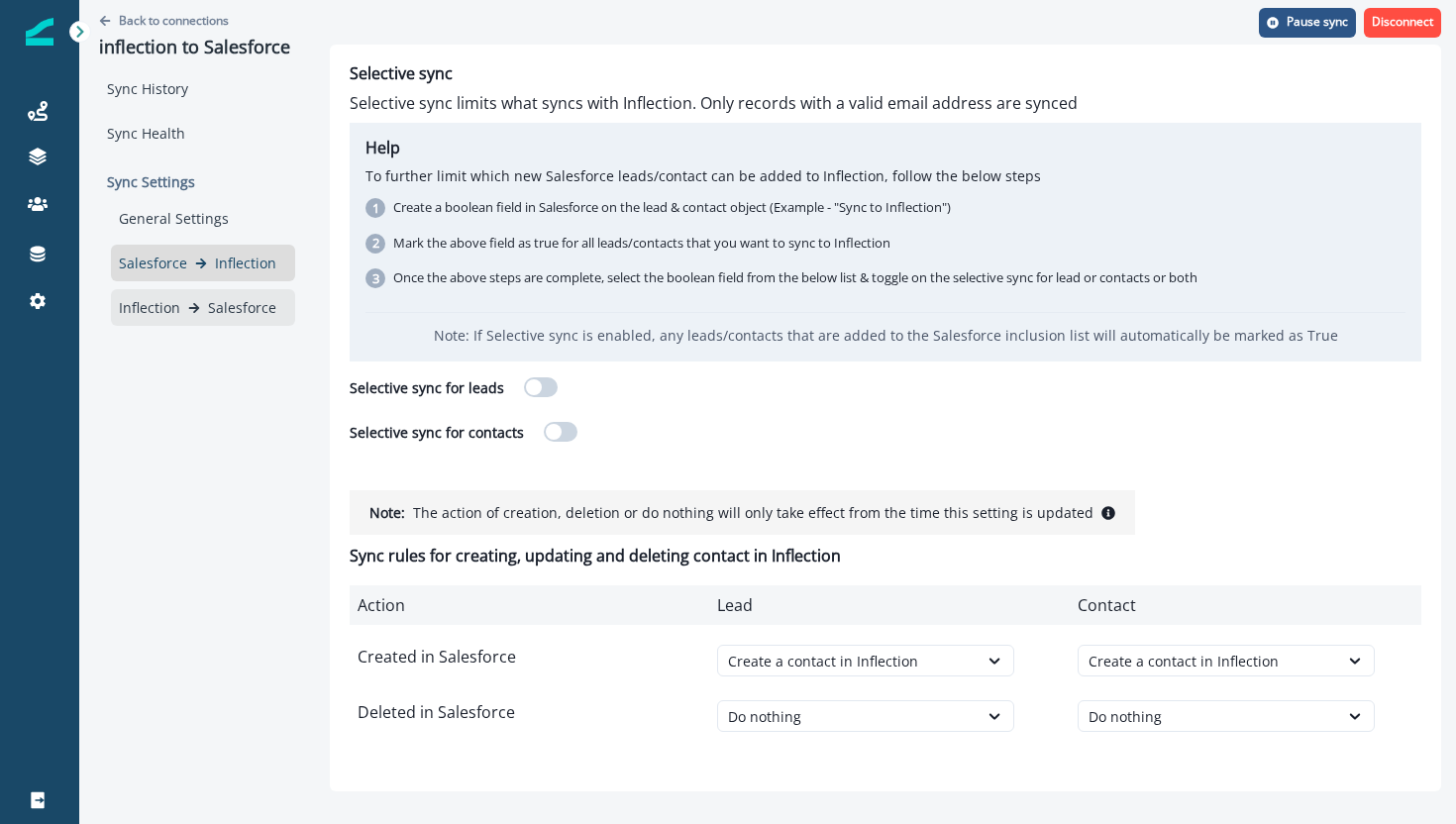 click on "Inflection" at bounding box center [150, 307] 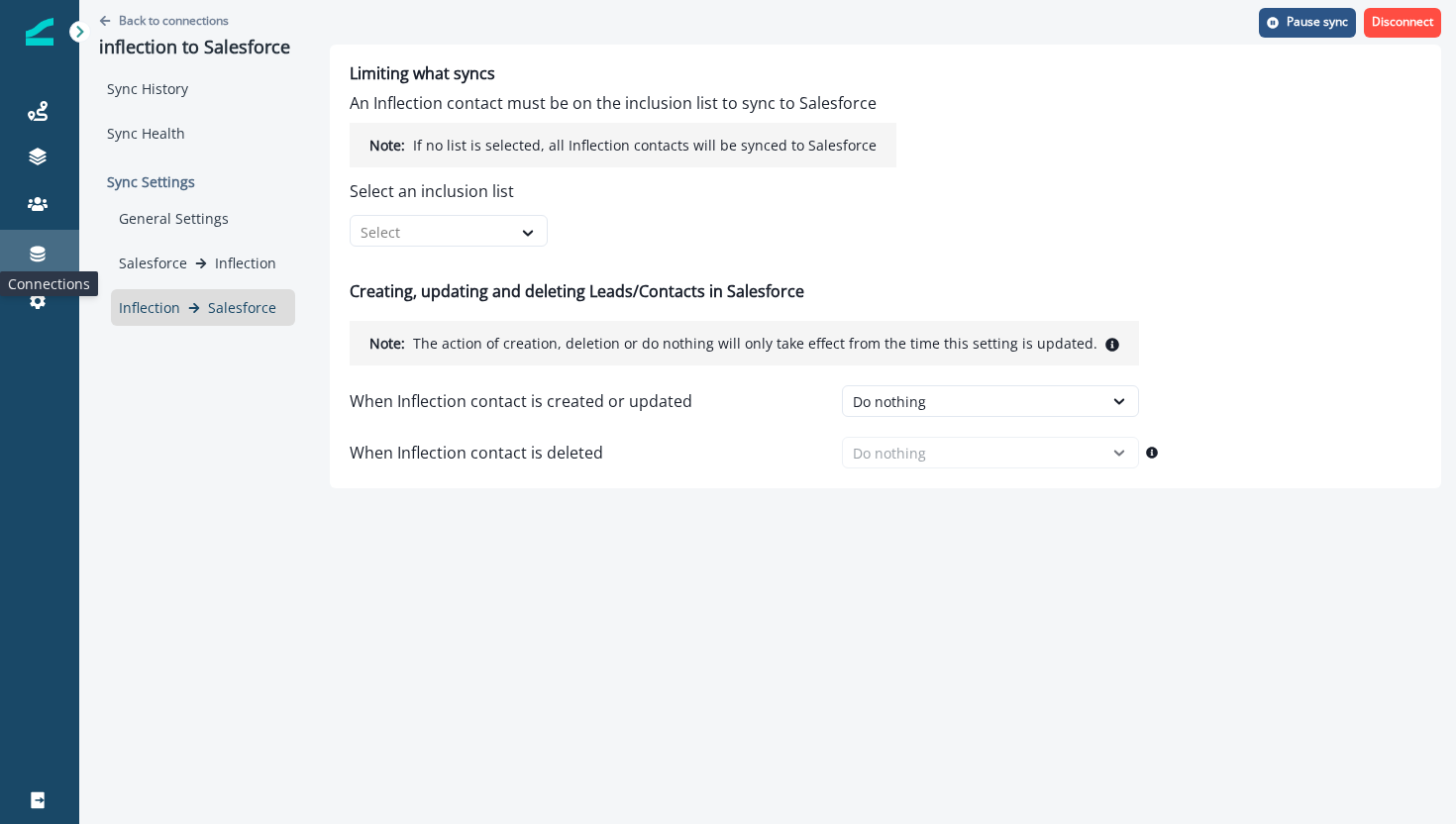 click 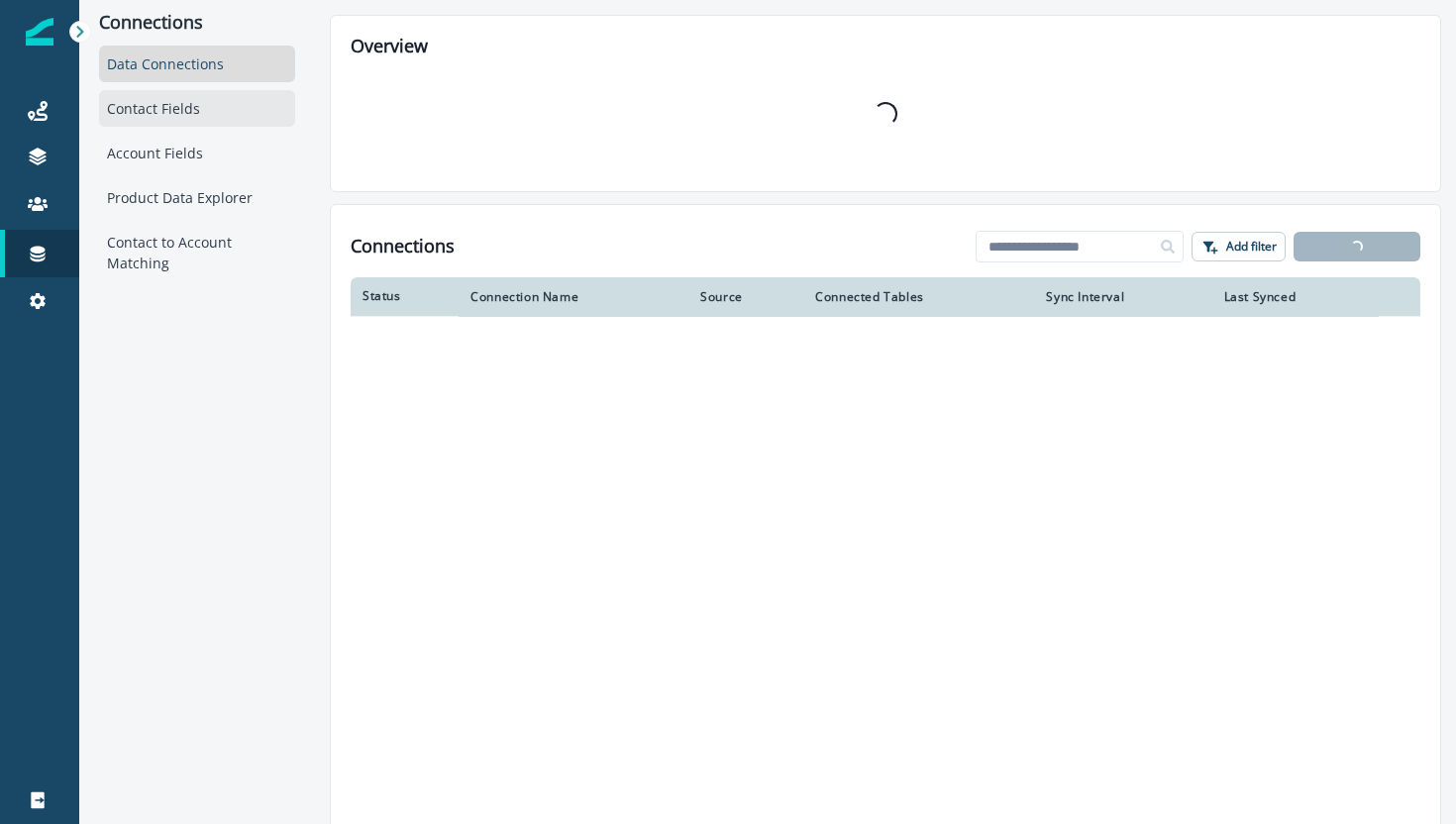 click on "Contact Fields" at bounding box center [197, 108] 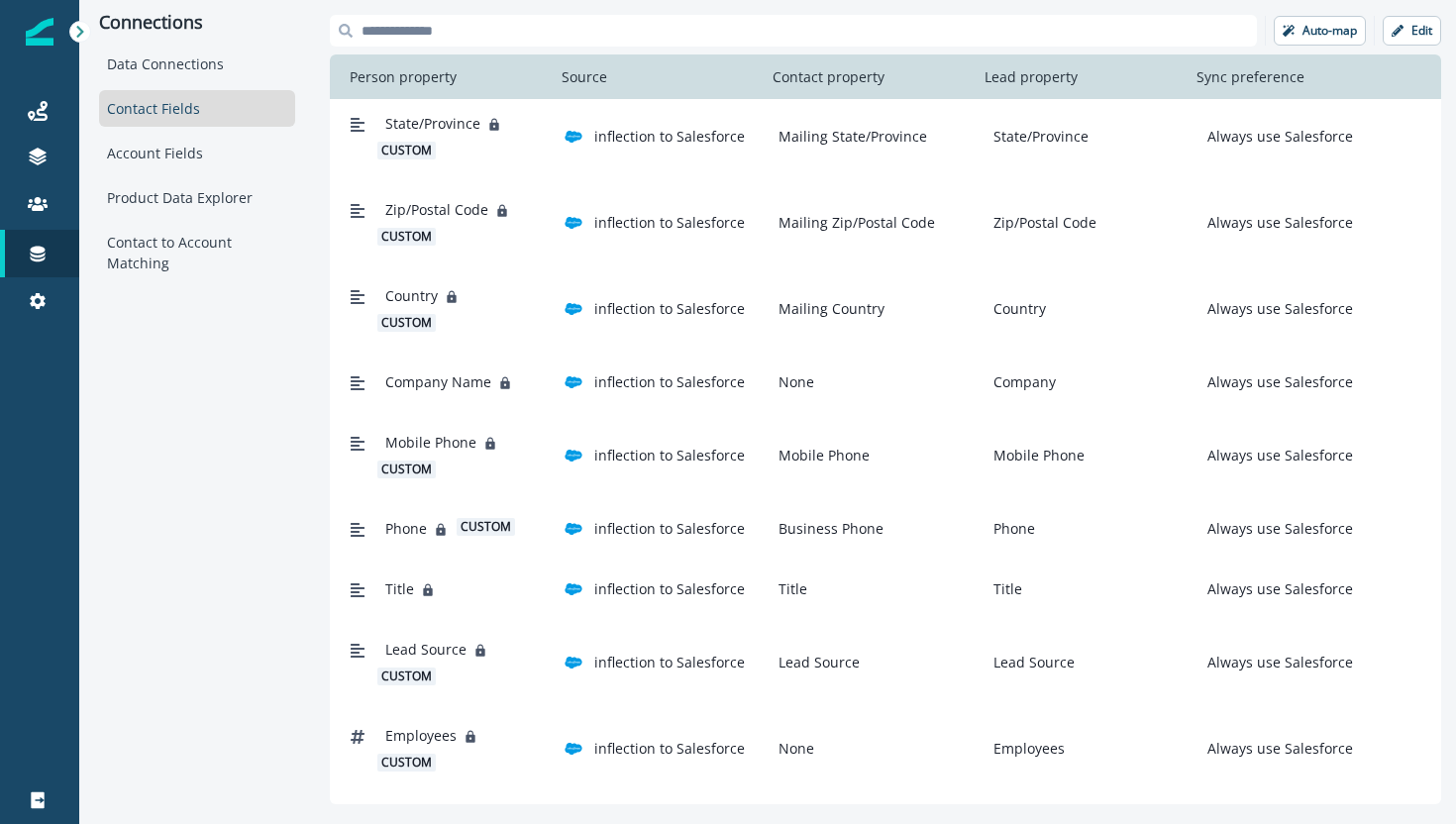 scroll, scrollTop: 0, scrollLeft: 0, axis: both 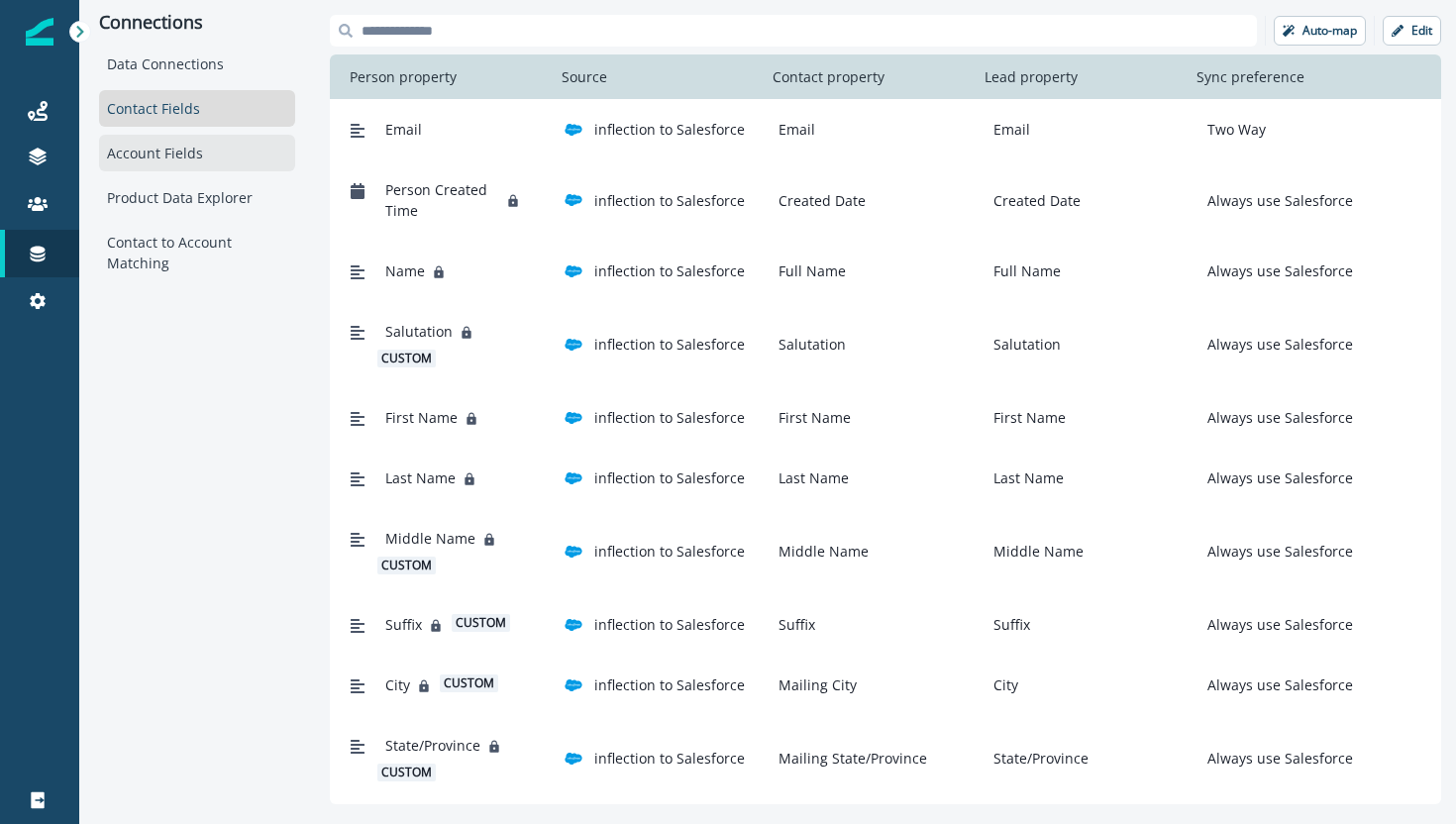click on "Account Fields" at bounding box center [197, 153] 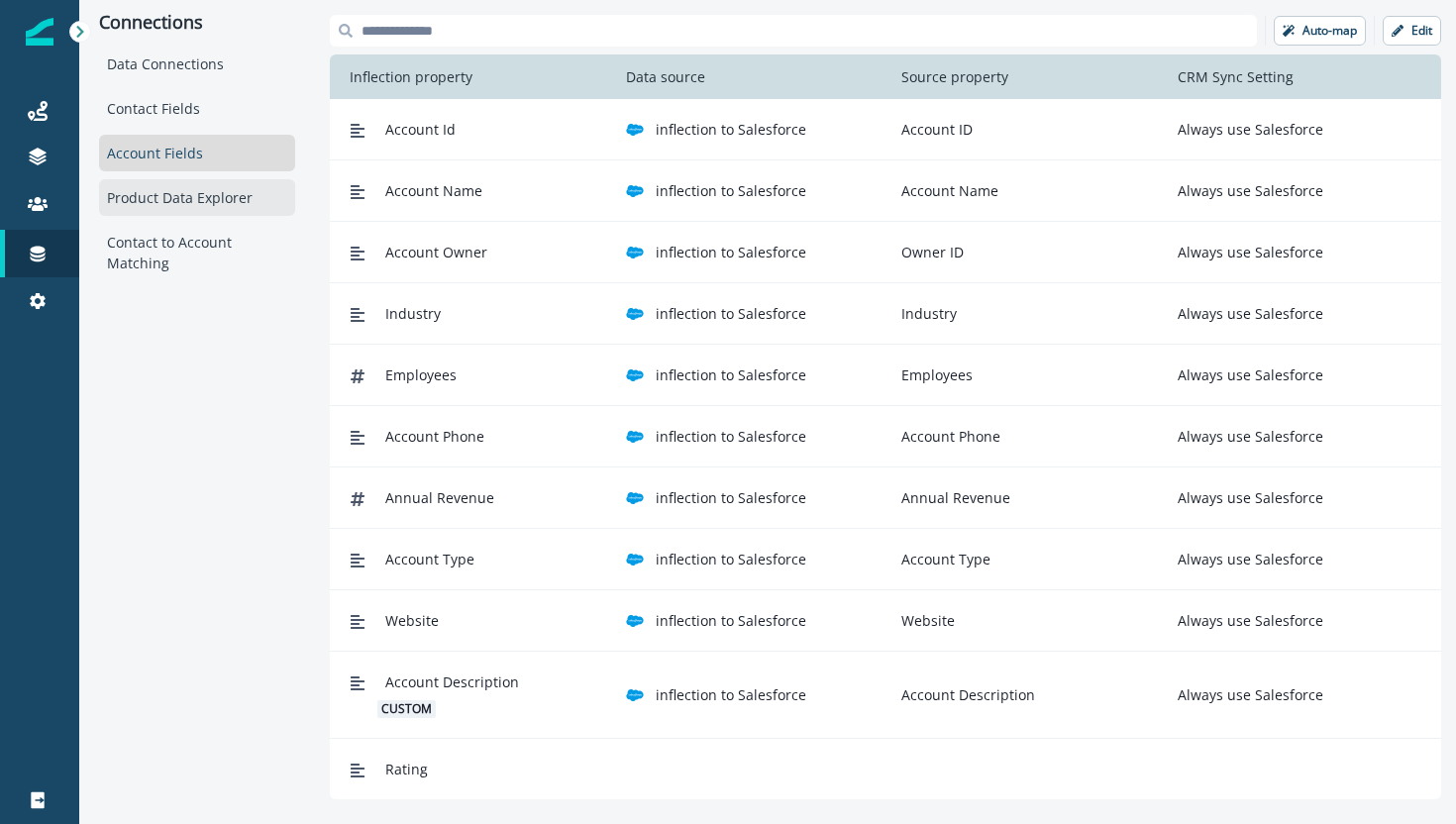 click on "Product Data Explorer" at bounding box center [197, 197] 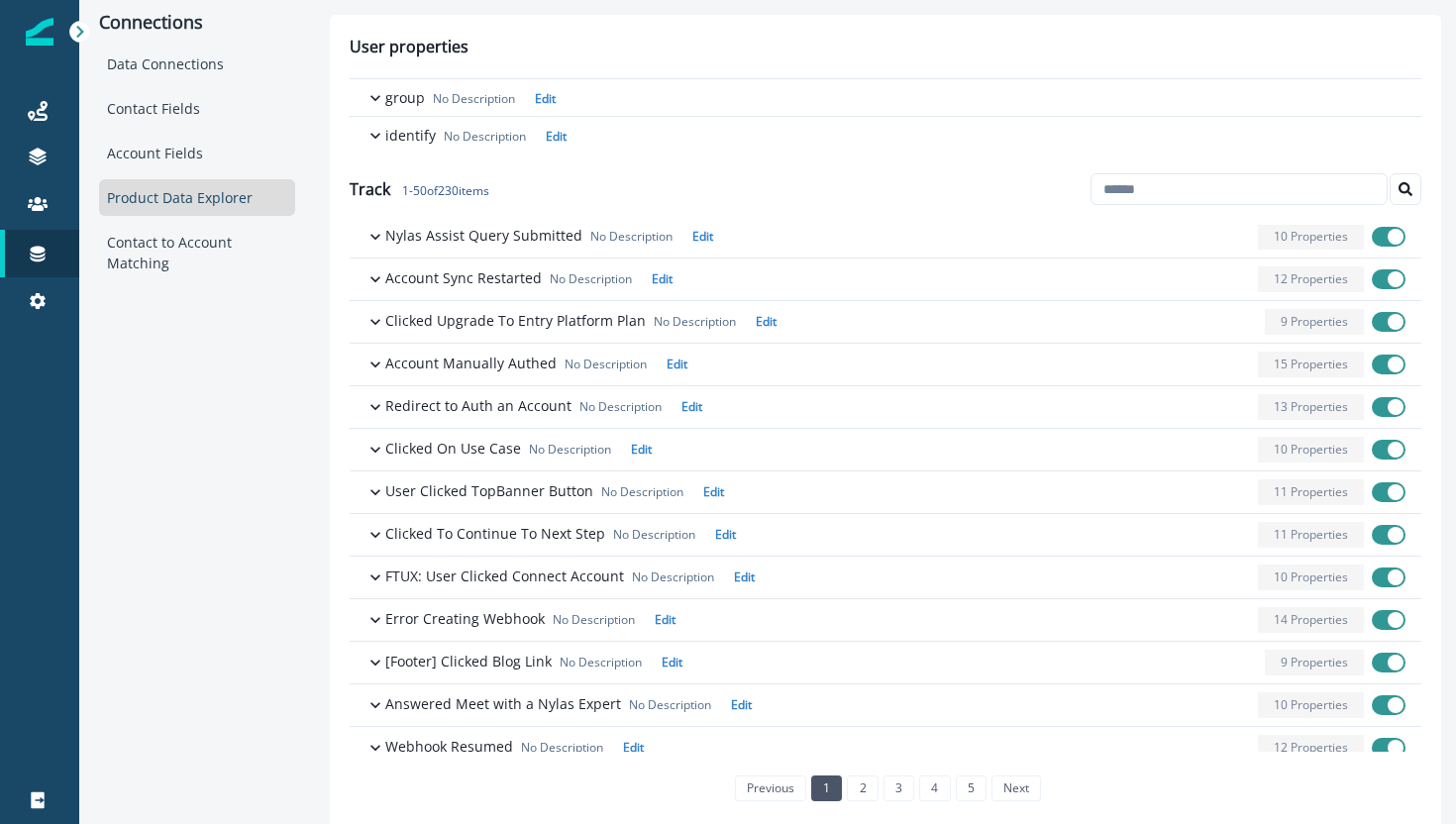 scroll, scrollTop: 1603, scrollLeft: 0, axis: vertical 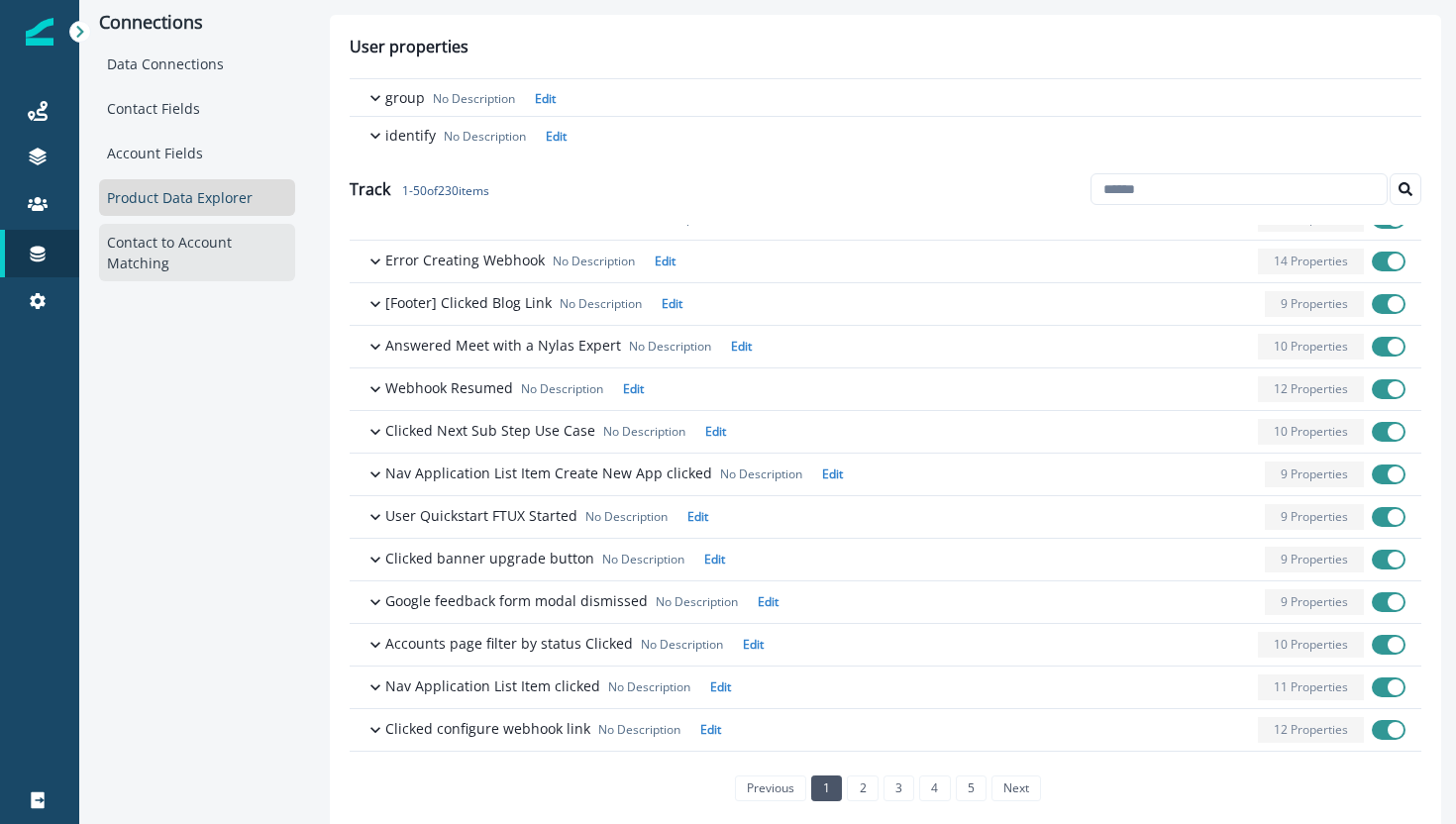 click on "Contact to Account Matching" at bounding box center [197, 253] 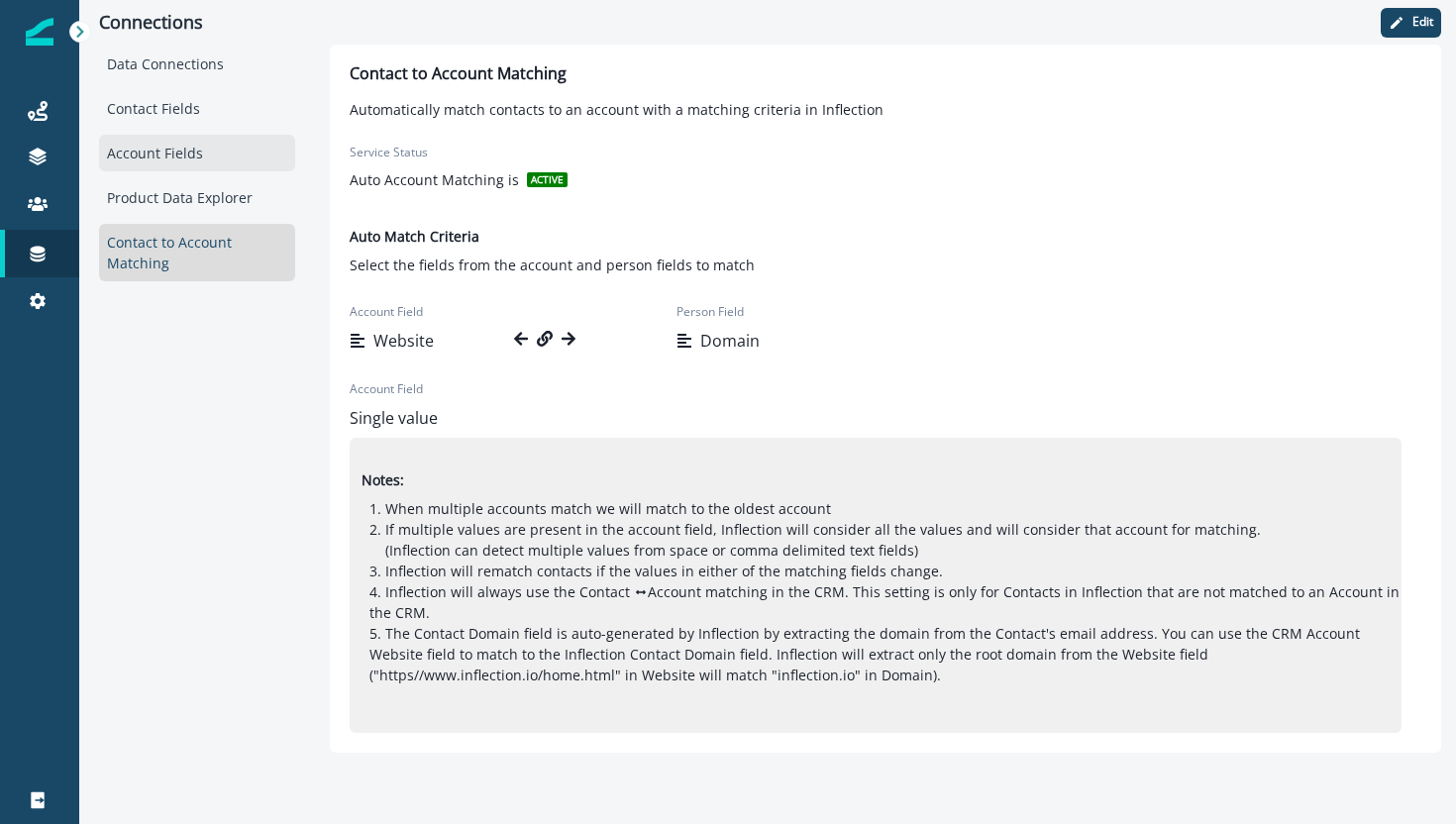 click on "Account Fields" at bounding box center (197, 153) 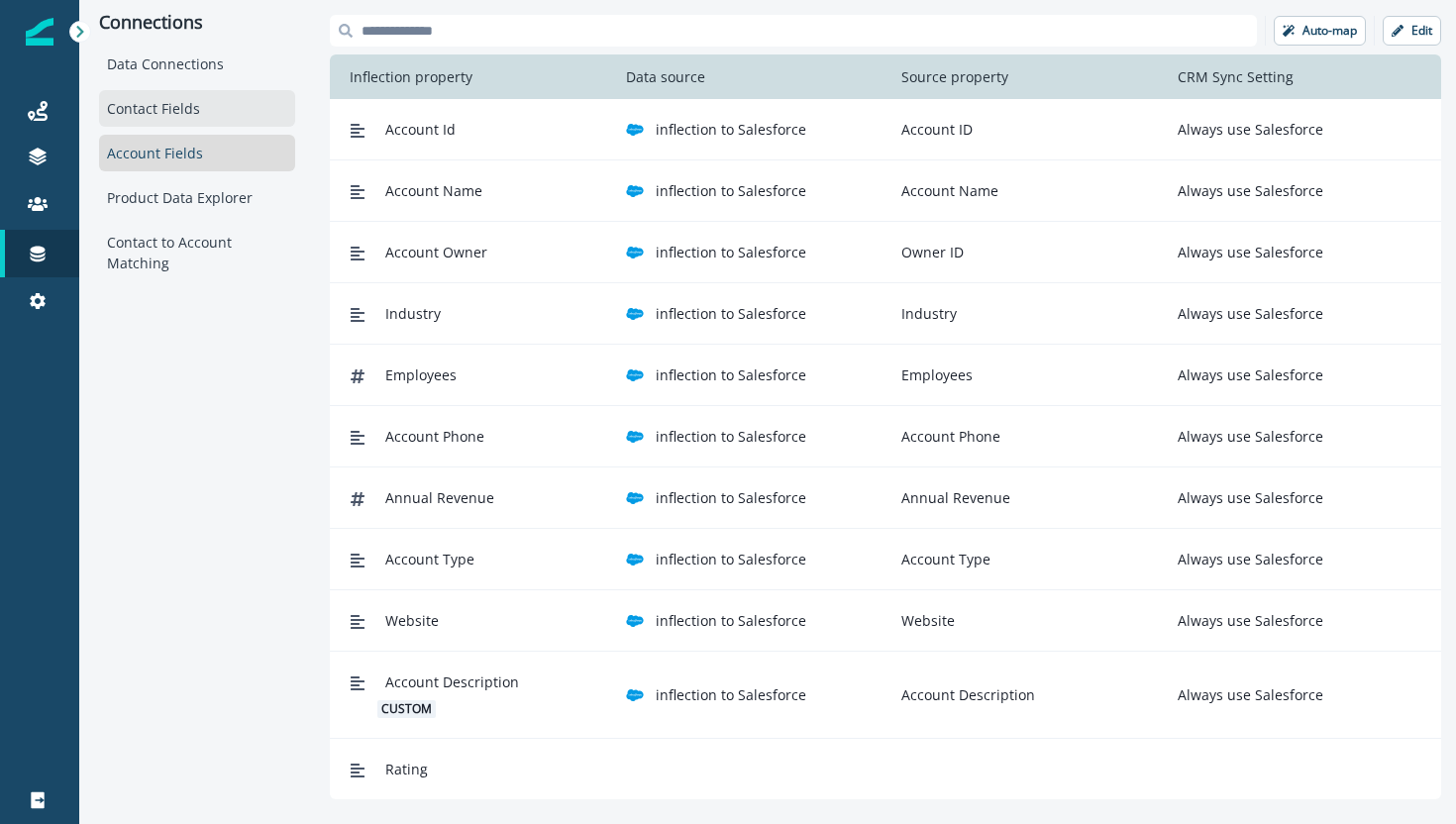 click on "Contact Fields" at bounding box center (197, 108) 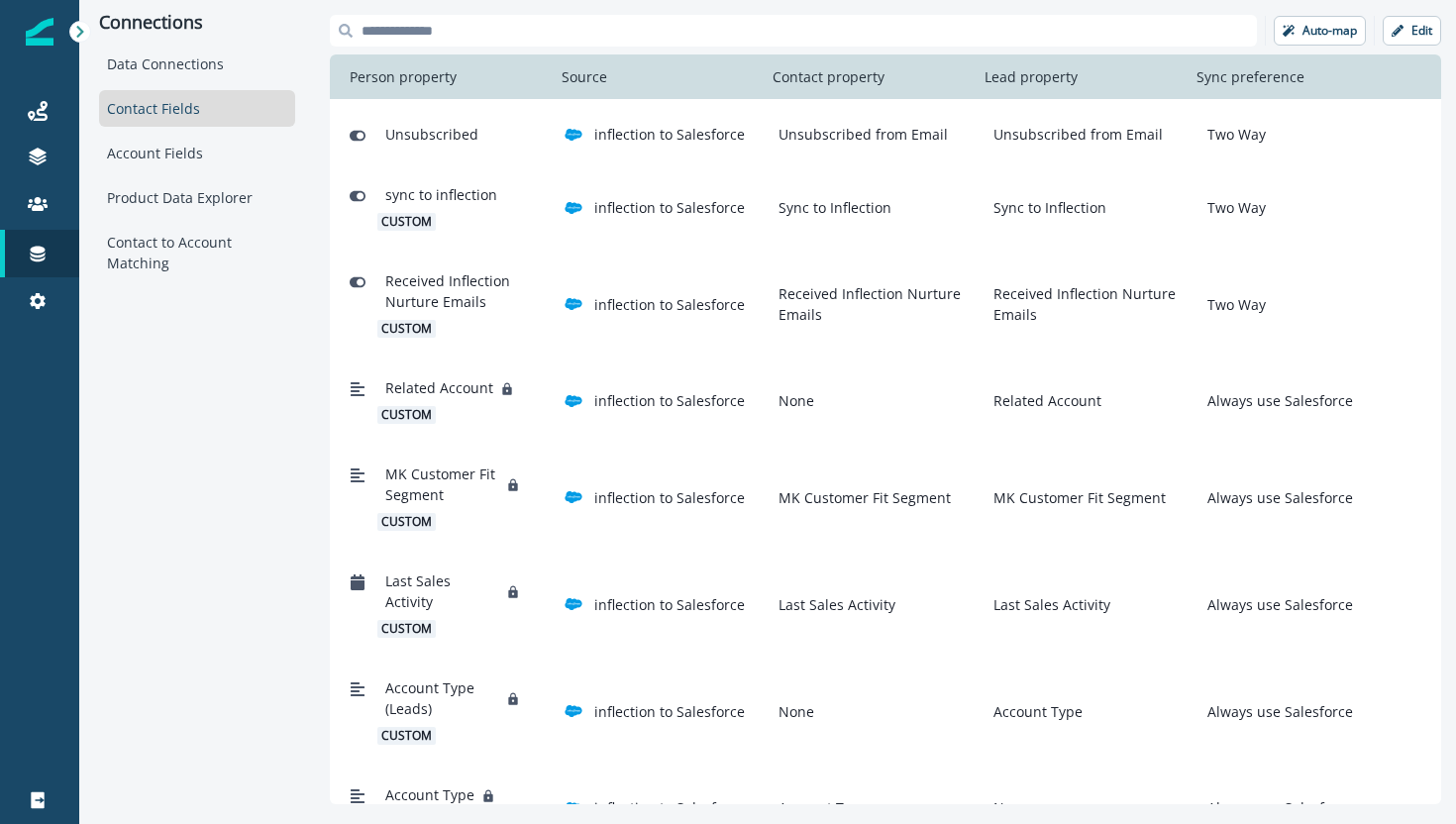 scroll, scrollTop: 1689, scrollLeft: 0, axis: vertical 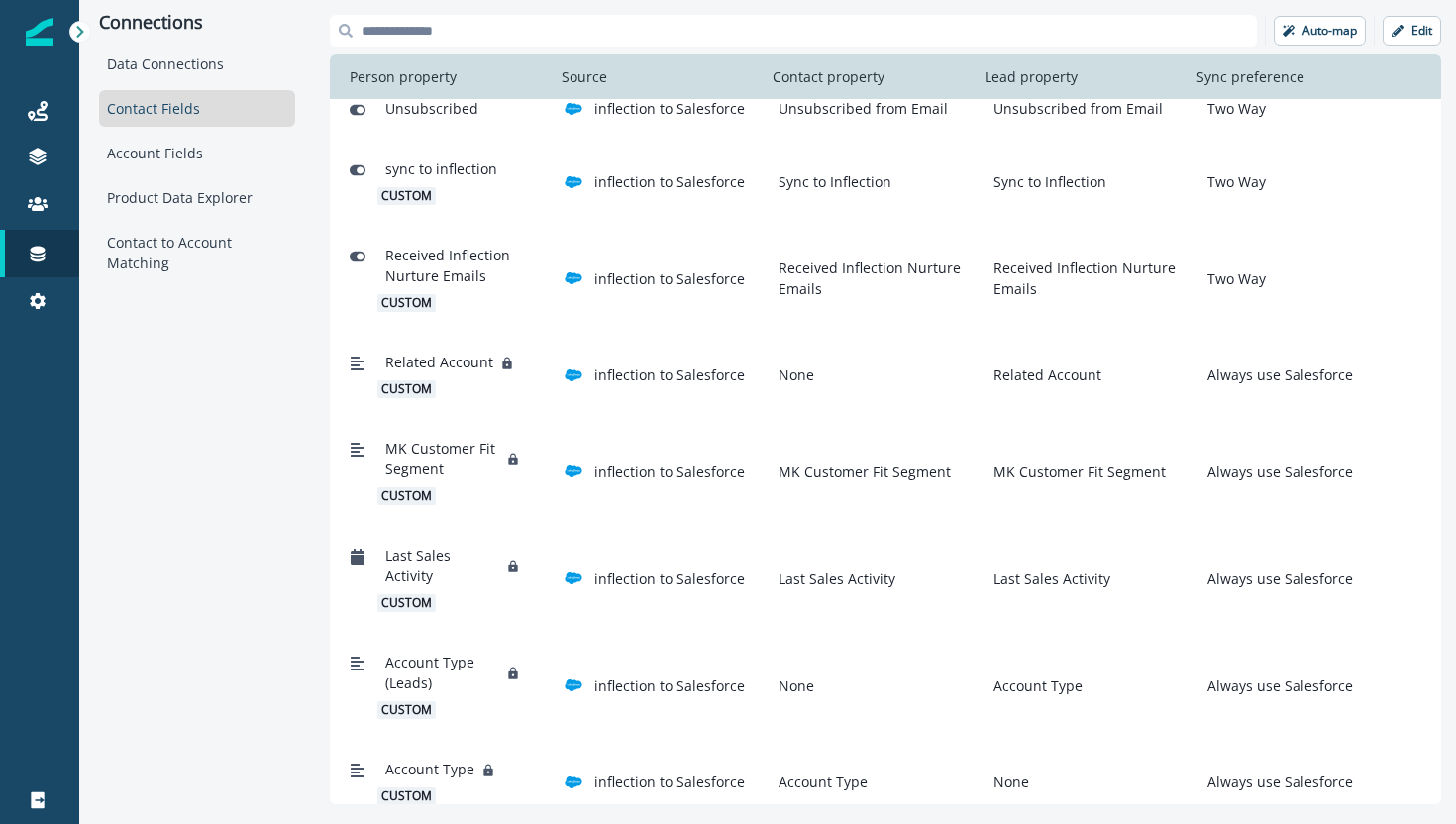 click on "Connections Data Connections Contact Fields Account Fields Product Data Explorer Contact to Account Matching" at bounding box center (197, 409) 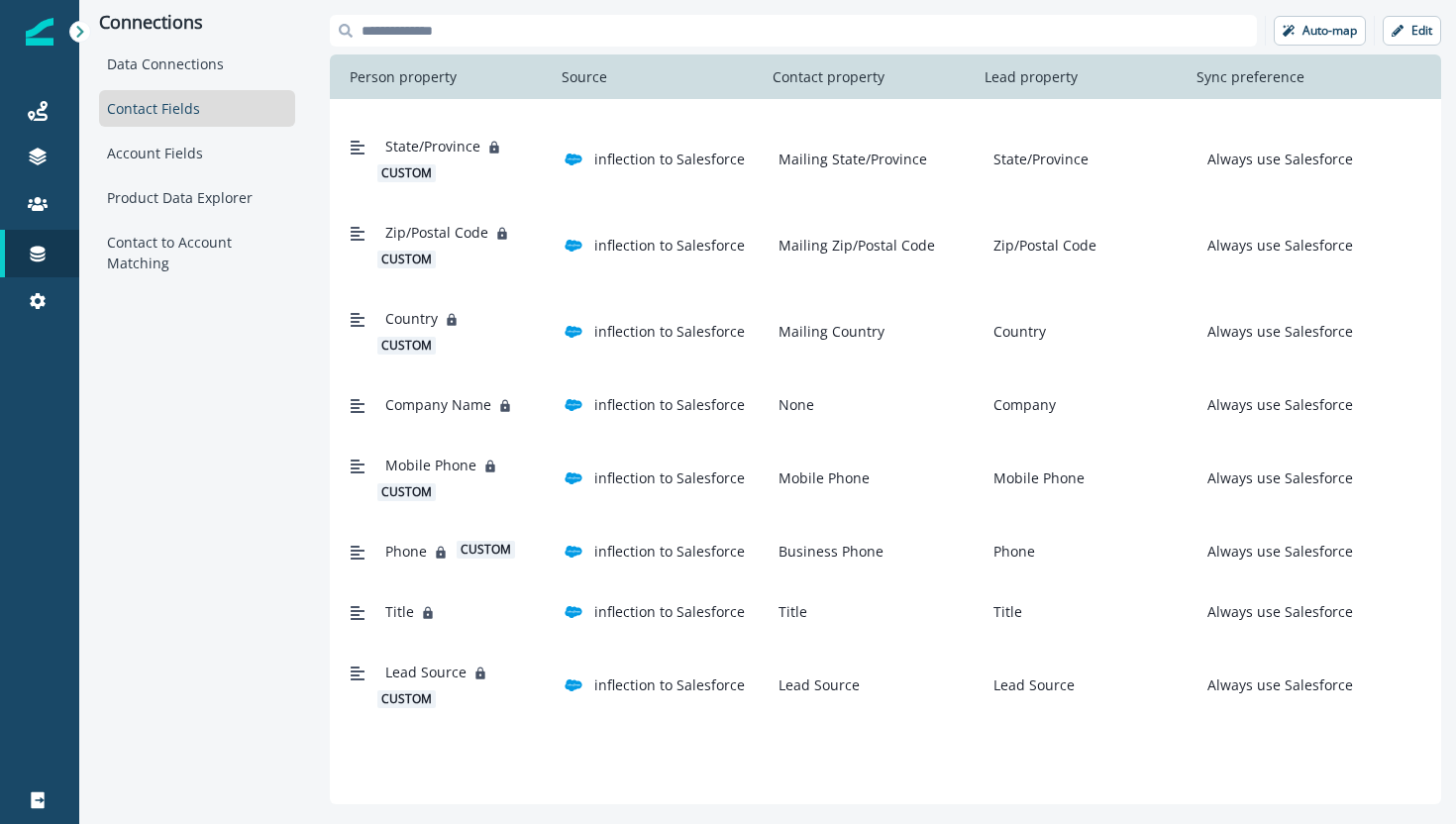 scroll, scrollTop: 0, scrollLeft: 0, axis: both 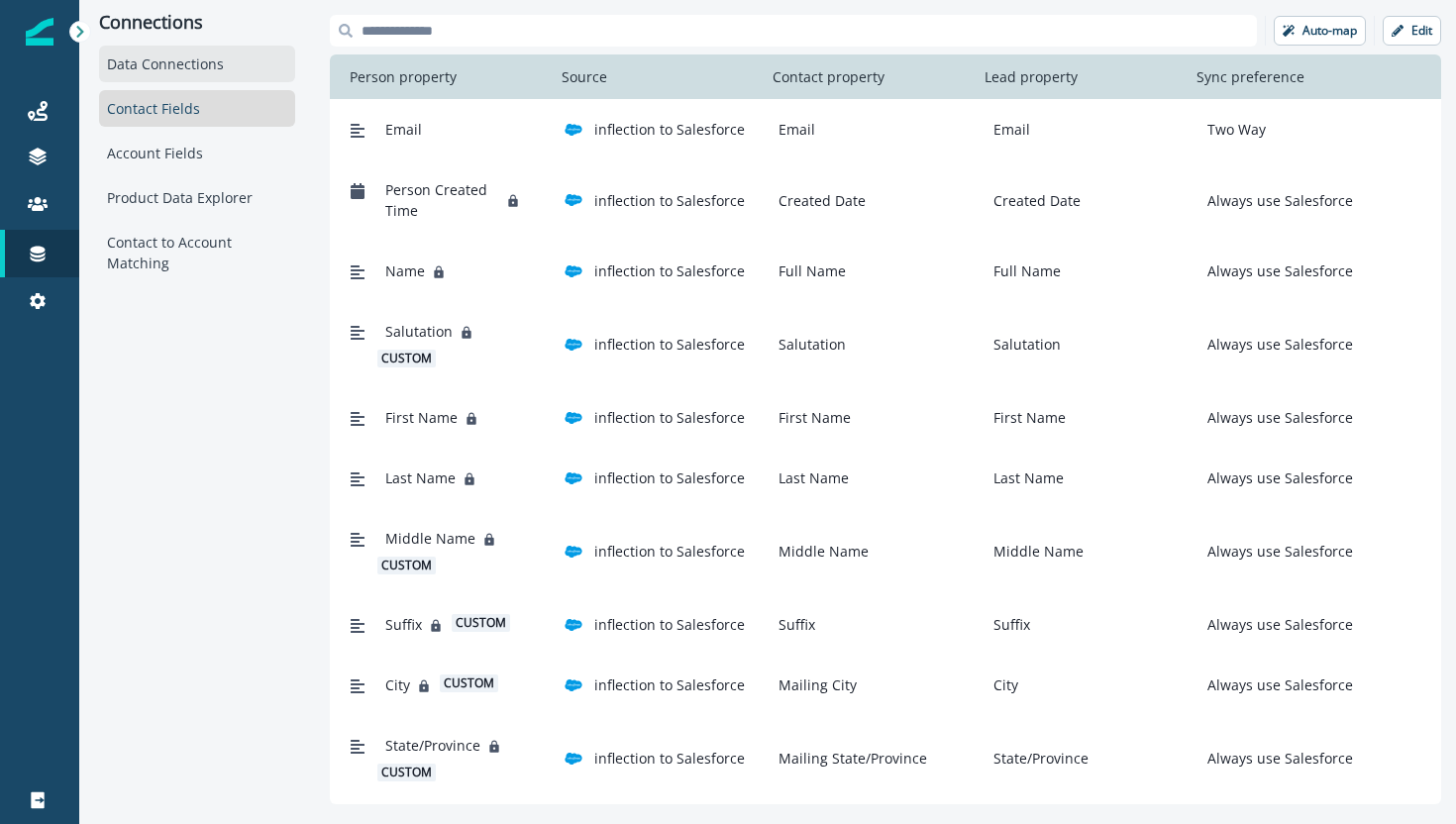 click on "Data Connections" at bounding box center (197, 63) 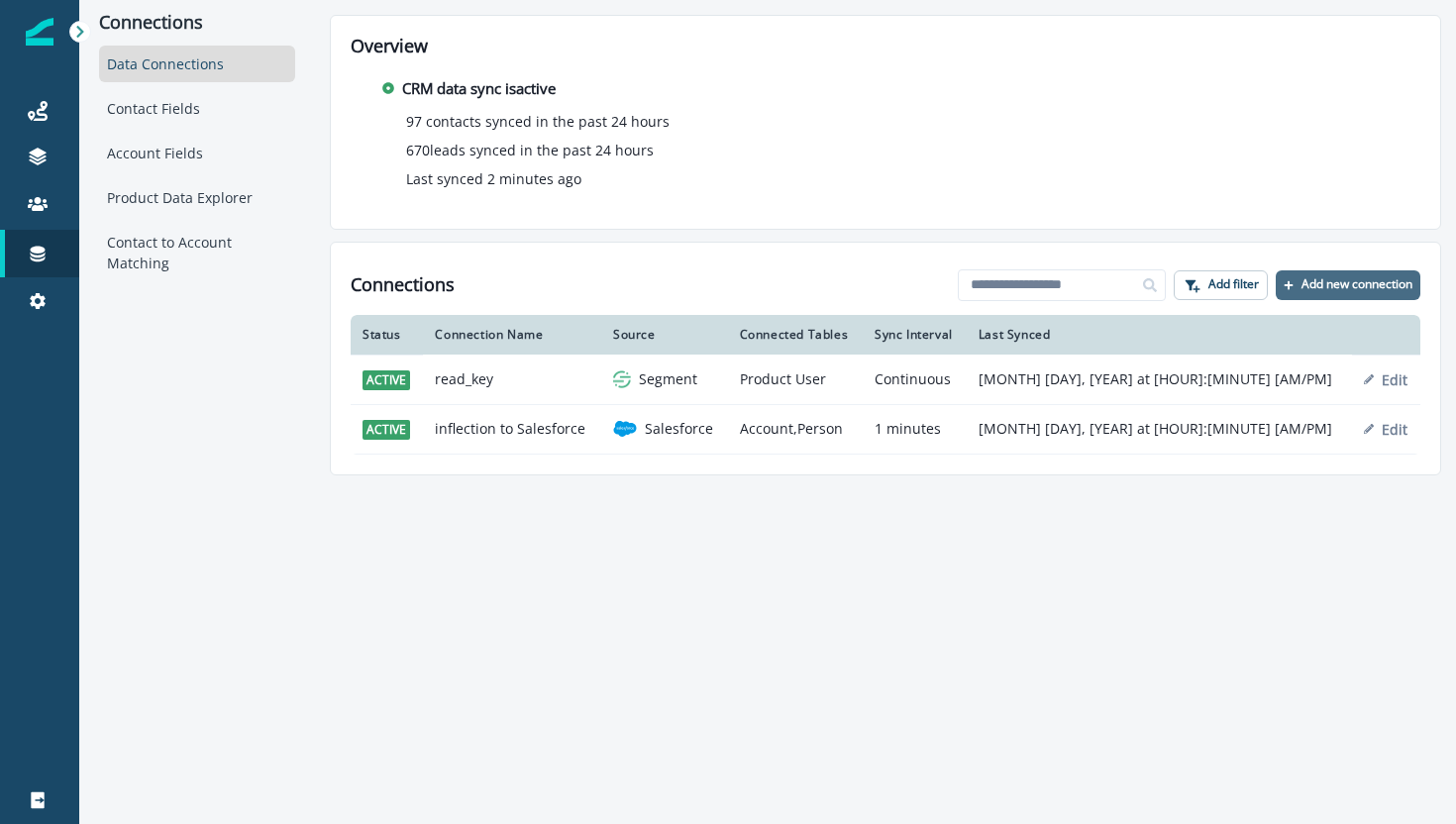 click on "Add new connection" at bounding box center [1357, 284] 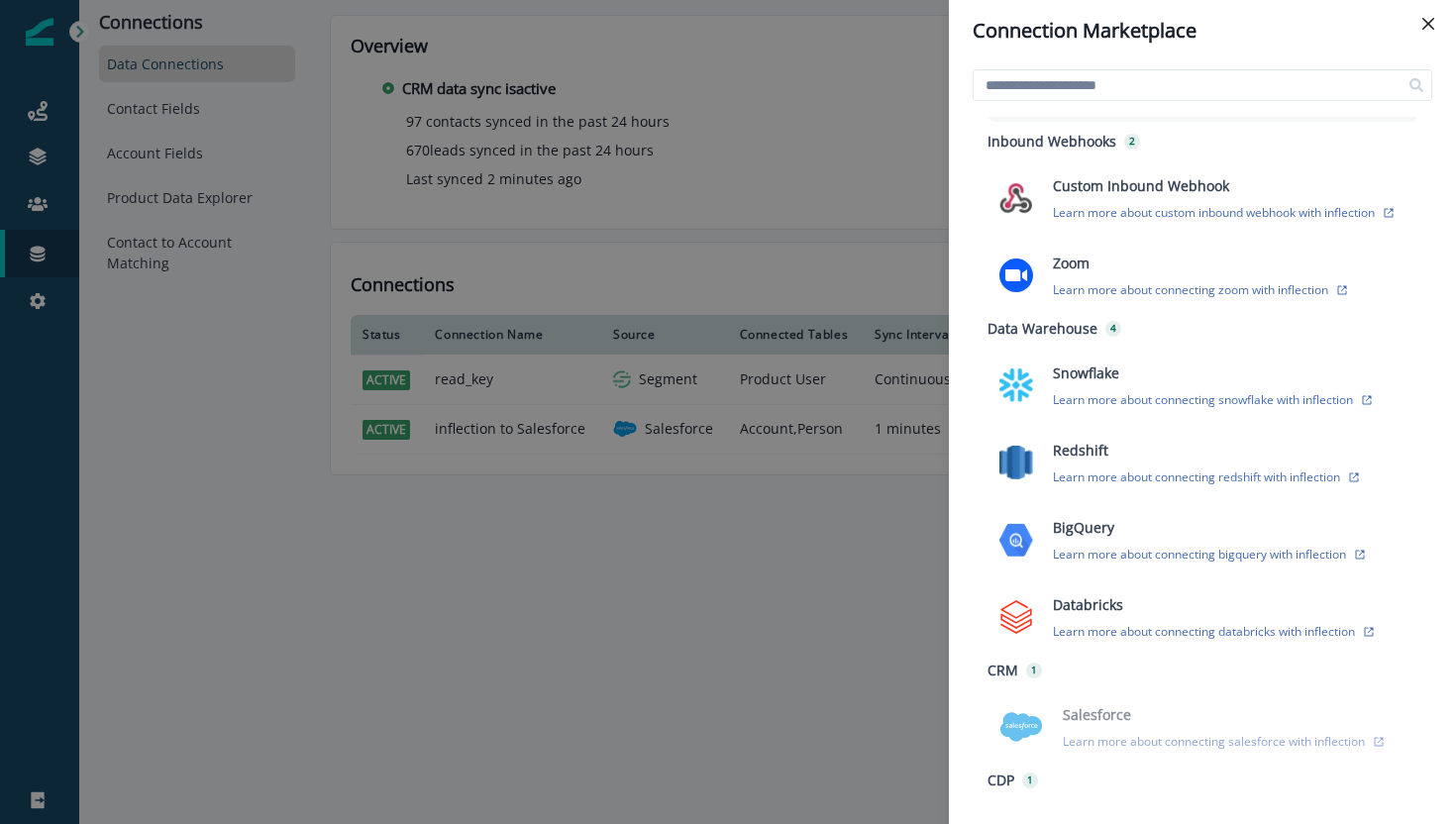 scroll, scrollTop: 418, scrollLeft: 0, axis: vertical 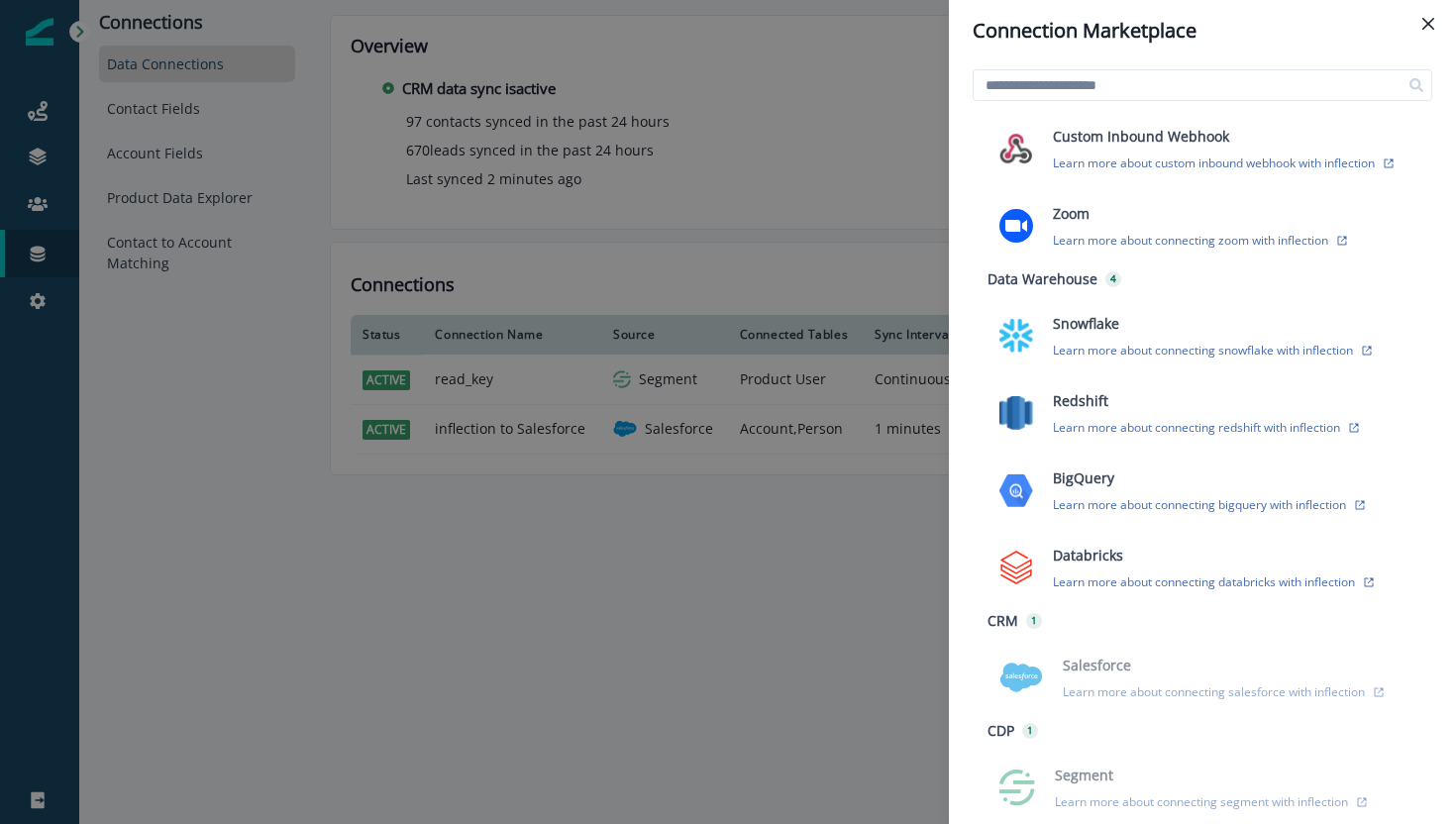click on "Salesforce Learn more about connecting salesforce with inflection" at bounding box center (1228, 677) 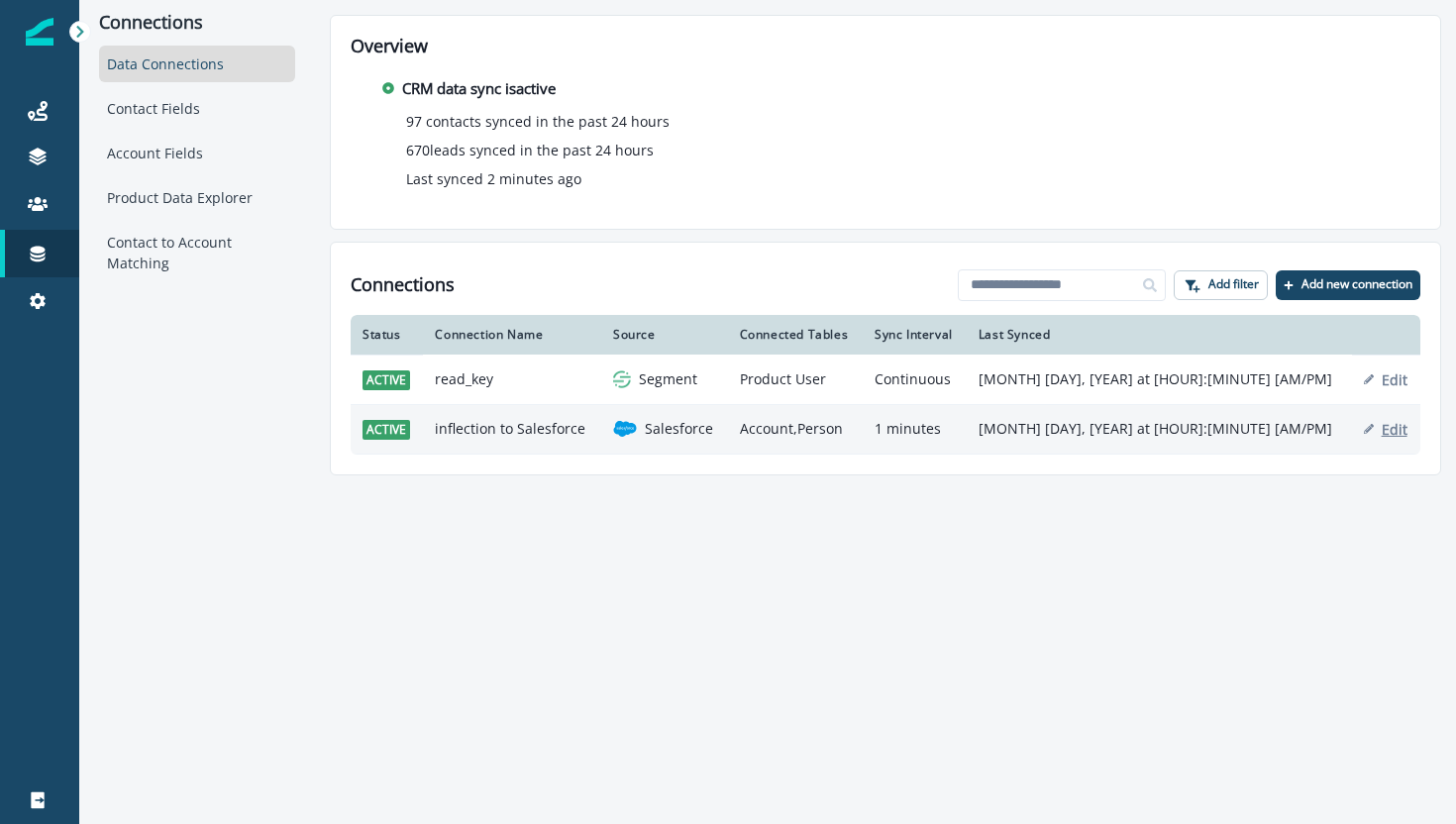 click on "Edit" at bounding box center (1386, 429) 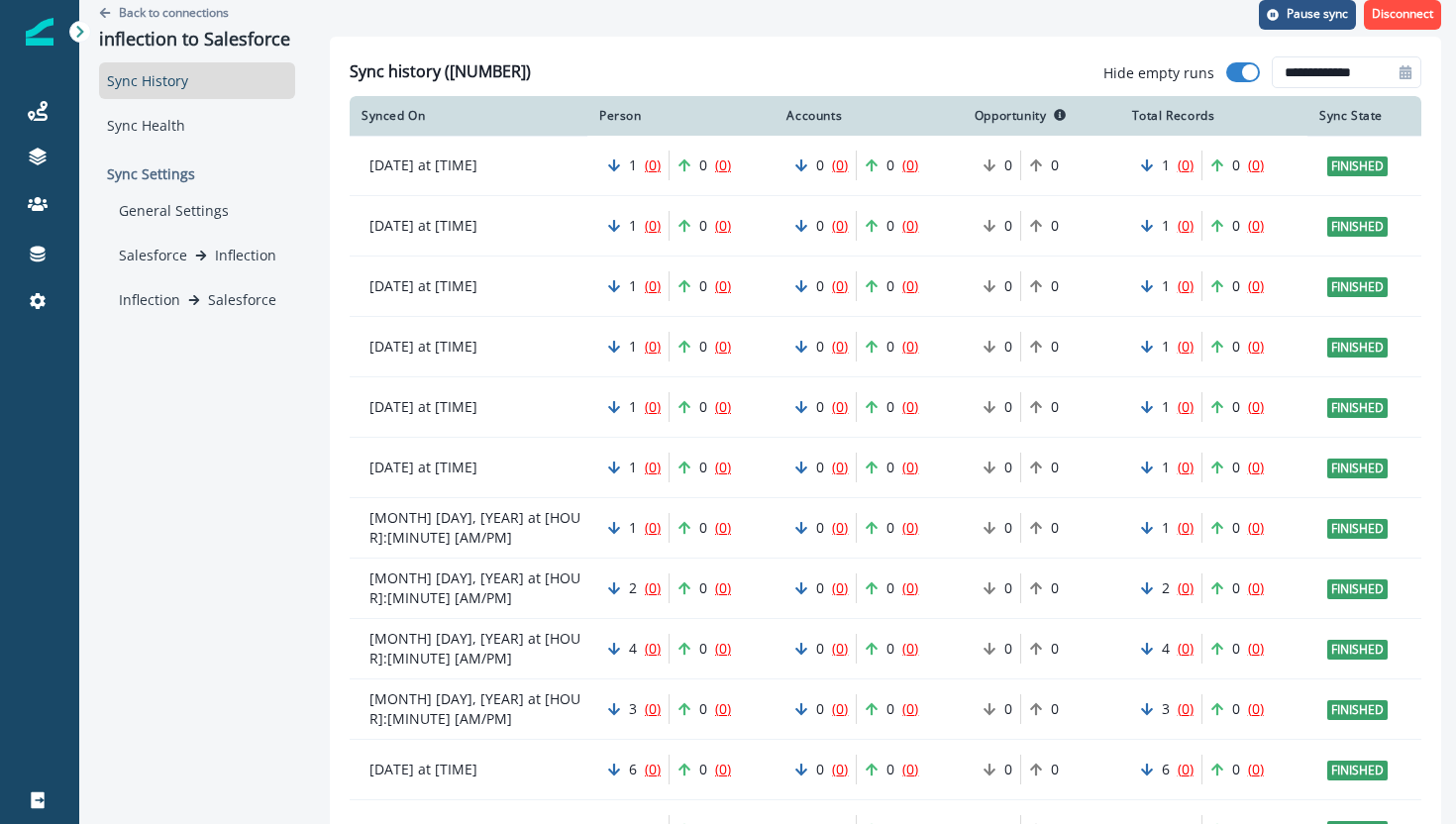 scroll, scrollTop: 10, scrollLeft: 0, axis: vertical 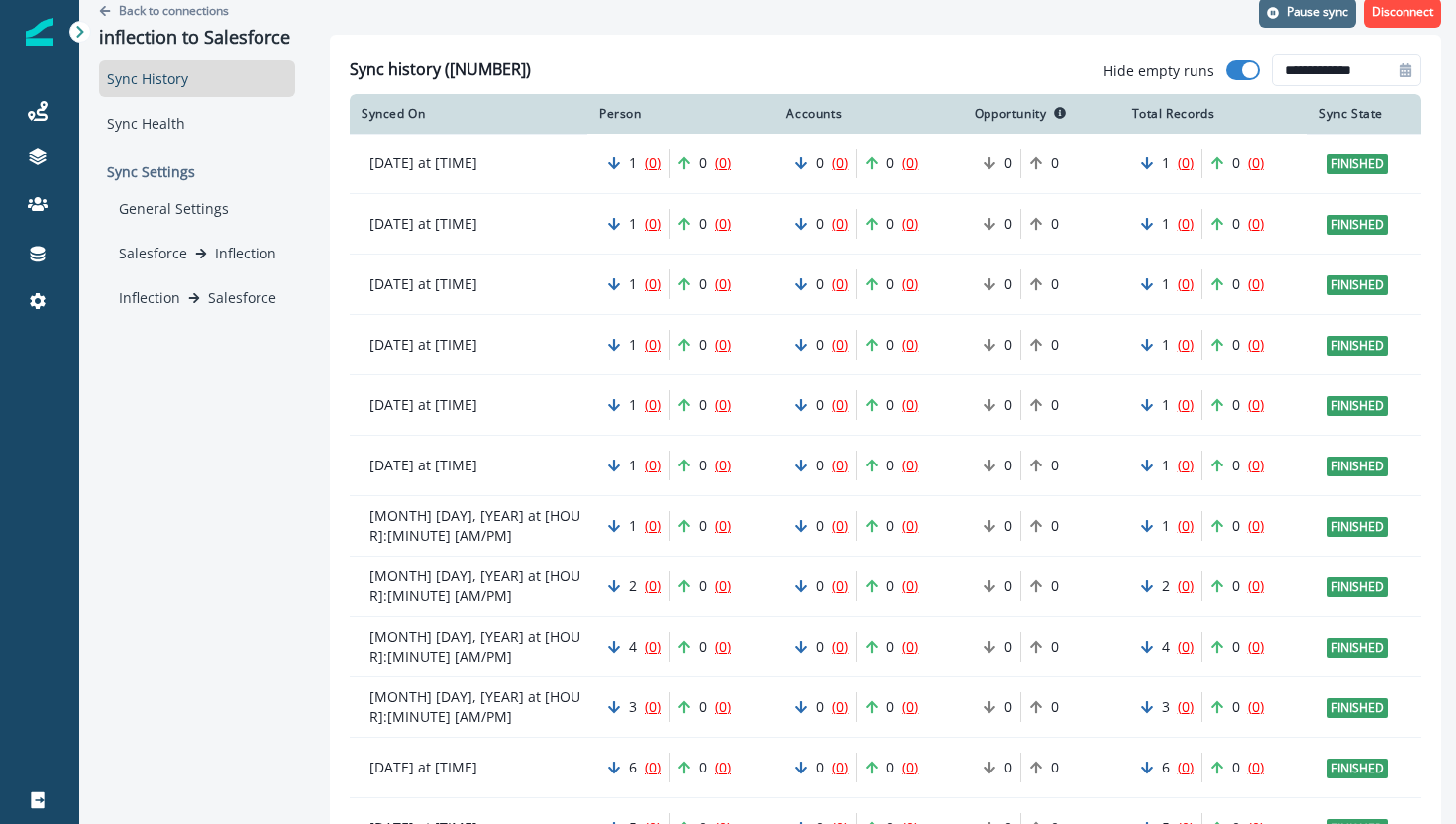 click on "Pause sync" at bounding box center [1317, 12] 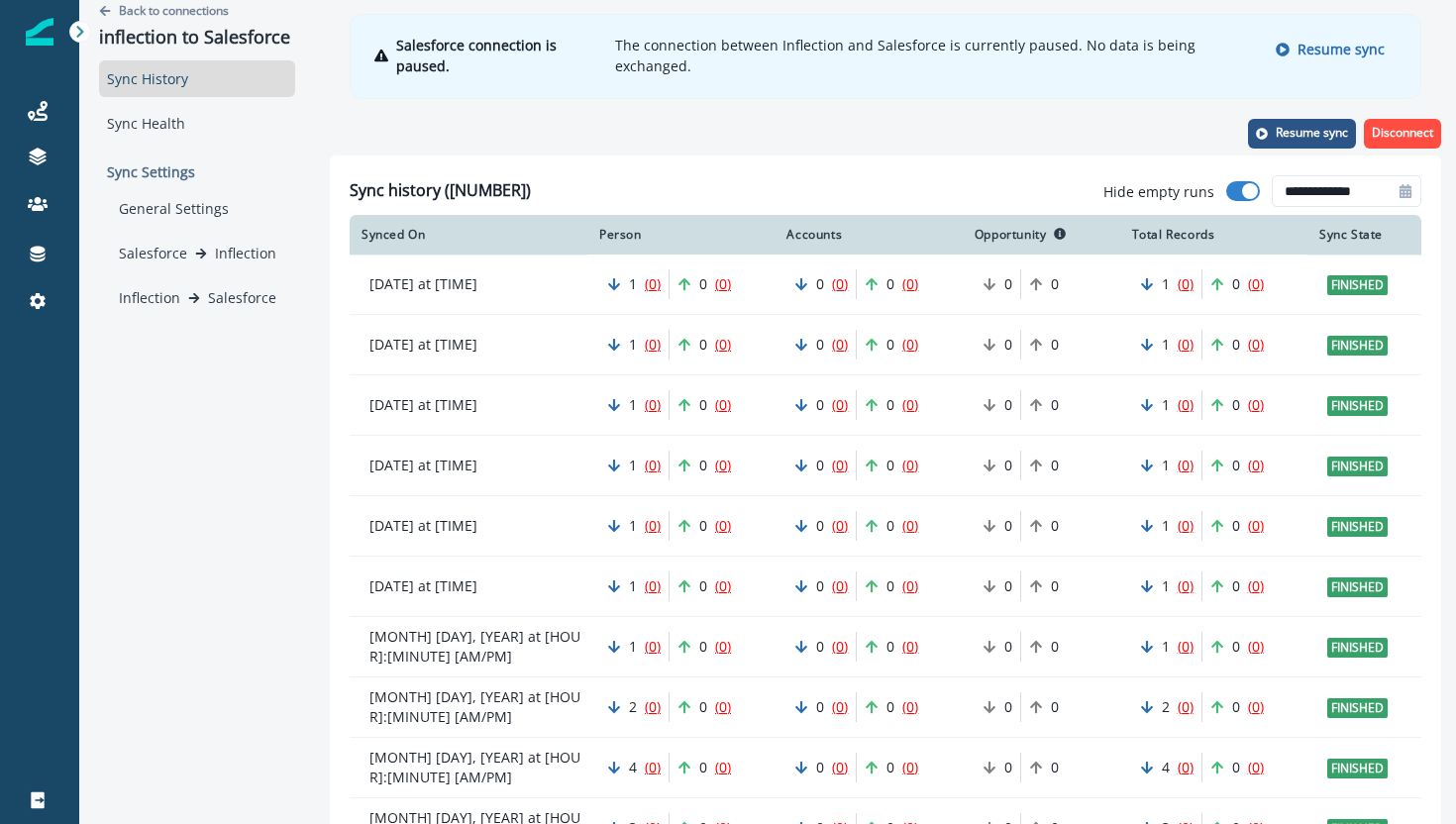 scroll, scrollTop: 0, scrollLeft: 0, axis: both 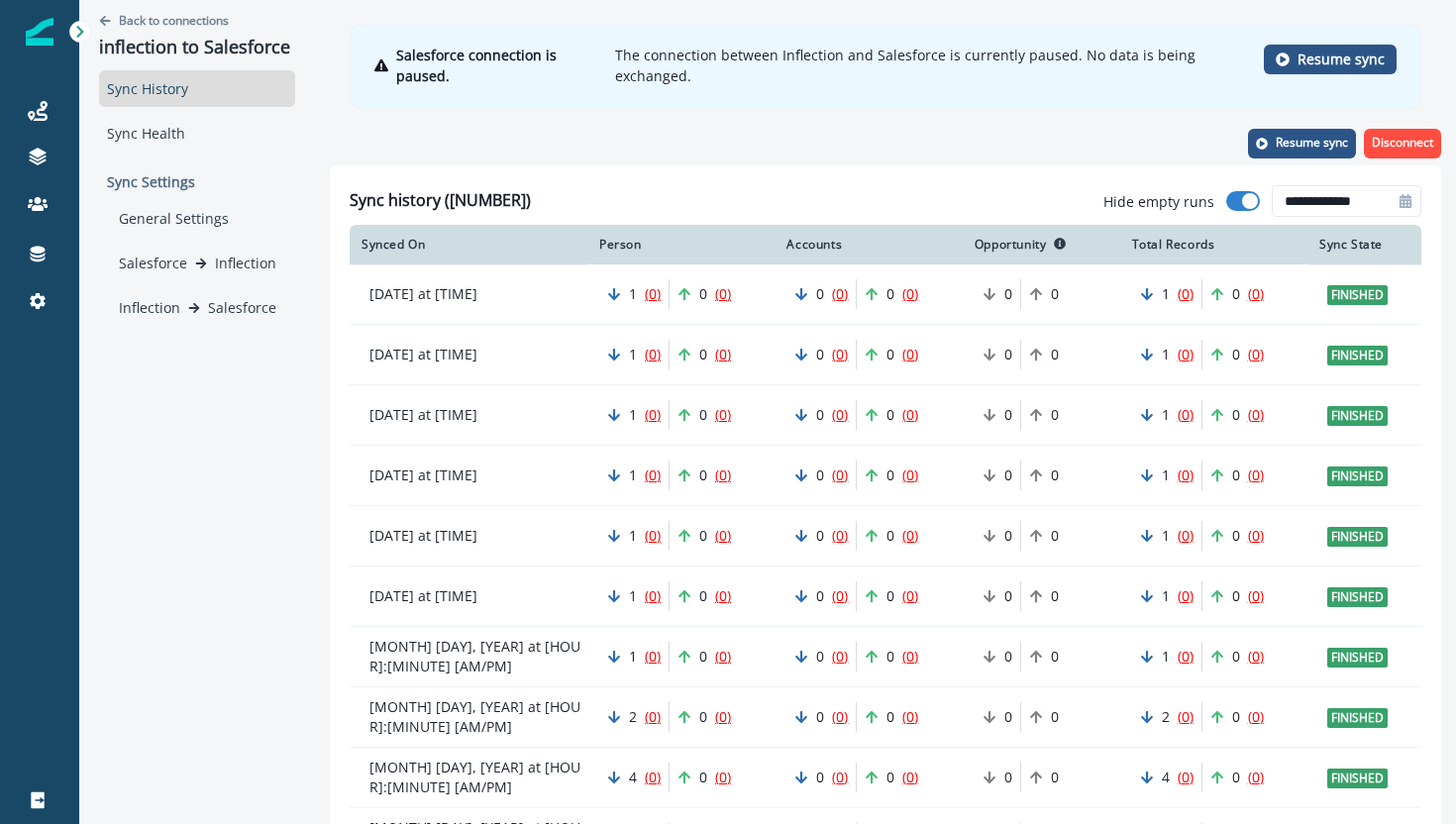 click on "Resume sync" at bounding box center (1341, 59) 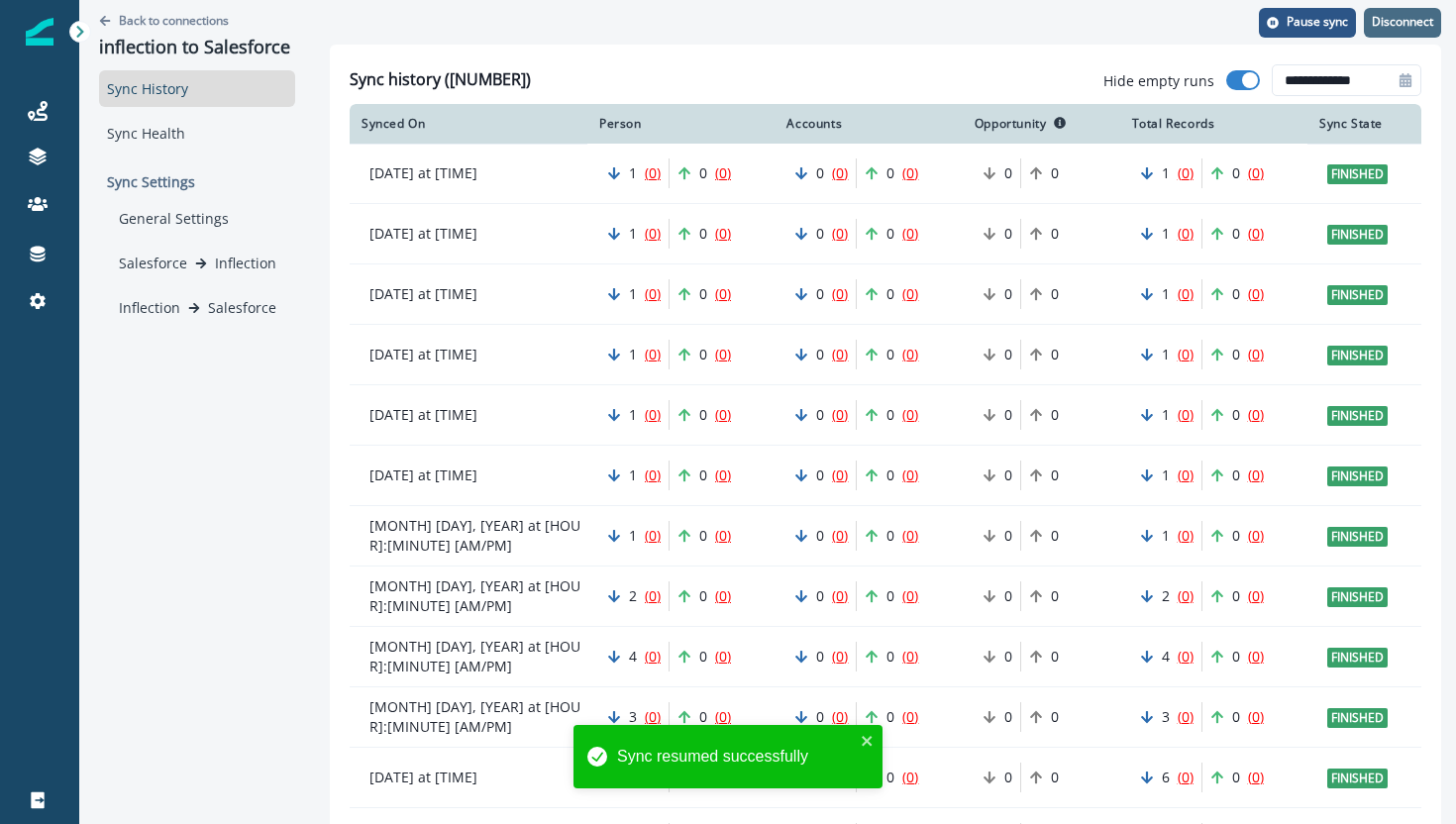 click on "Disconnect" at bounding box center [1403, 22] 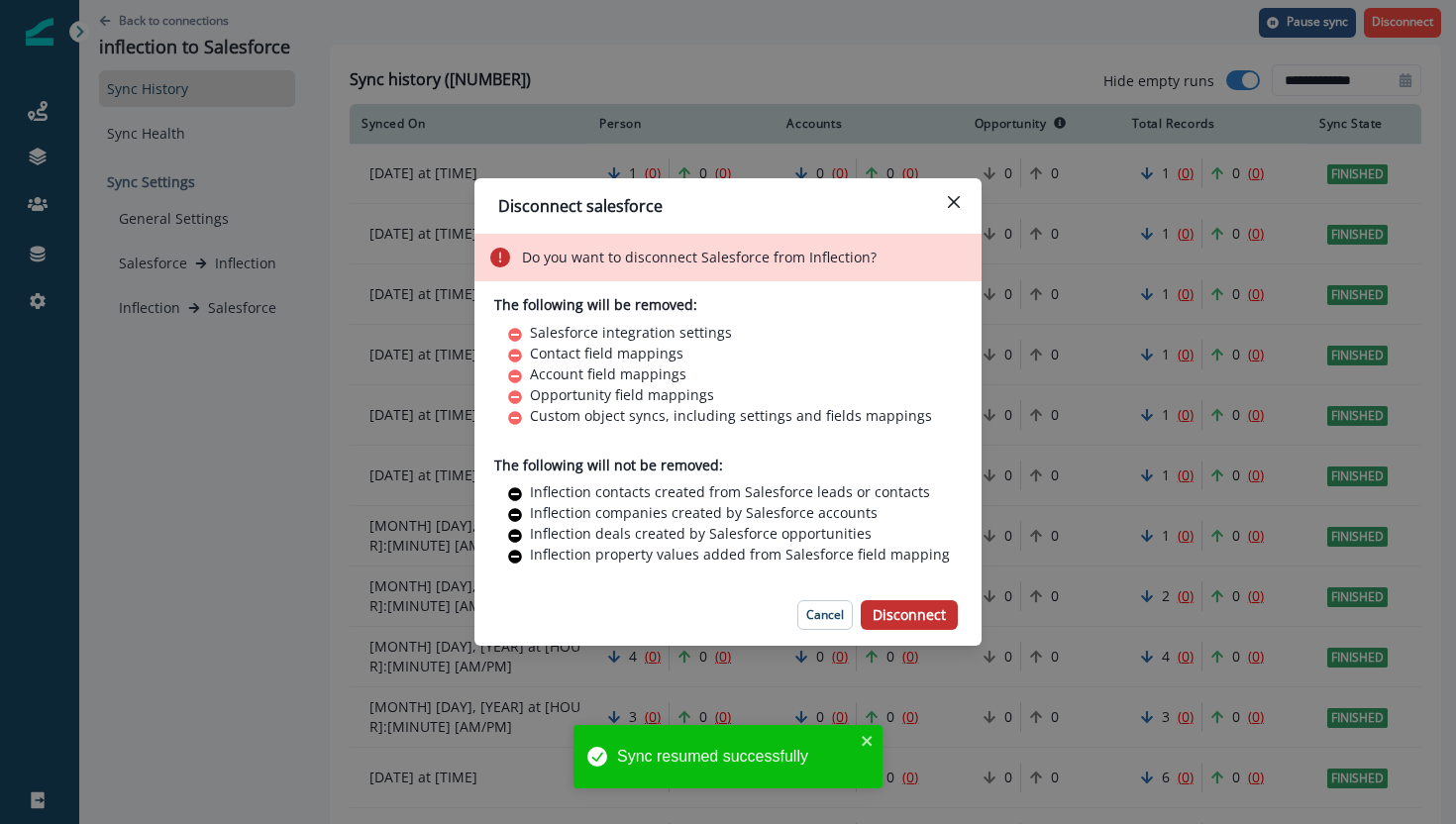 click on "Disconnect" at bounding box center [909, 615] 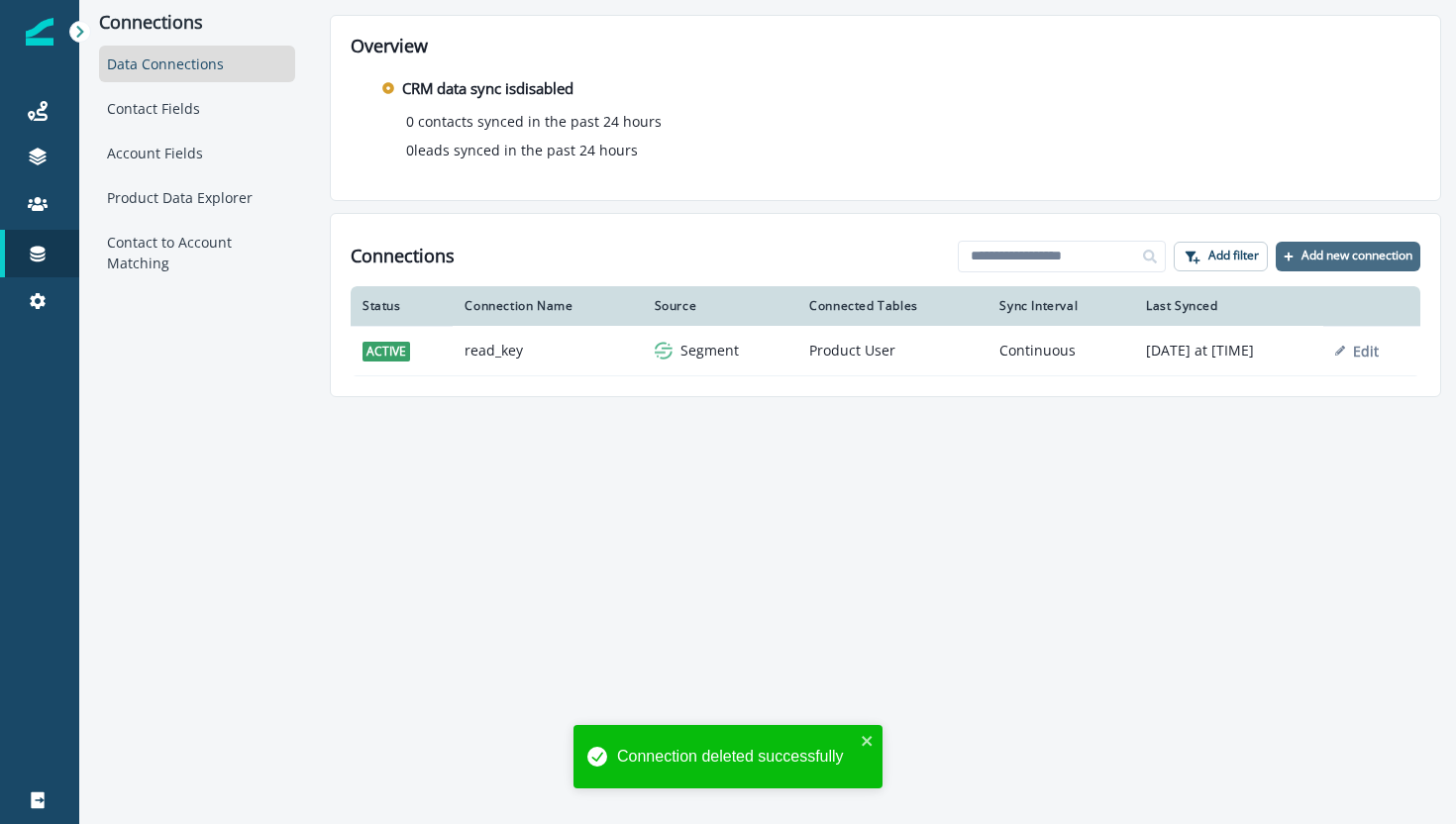 click on "Add new connection" at bounding box center [1357, 256] 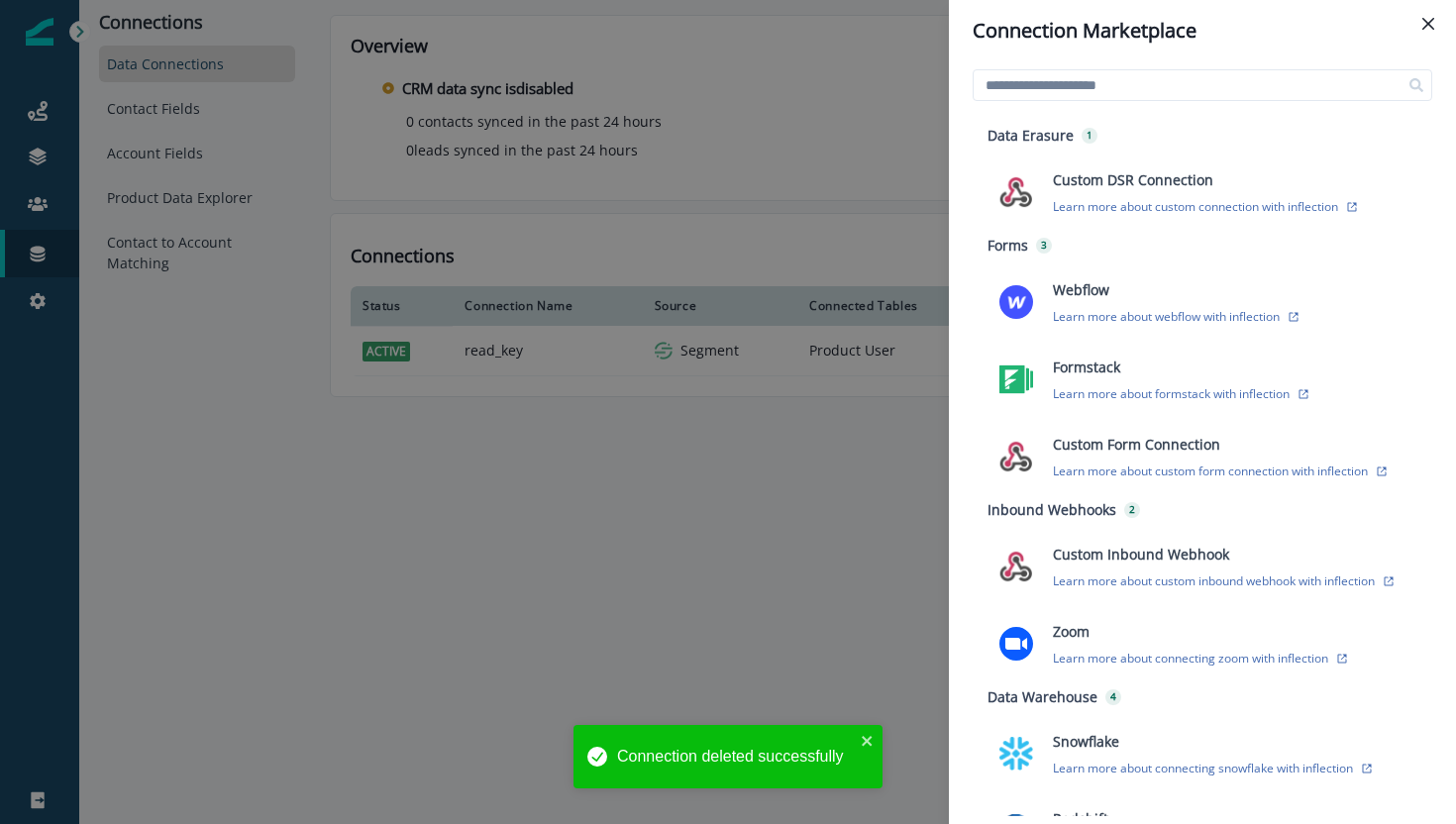 scroll, scrollTop: 418, scrollLeft: 0, axis: vertical 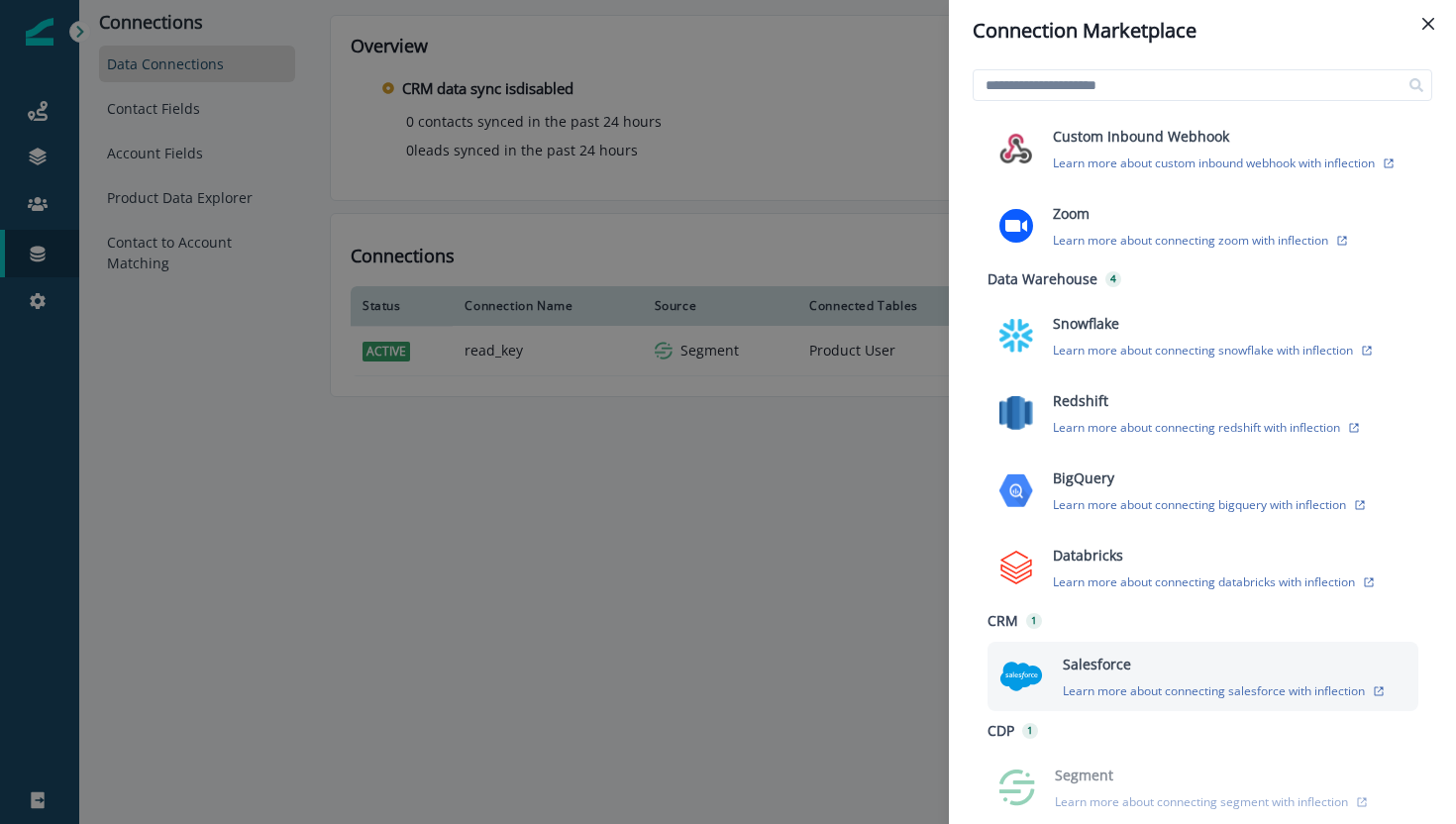 click on "Salesforce Learn more about connecting salesforce with inflection" at bounding box center (1228, 676) 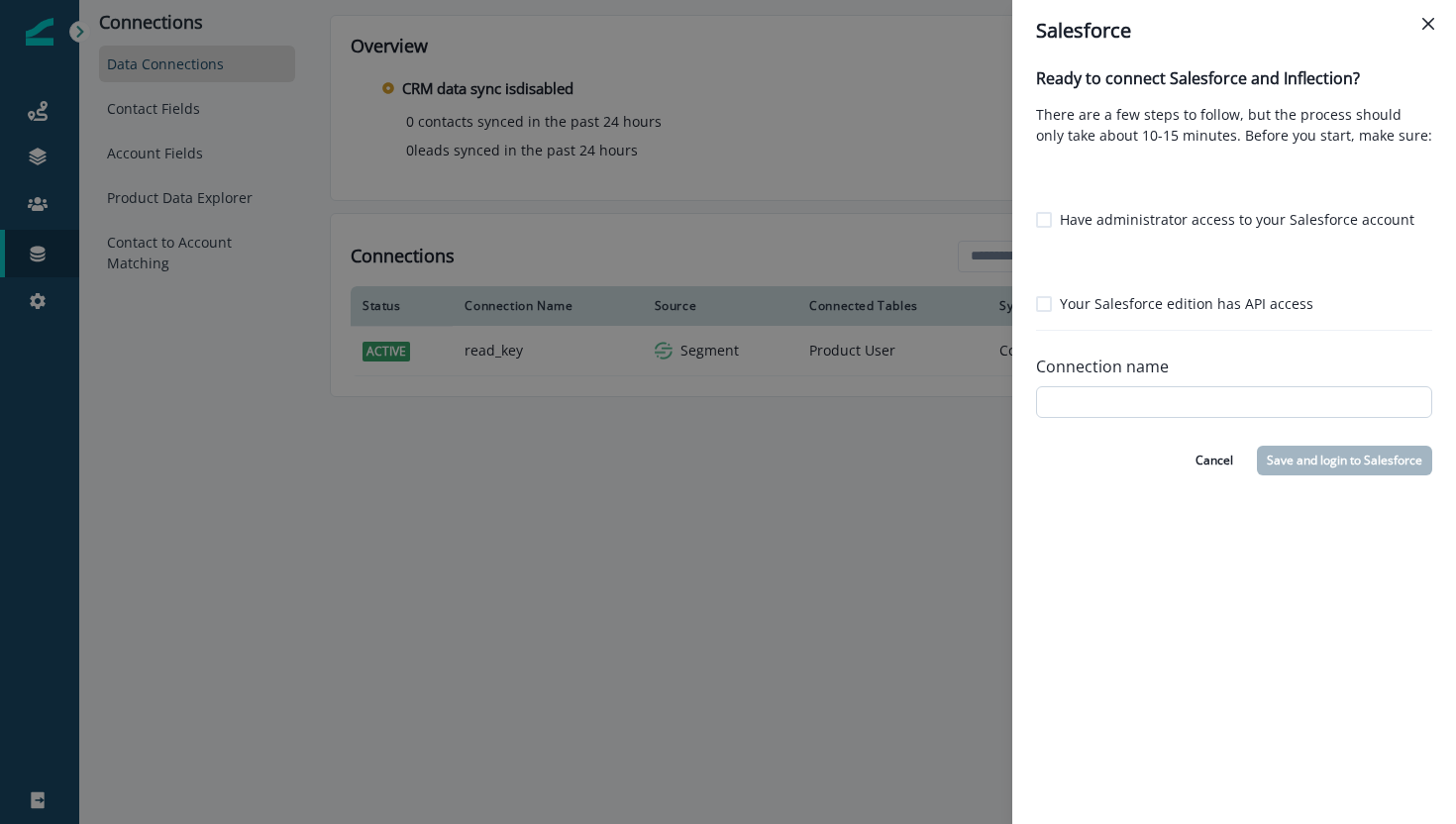 click on "Connection name" at bounding box center (1234, 402) 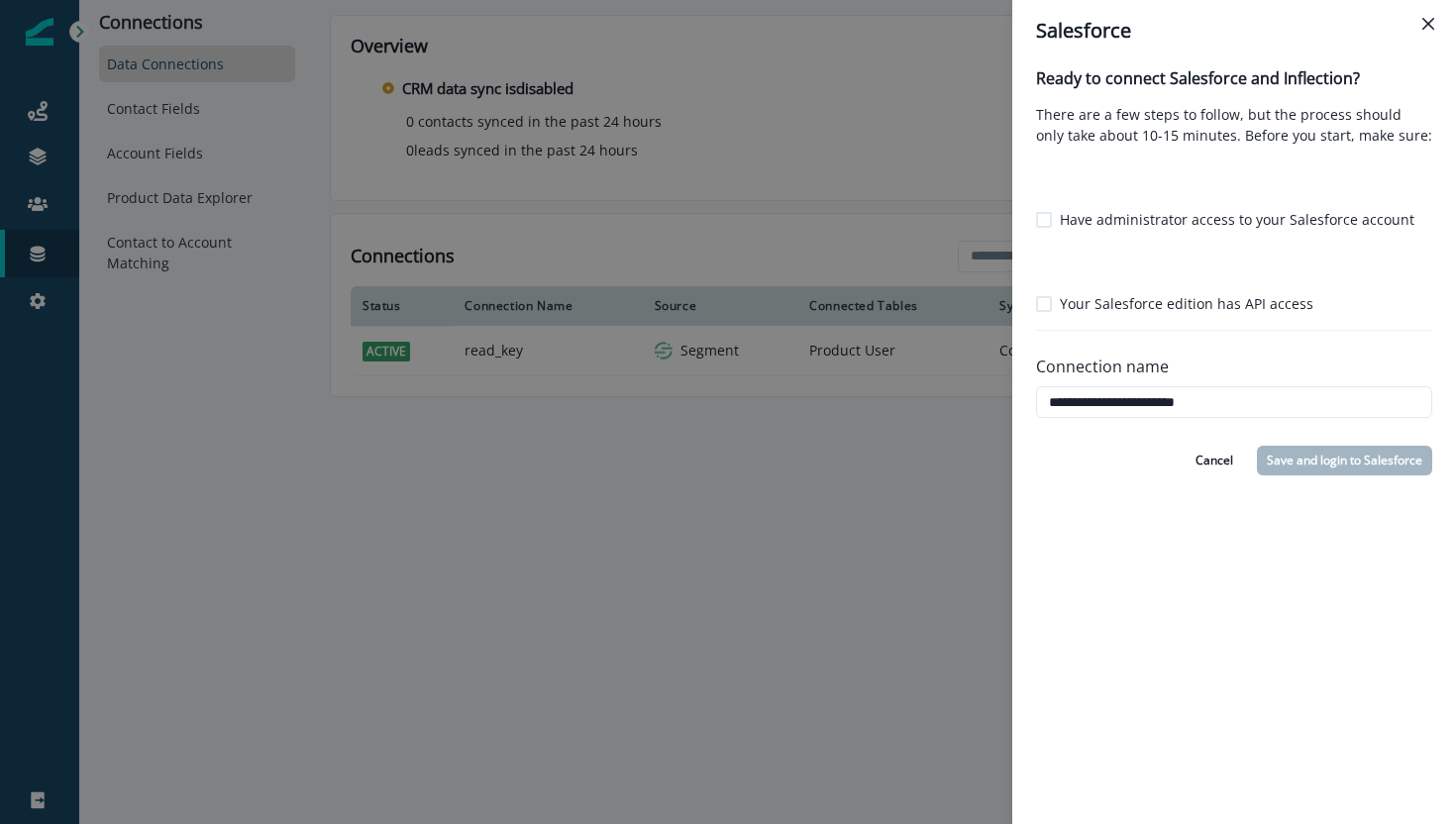 click on "Your Salesforce edition has API access" at bounding box center (1187, 303) 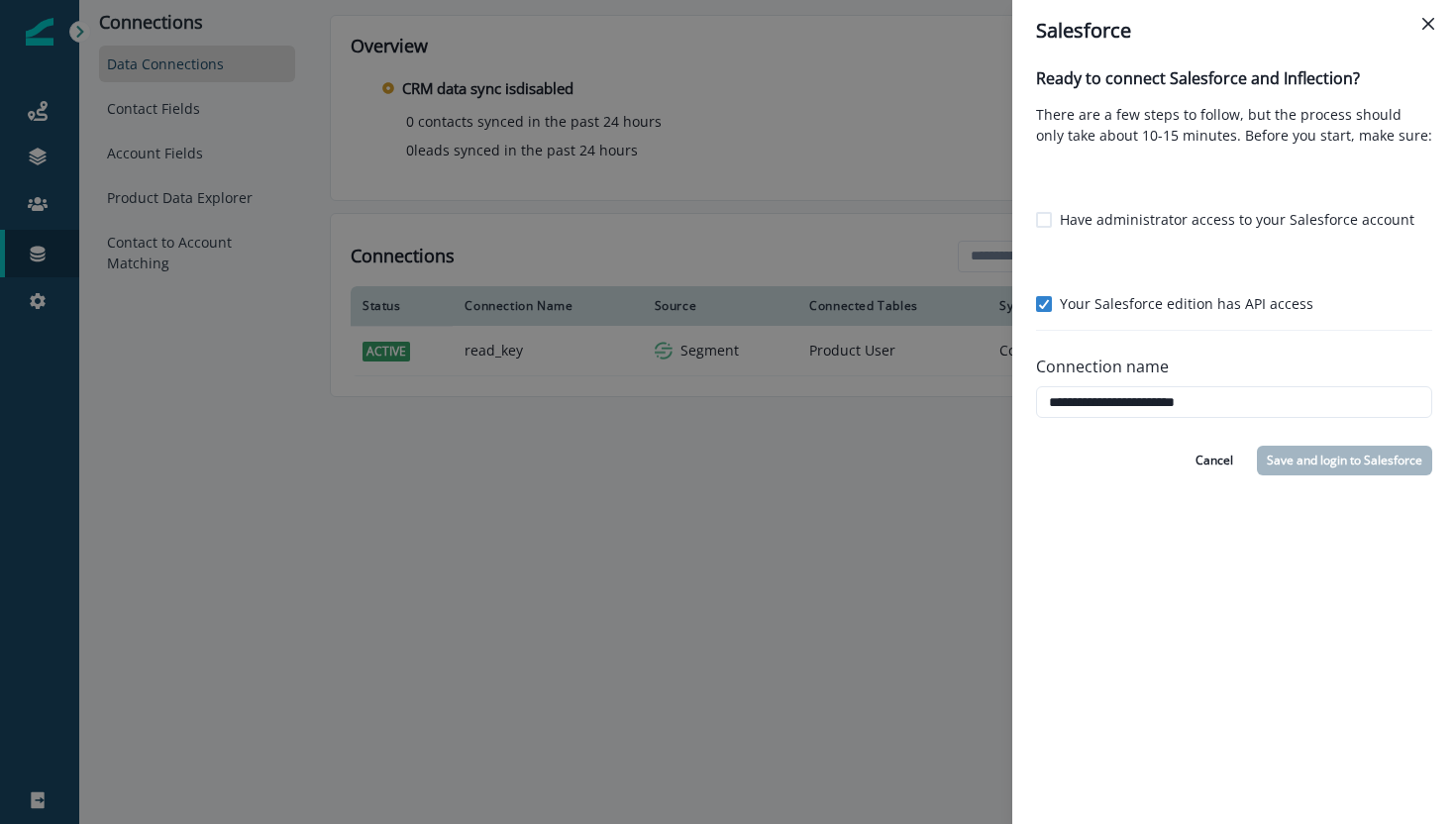click on "Have administrator access to your Salesforce account" at bounding box center [1237, 219] 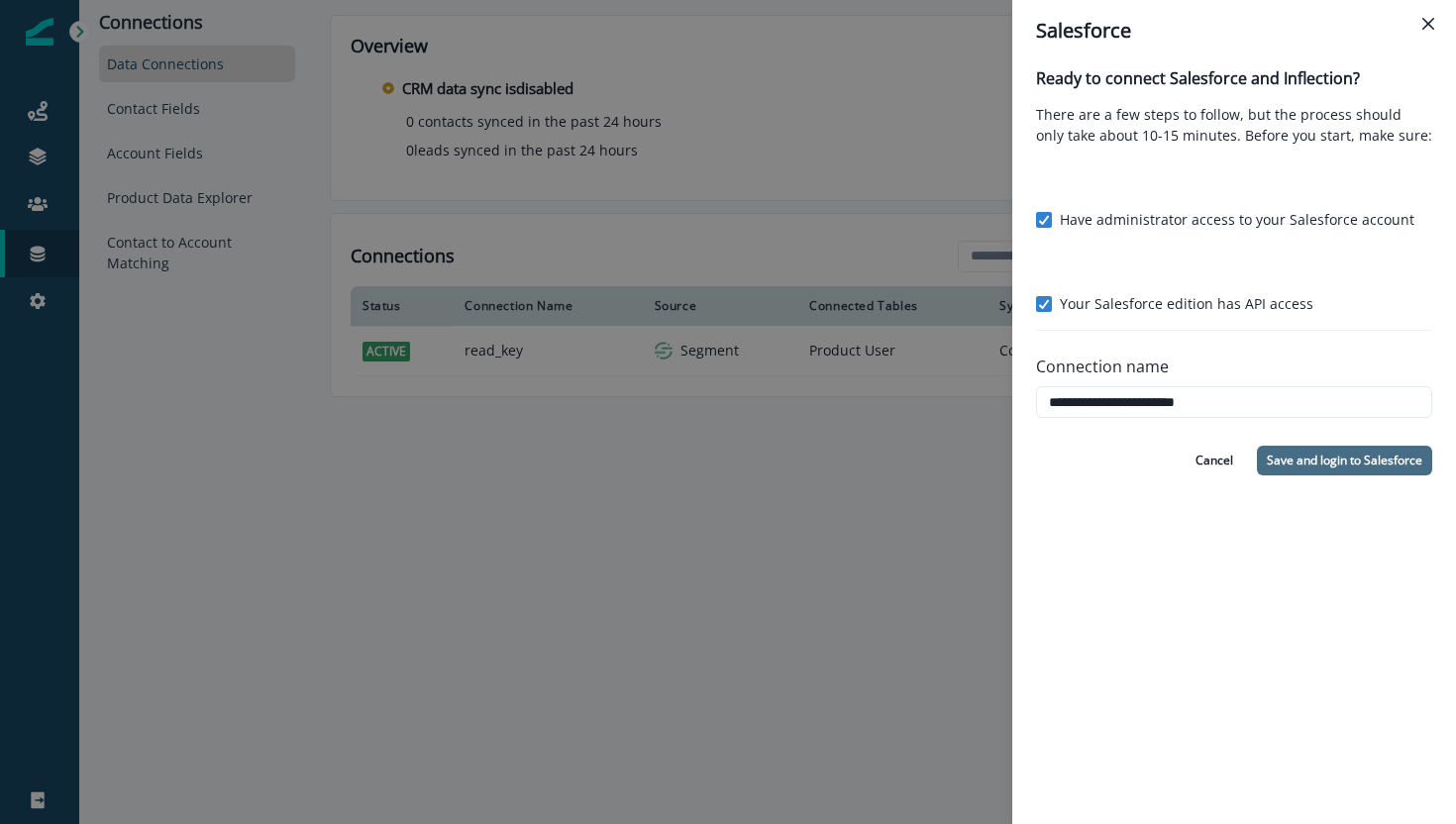 click on "Save and login to Salesforce" at bounding box center [1344, 461] 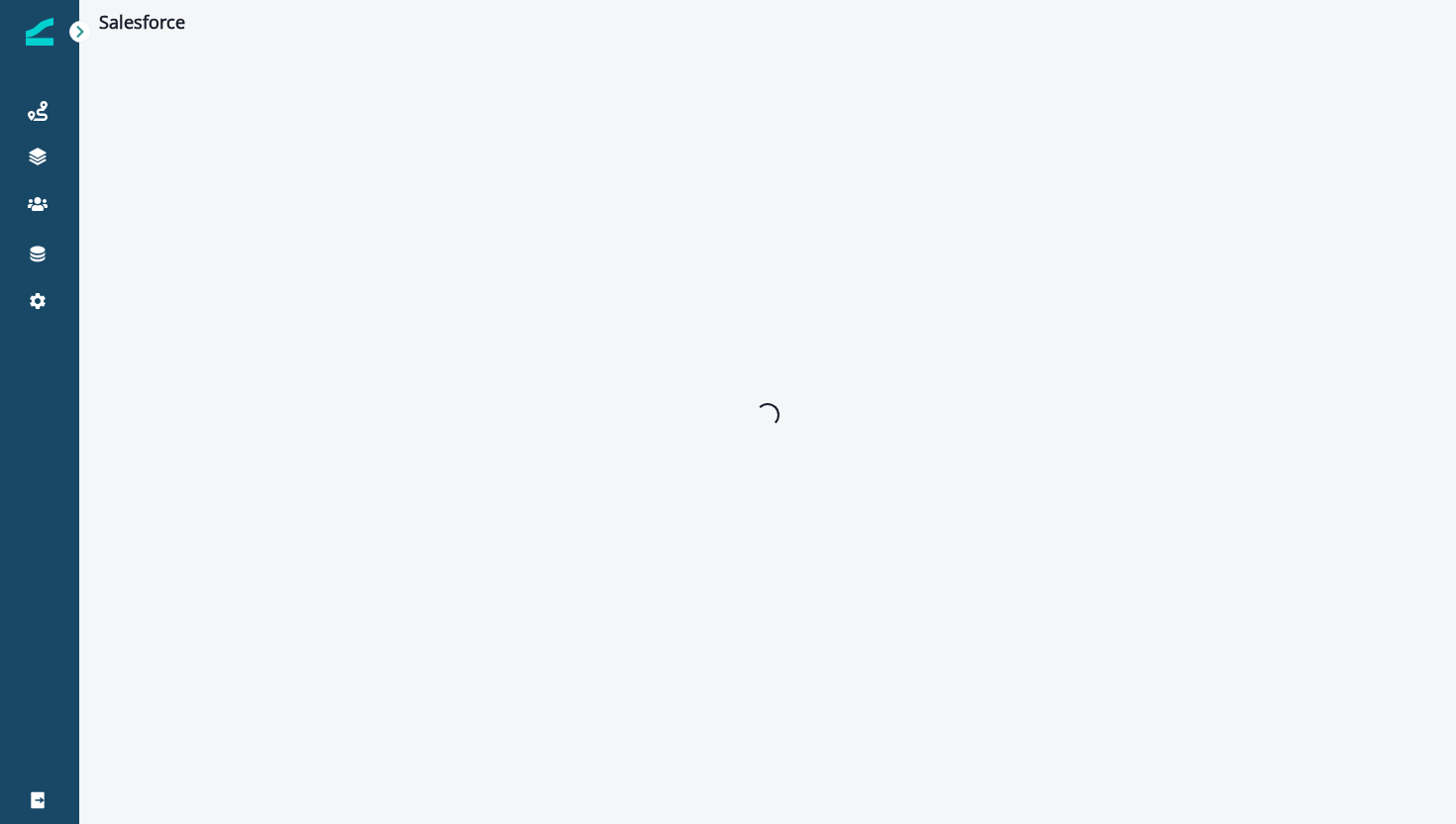 scroll, scrollTop: 0, scrollLeft: 0, axis: both 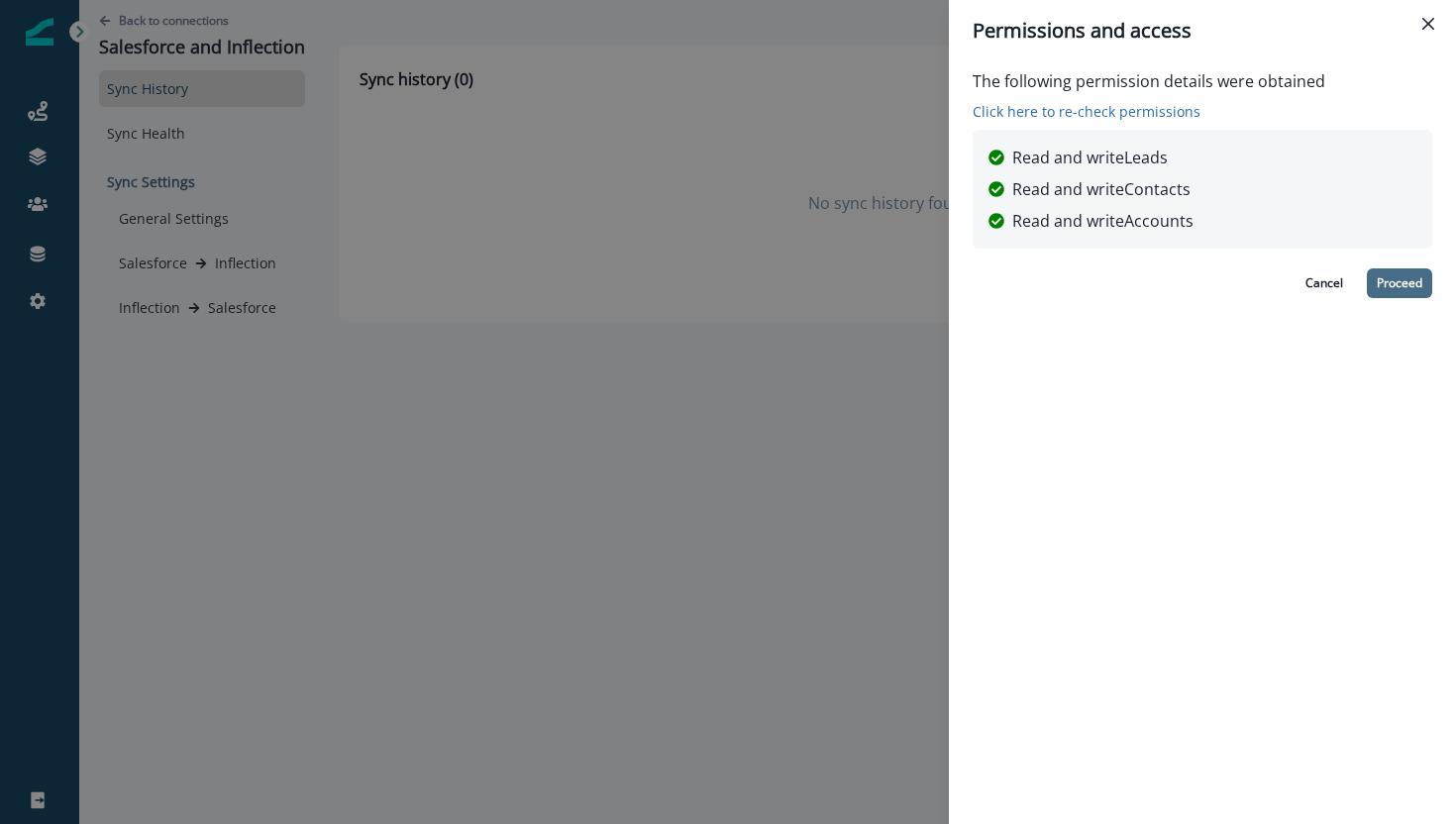 click on "Proceed" at bounding box center [1400, 283] 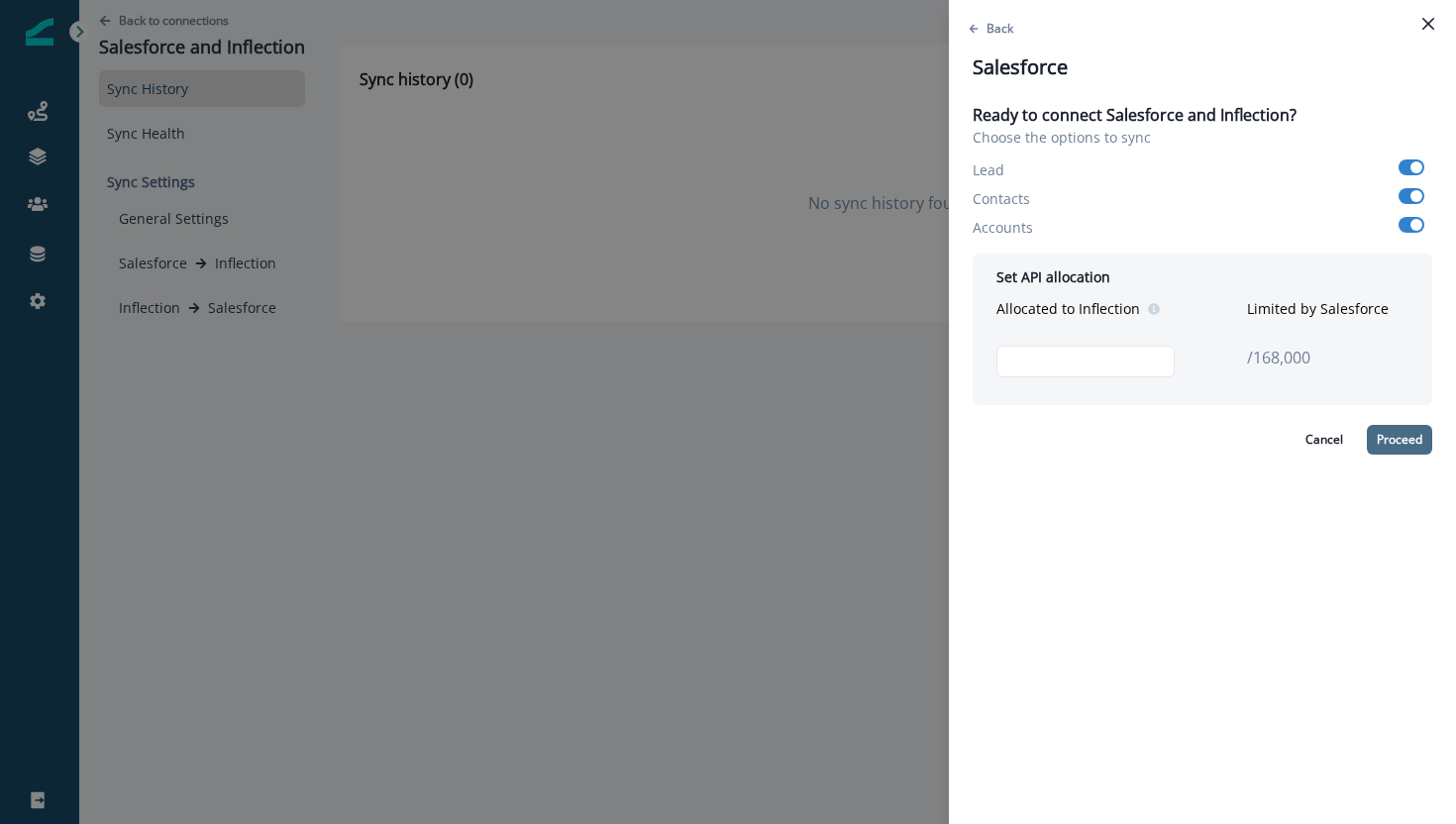 click on "Proceed" at bounding box center (1400, 440) 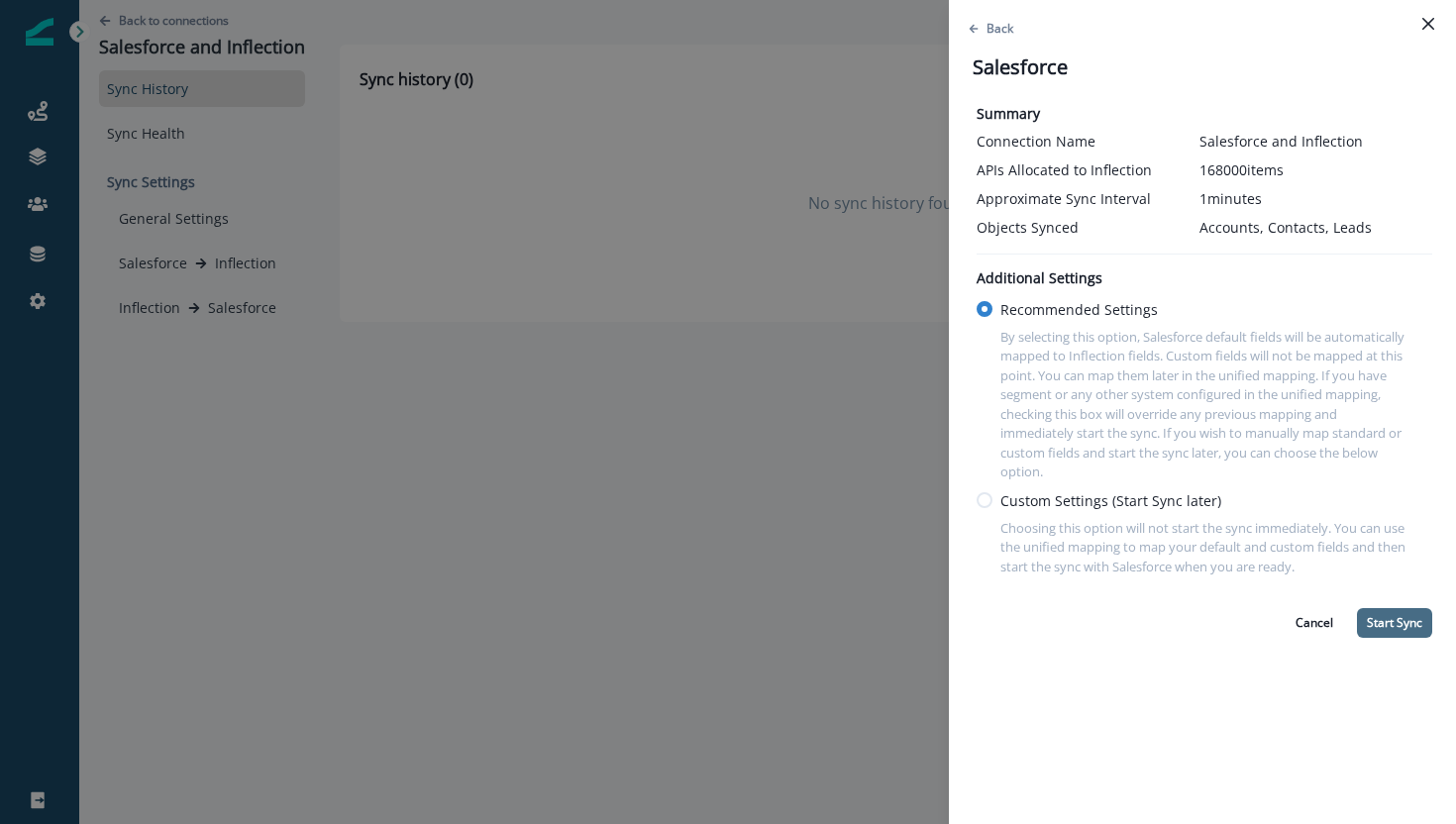 click on "Start Sync" at bounding box center (1395, 623) 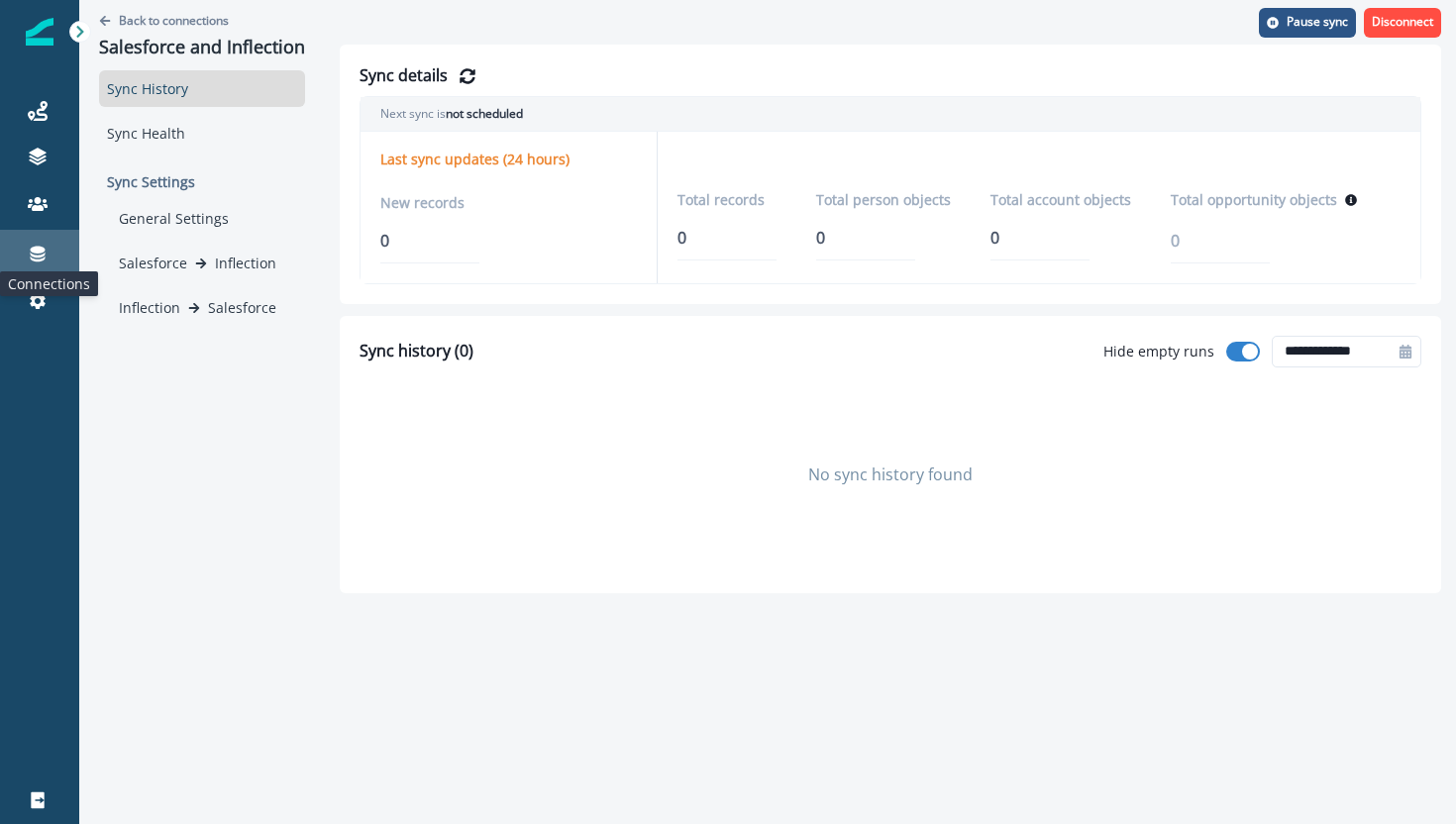 click 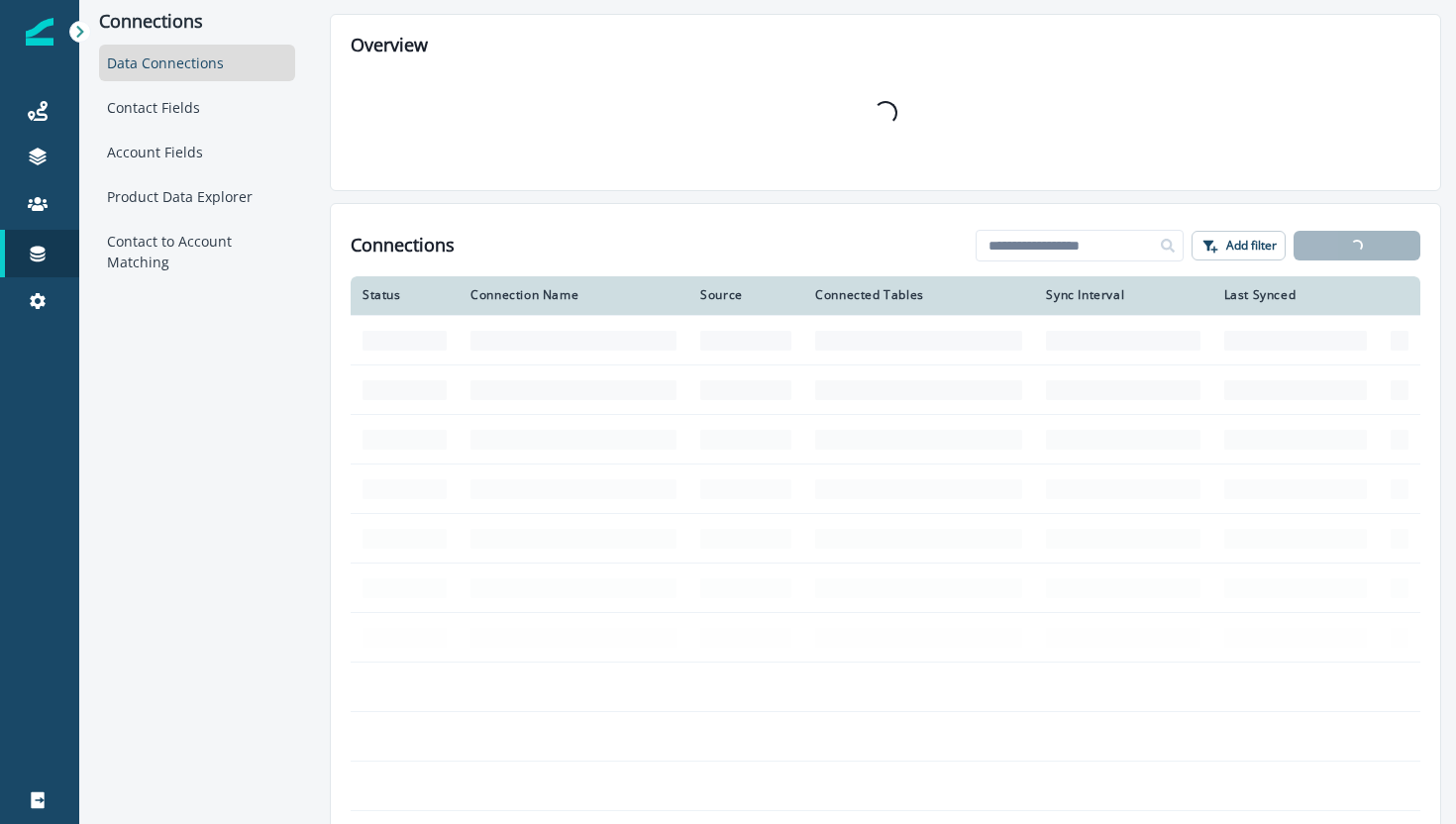 scroll, scrollTop: 0, scrollLeft: 0, axis: both 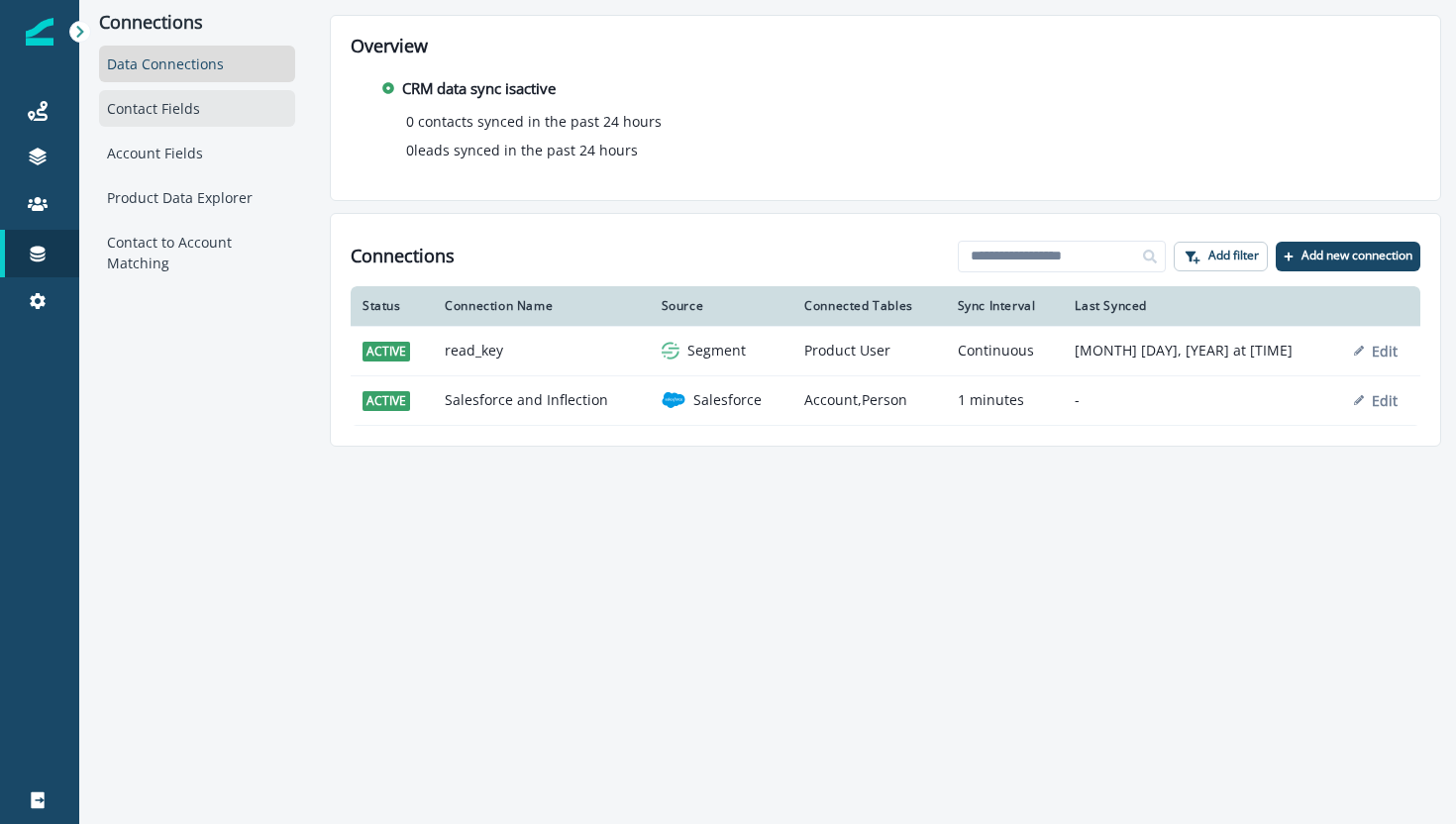 click on "Contact Fields" at bounding box center (197, 108) 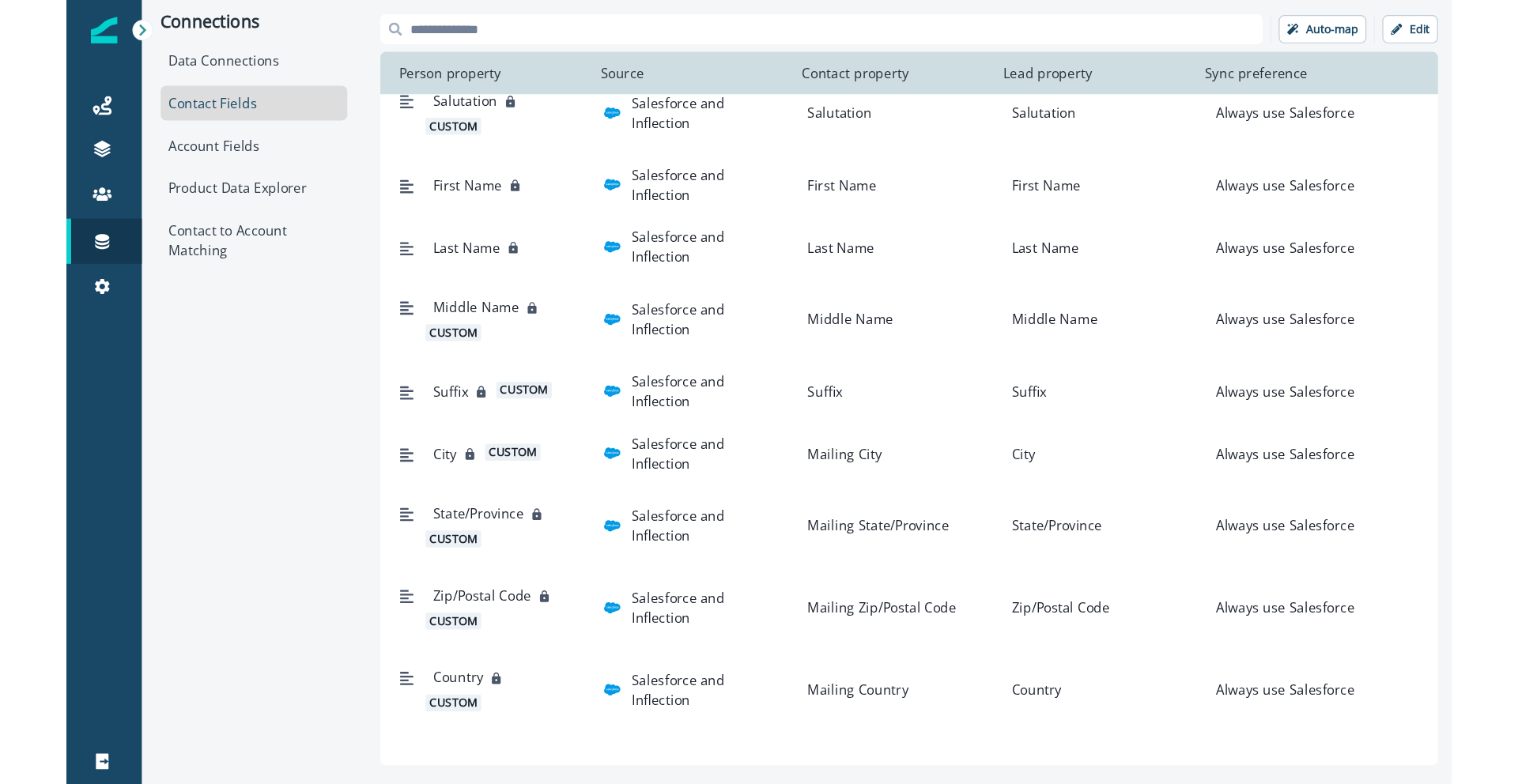 scroll, scrollTop: 0, scrollLeft: 0, axis: both 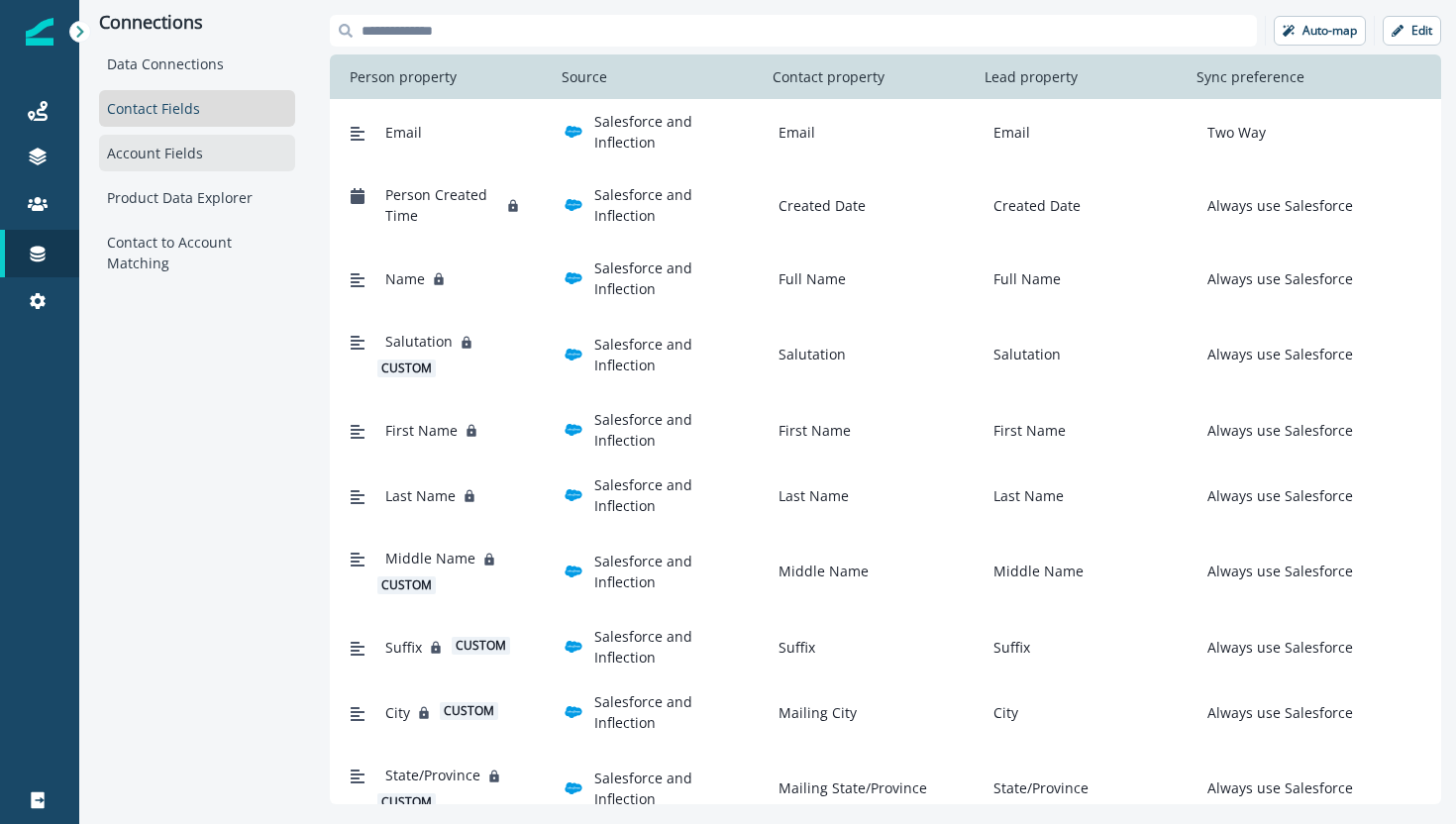 click on "Account Fields" at bounding box center (197, 153) 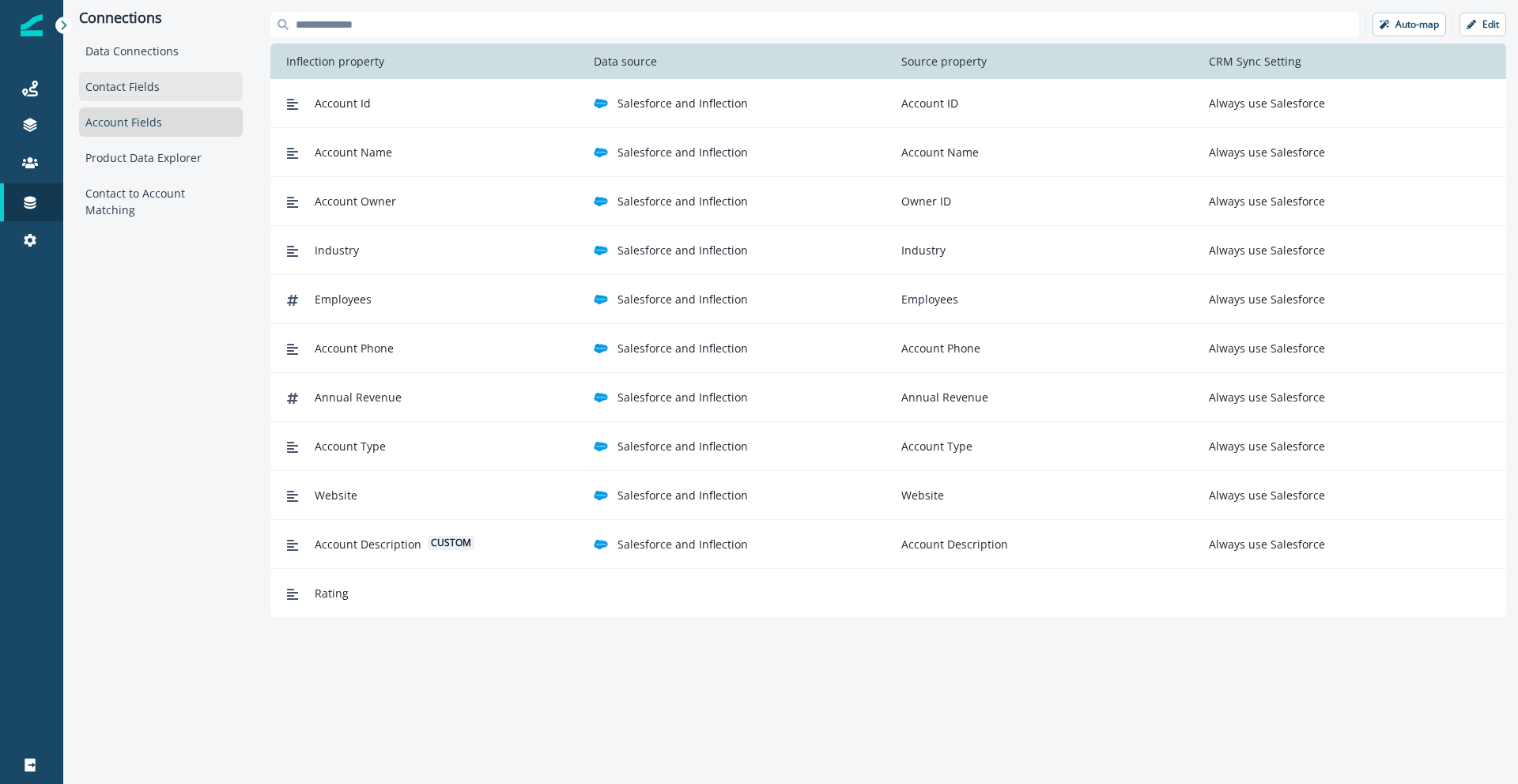 click on "Contact Fields" at bounding box center (160, 86) 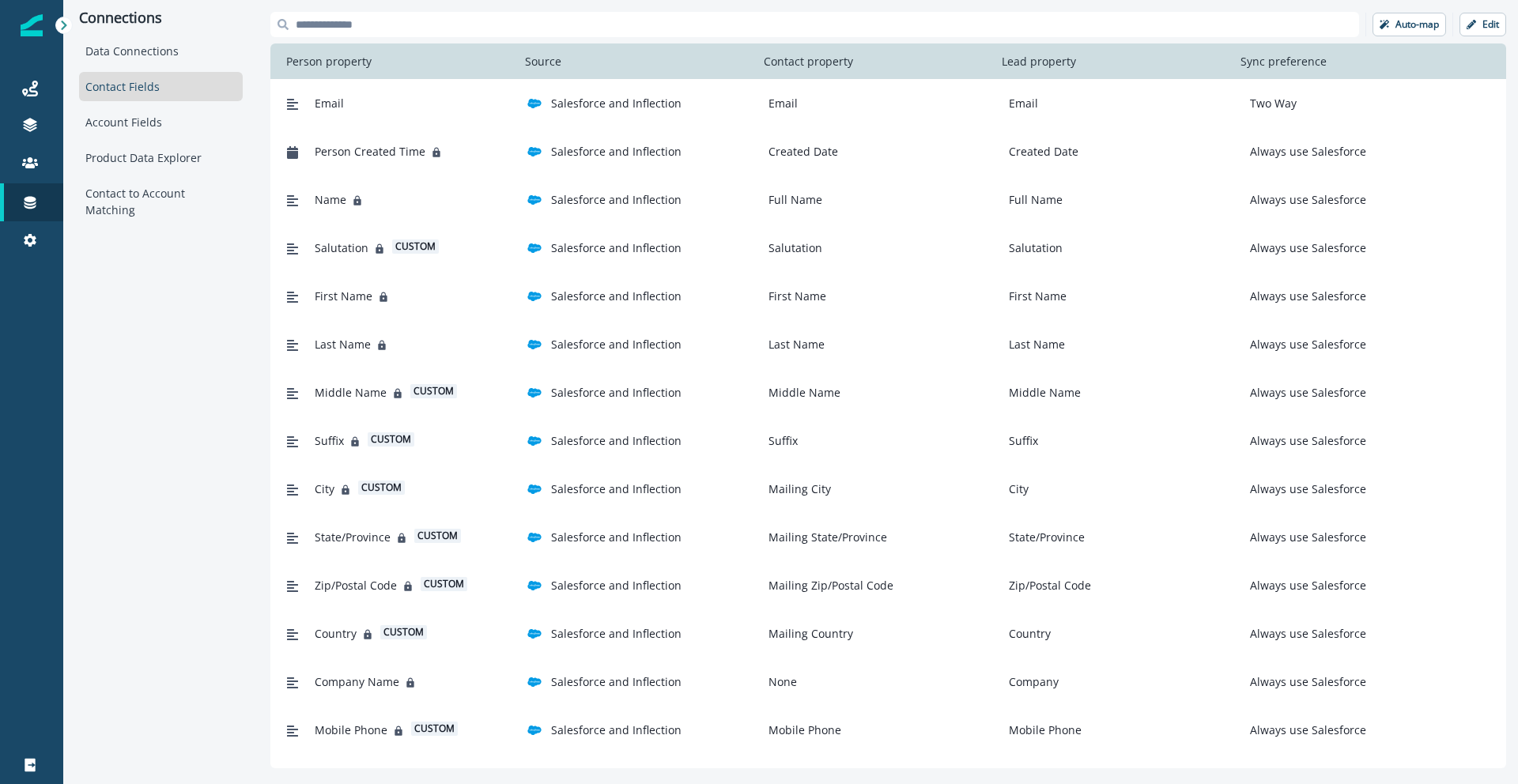 click on "Mailing City" at bounding box center [796, 488] 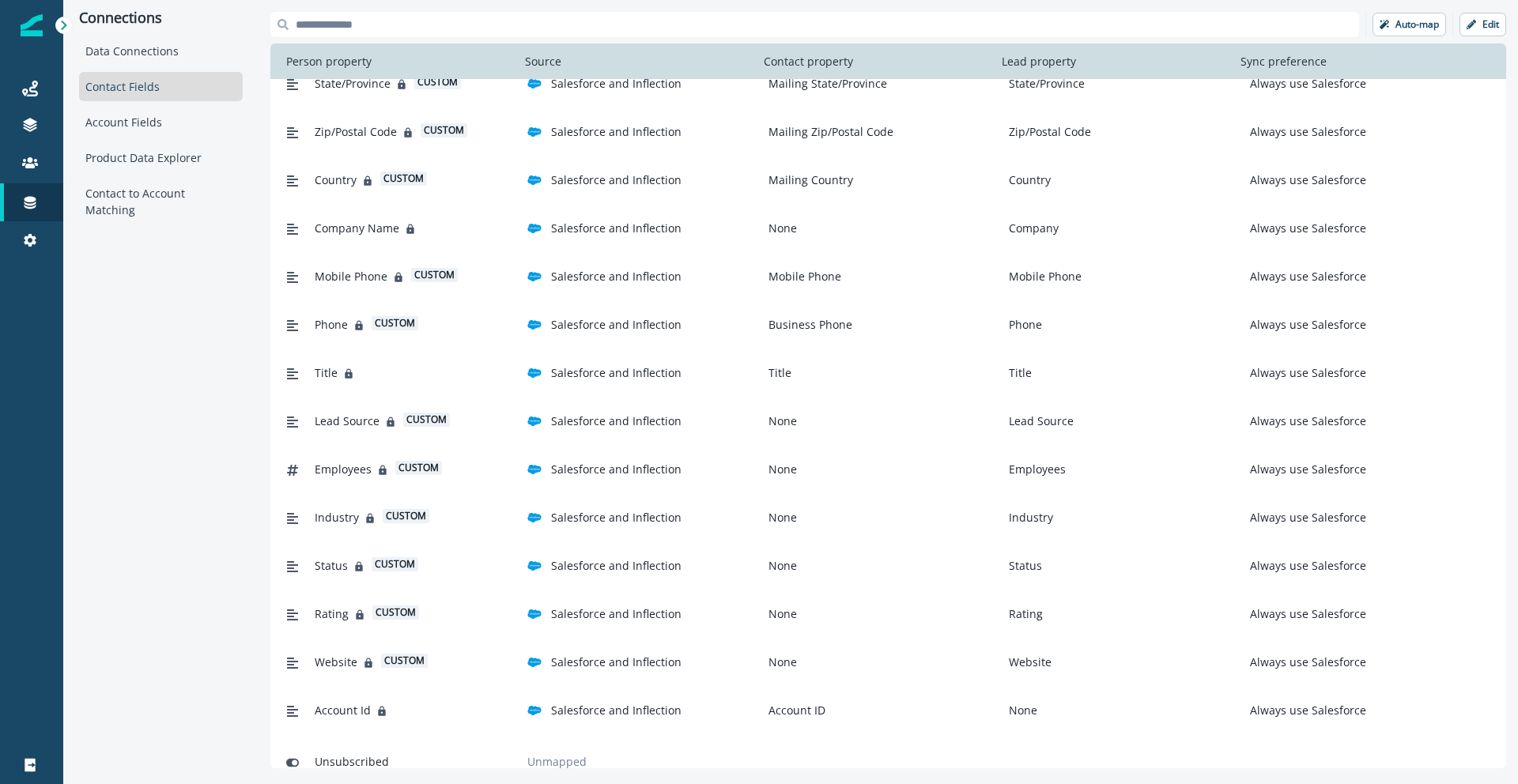 scroll, scrollTop: 474, scrollLeft: 0, axis: vertical 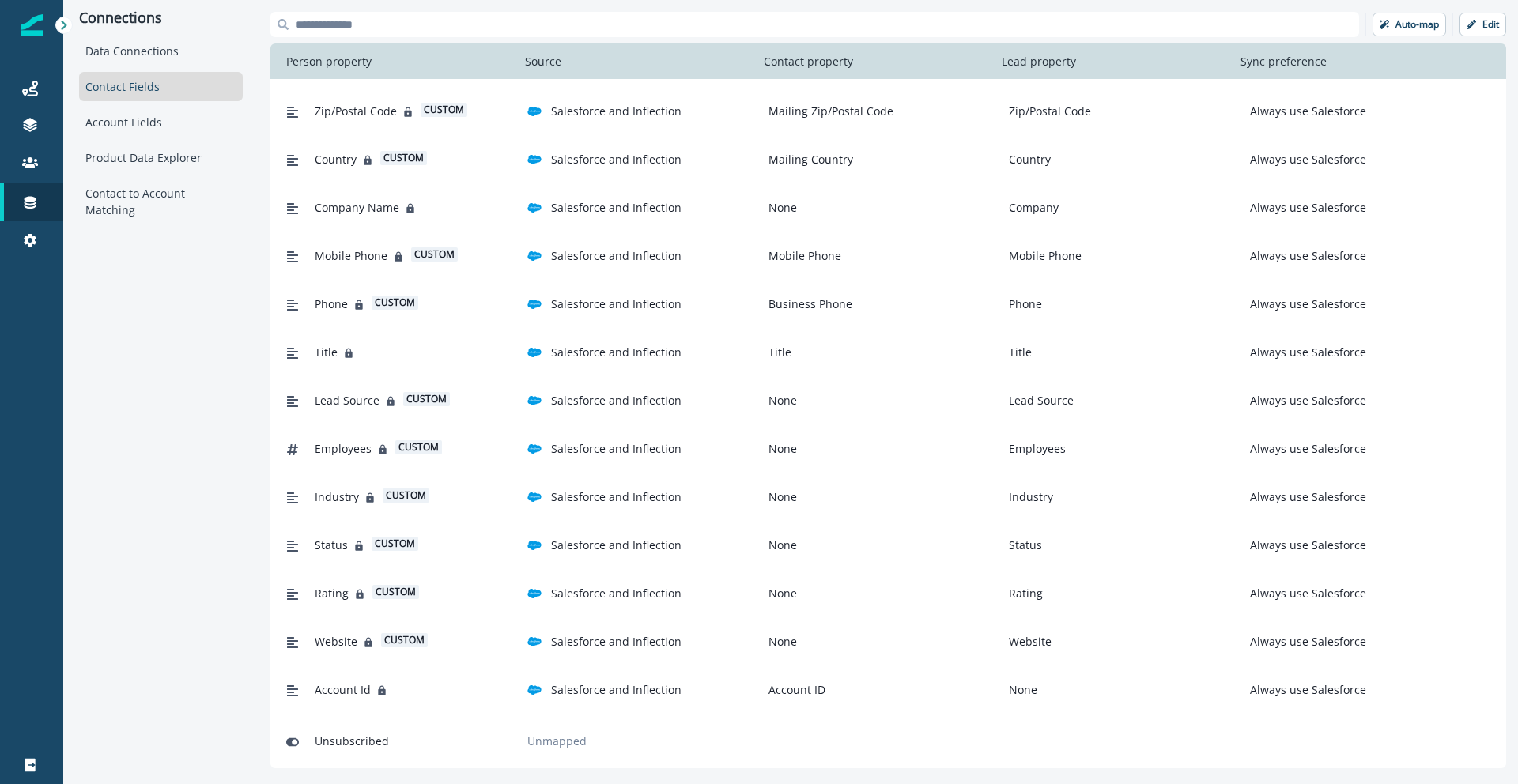 click on "Status" at bounding box center [1022, 545] 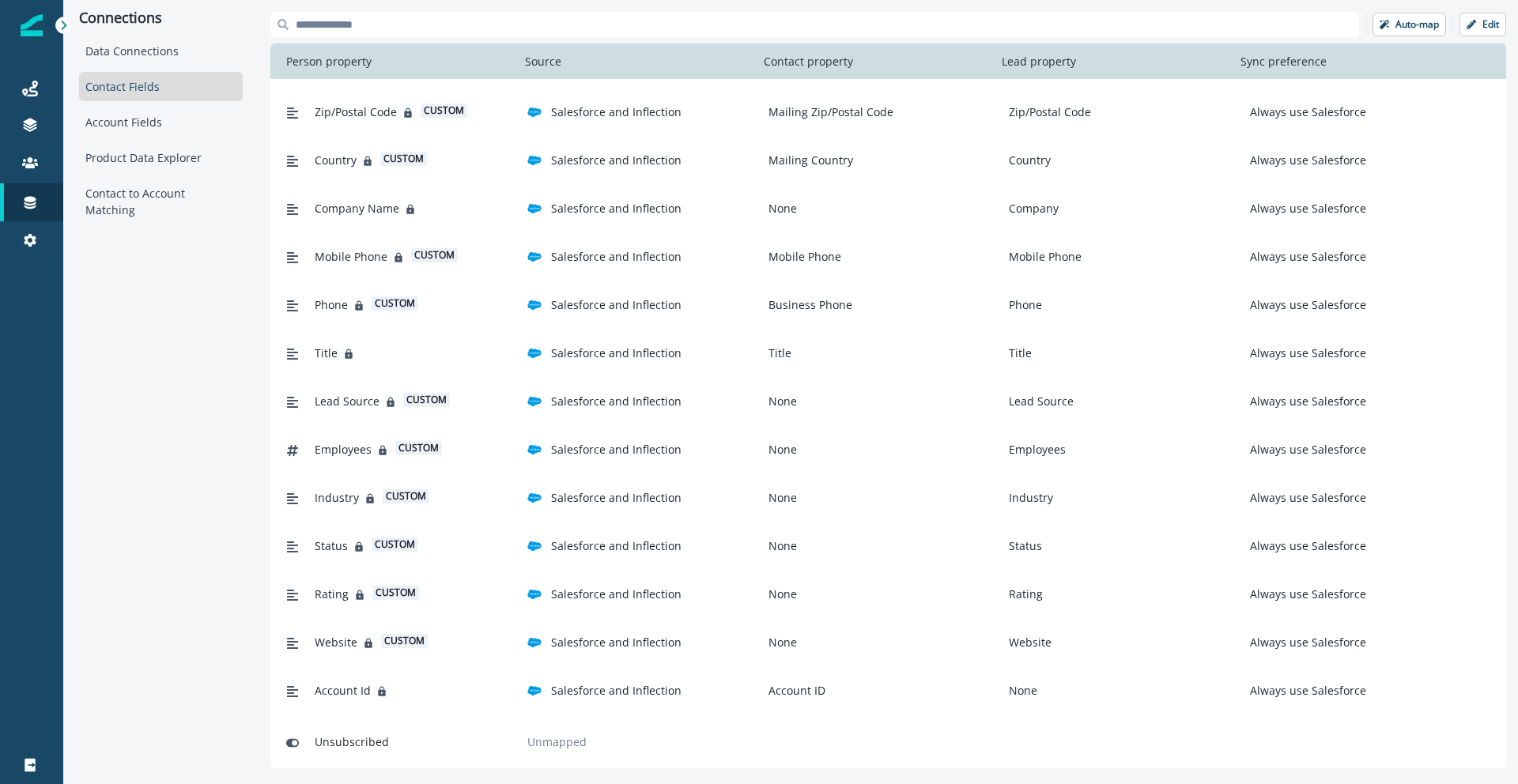 click on "Account Id Salesforce and Inflection Account ID   None   Always use Salesforce" at bounding box center (875, 690) 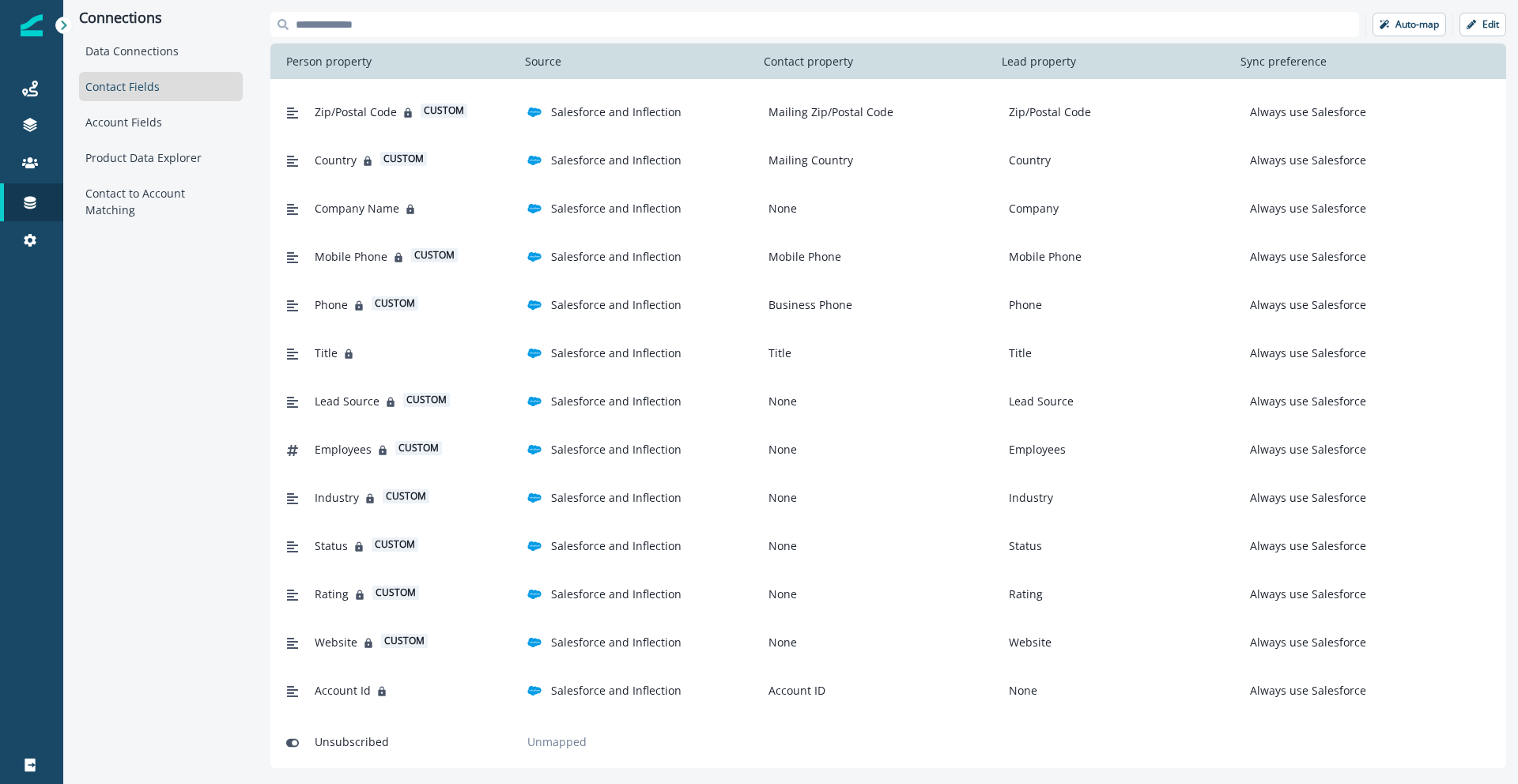 click on "Unmapped" at bounding box center (557, 741) 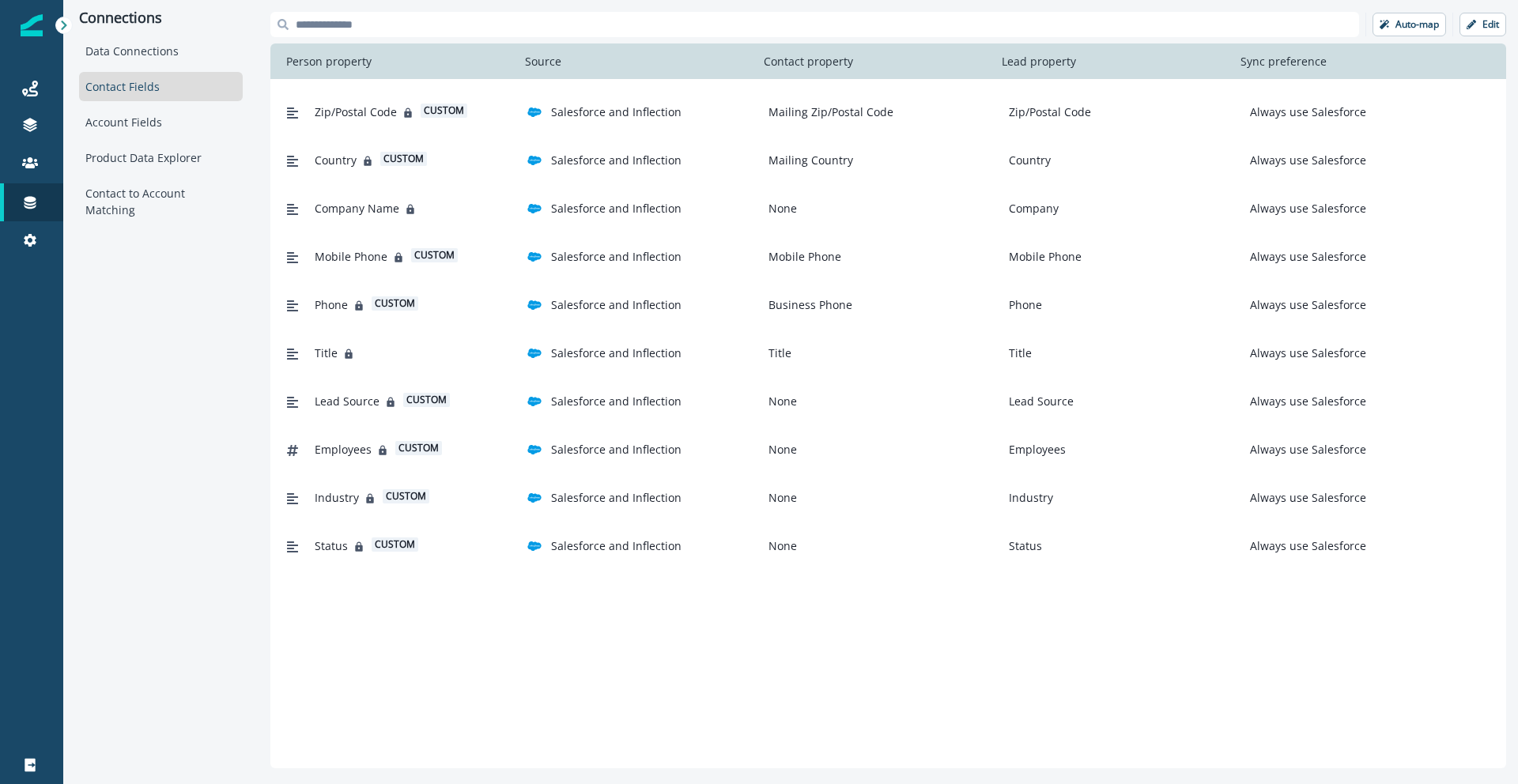 scroll, scrollTop: 0, scrollLeft: 0, axis: both 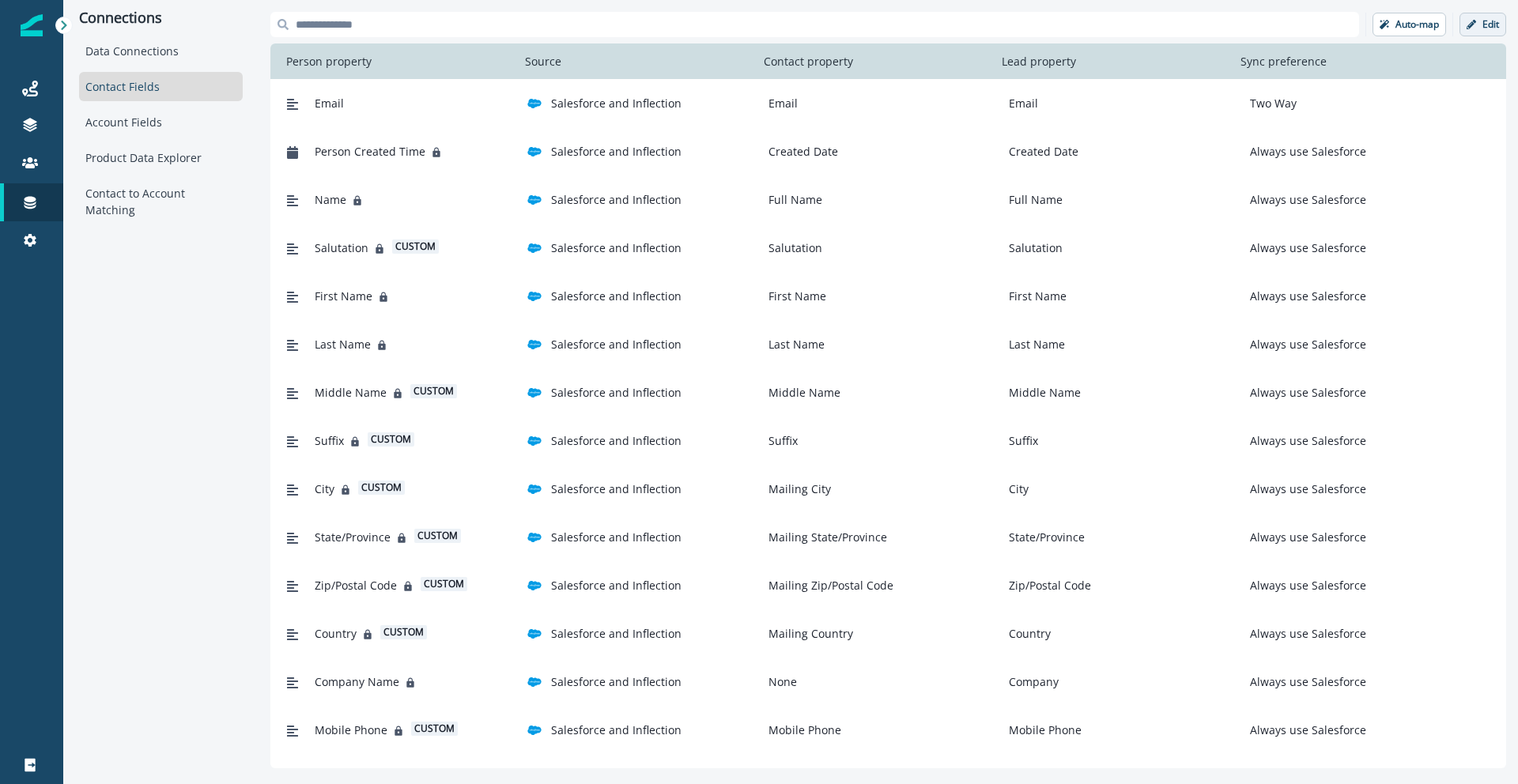 click on "Edit" at bounding box center [1490, 24] 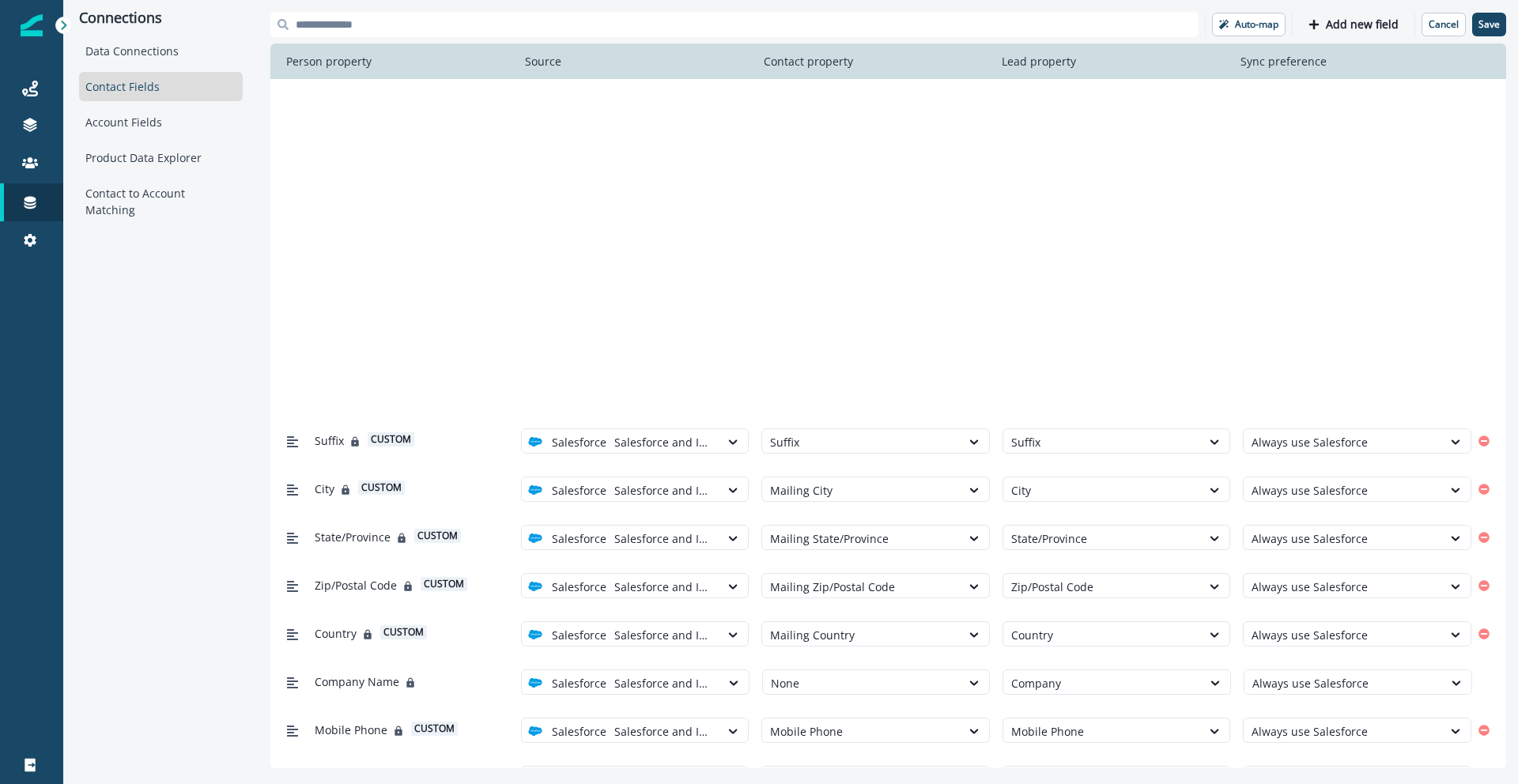 scroll, scrollTop: 468, scrollLeft: 0, axis: vertical 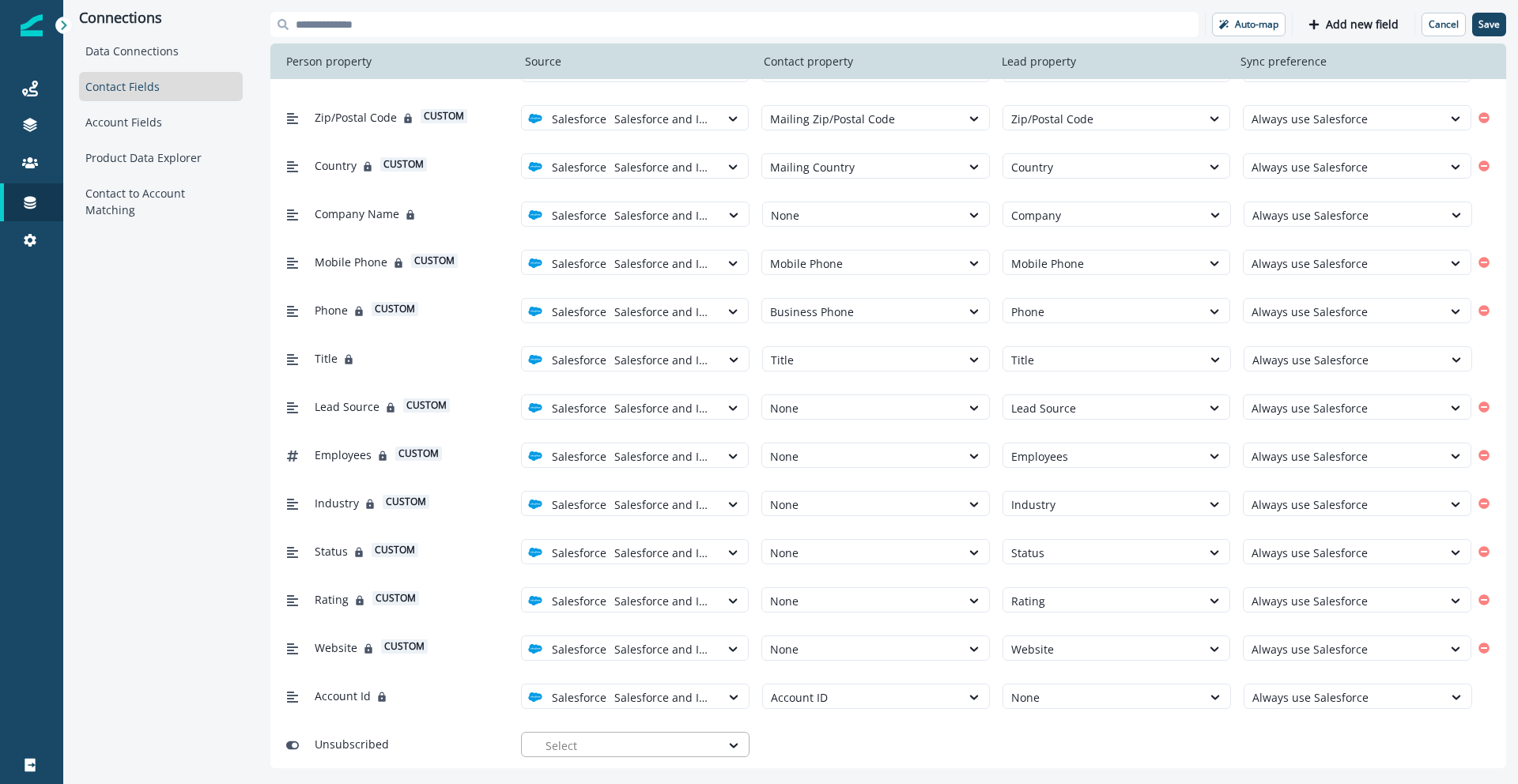 click at bounding box center [629, 745] 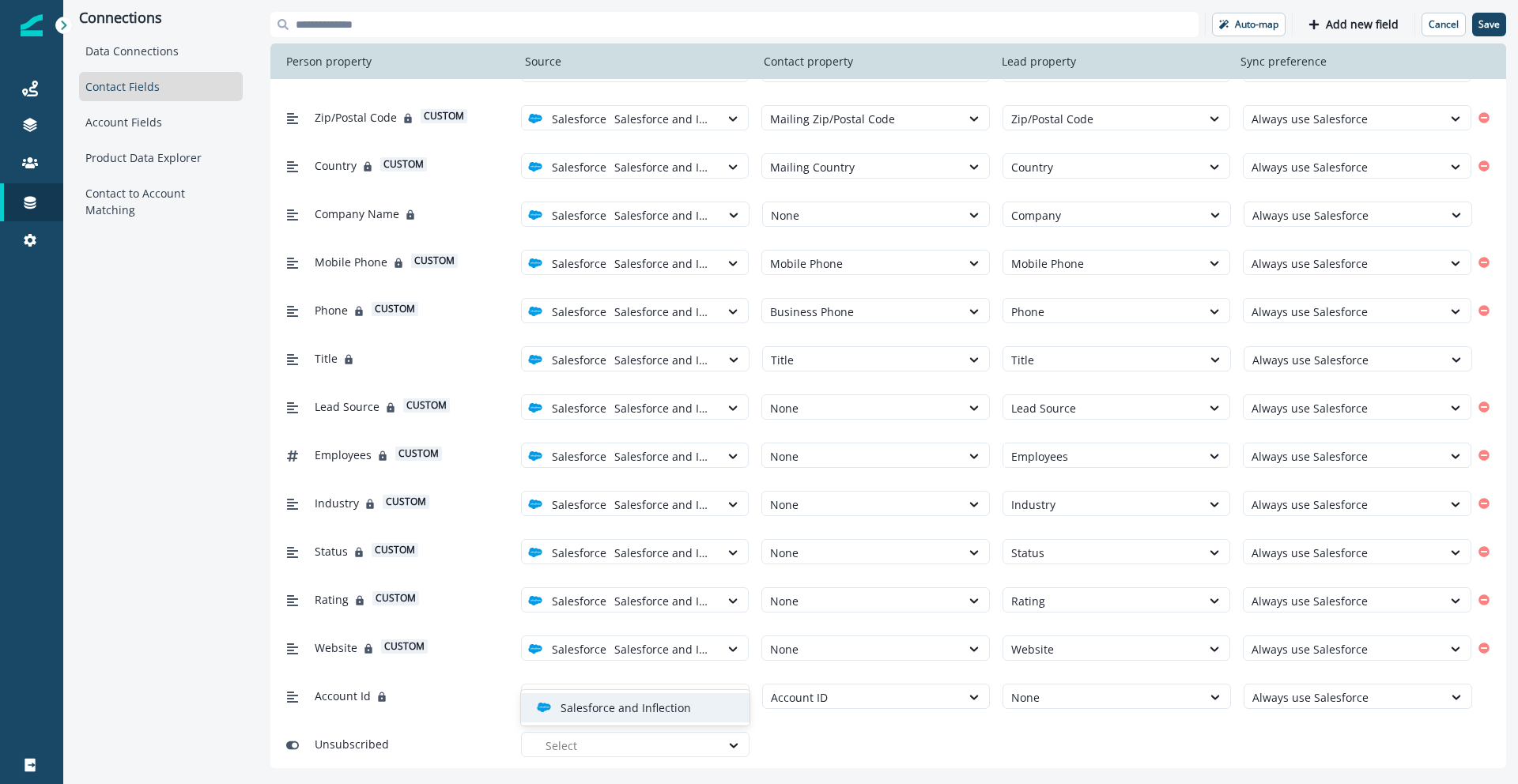 click on "Salesforce and Inflection" at bounding box center (625, 707) 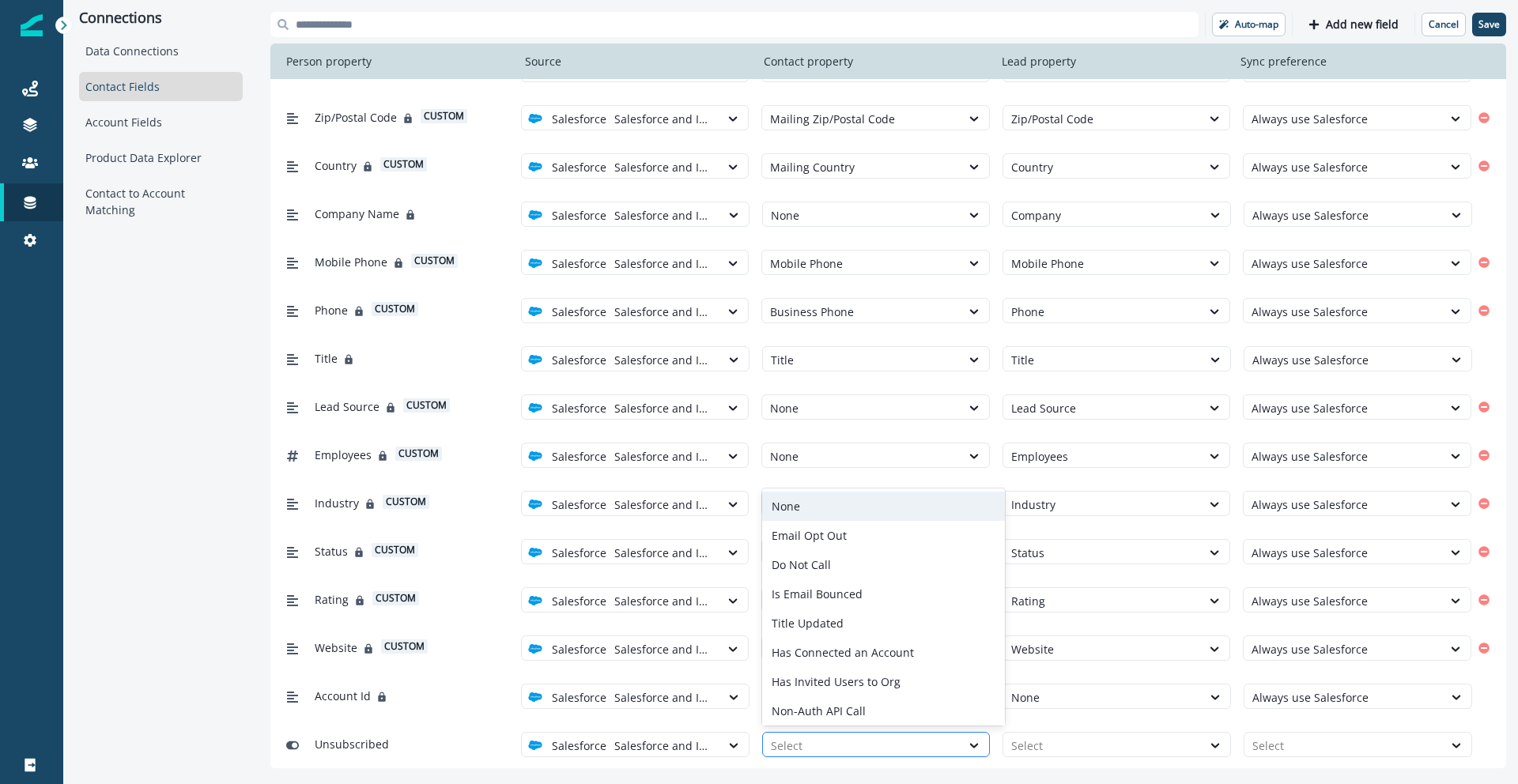 click at bounding box center [862, 745] 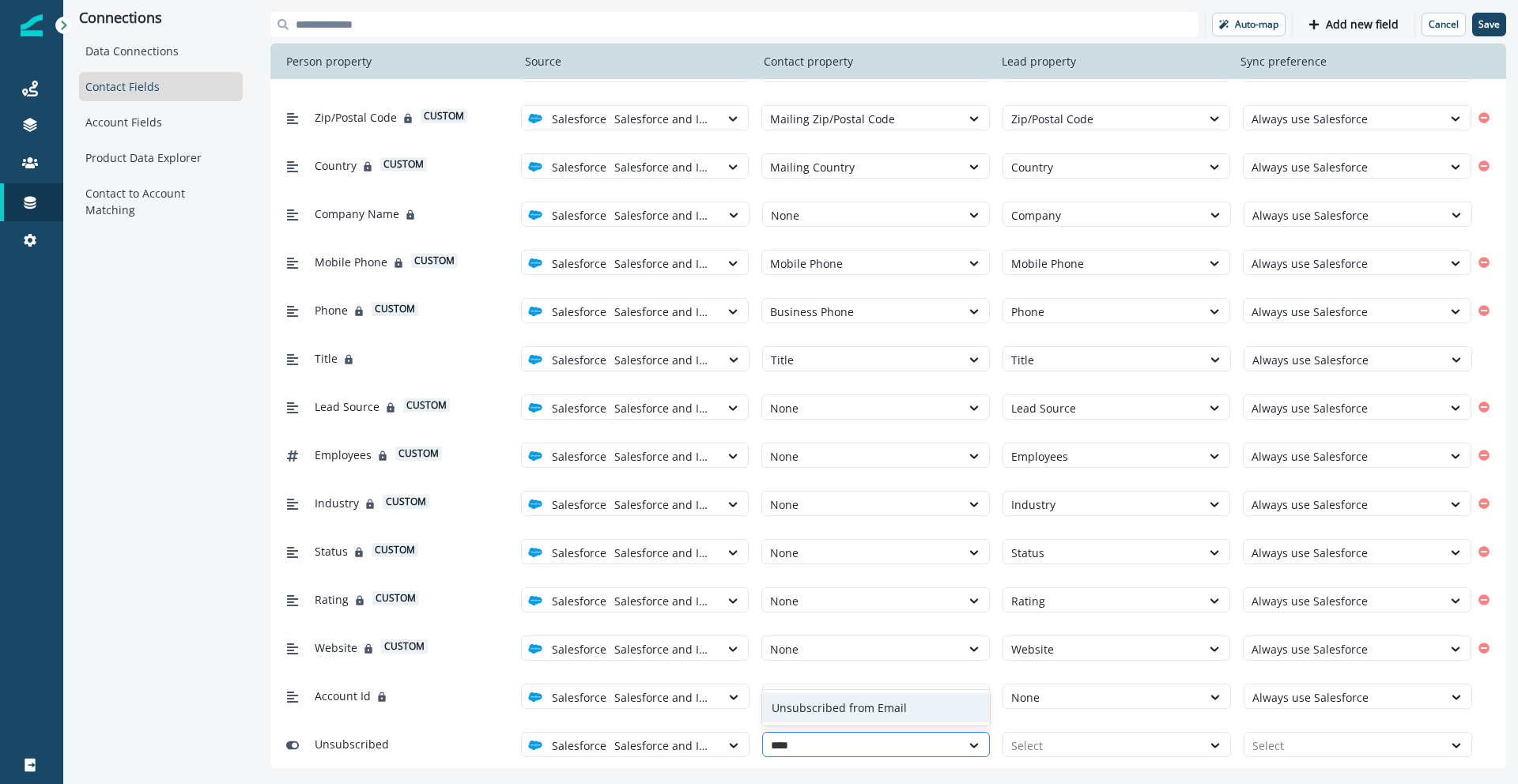 type on "*****" 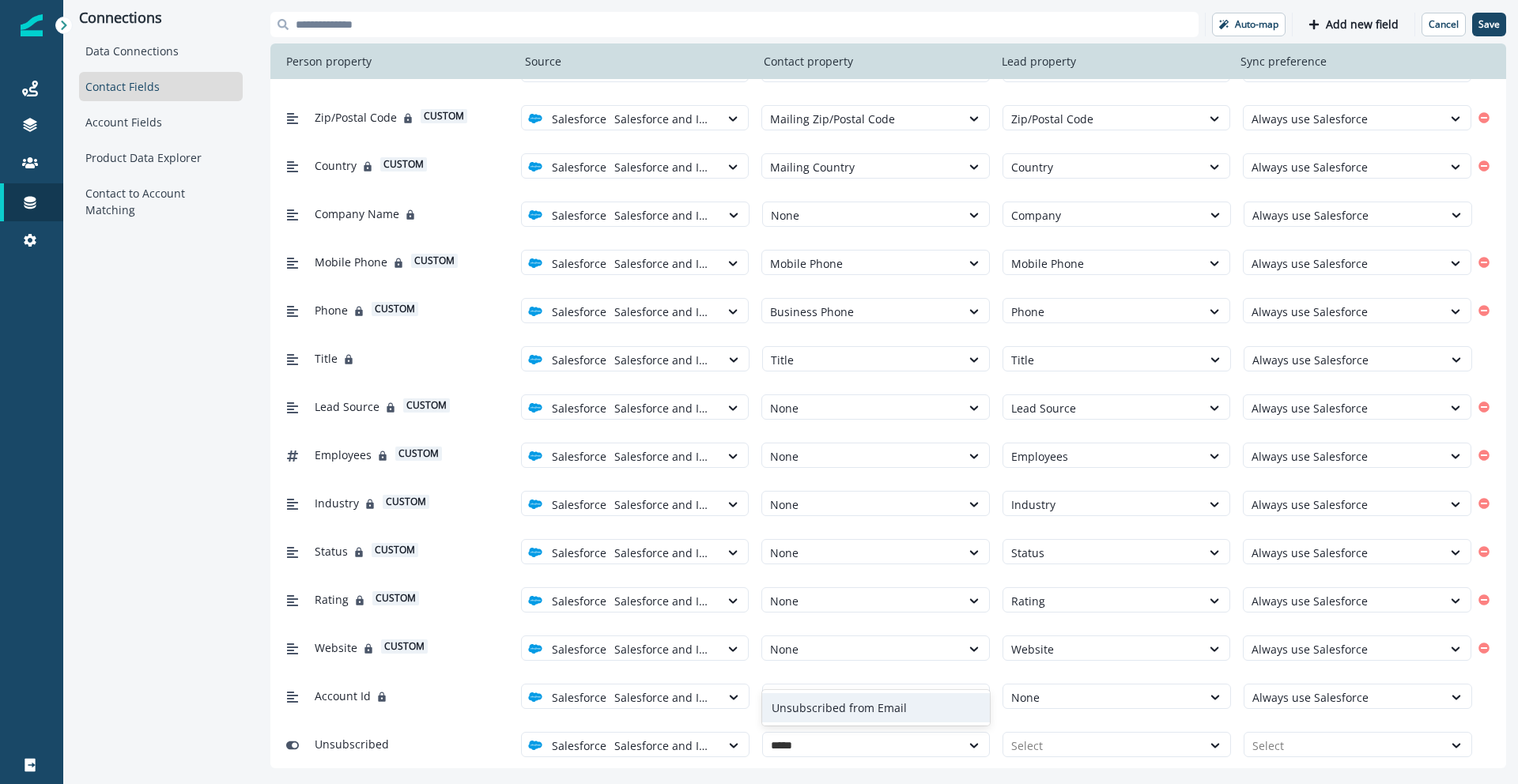 click on "Unsubscribed from Email" at bounding box center [876, 707] 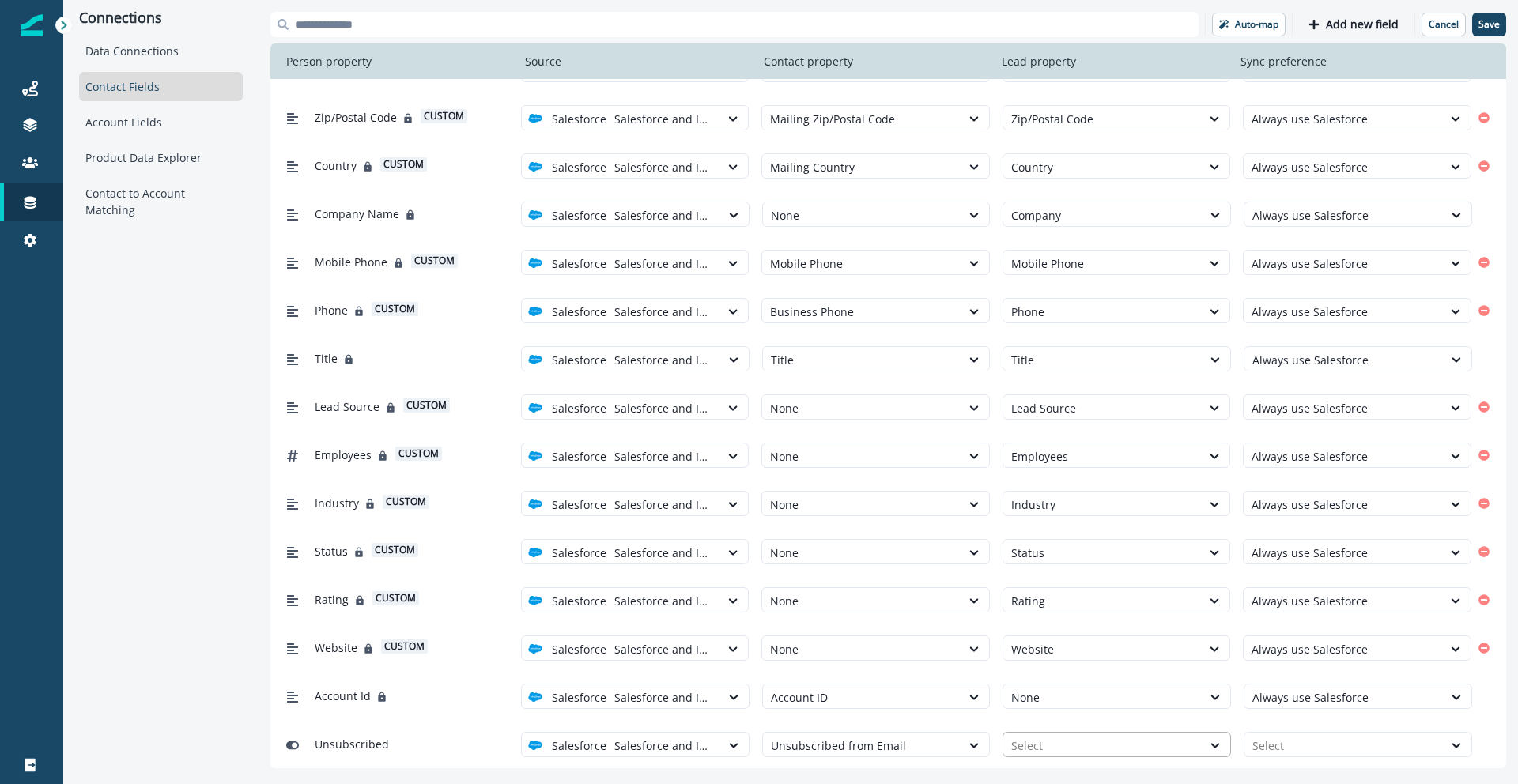 click at bounding box center (1102, 745) 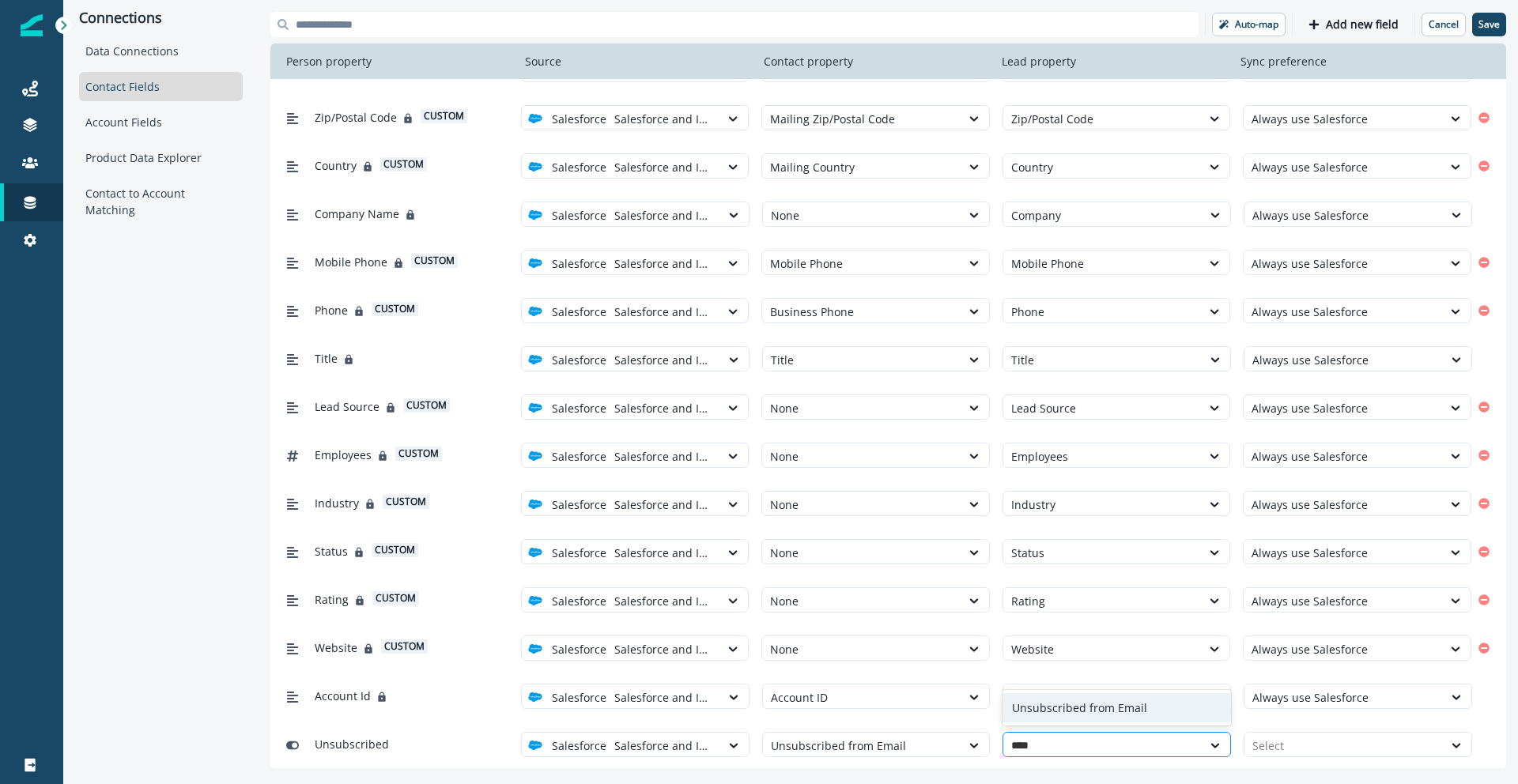 type on "*****" 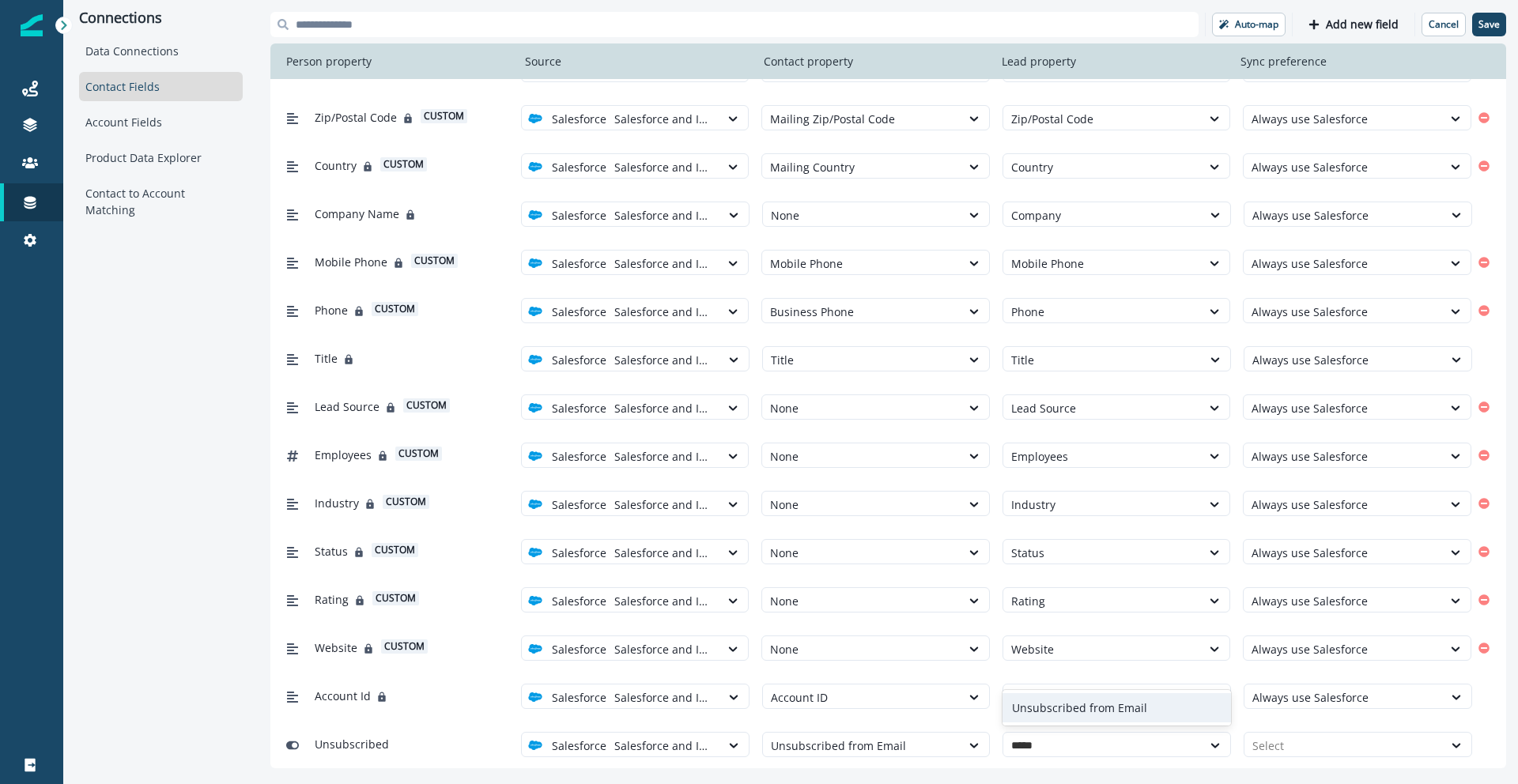 click on "Unsubscribed from Email" at bounding box center (1116, 707) 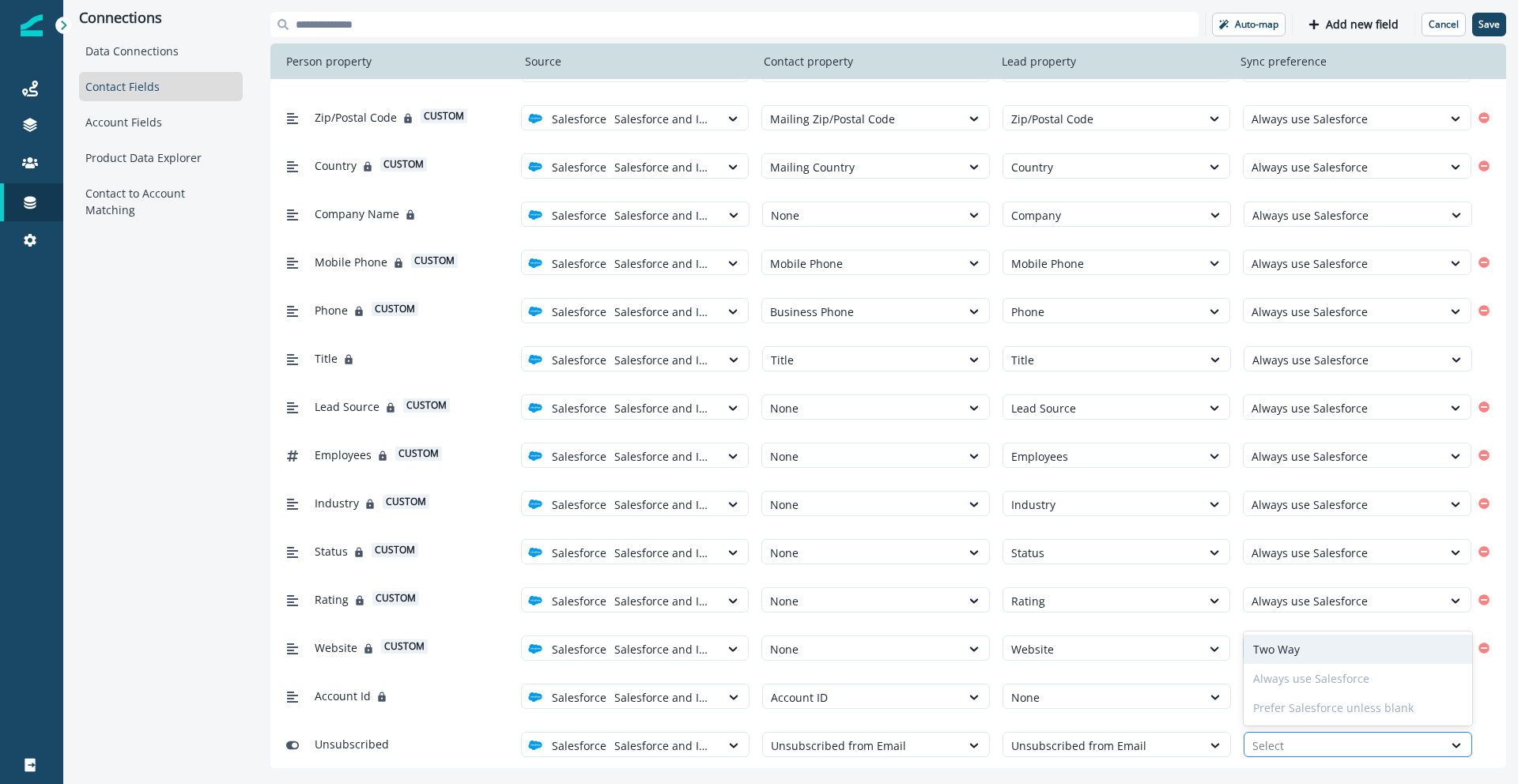 click at bounding box center [1343, 745] 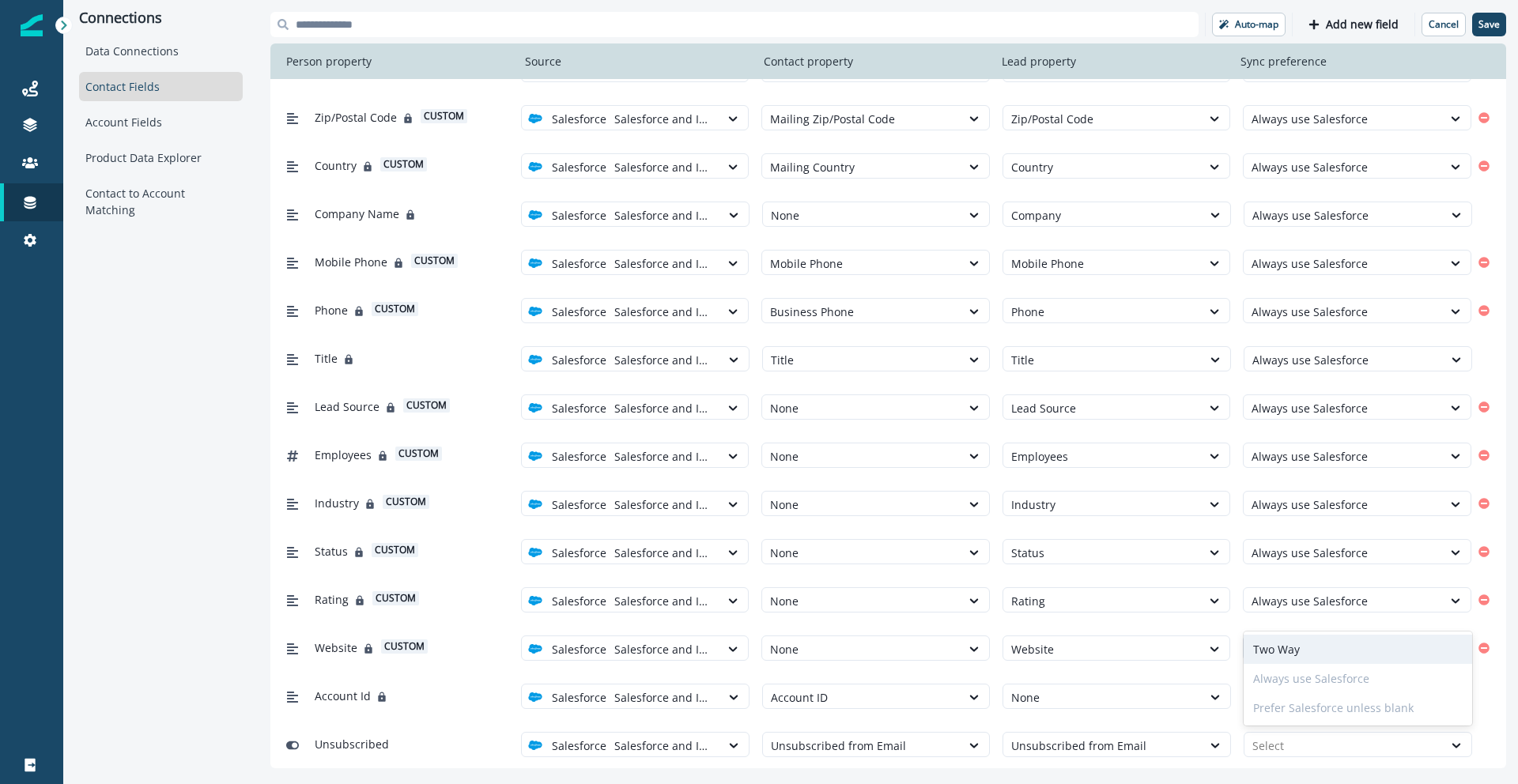 click on "Always use Salesforce" at bounding box center [1358, 678] 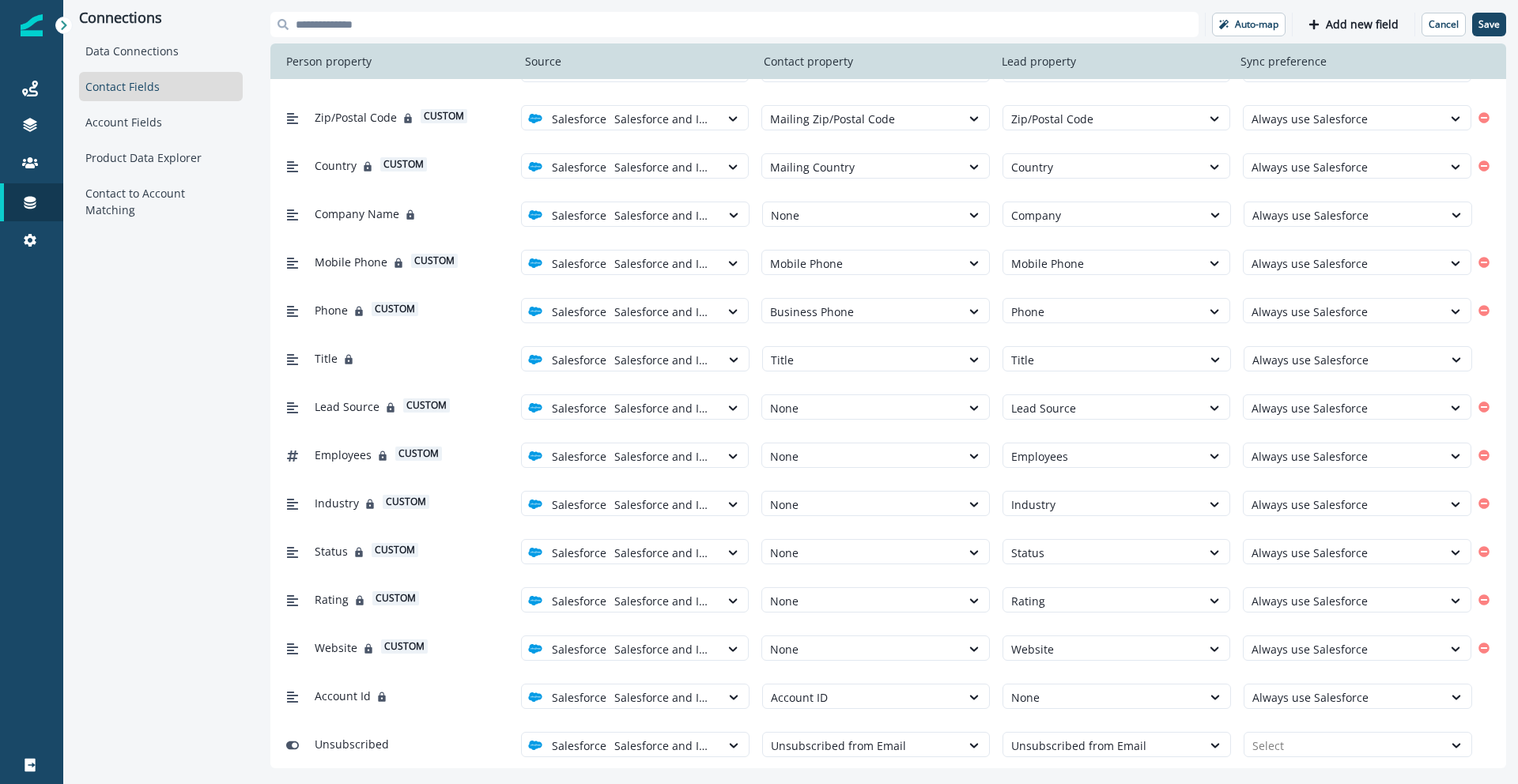 click on "Unsubscribed option Salesforce and Inflection, selected. Salesforce Salesforce and Inflection Unsubscribed from Email Unsubscribed from Email Select" at bounding box center (888, 744) 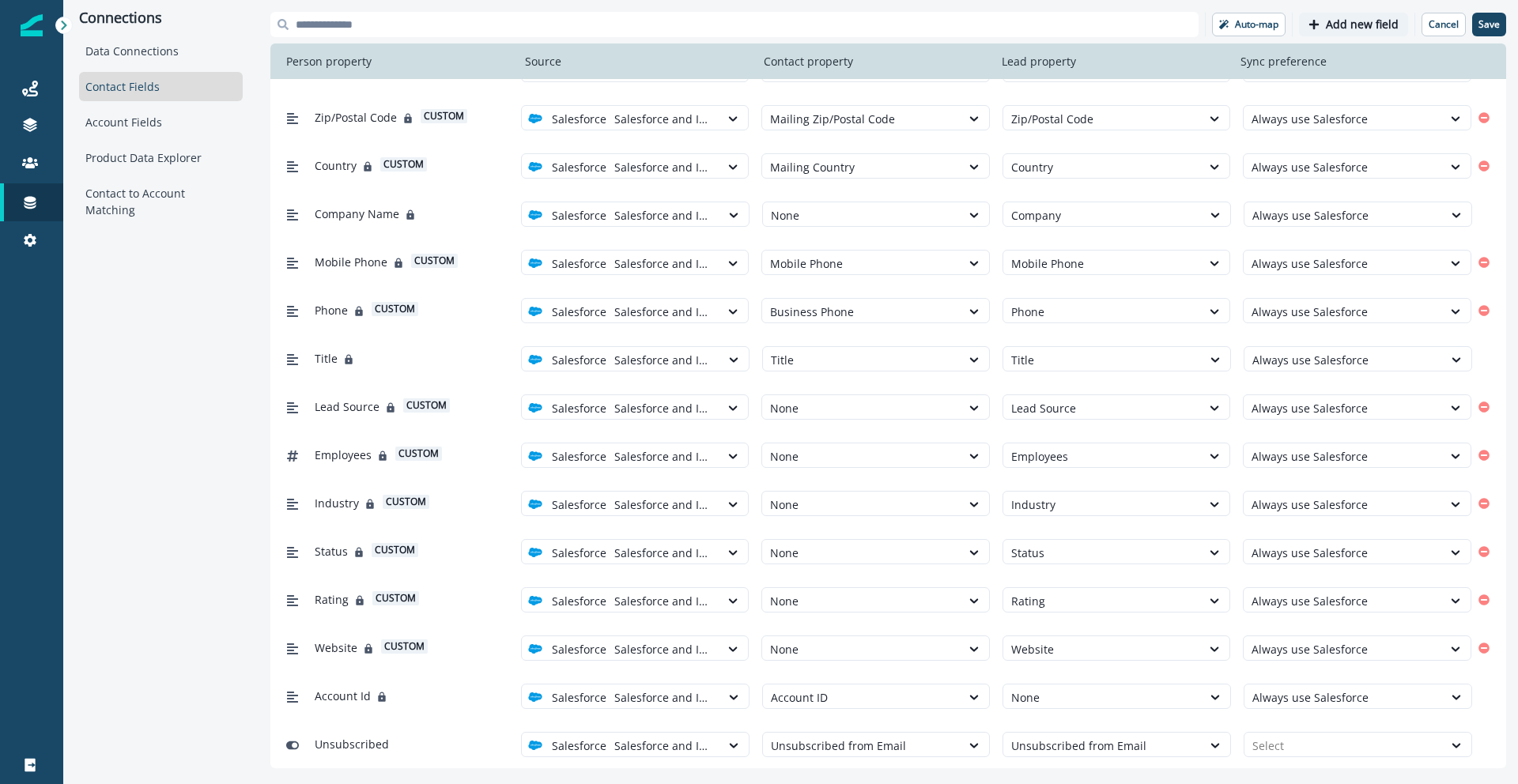 click on "Add new field" at bounding box center (1362, 24) 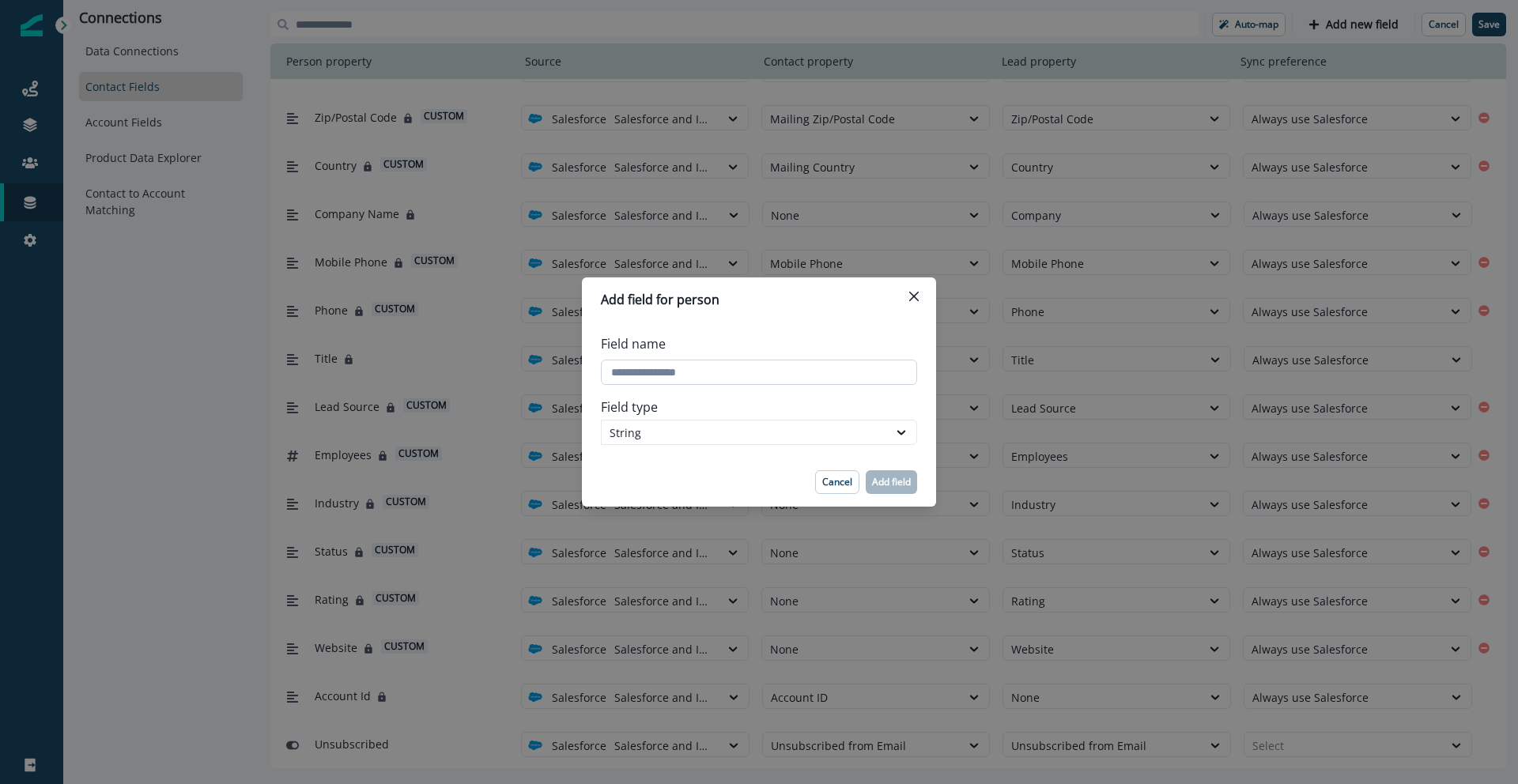 click on "Field name" at bounding box center [759, 372] 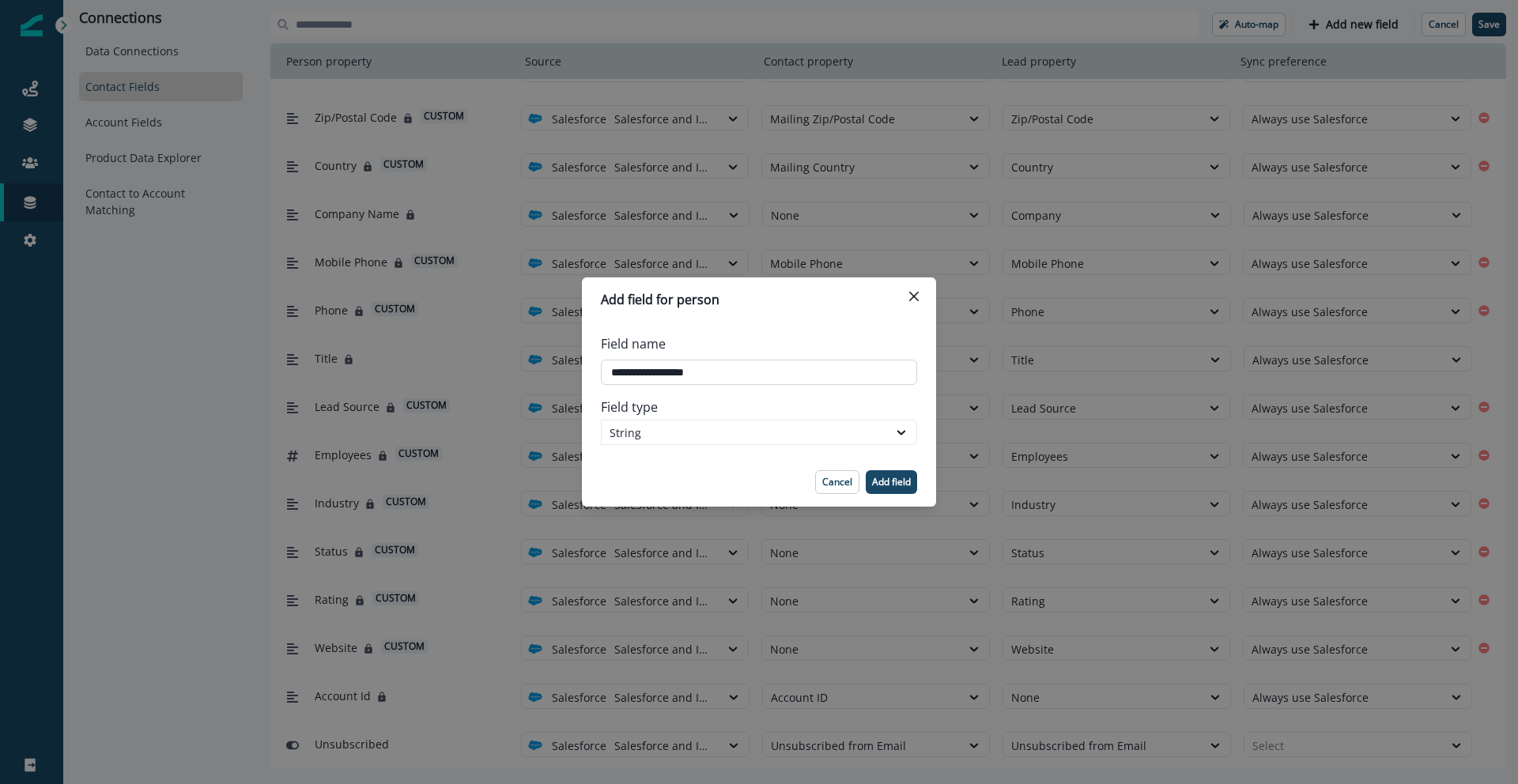 type on "**********" 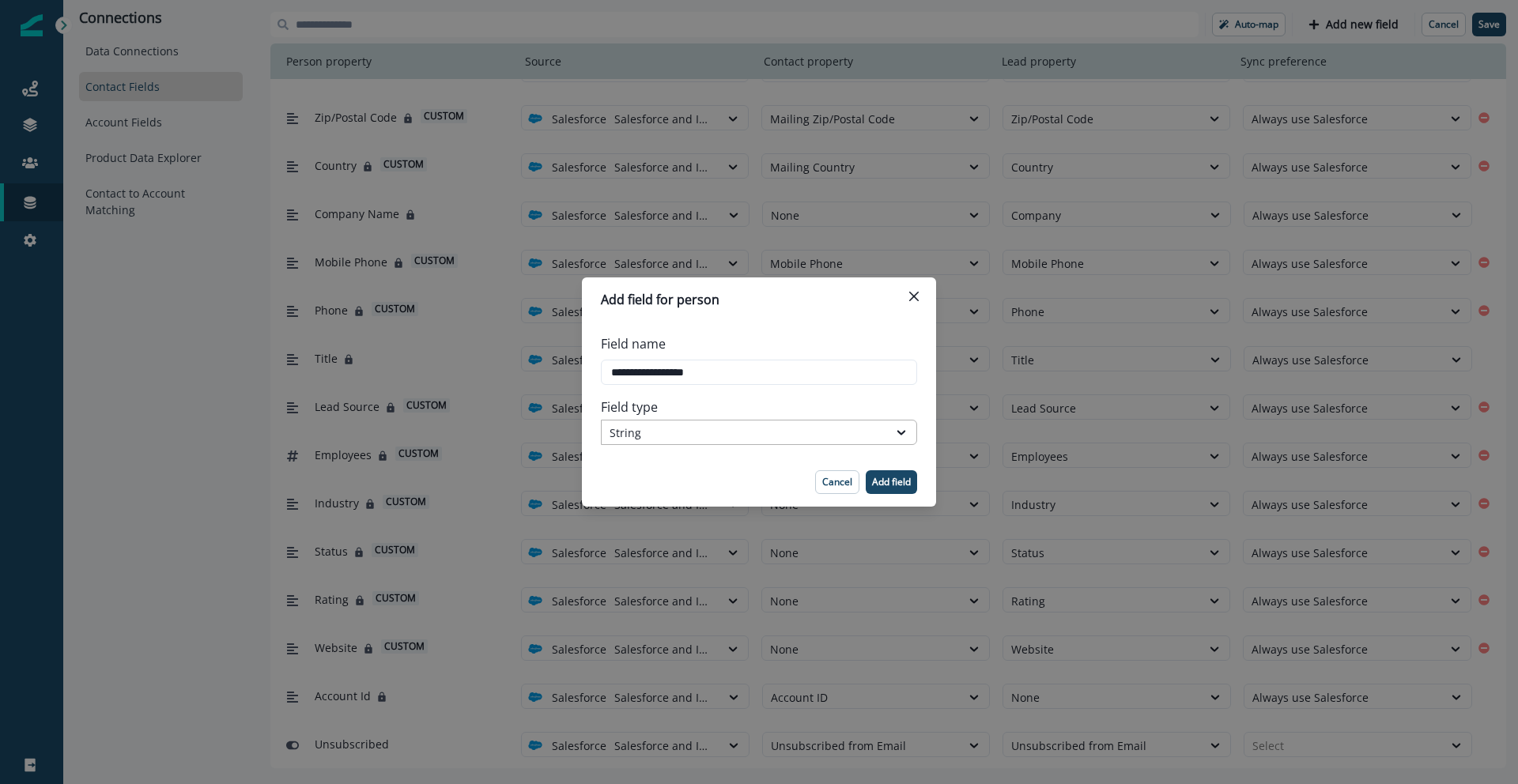 click on "String" at bounding box center (745, 432) 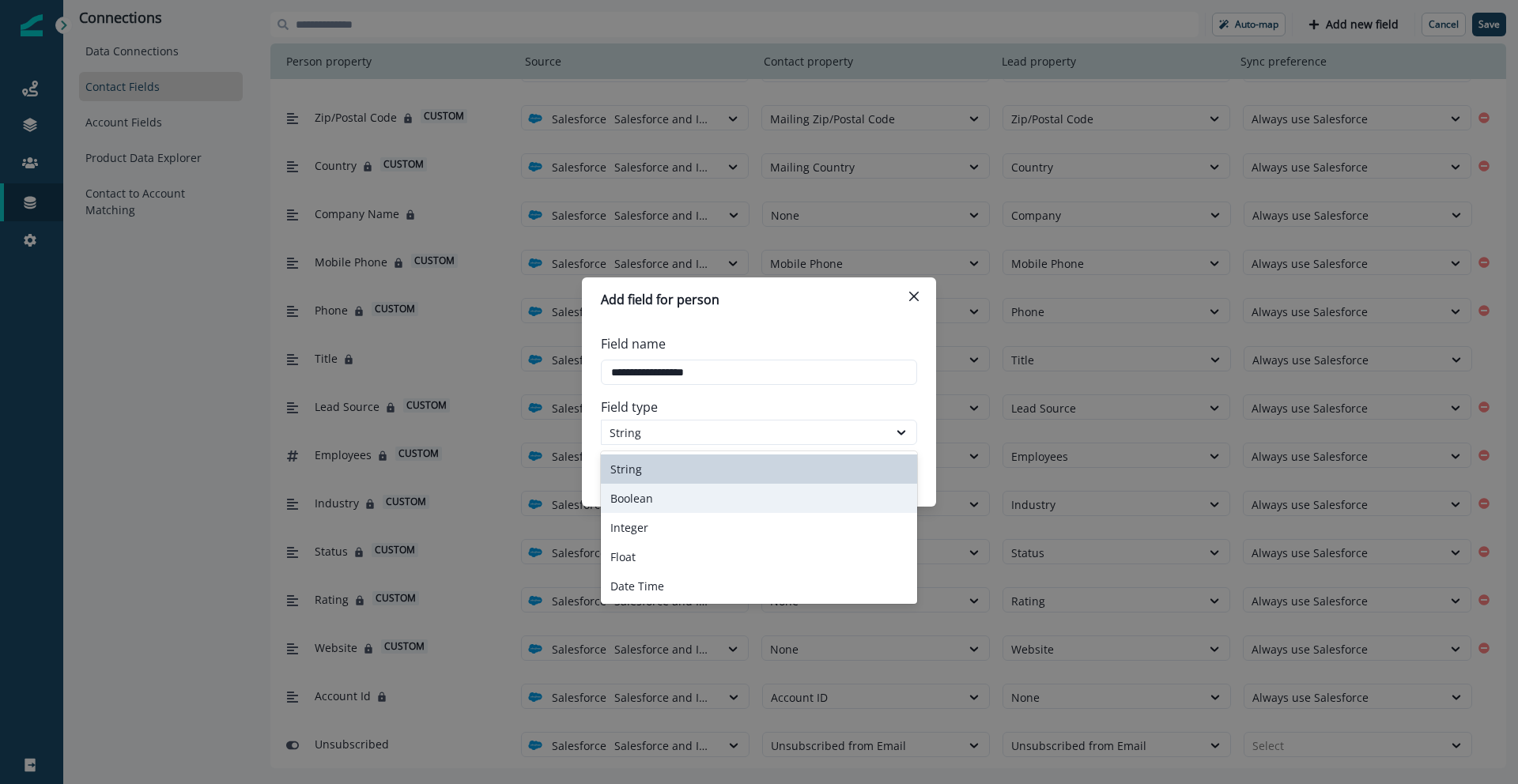 click on "Boolean" at bounding box center (759, 498) 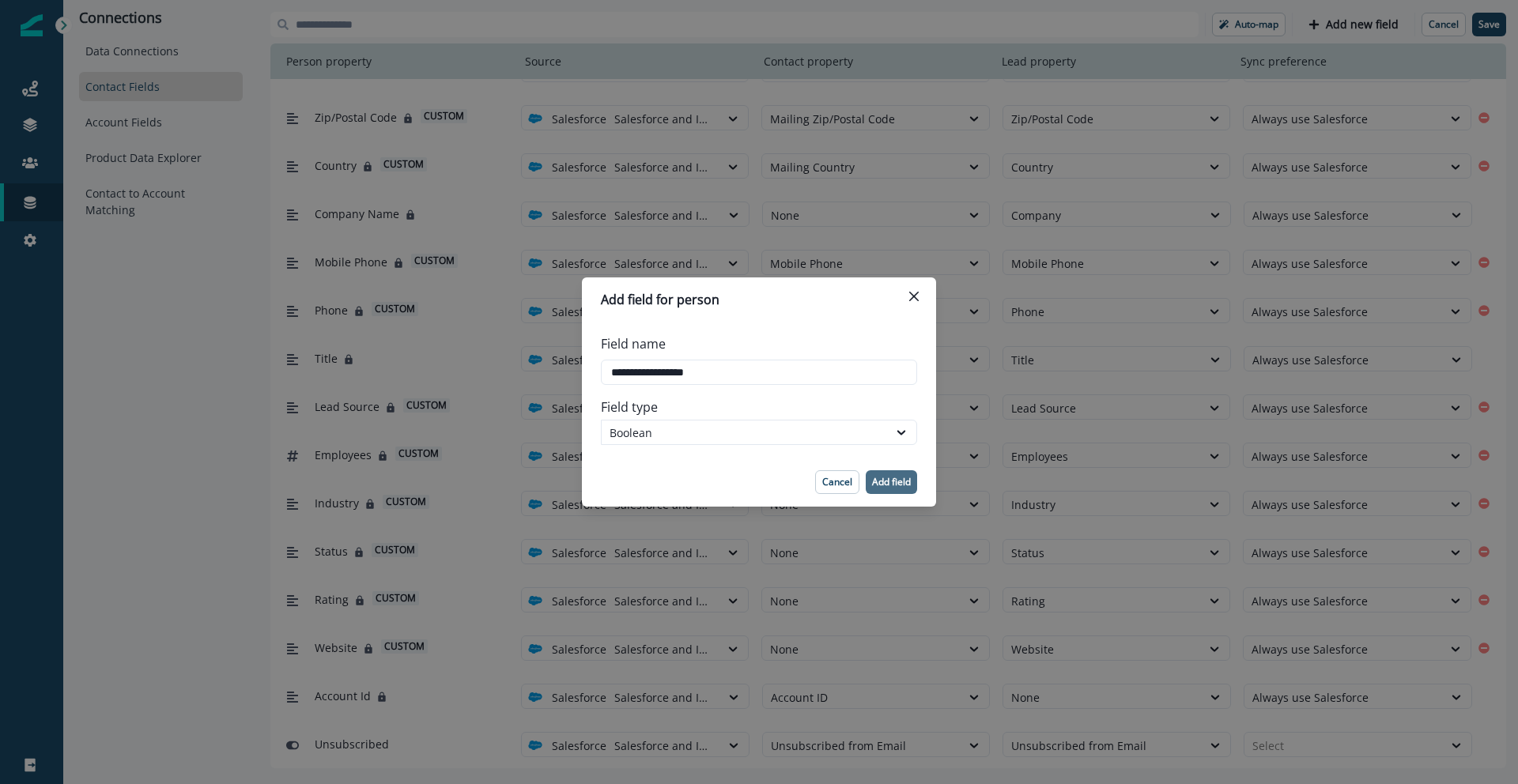 click on "Add field" at bounding box center [891, 482] 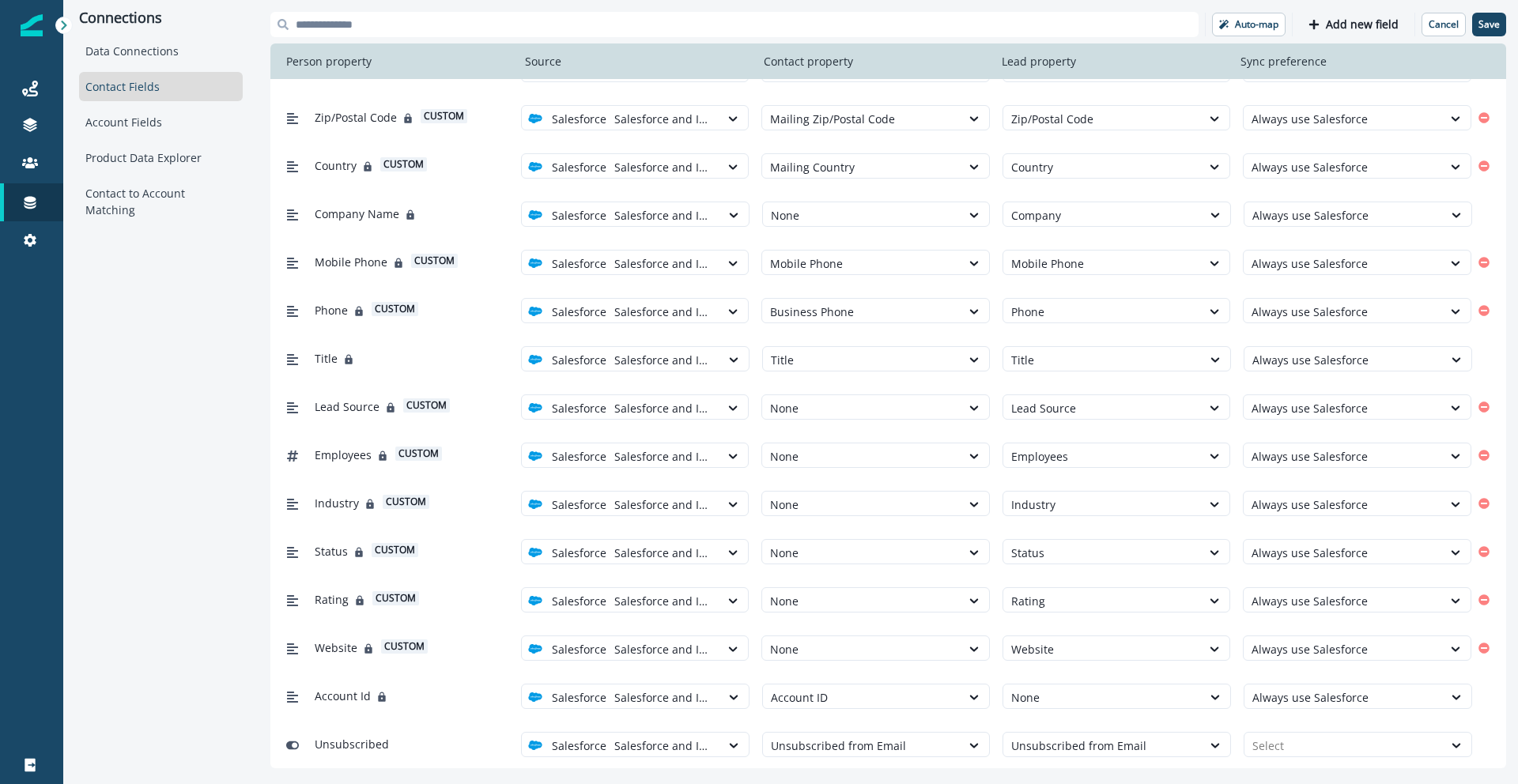 scroll, scrollTop: 516, scrollLeft: 0, axis: vertical 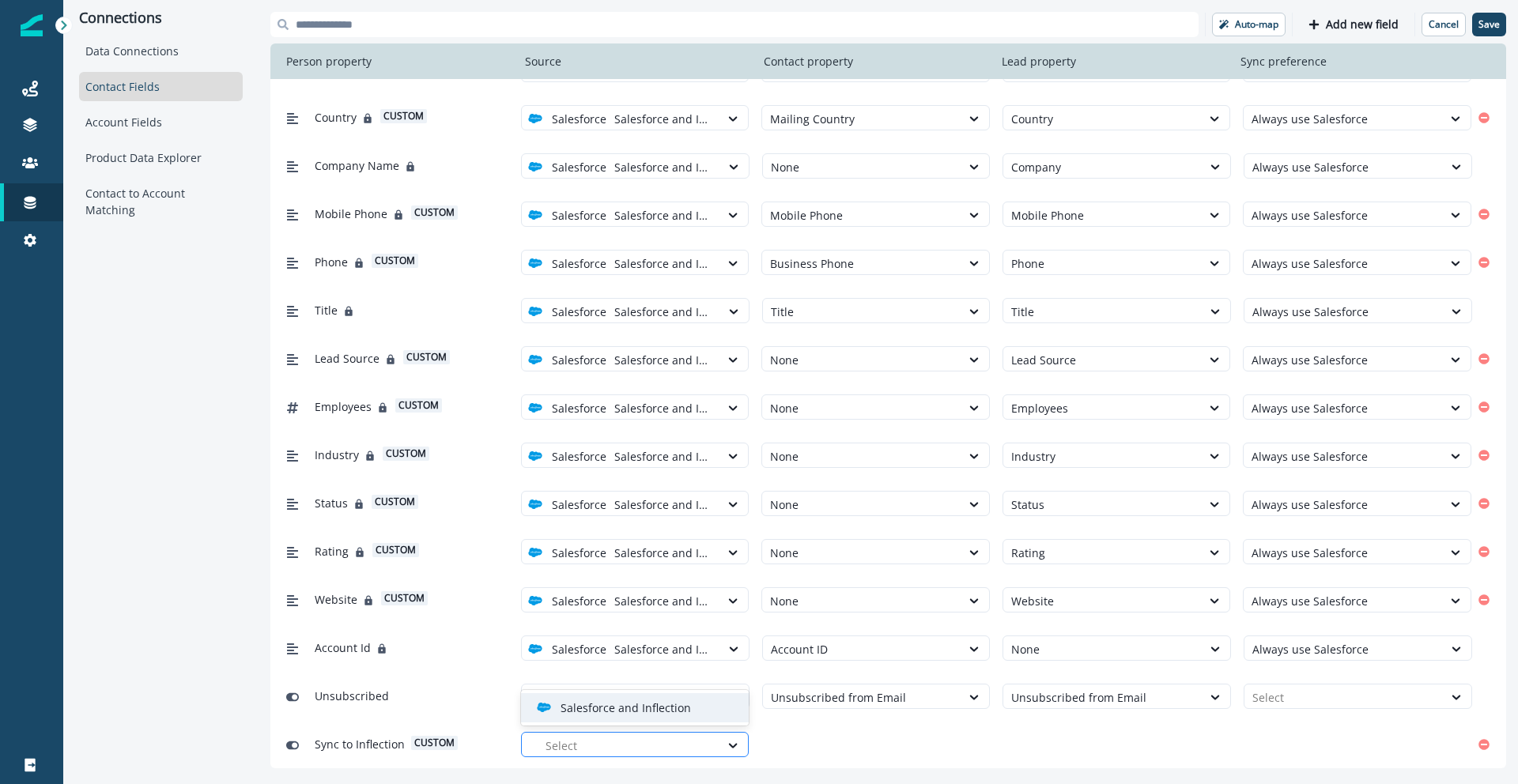 click at bounding box center (629, 745) 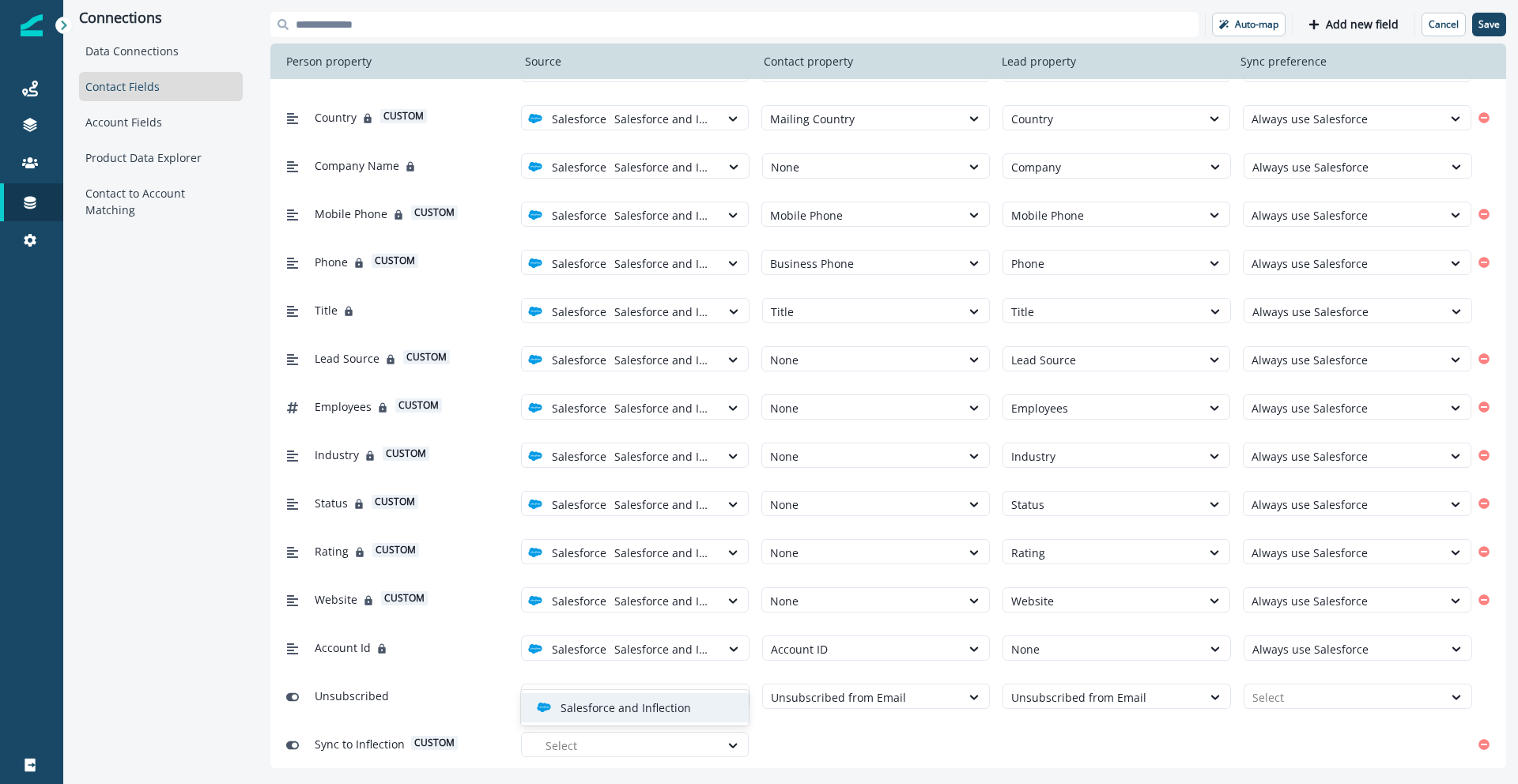 click on "Salesforce and Inflection" at bounding box center [625, 707] 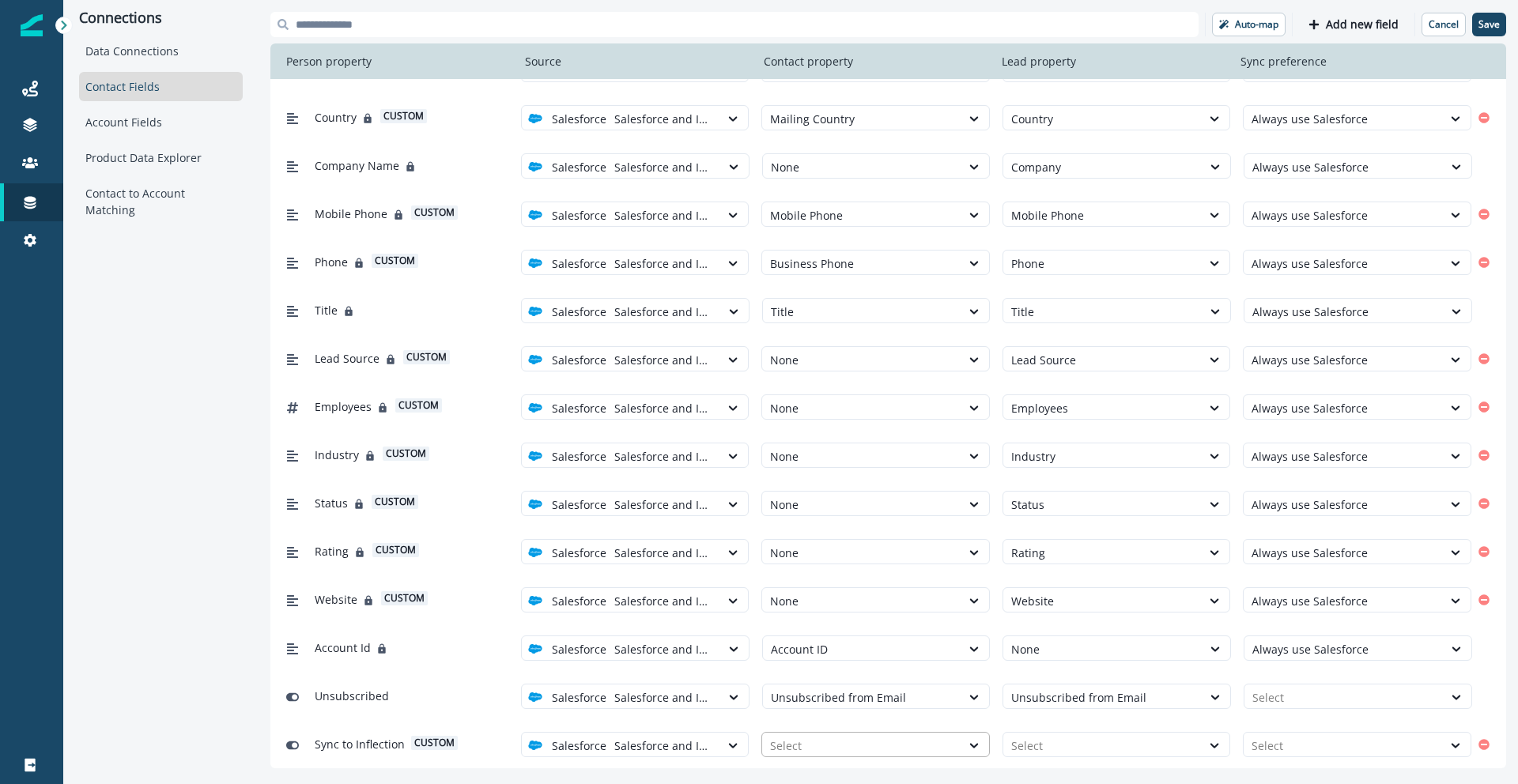 click at bounding box center (861, 745) 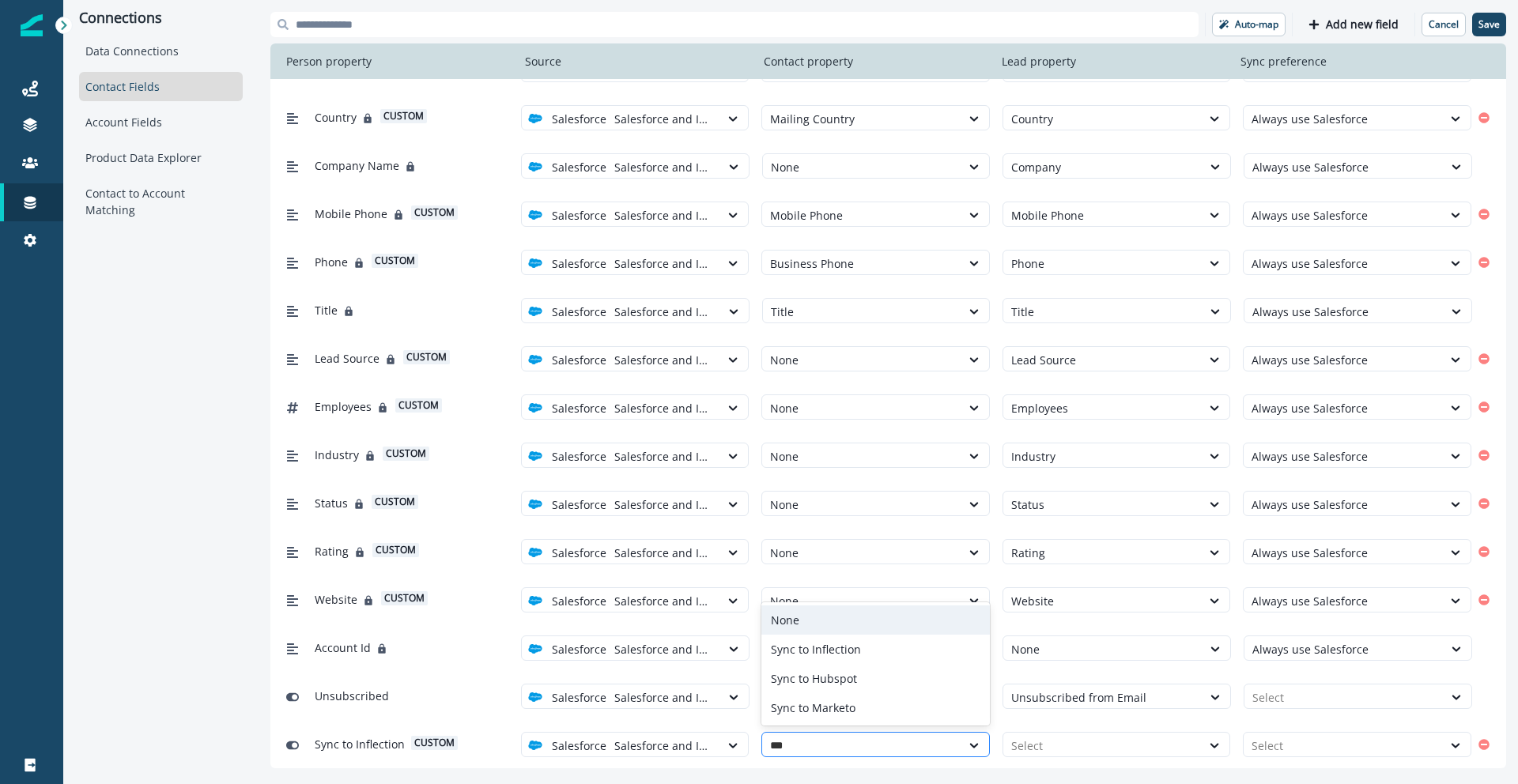 type on "****" 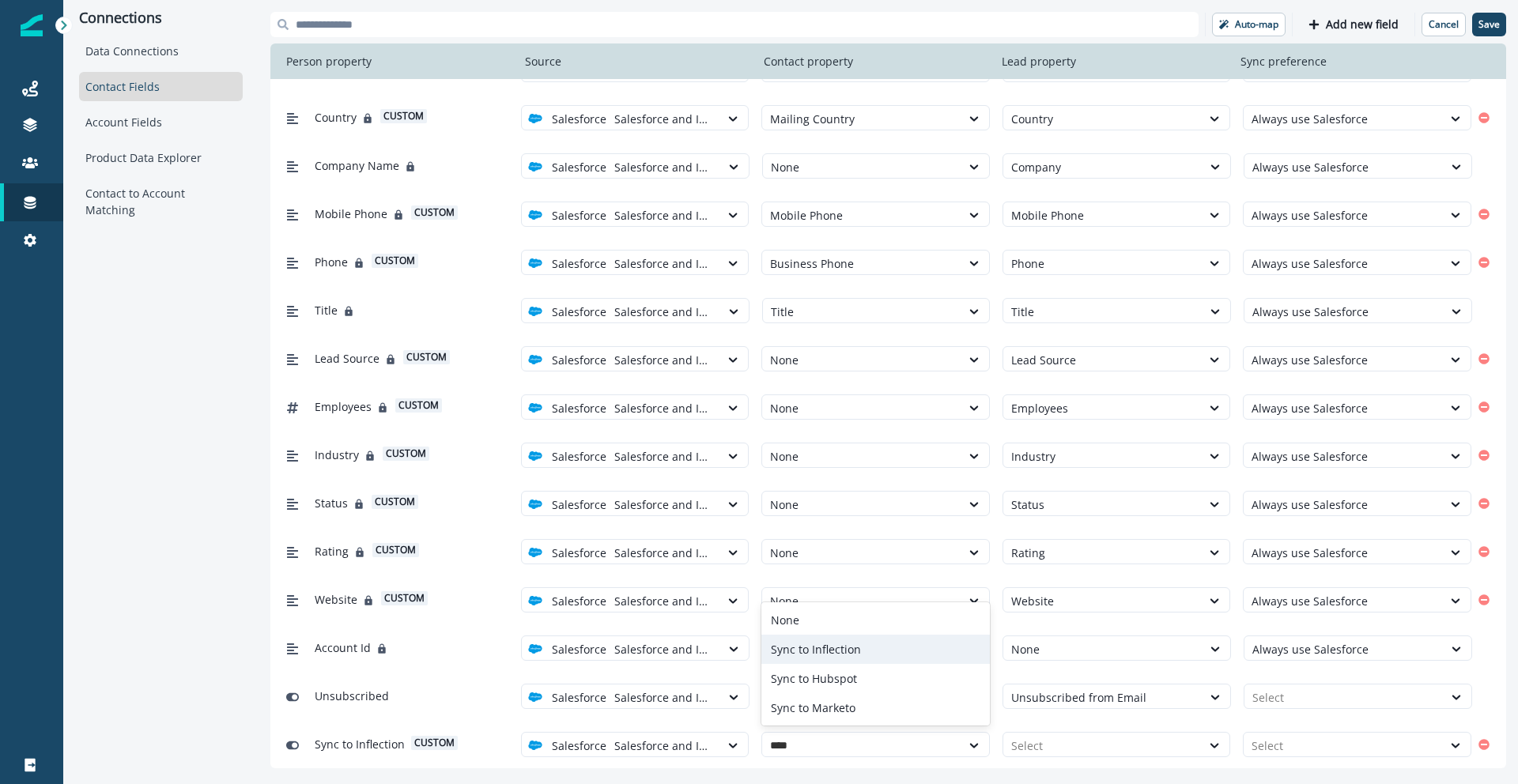 click on "Sync to Inflection" at bounding box center (875, 649) 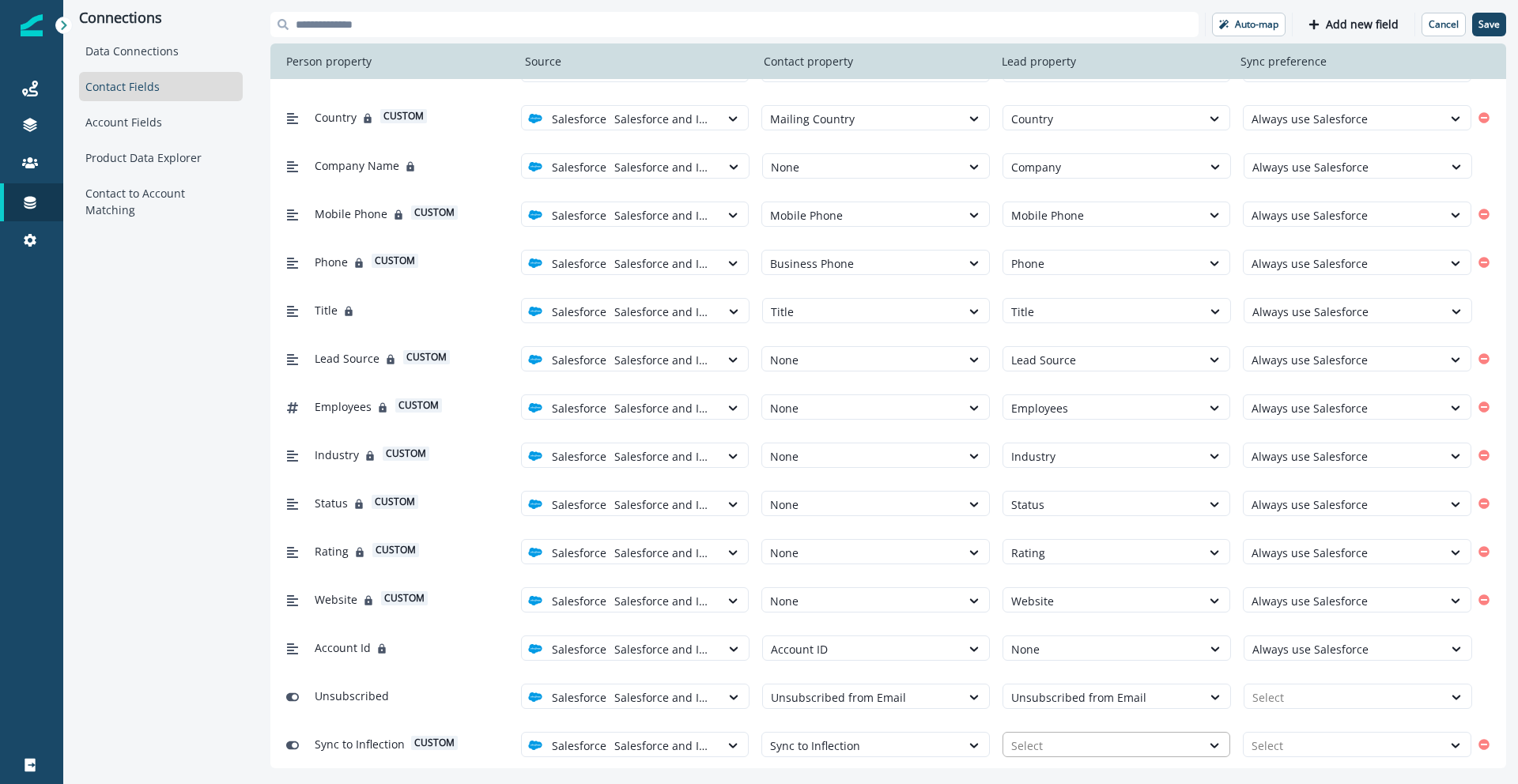 click at bounding box center [1102, 745] 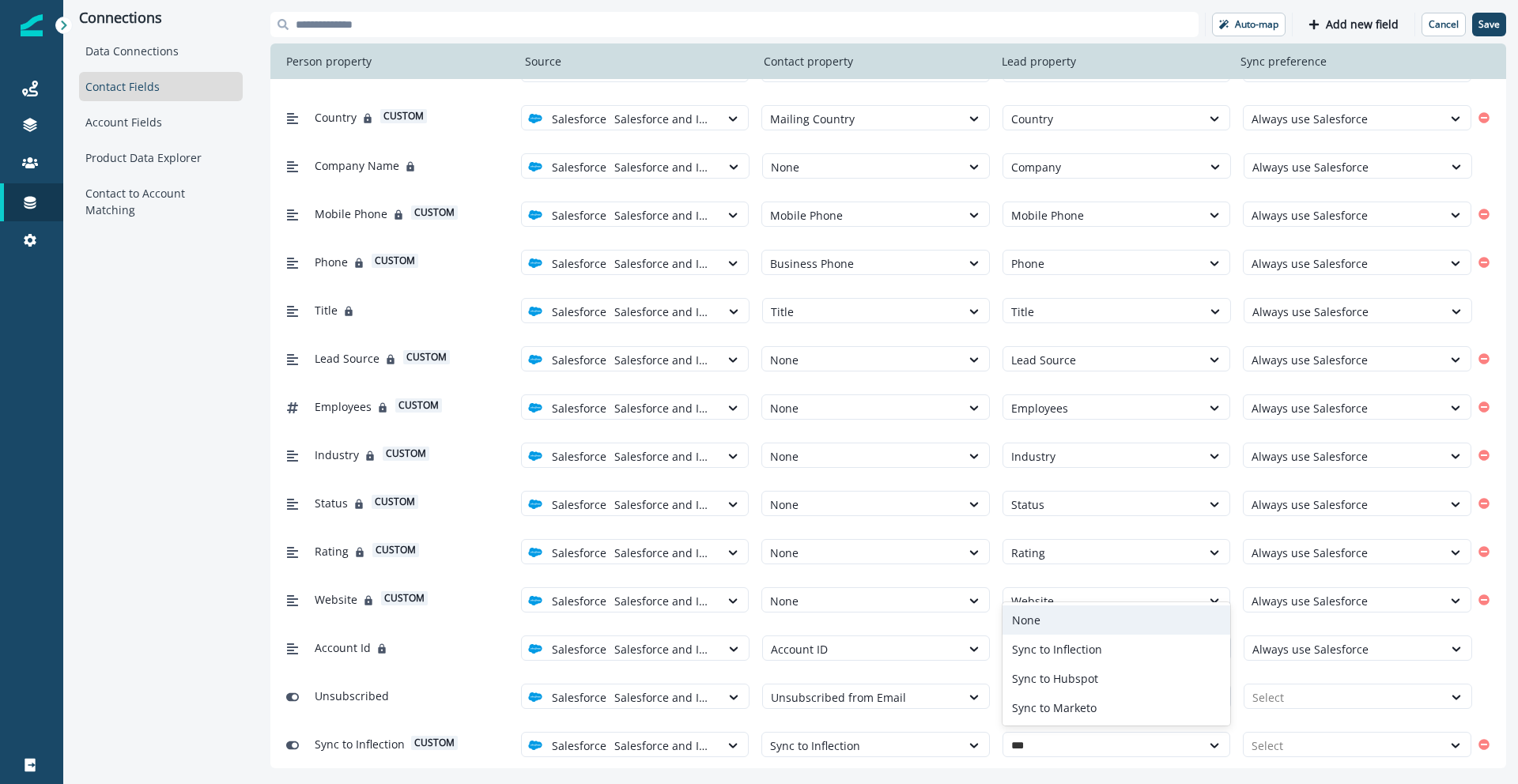 type on "****" 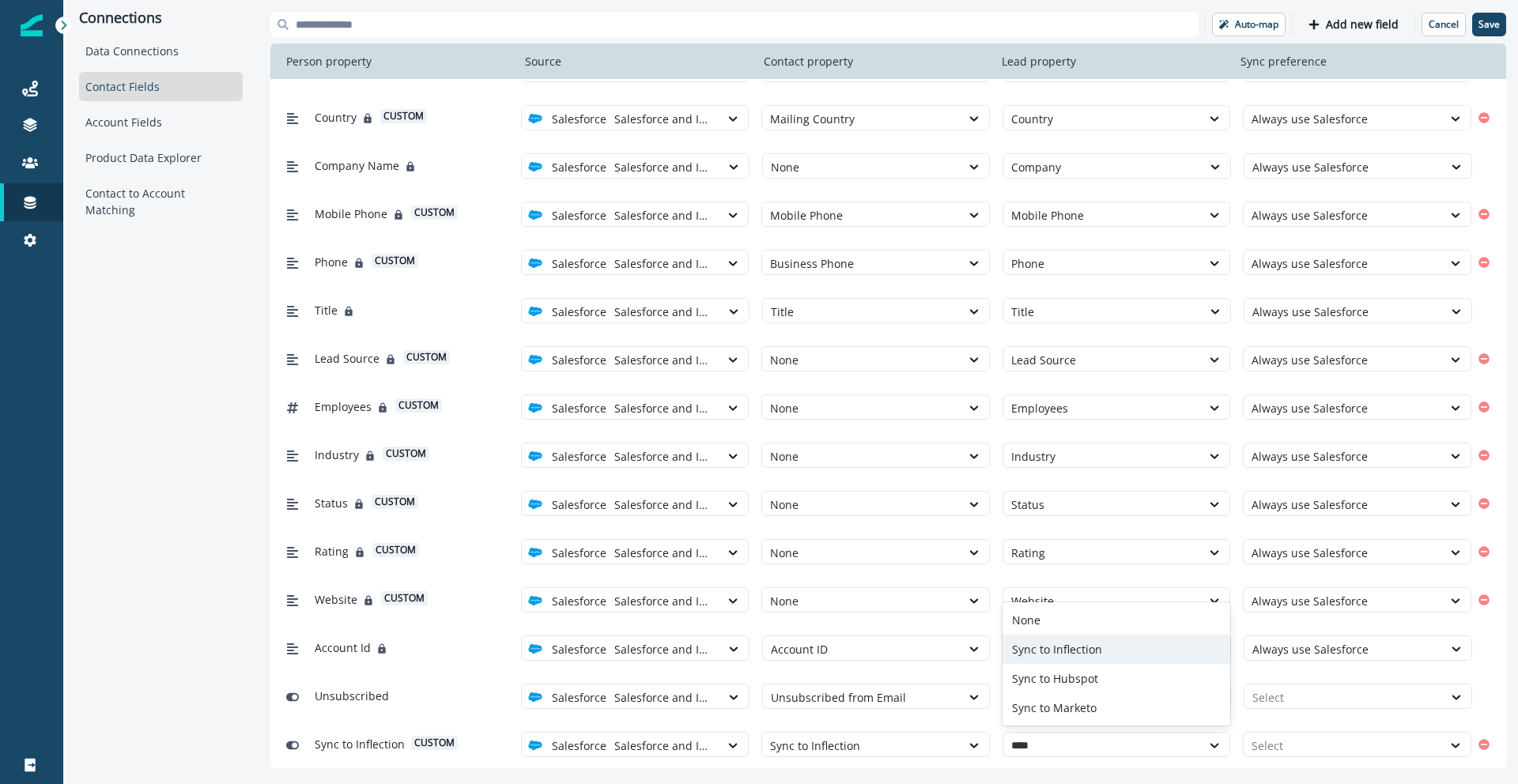 click on "Sync to Inflection" at bounding box center [1116, 649] 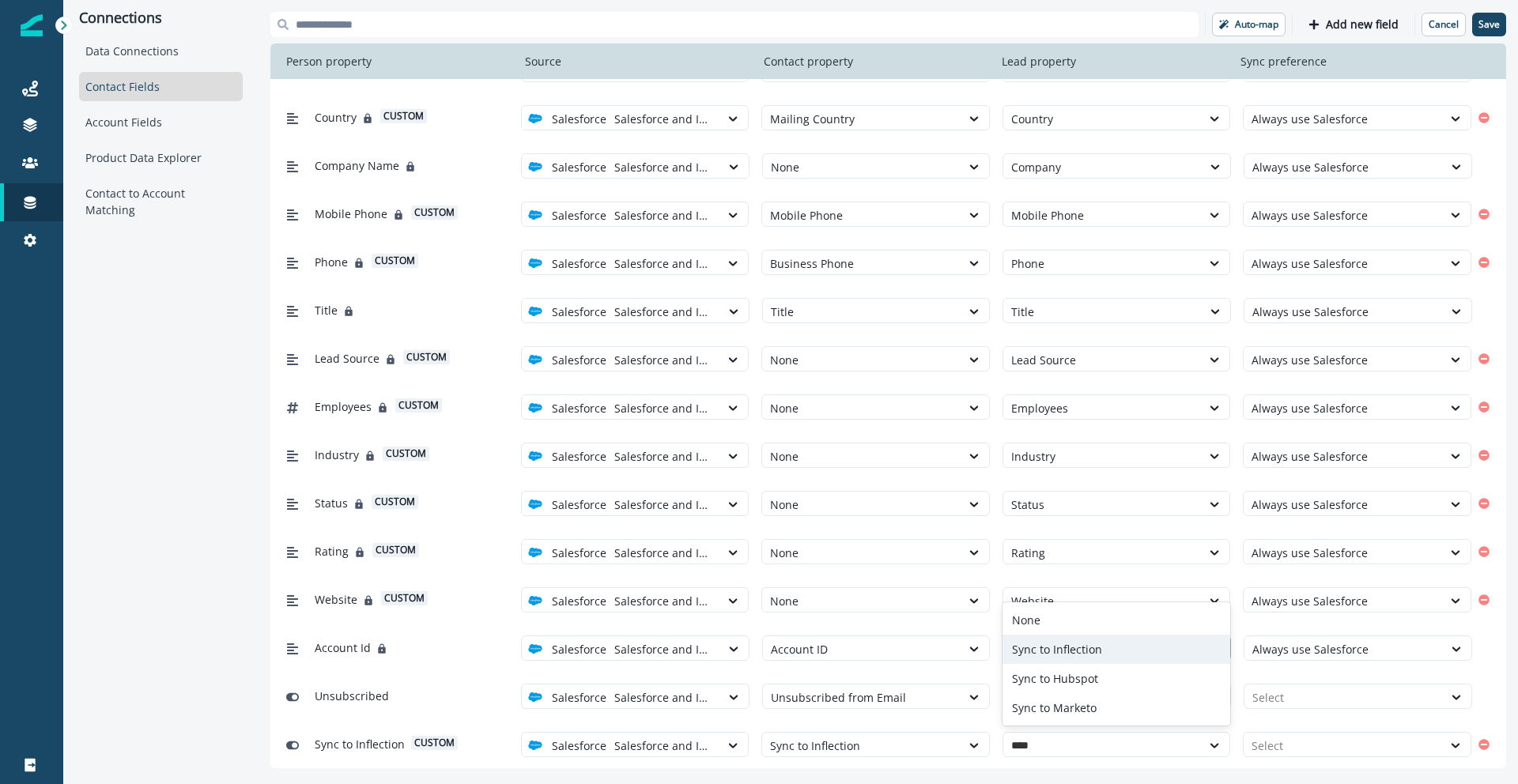 type 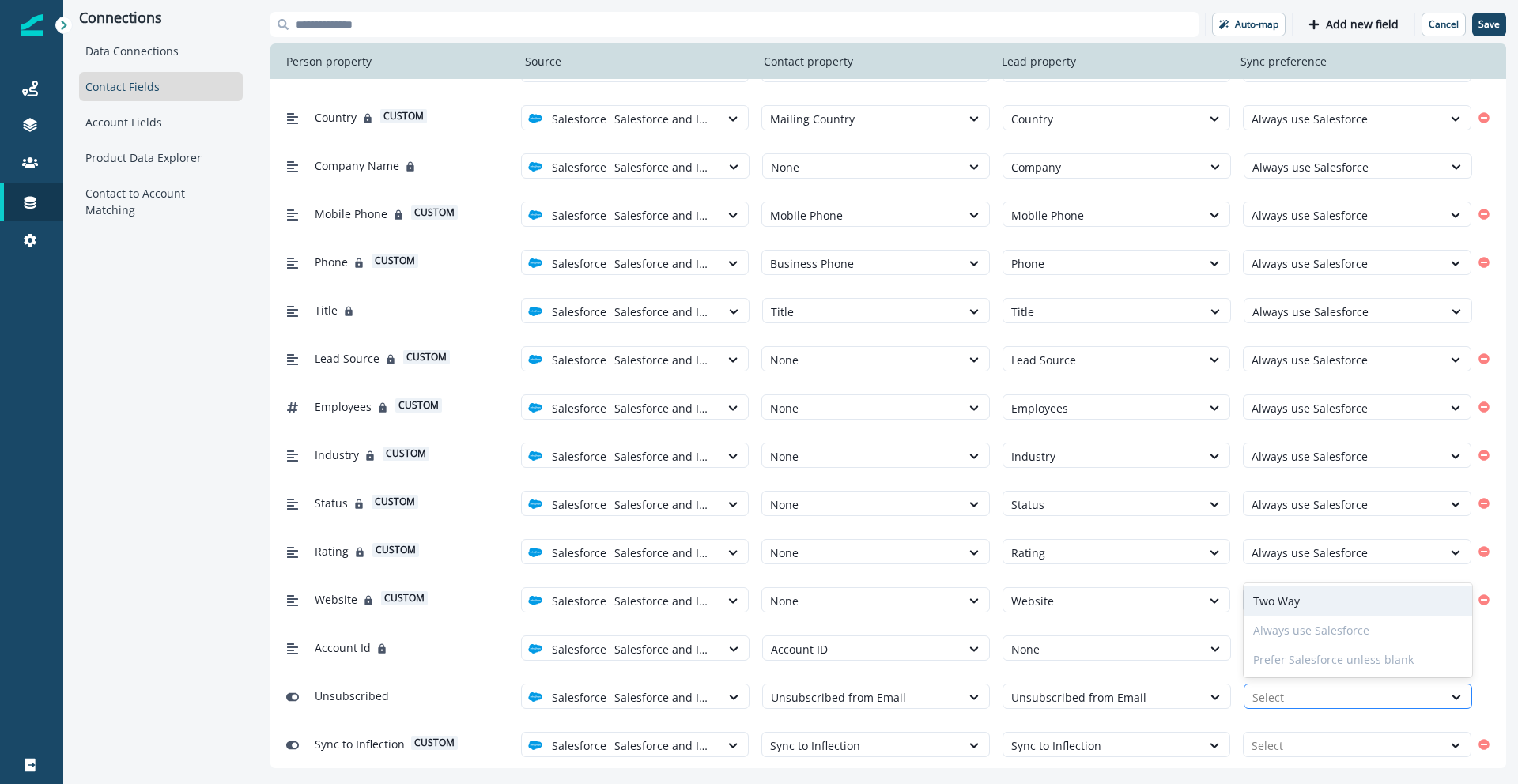 click at bounding box center (1343, 697) 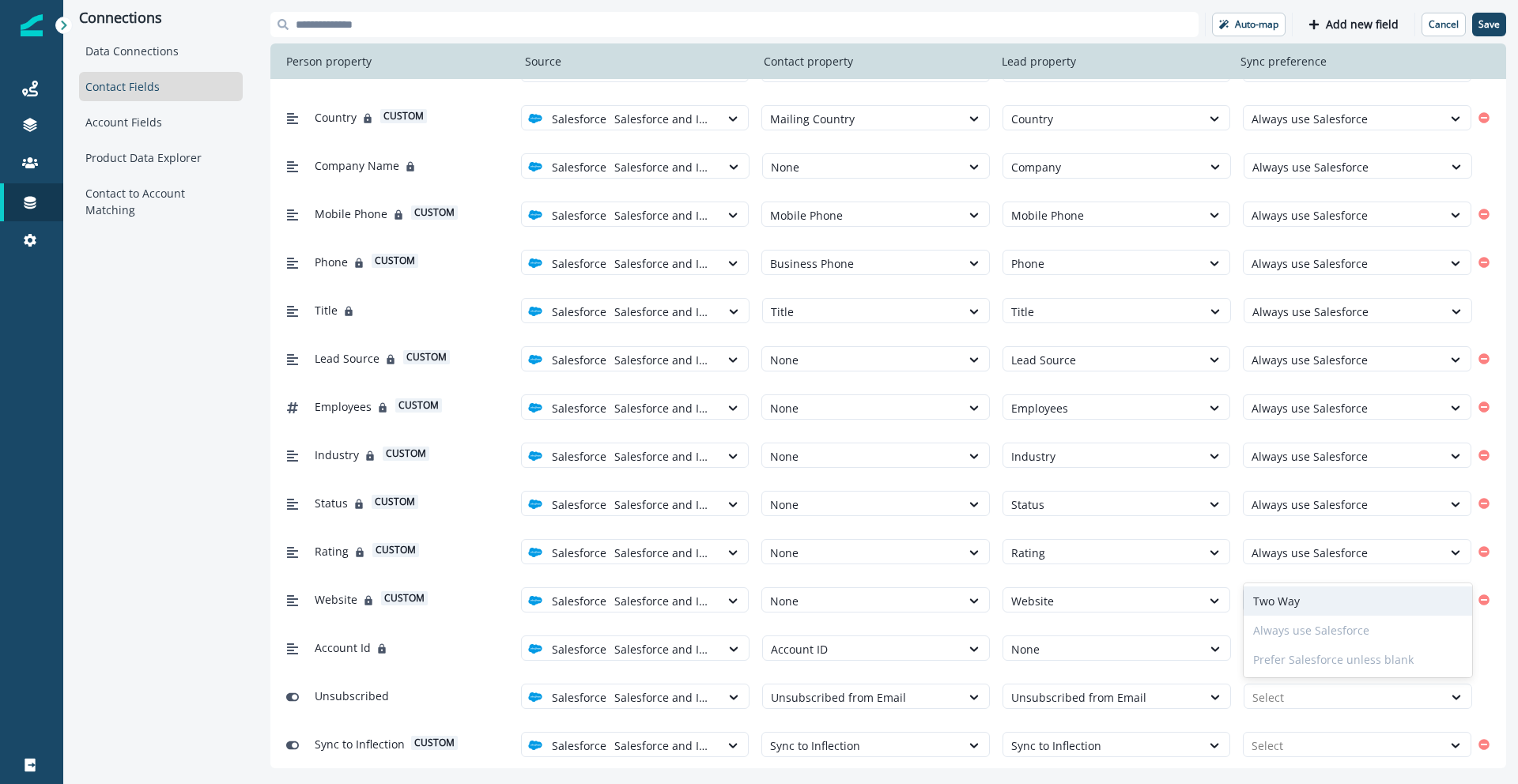 click on "Two Way" at bounding box center [1358, 601] 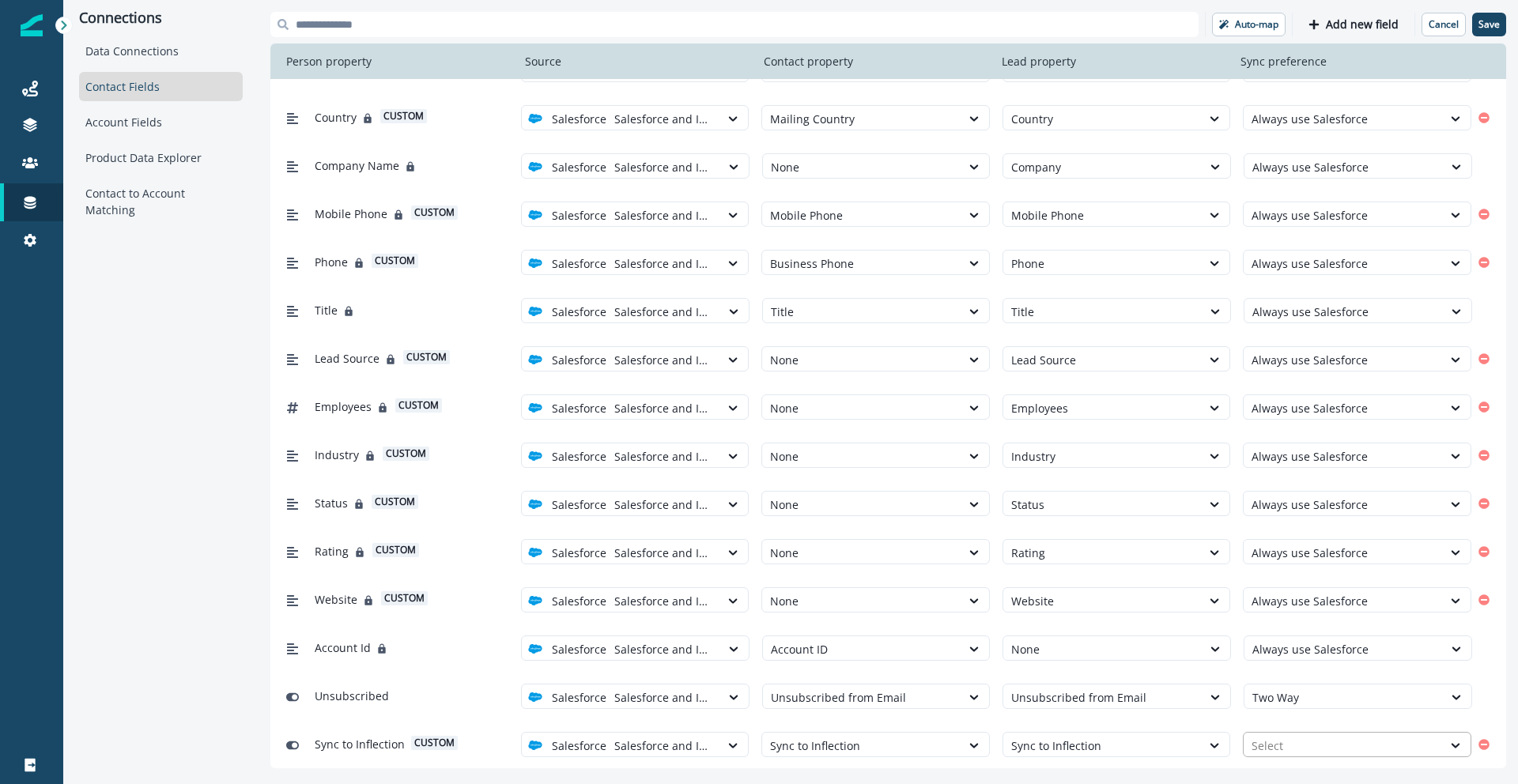 click at bounding box center [1342, 745] 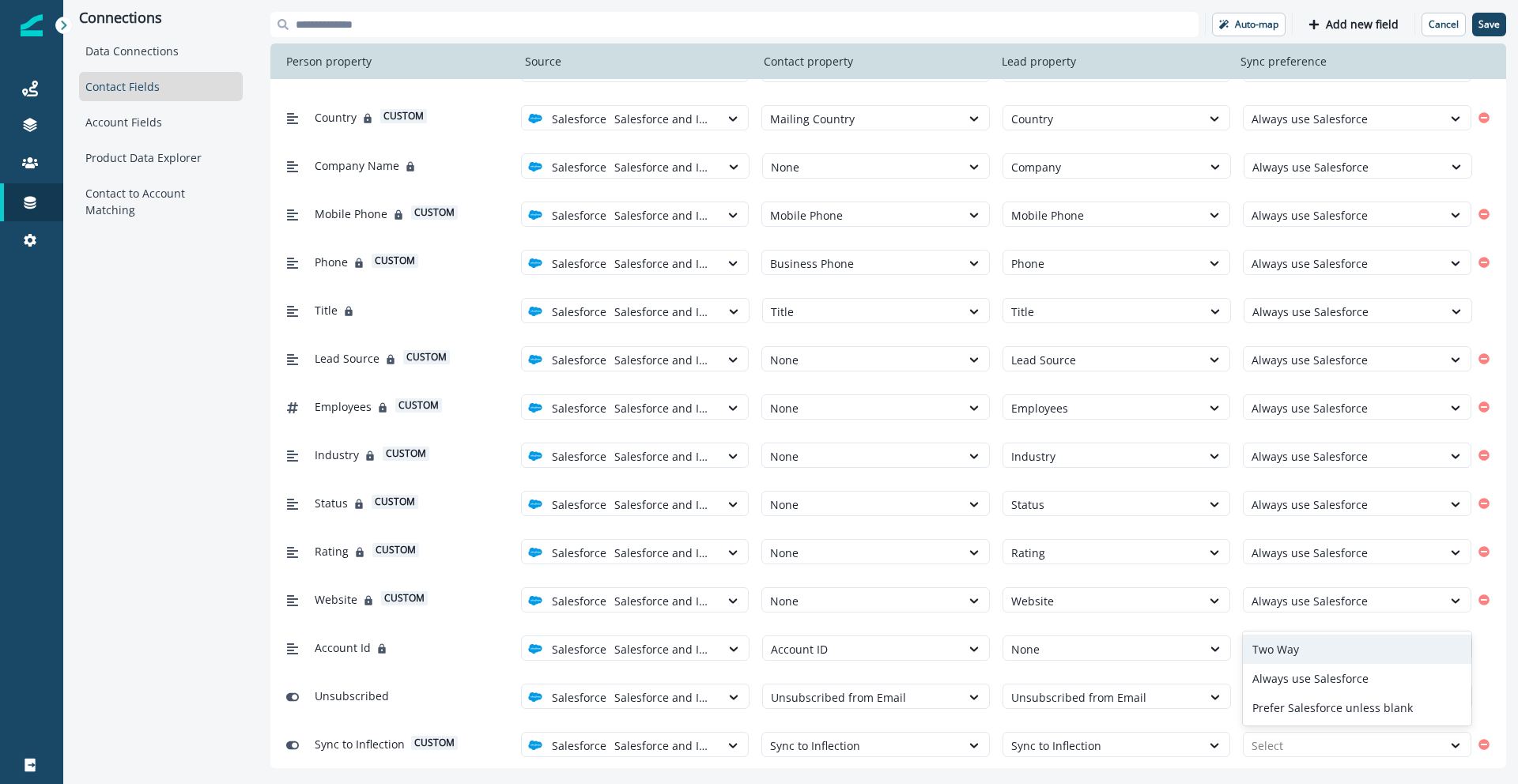 click on "Two Way" at bounding box center [1357, 649] 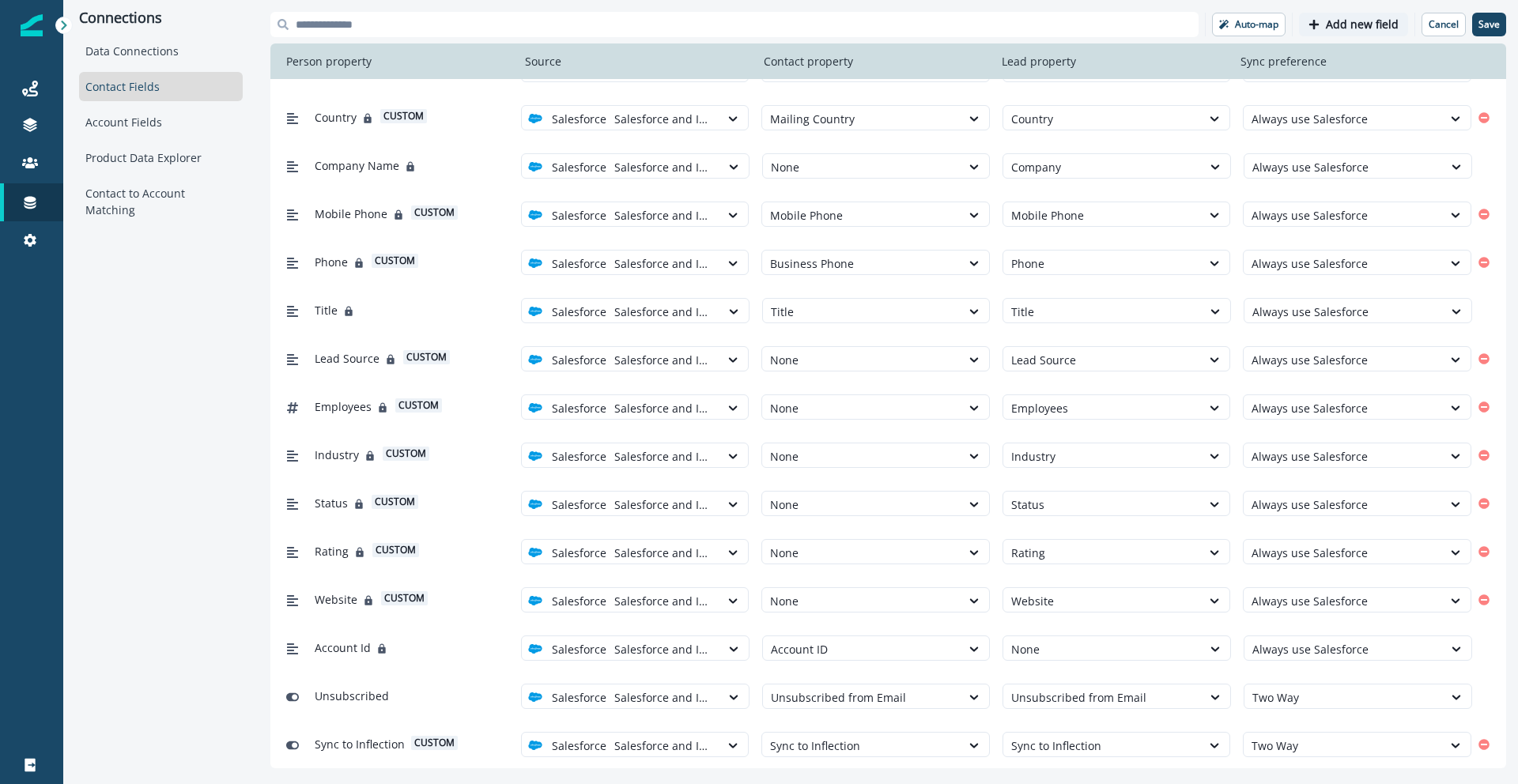 click on "Add new field" at bounding box center (1362, 24) 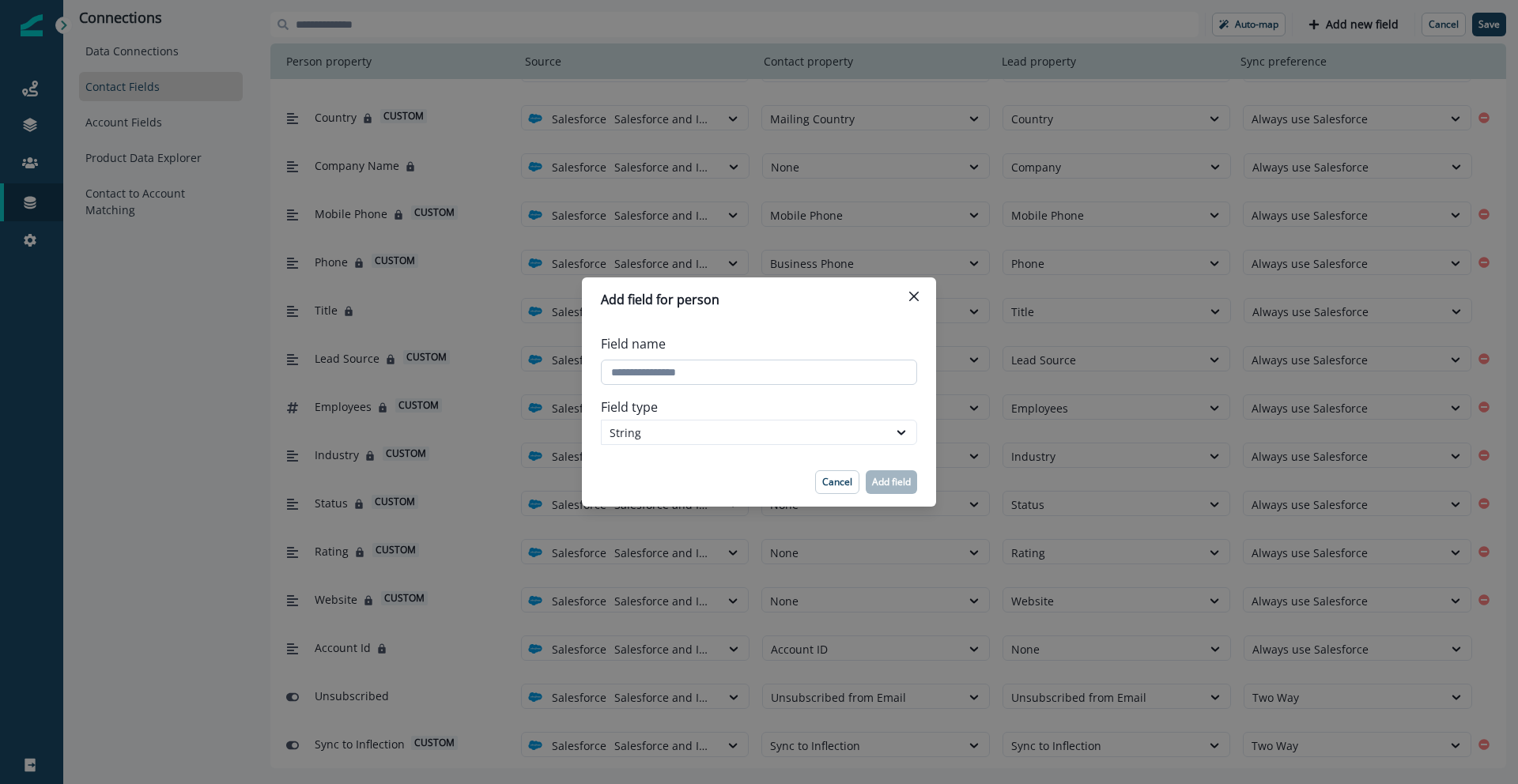 click on "Field name" at bounding box center (759, 372) 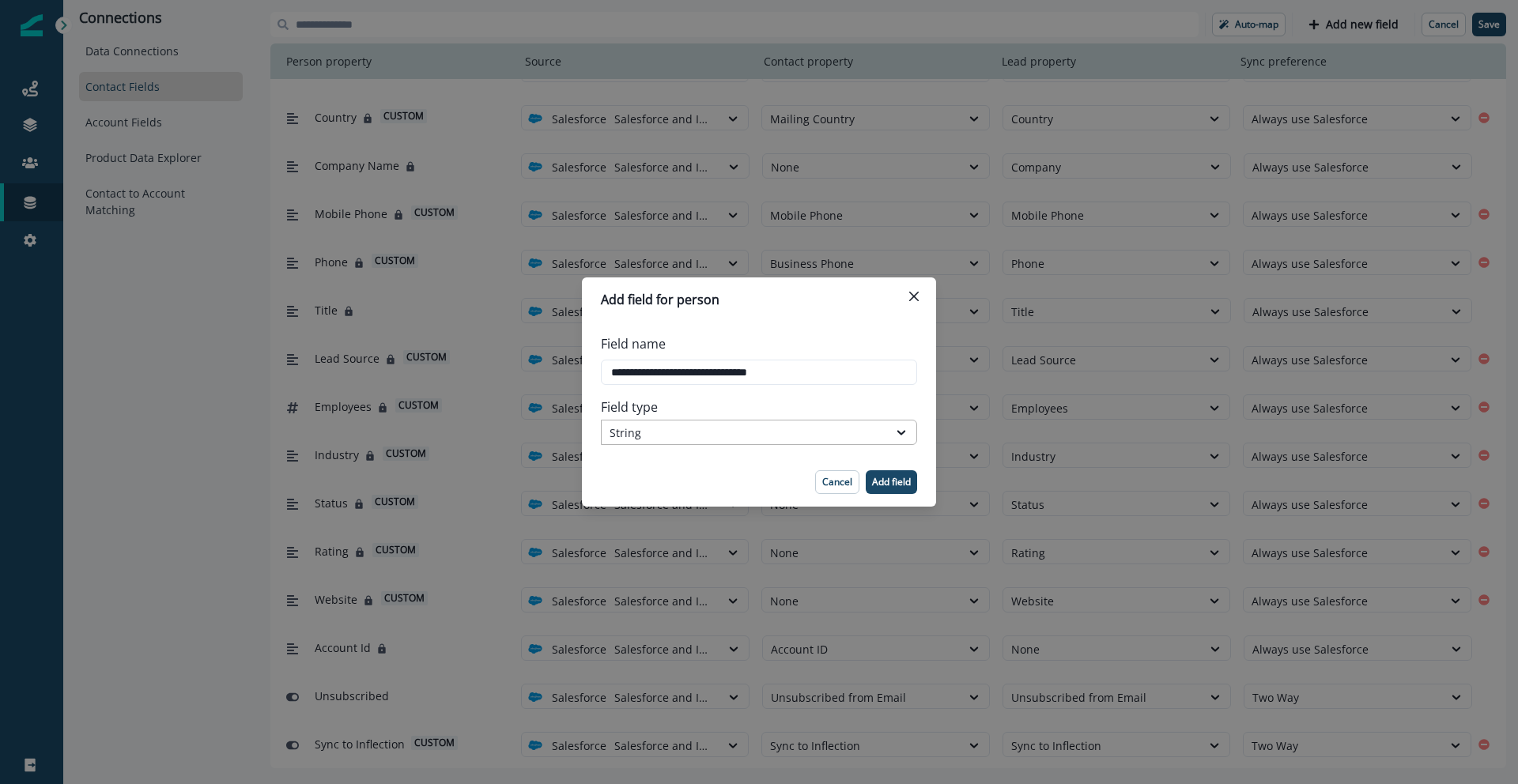 type on "**********" 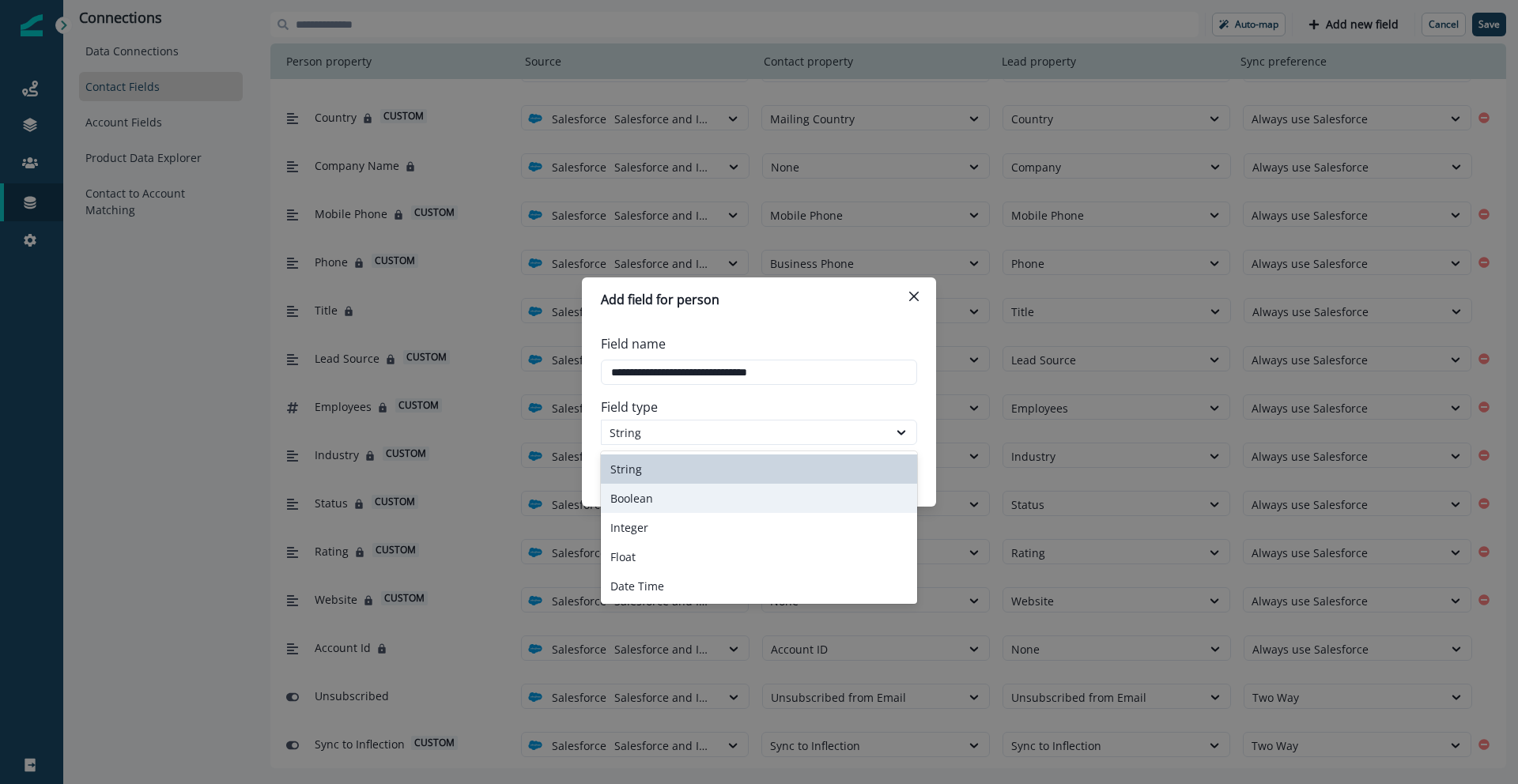 drag, startPoint x: 750, startPoint y: 494, endPoint x: 765, endPoint y: 492, distance: 15.132746 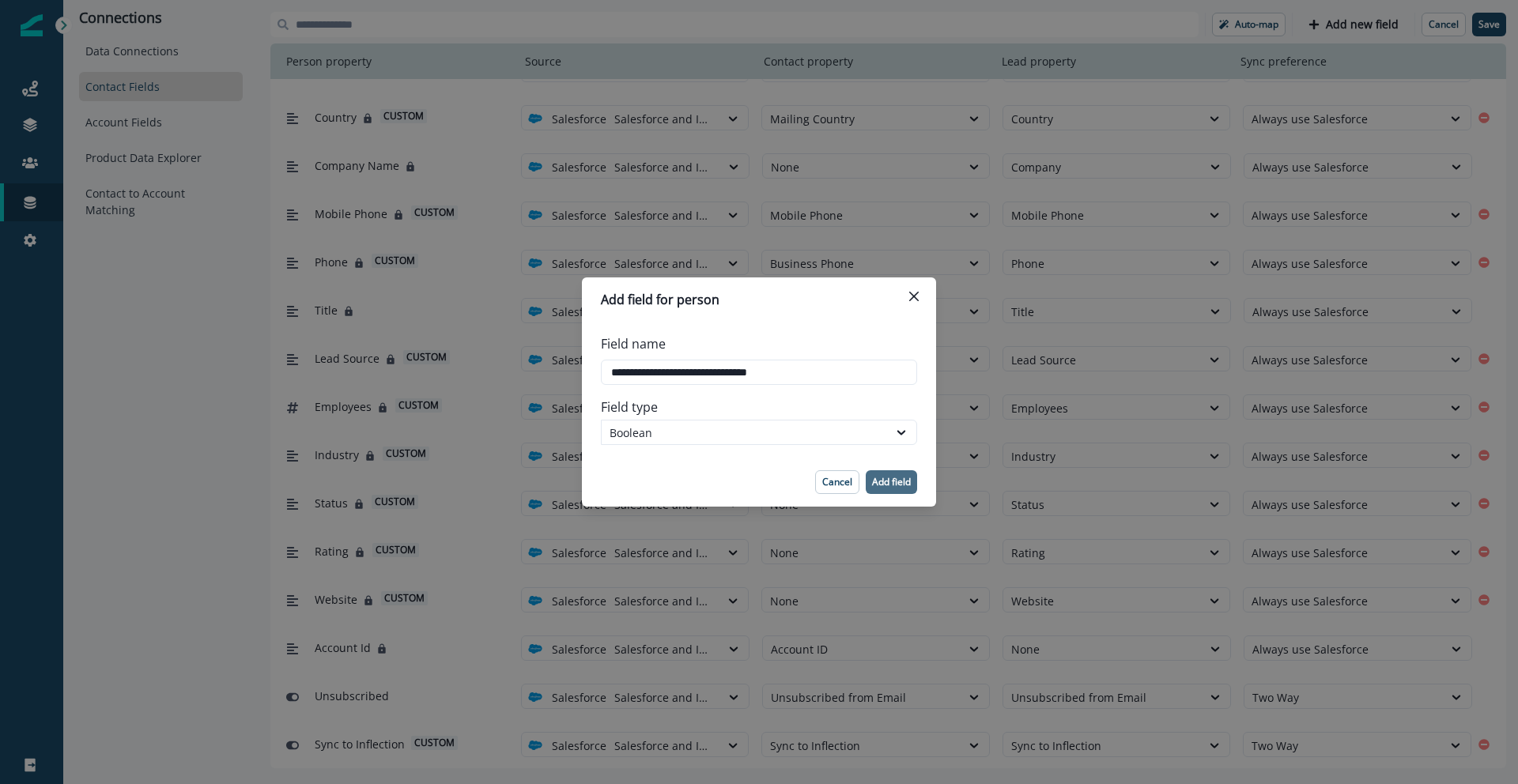 click on "Add field" at bounding box center [891, 482] 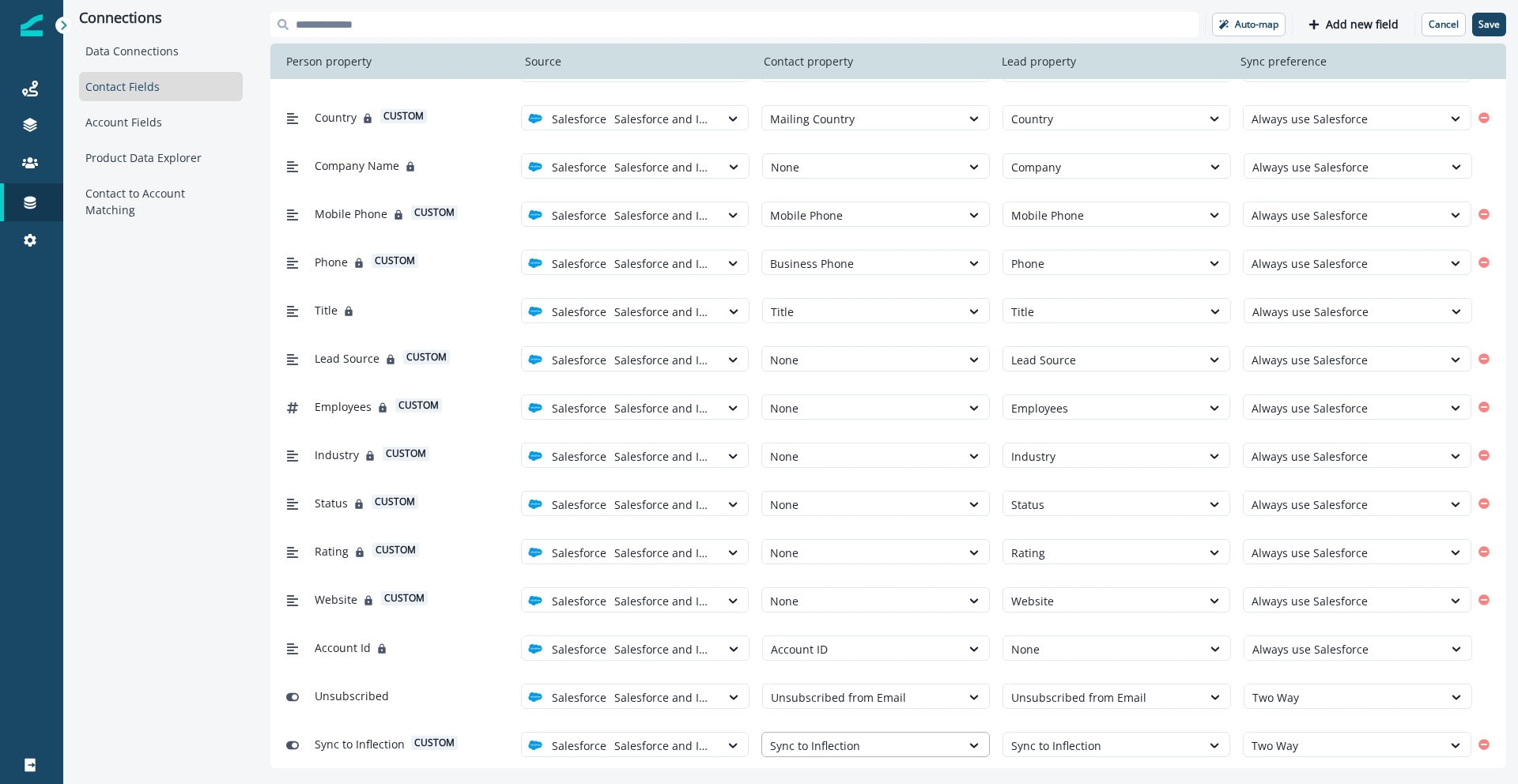 click at bounding box center [861, 745] 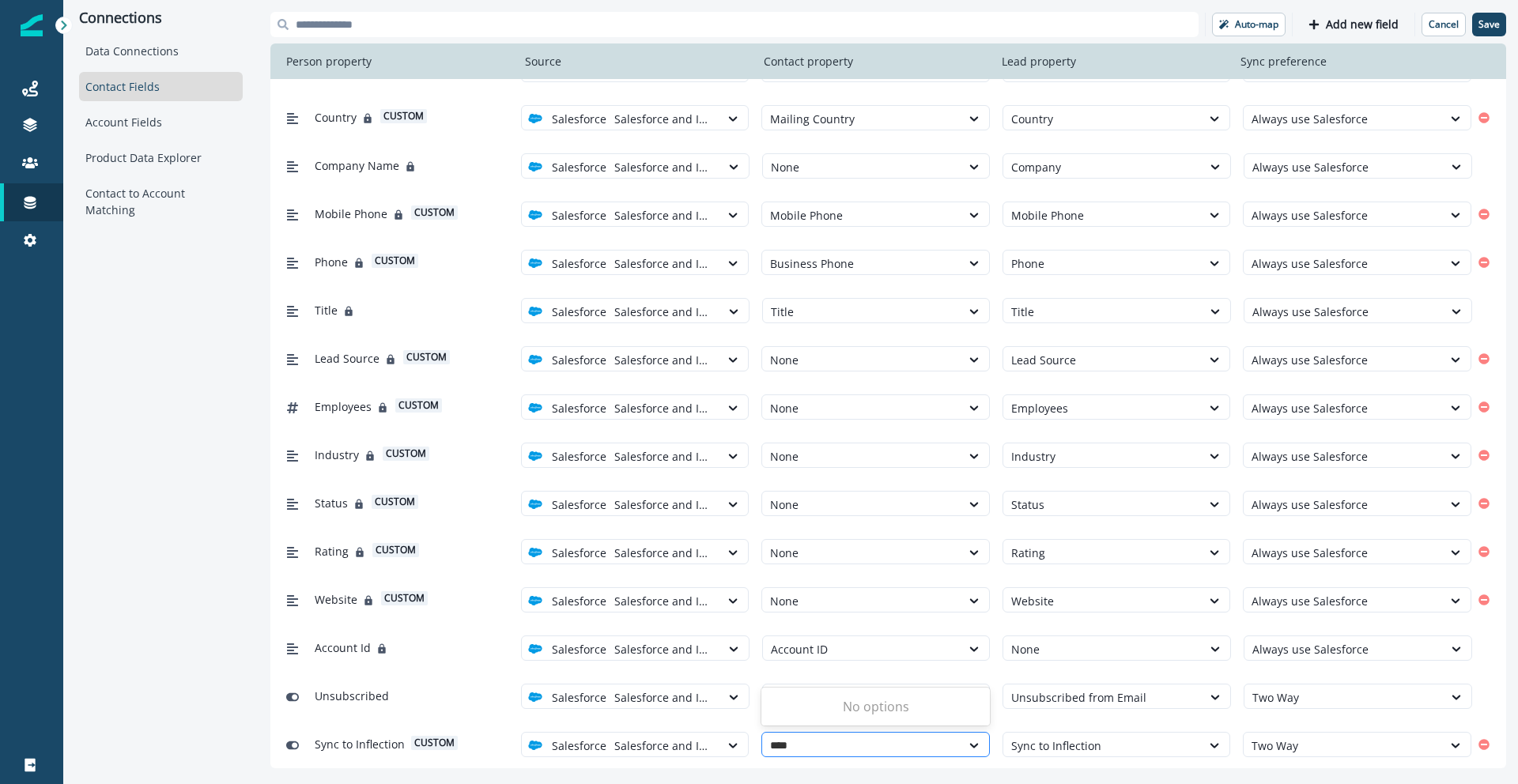 type on "***" 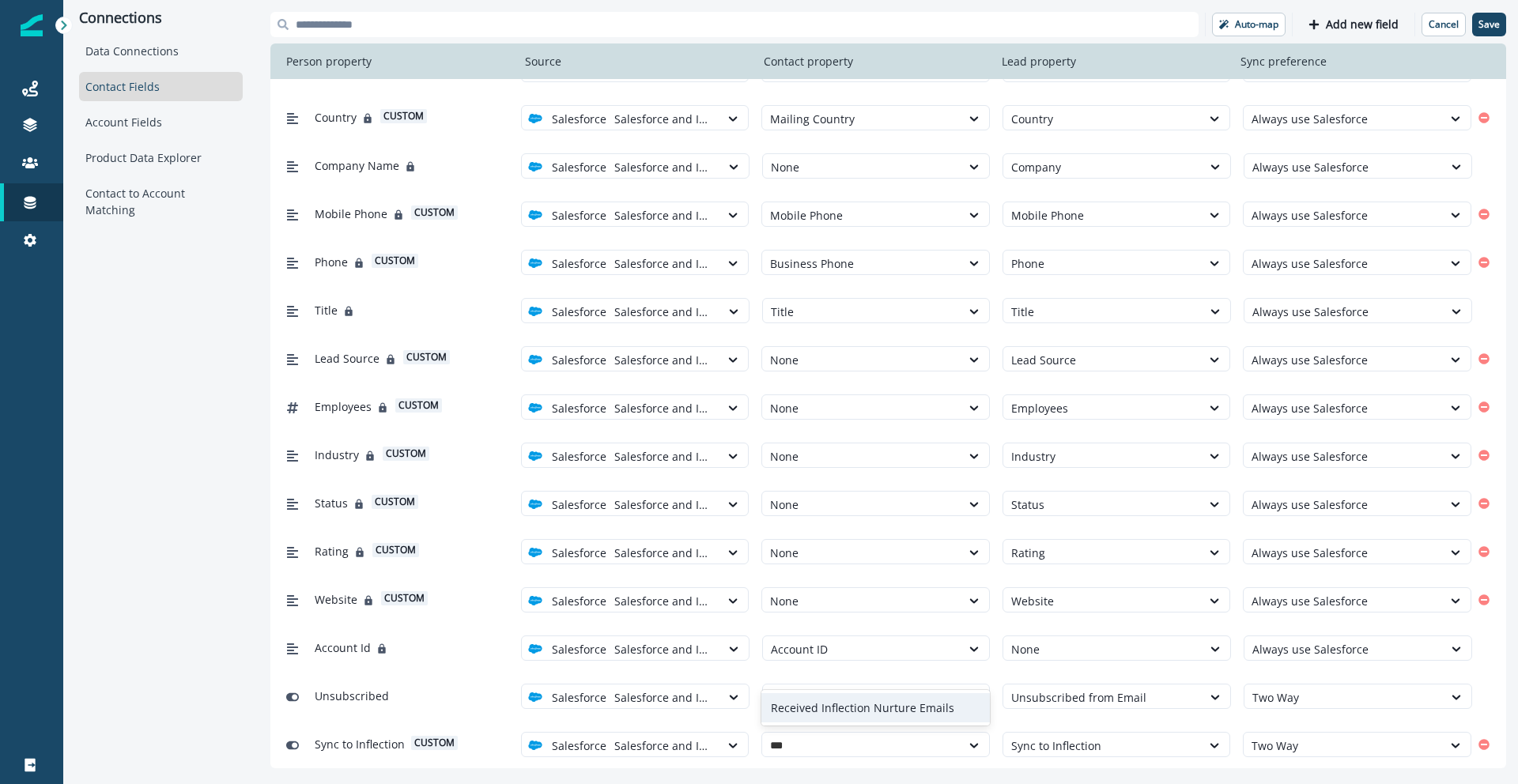 click on "Received Inflection Nurture Emails" at bounding box center [875, 707] 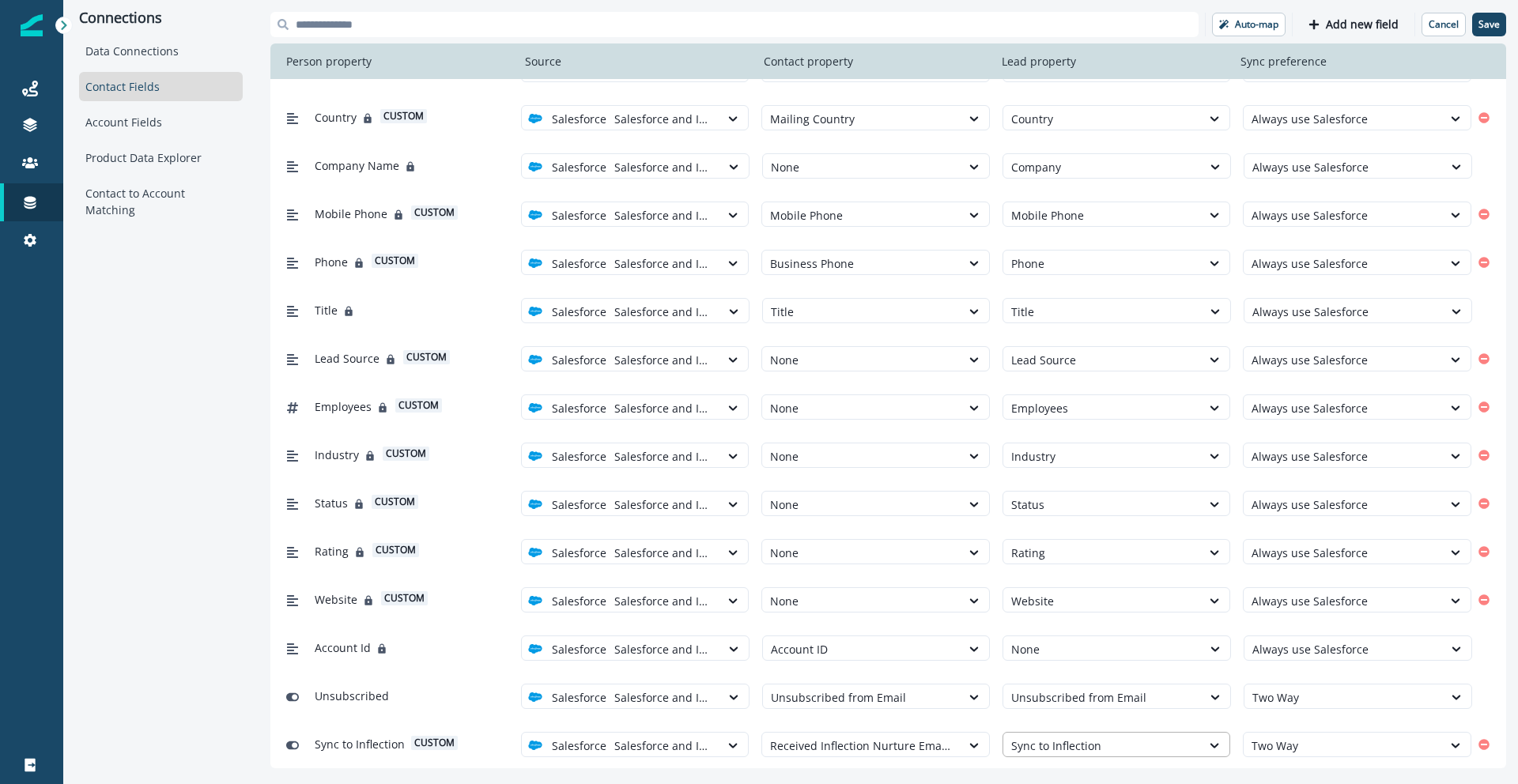 click at bounding box center (1102, 745) 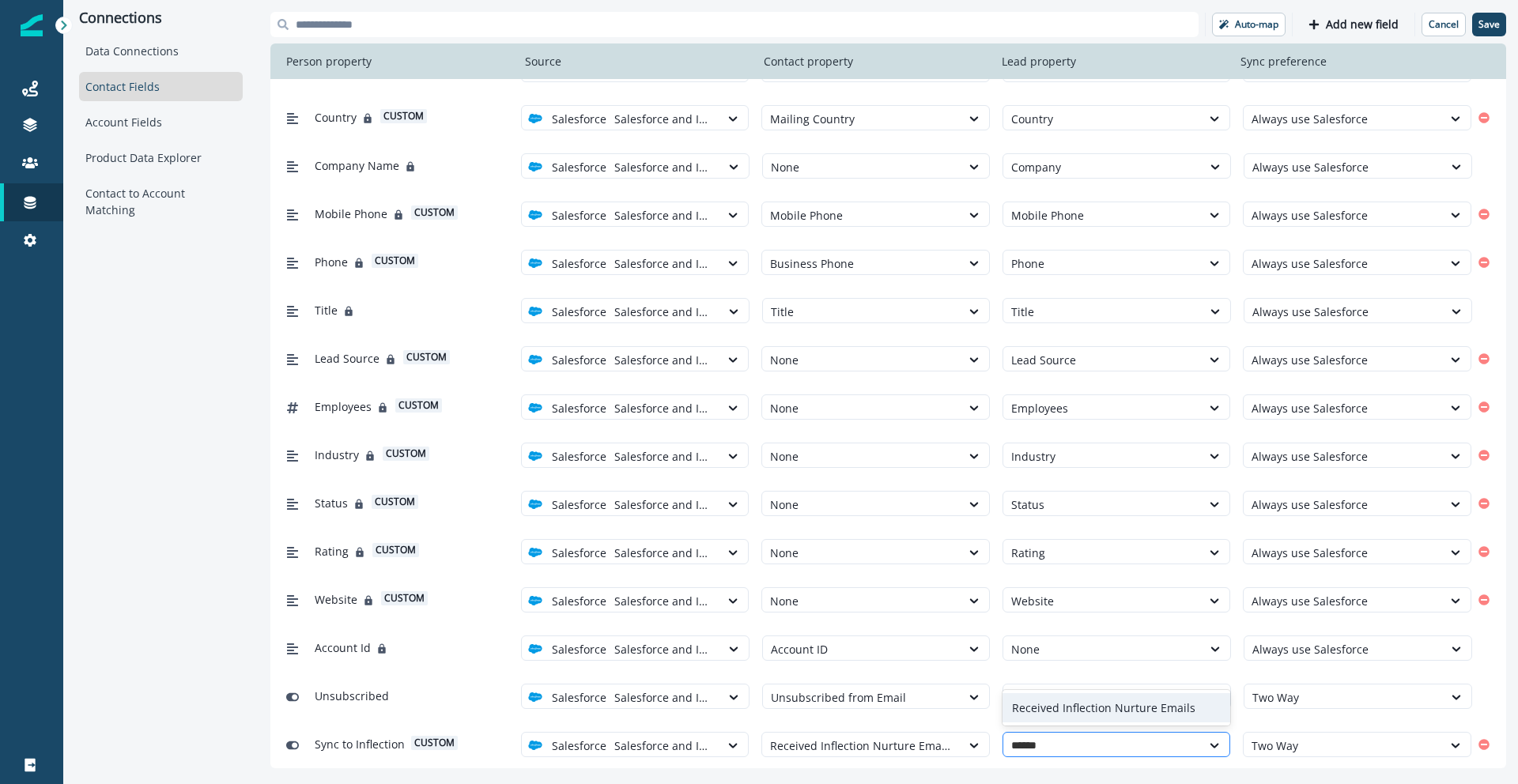 type on "*******" 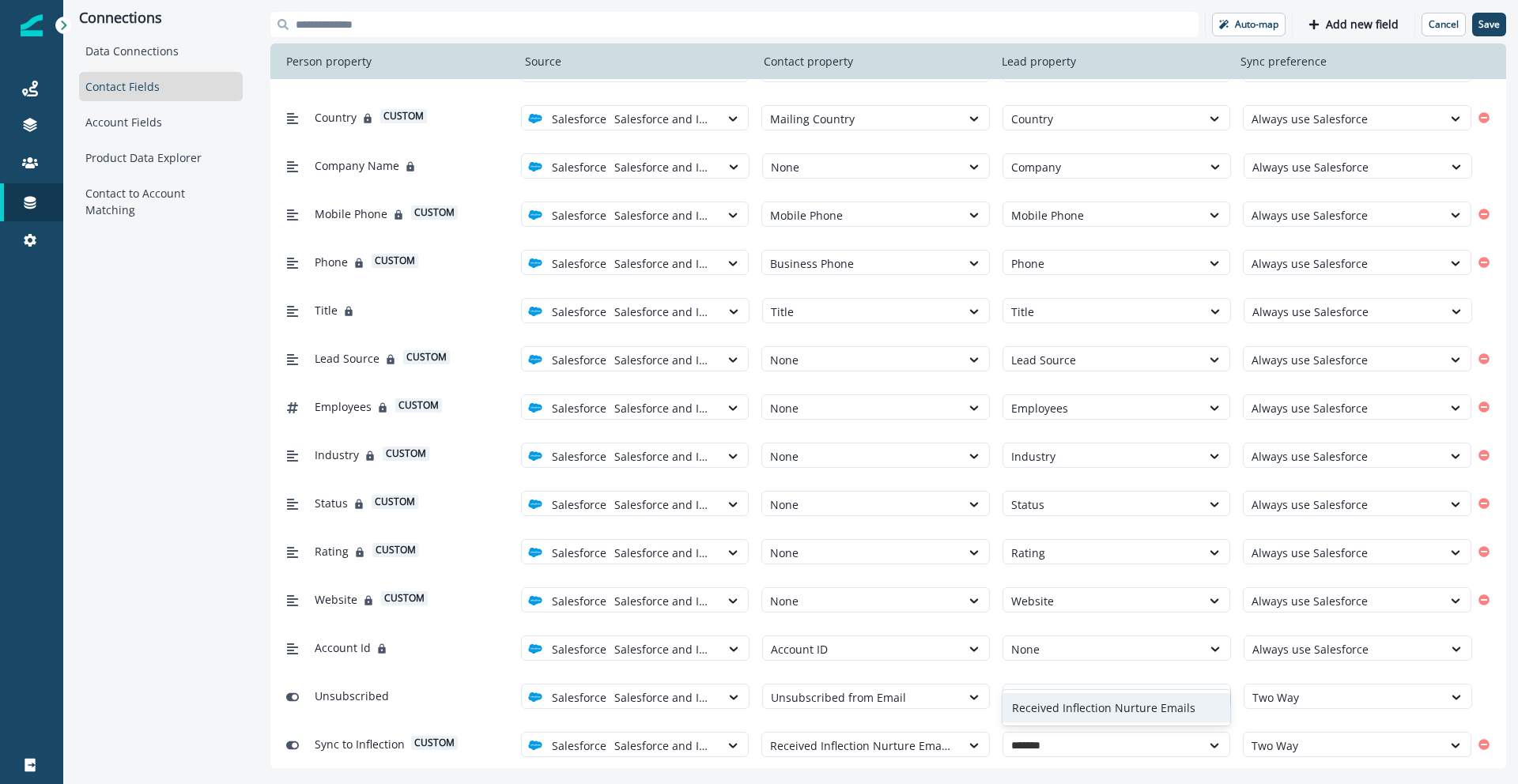 click on "Received Inflection Nurture Emails" at bounding box center (1116, 707) 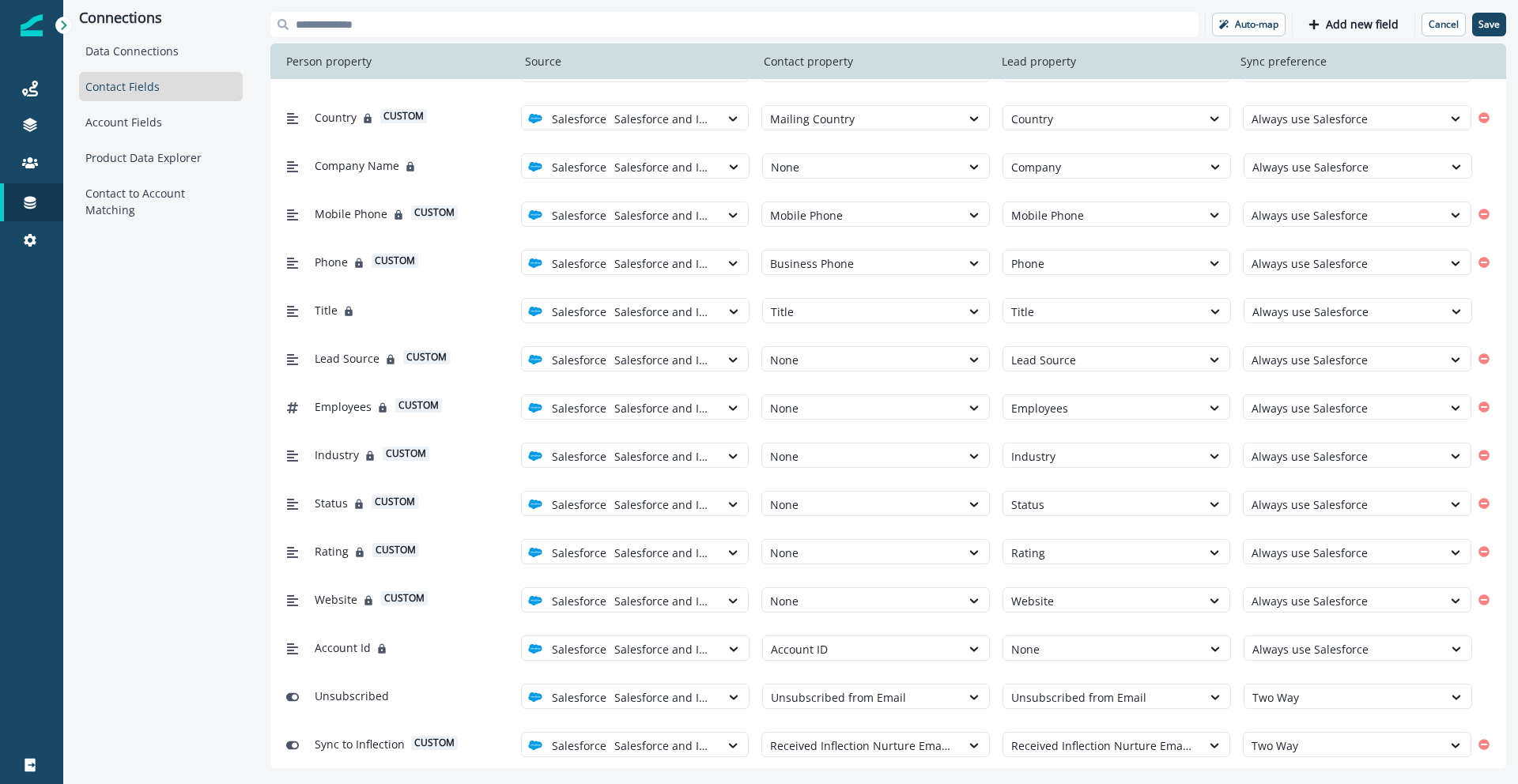 scroll, scrollTop: 585, scrollLeft: 0, axis: vertical 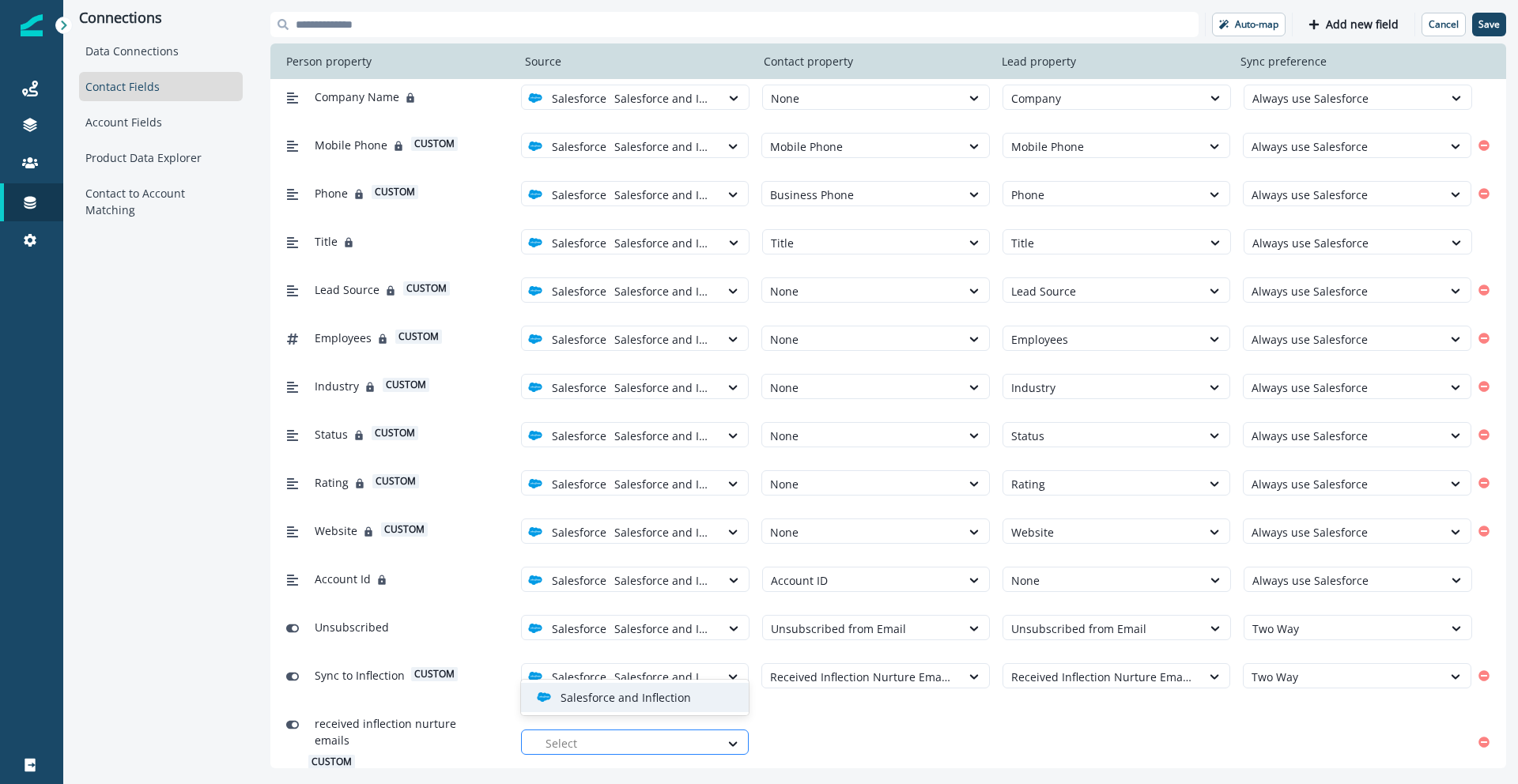 click at bounding box center (629, 743) 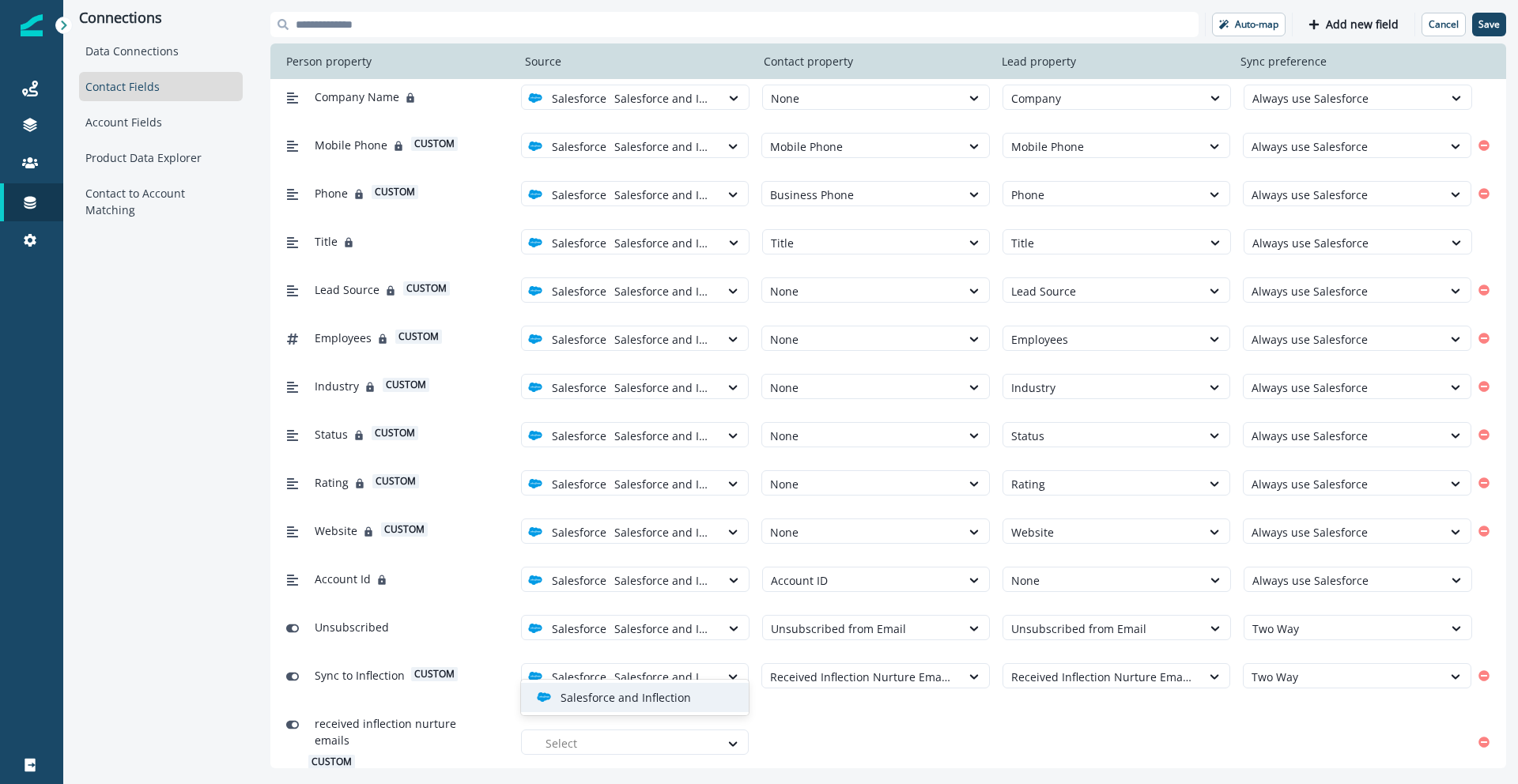 click on "Salesforce and Inflection" at bounding box center (625, 697) 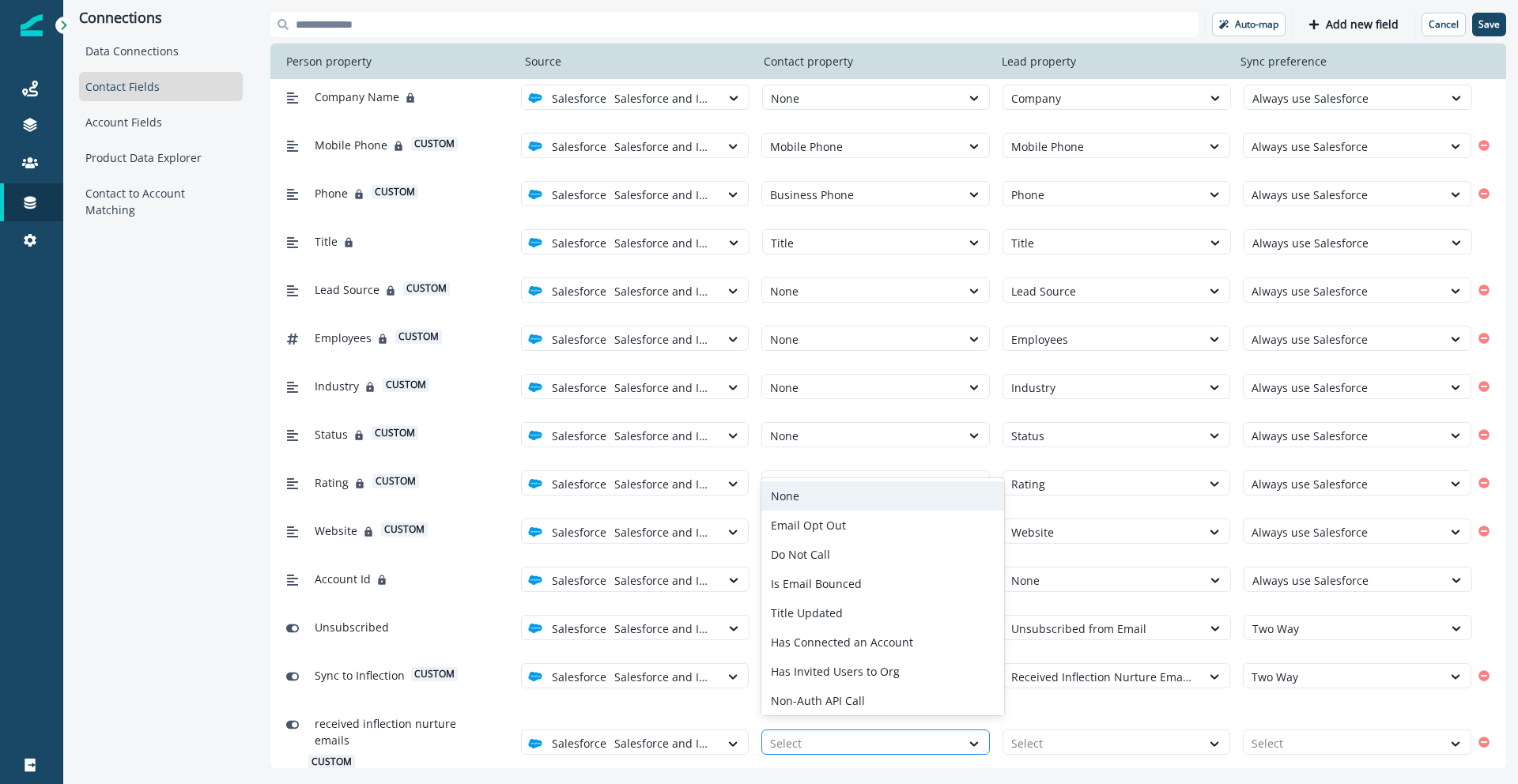 click at bounding box center (861, 743) 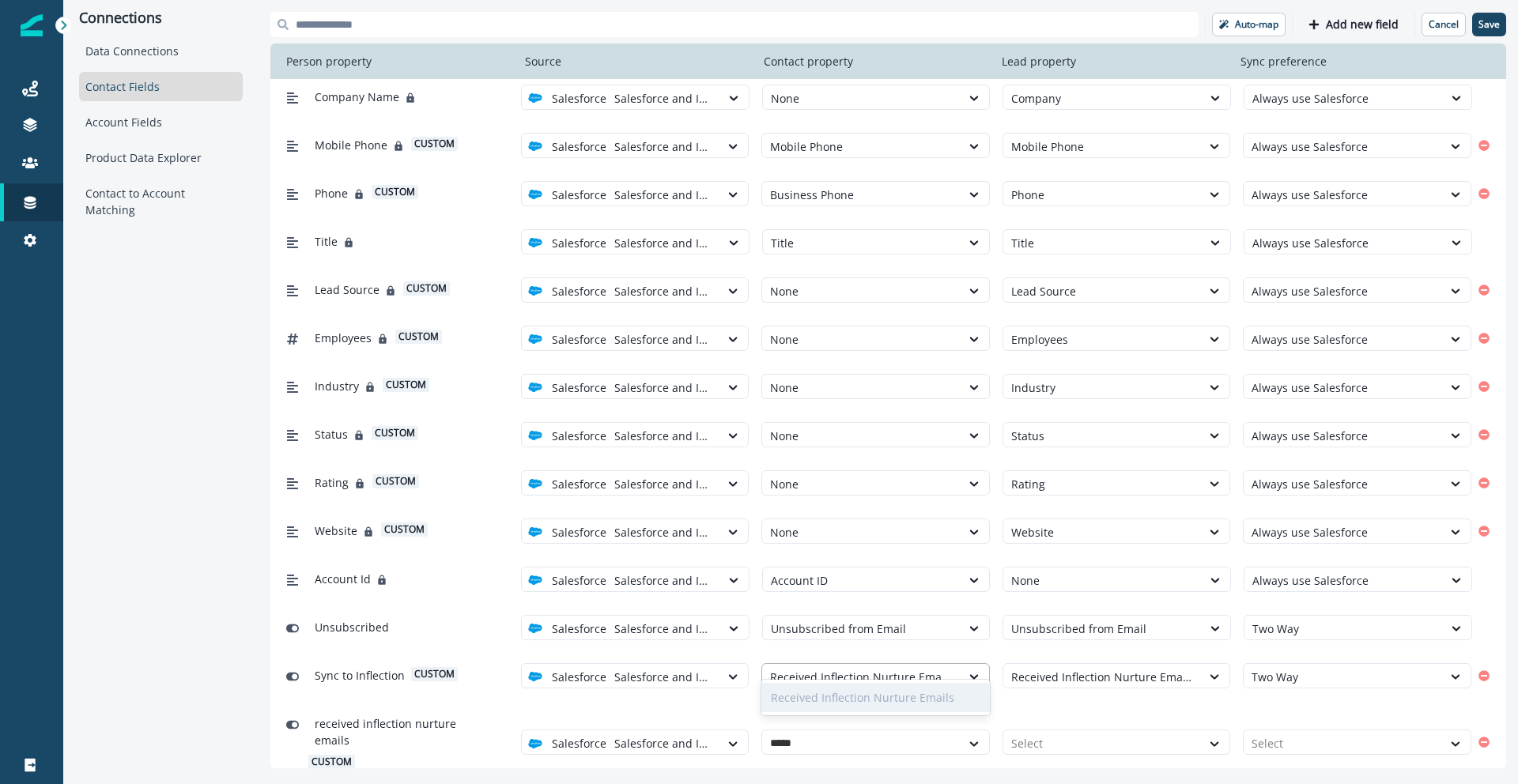type on "*****" 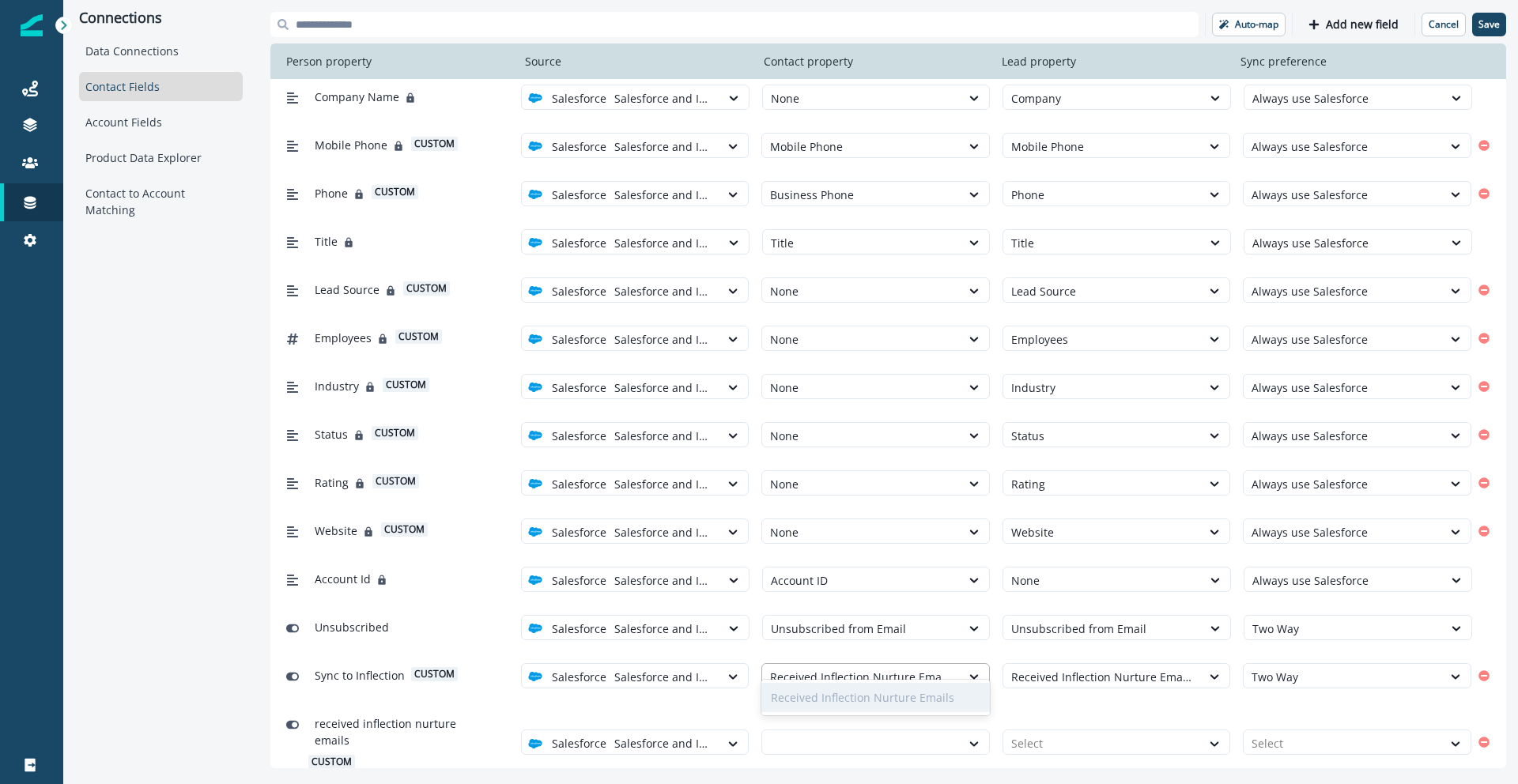 click at bounding box center (861, 677) 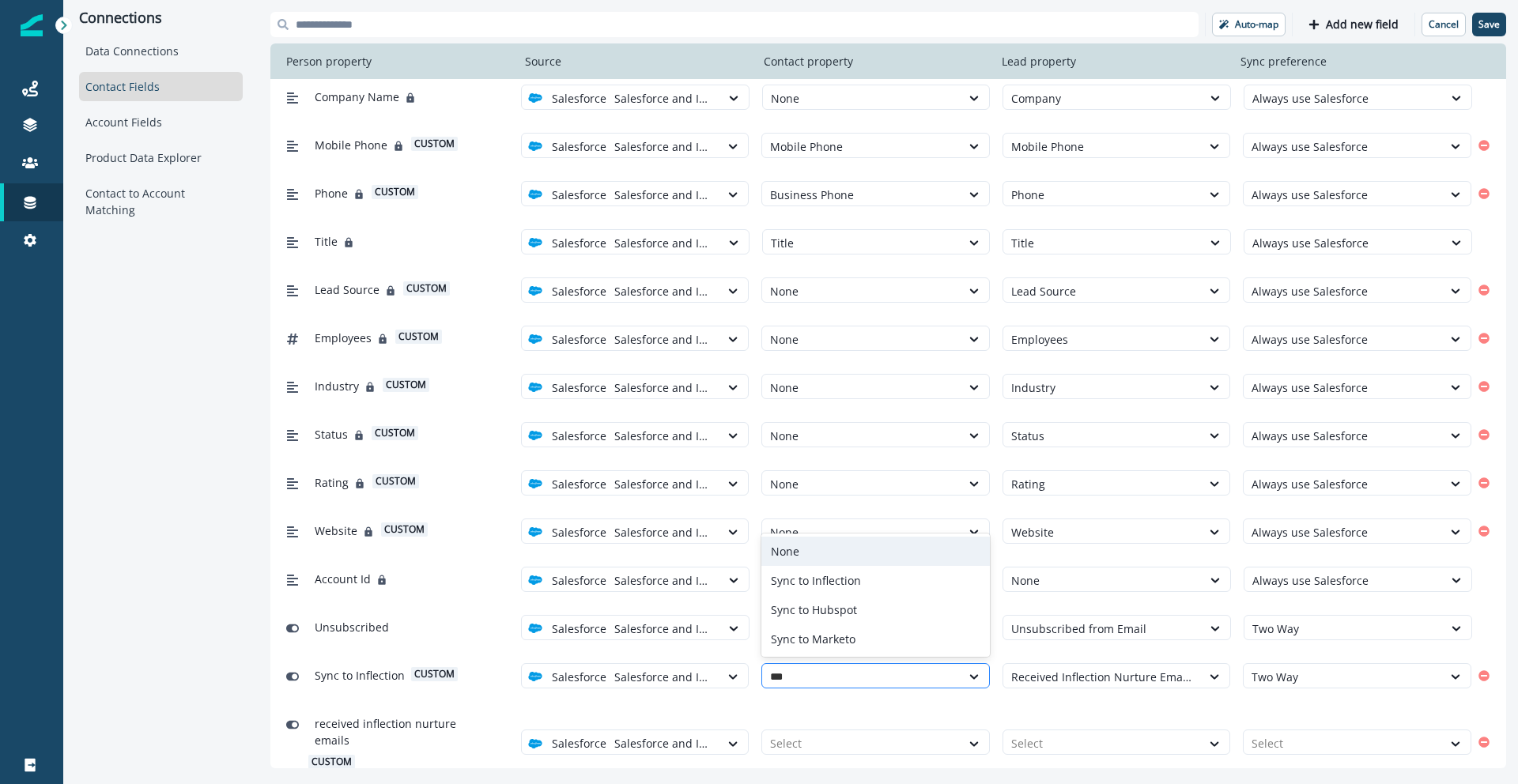 type on "****" 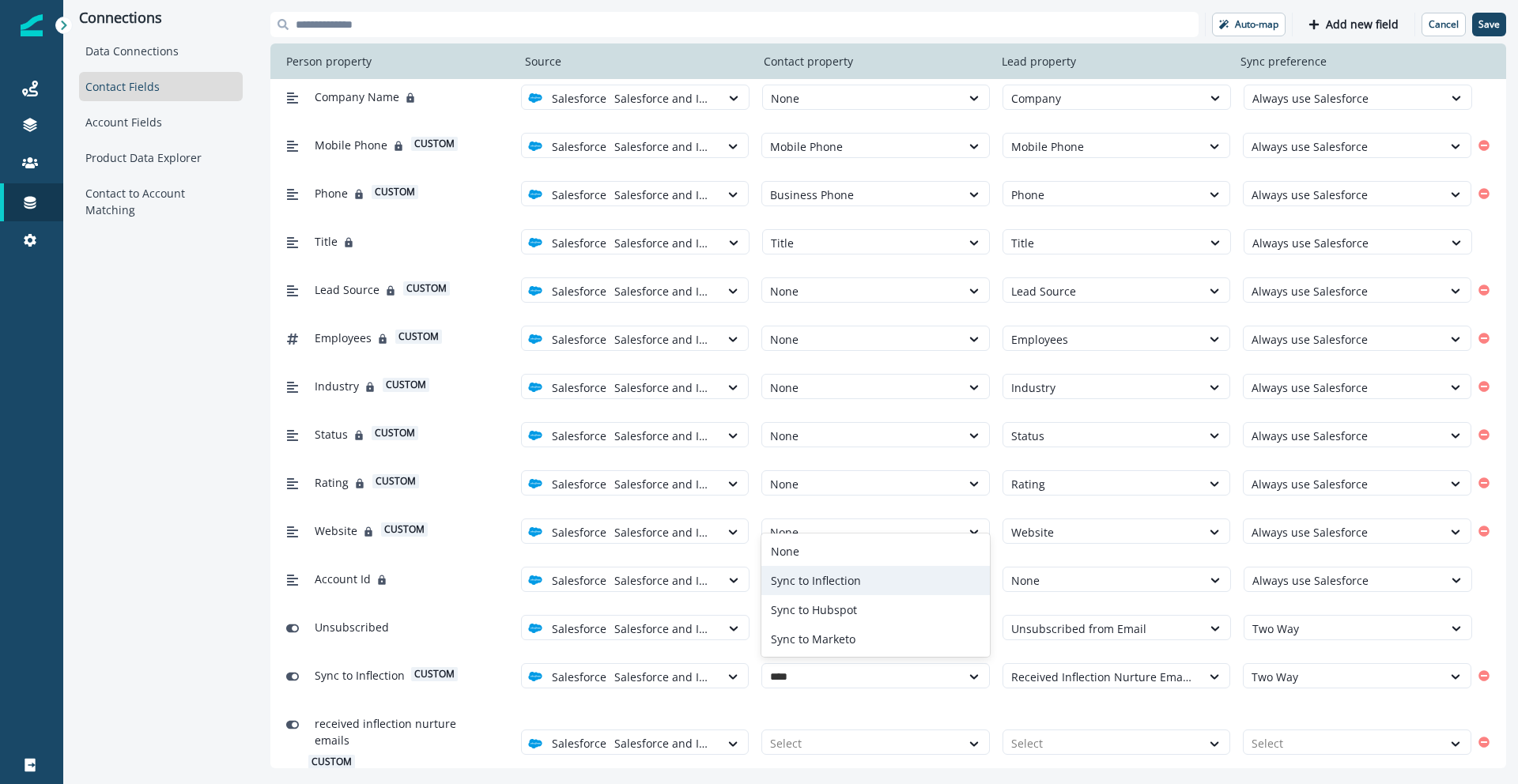 click on "Sync to Inflection" at bounding box center (875, 580) 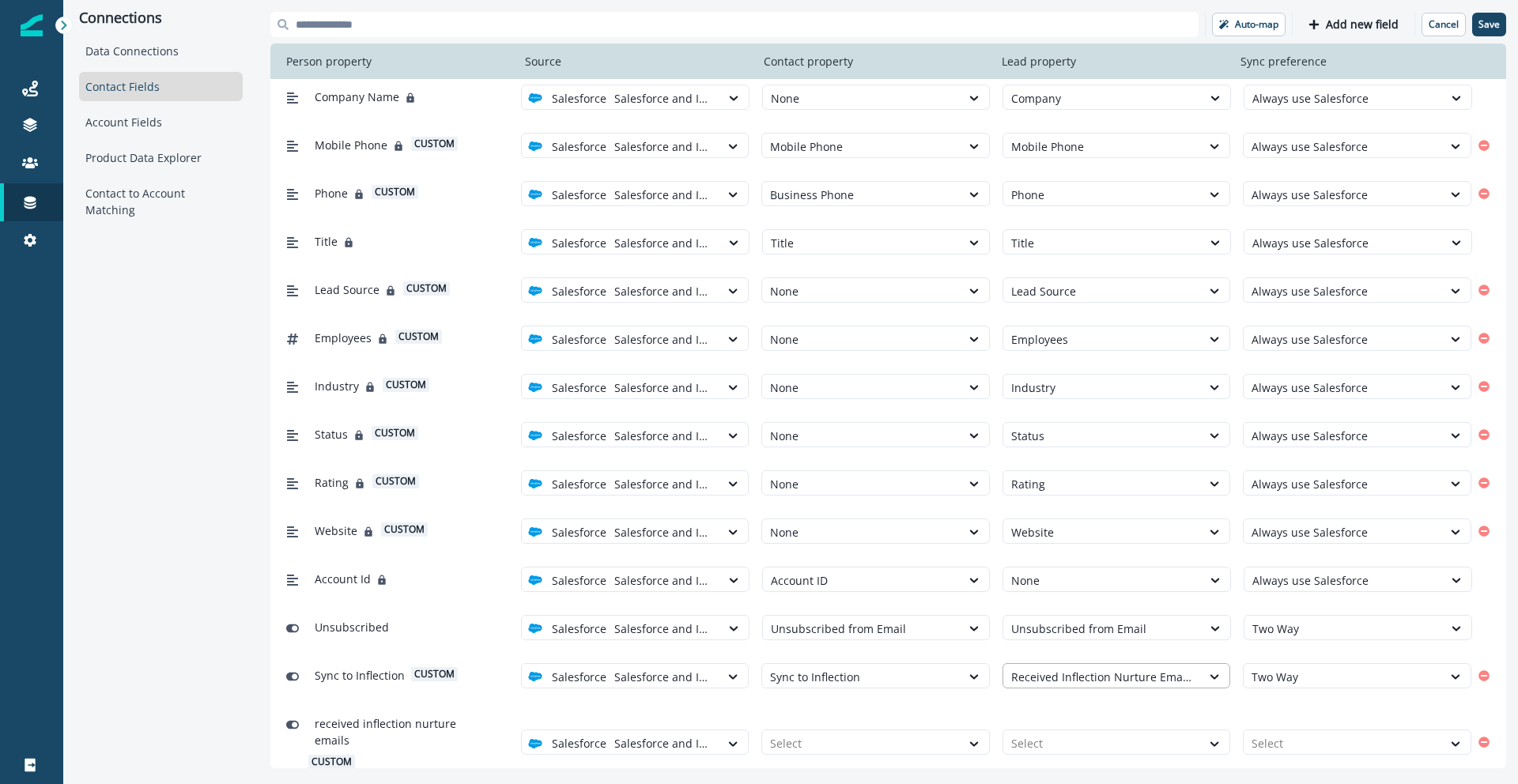 click at bounding box center [1102, 677] 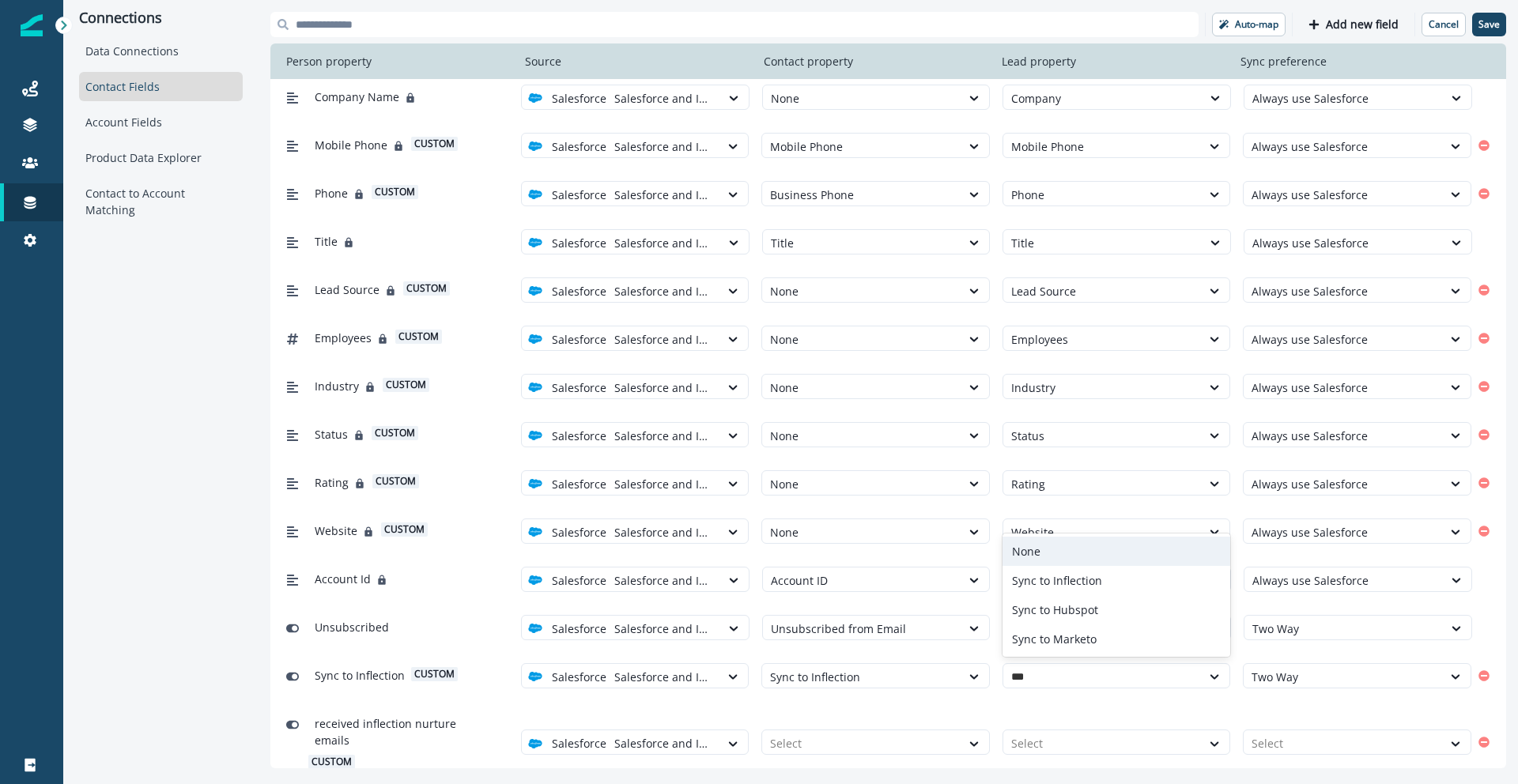 type on "****" 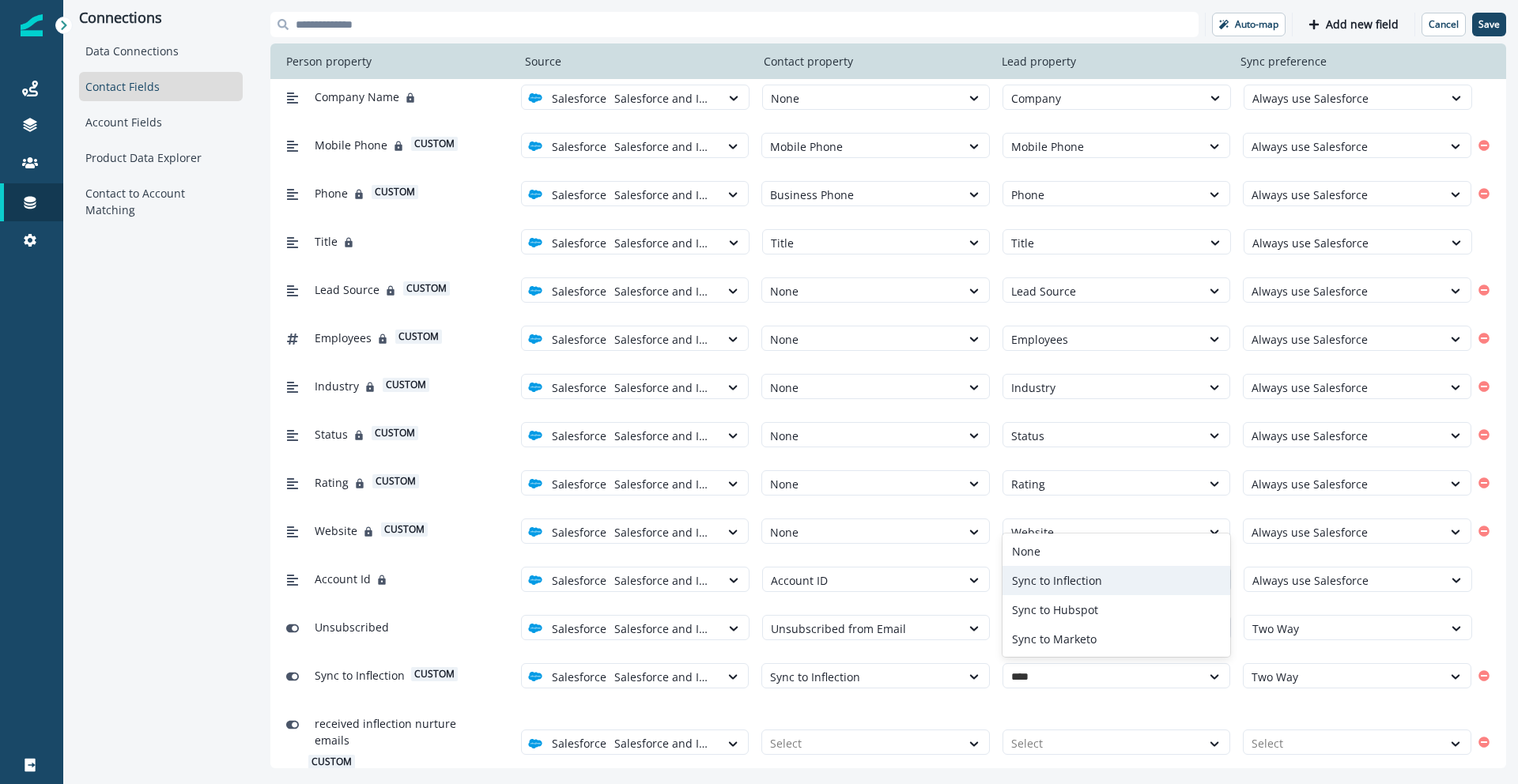 click on "Sync to Inflection" at bounding box center [1116, 580] 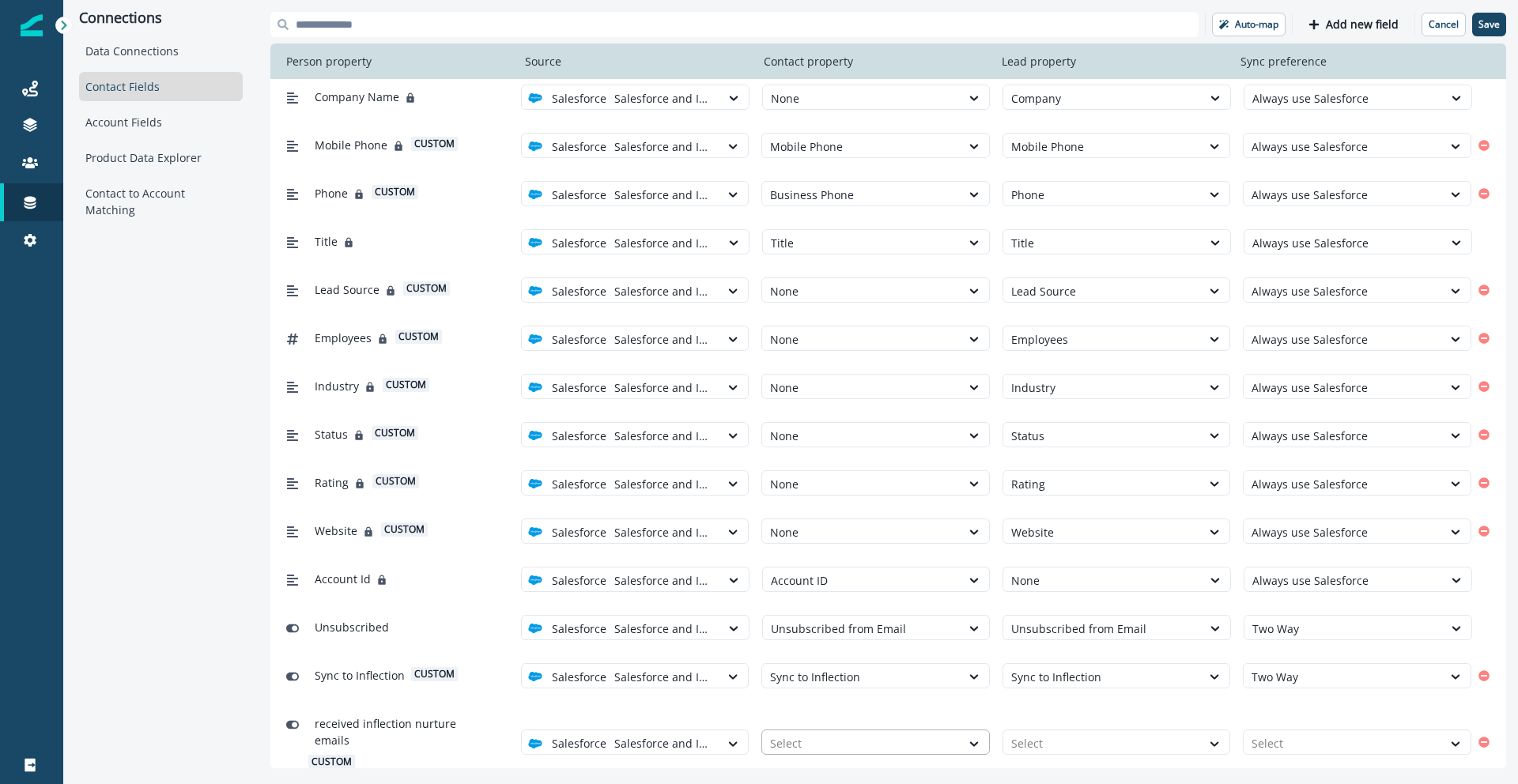 click at bounding box center [861, 743] 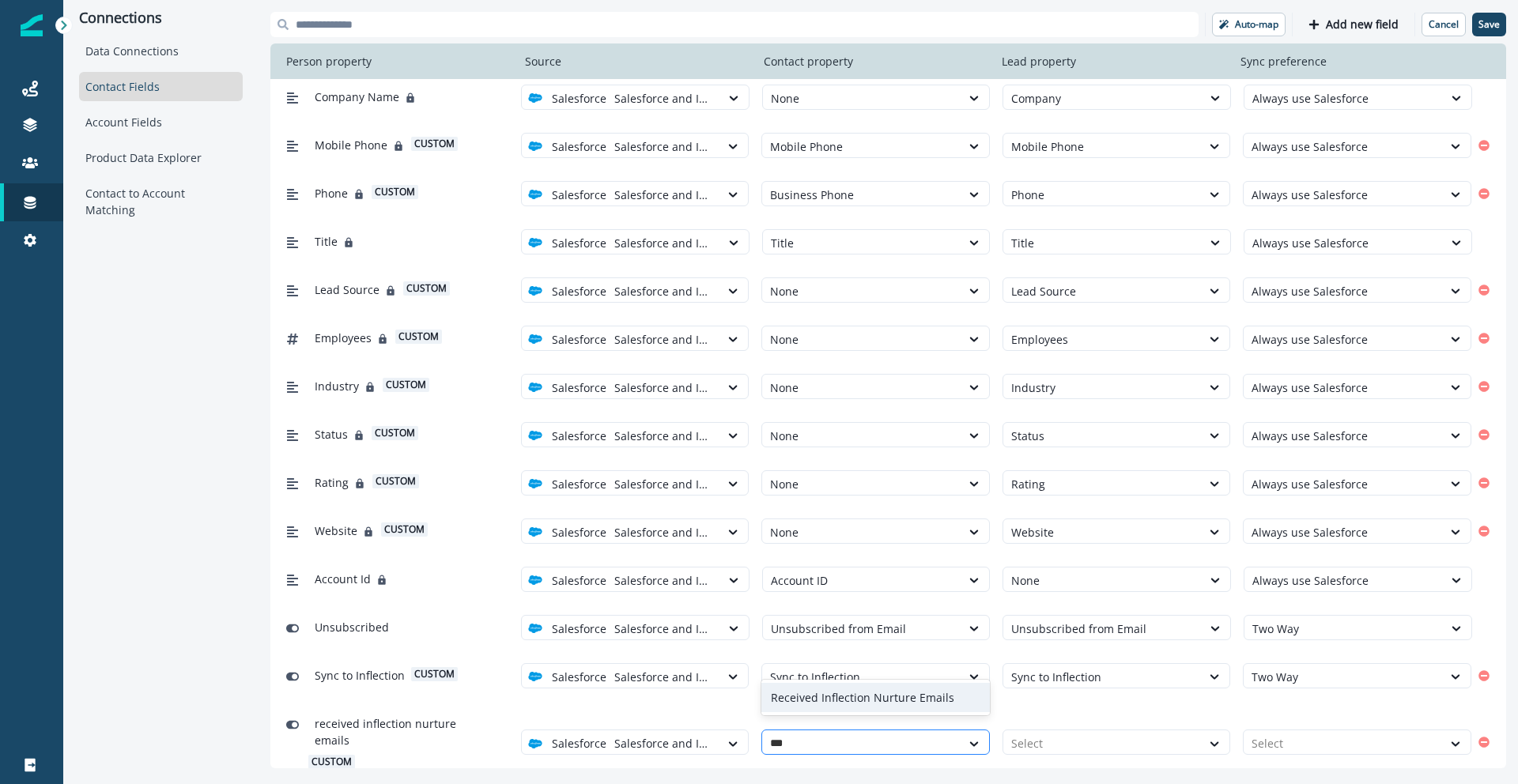 type on "****" 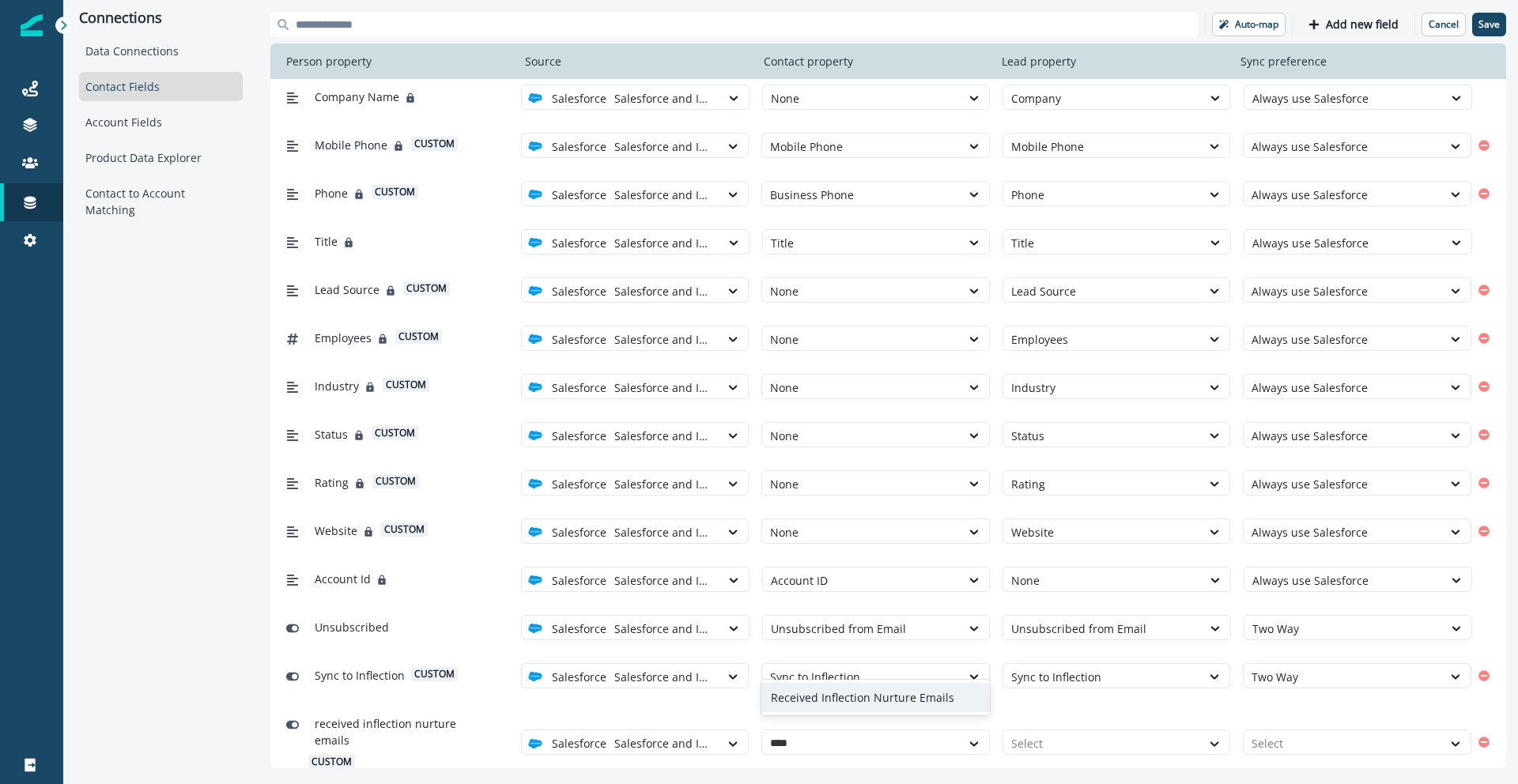 click on "Received Inflection Nurture Emails" at bounding box center (875, 697) 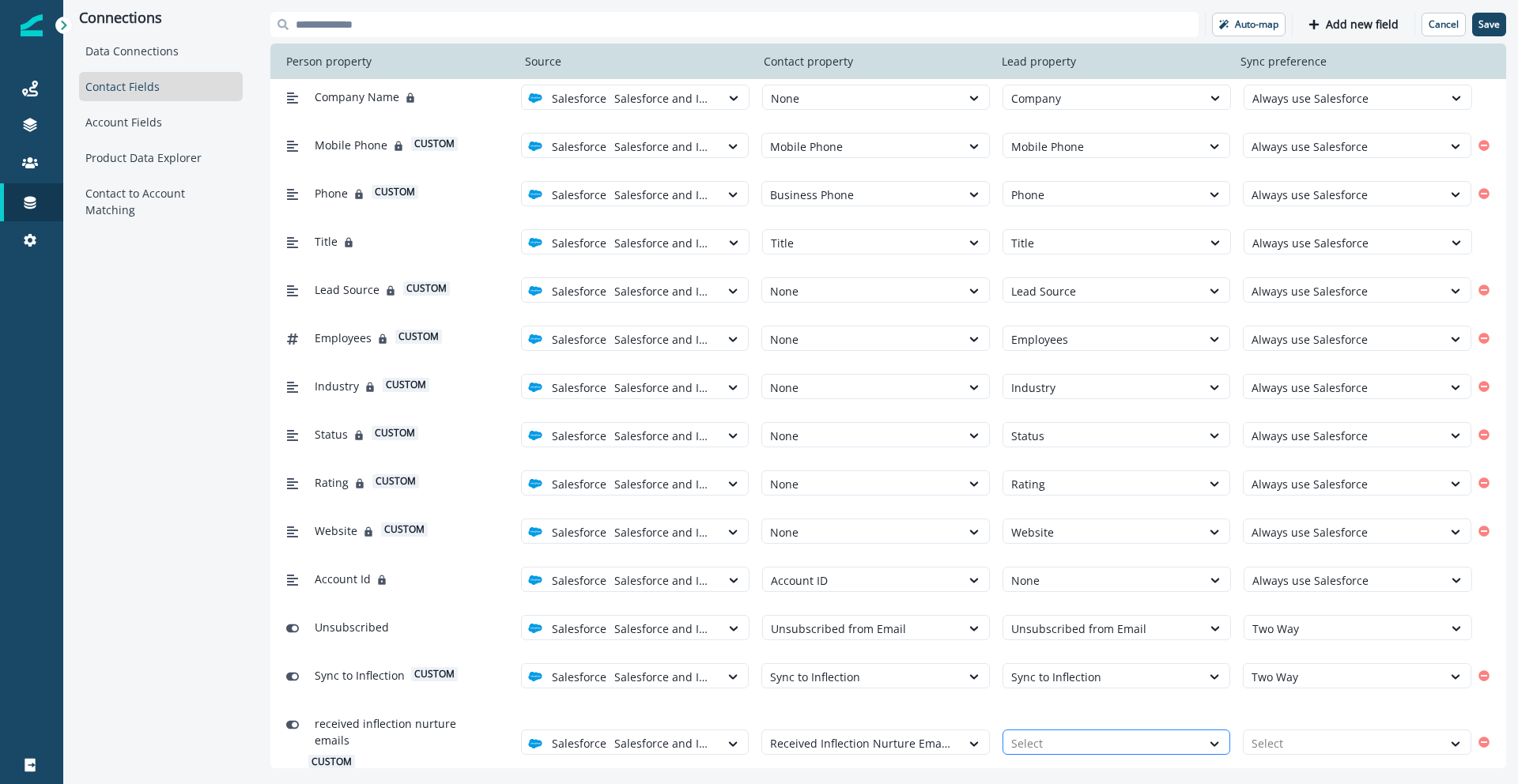click at bounding box center [1102, 743] 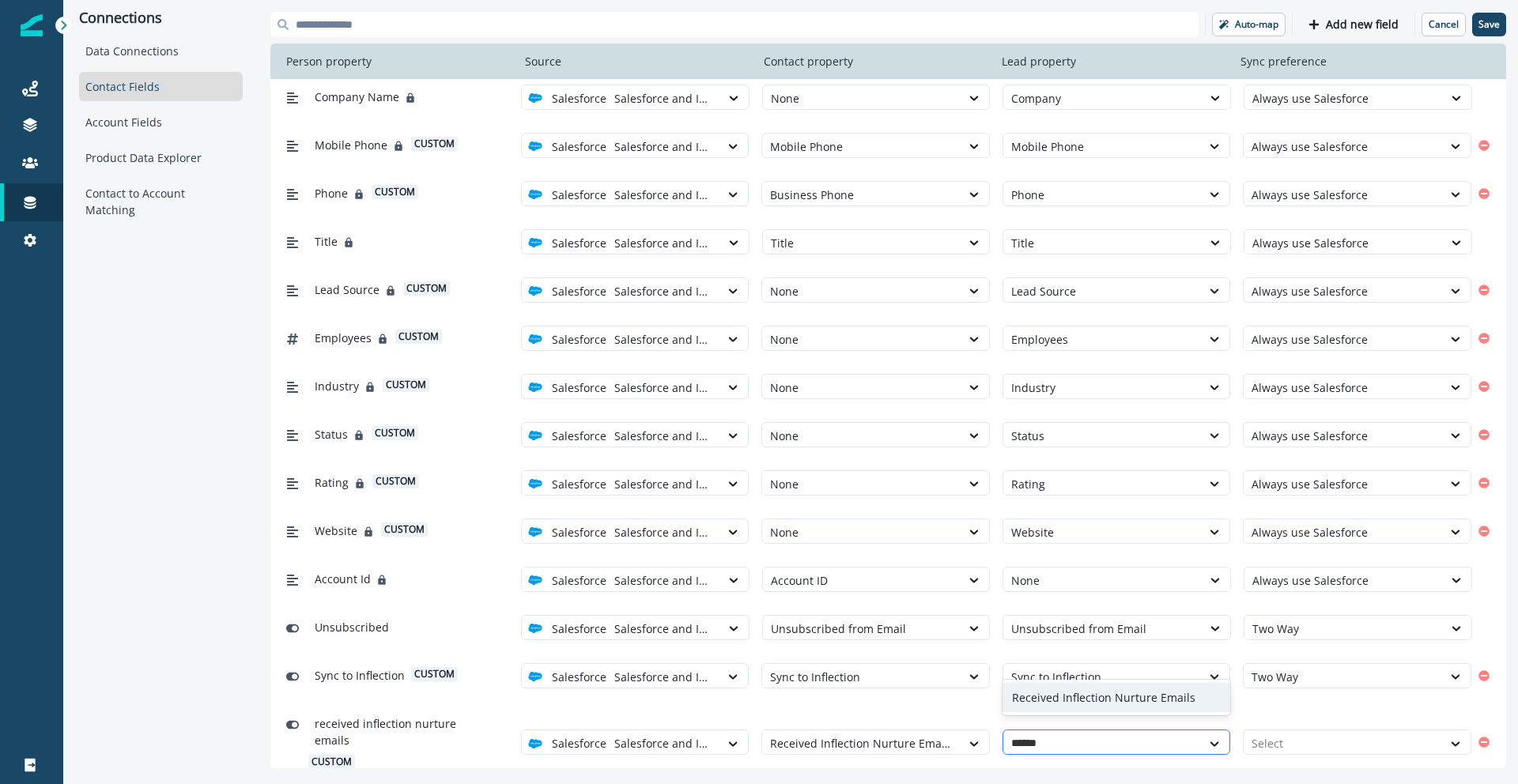 type on "*******" 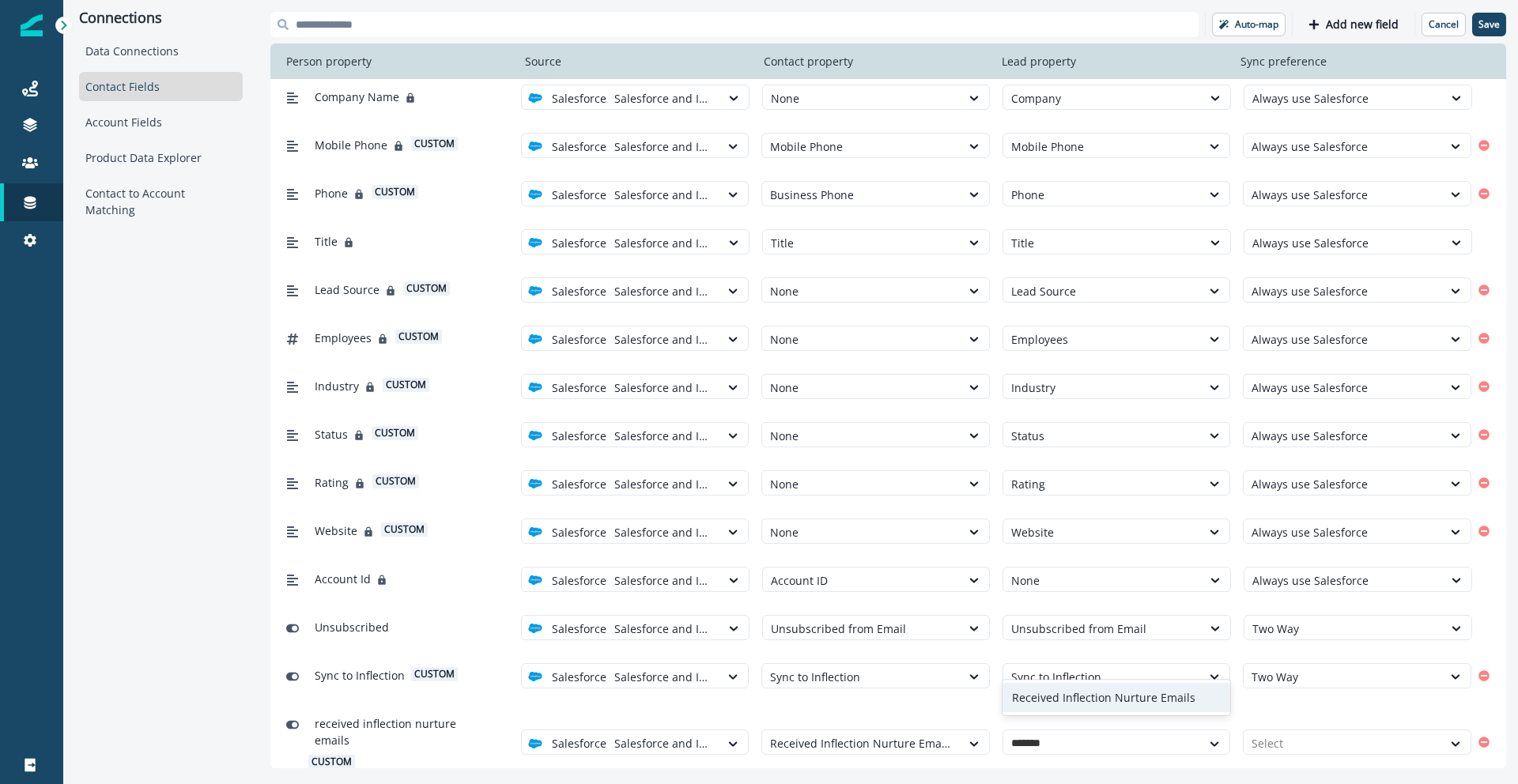 click on "Received Inflection Nurture Emails" at bounding box center [1116, 697] 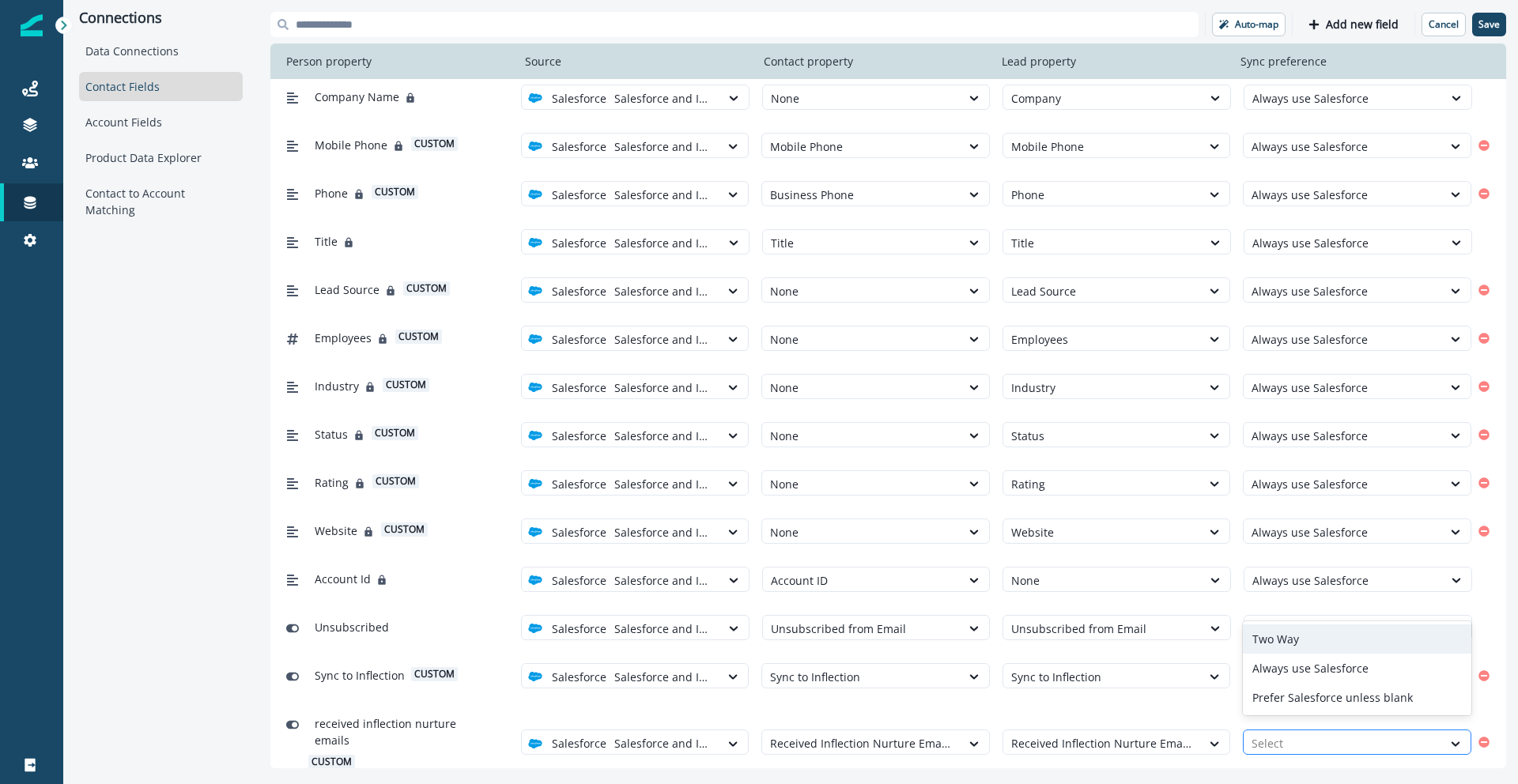 drag, startPoint x: 1321, startPoint y: 735, endPoint x: 1301, endPoint y: 735, distance: 20 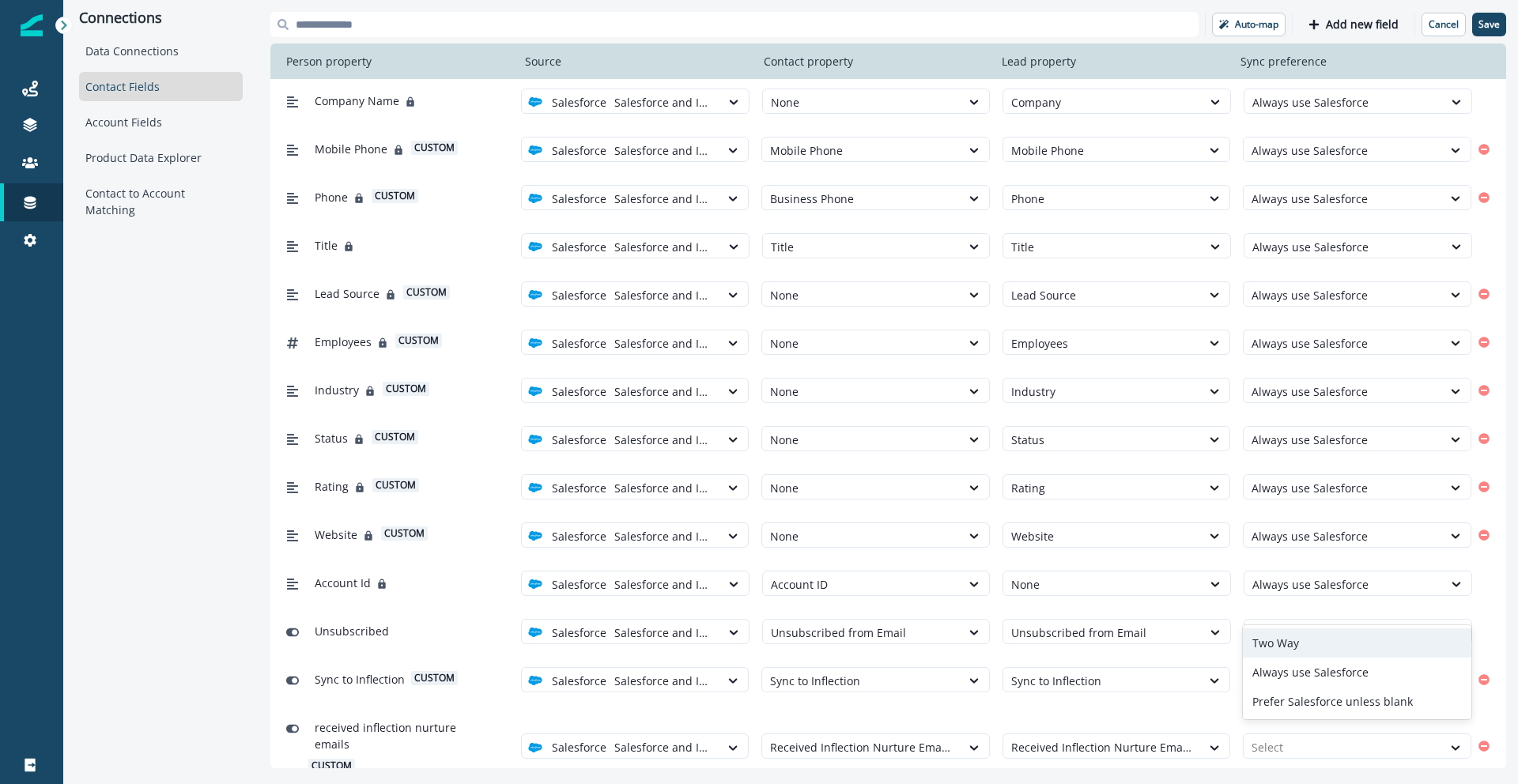 click on "Two Way" at bounding box center (1357, 643) 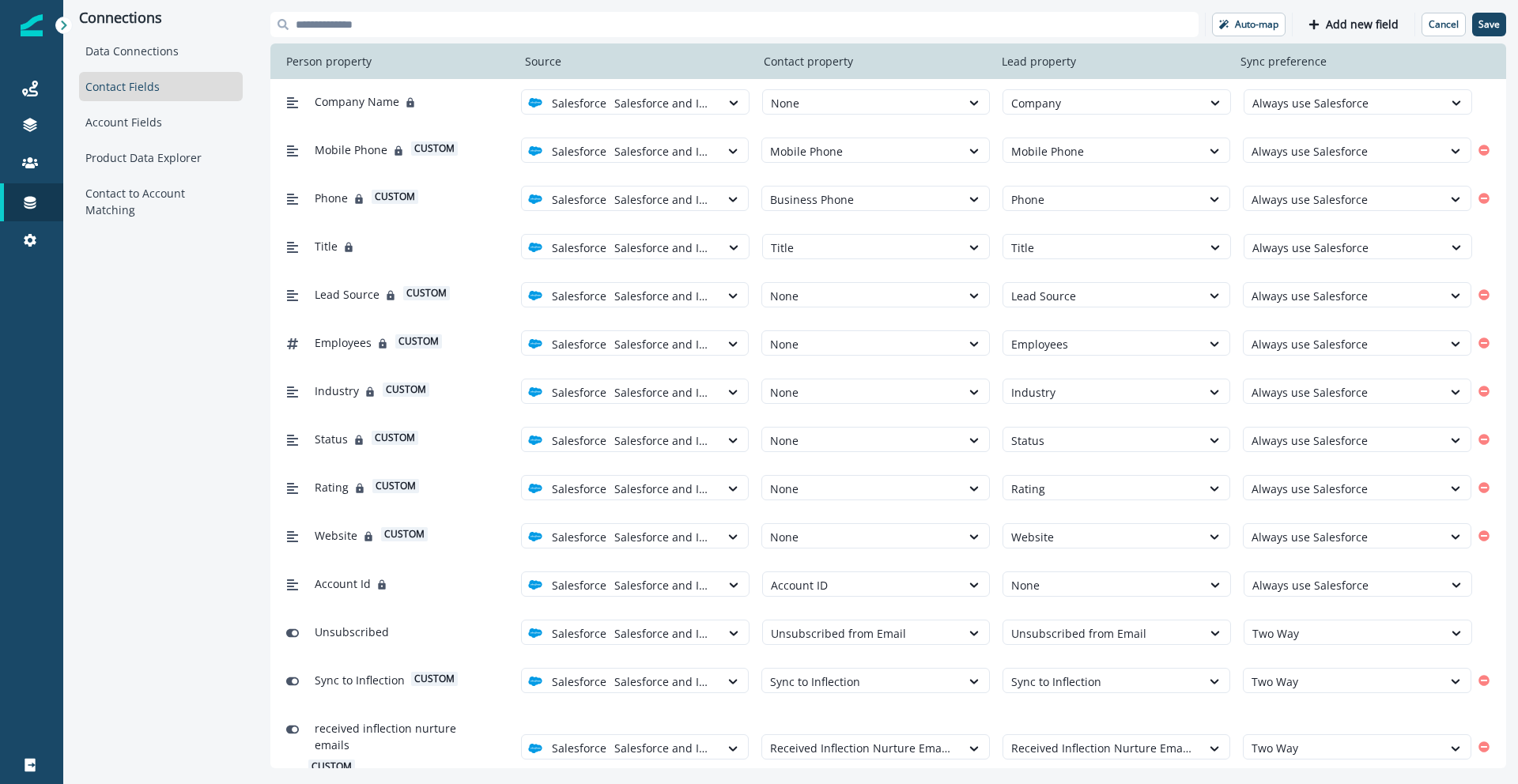 scroll, scrollTop: 585, scrollLeft: 0, axis: vertical 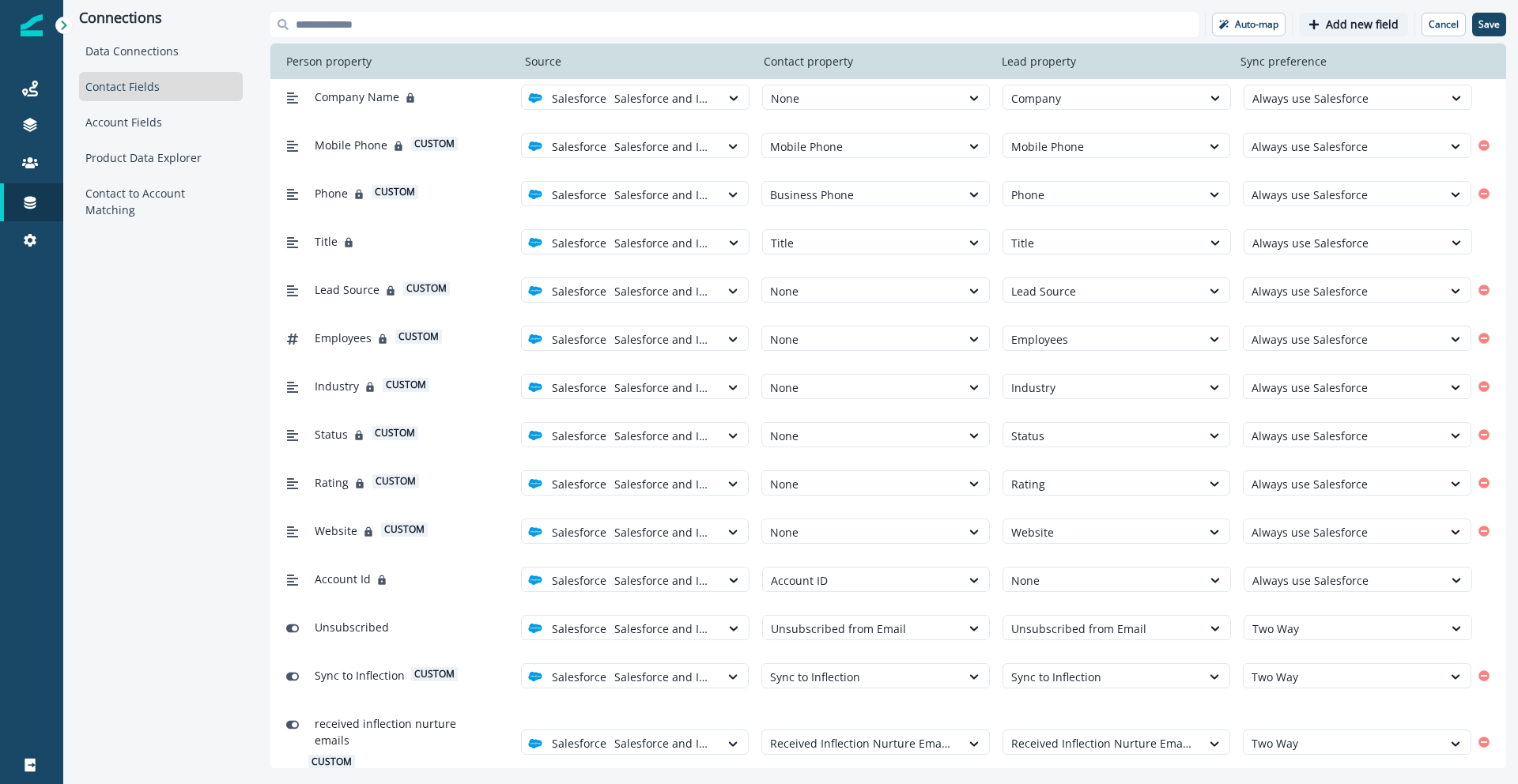 click on "Add new field" at bounding box center (1362, 24) 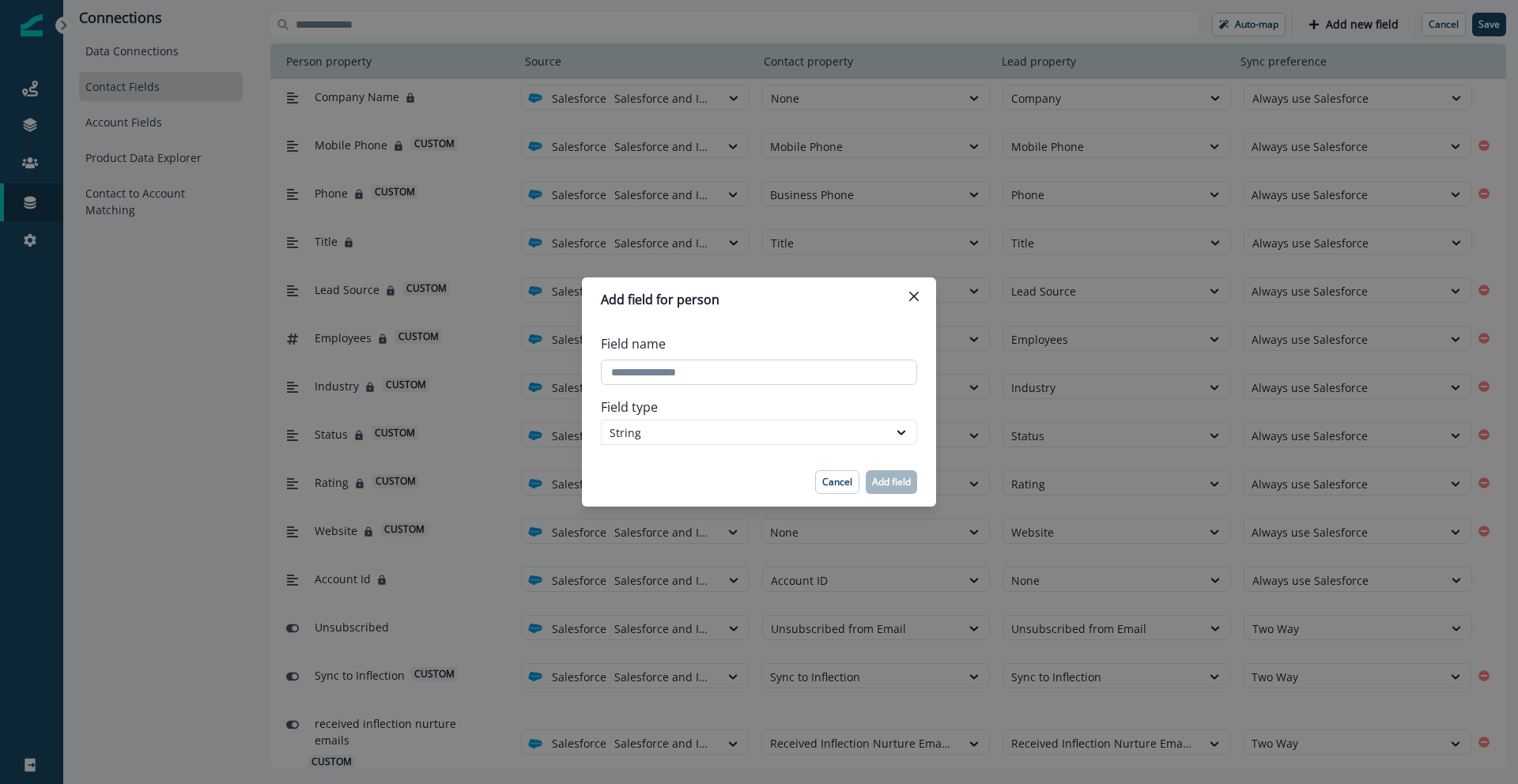click on "Field name" at bounding box center (759, 372) 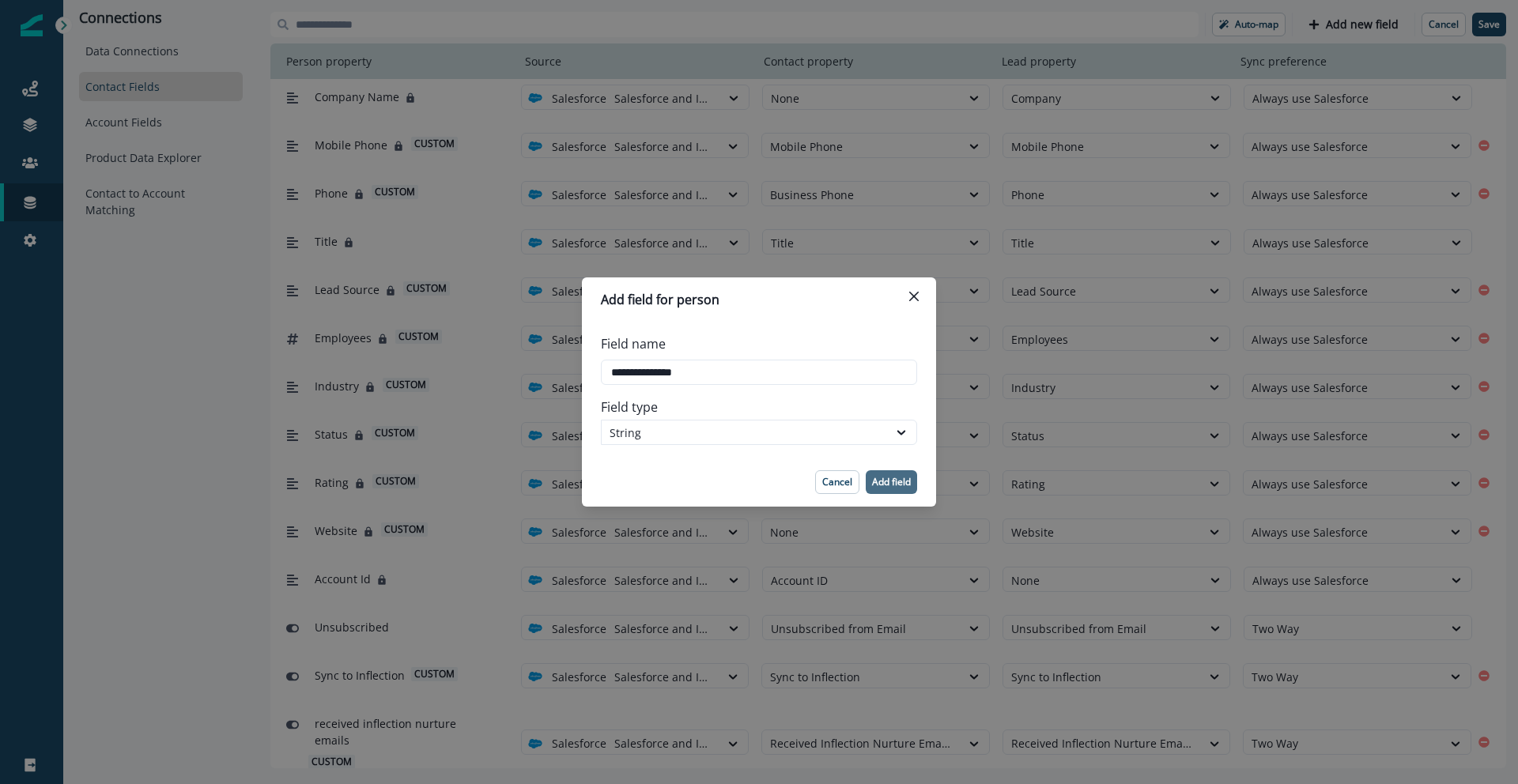 type on "**********" 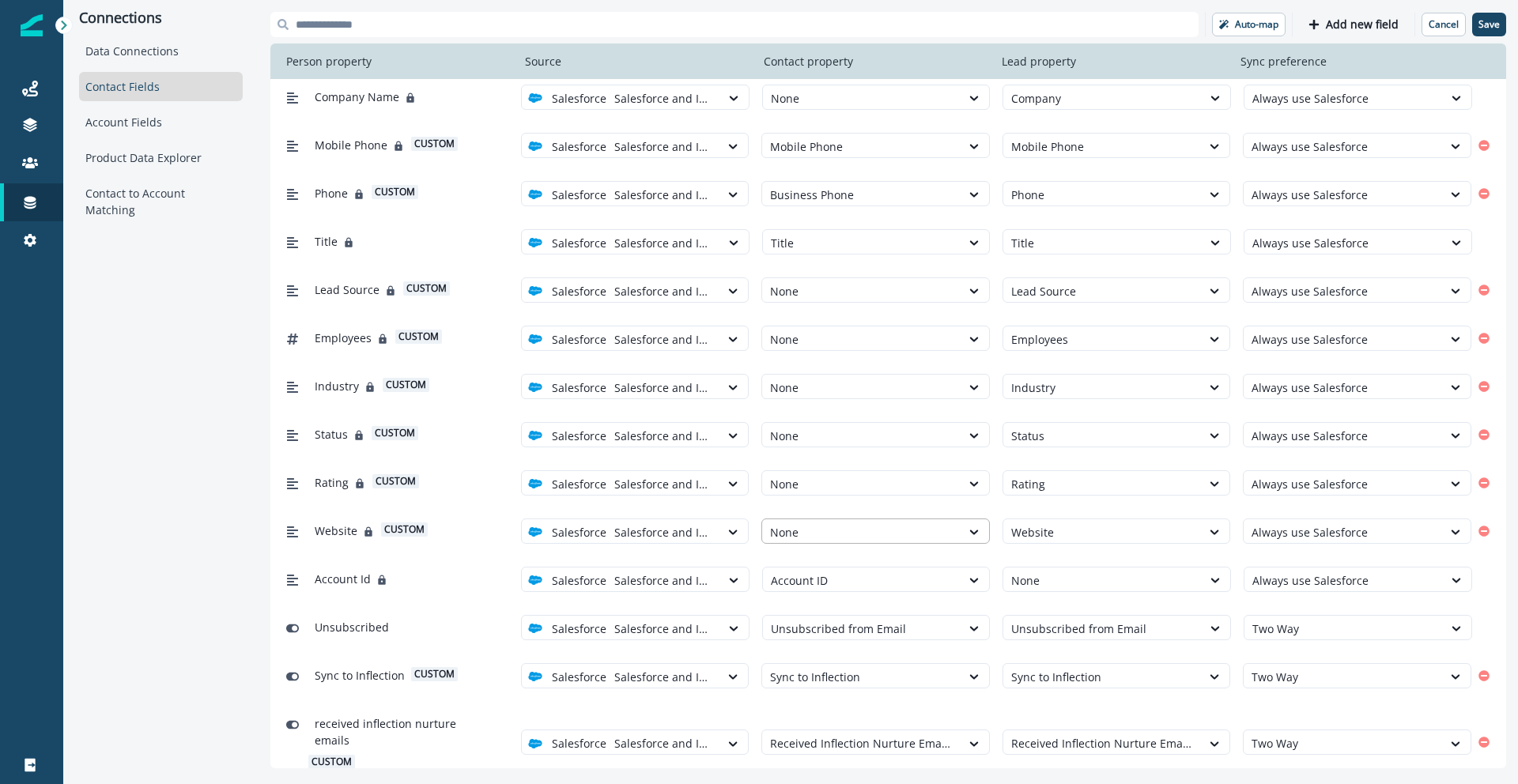 scroll, scrollTop: 633, scrollLeft: 0, axis: vertical 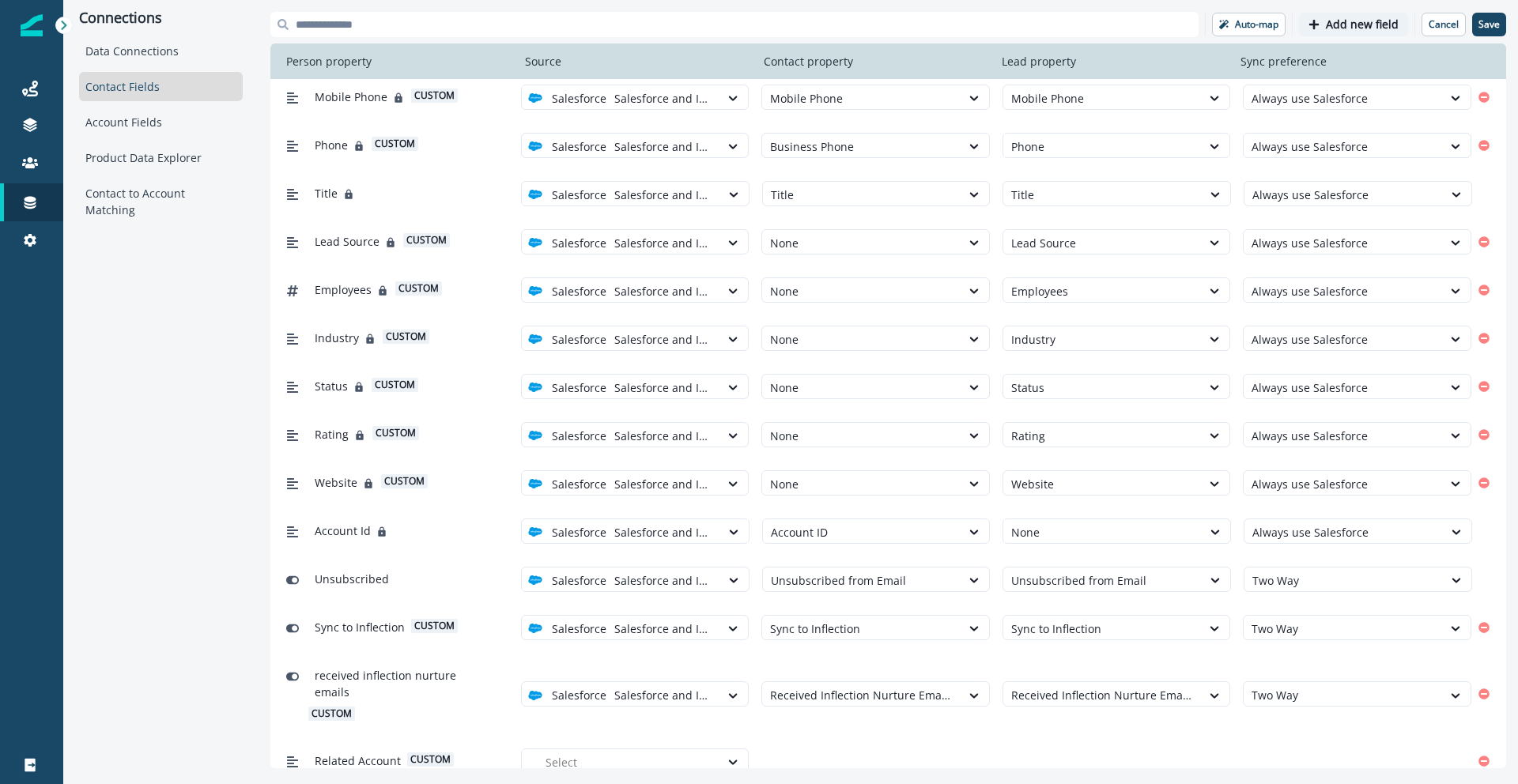 click on "Add new field" at bounding box center (1362, 24) 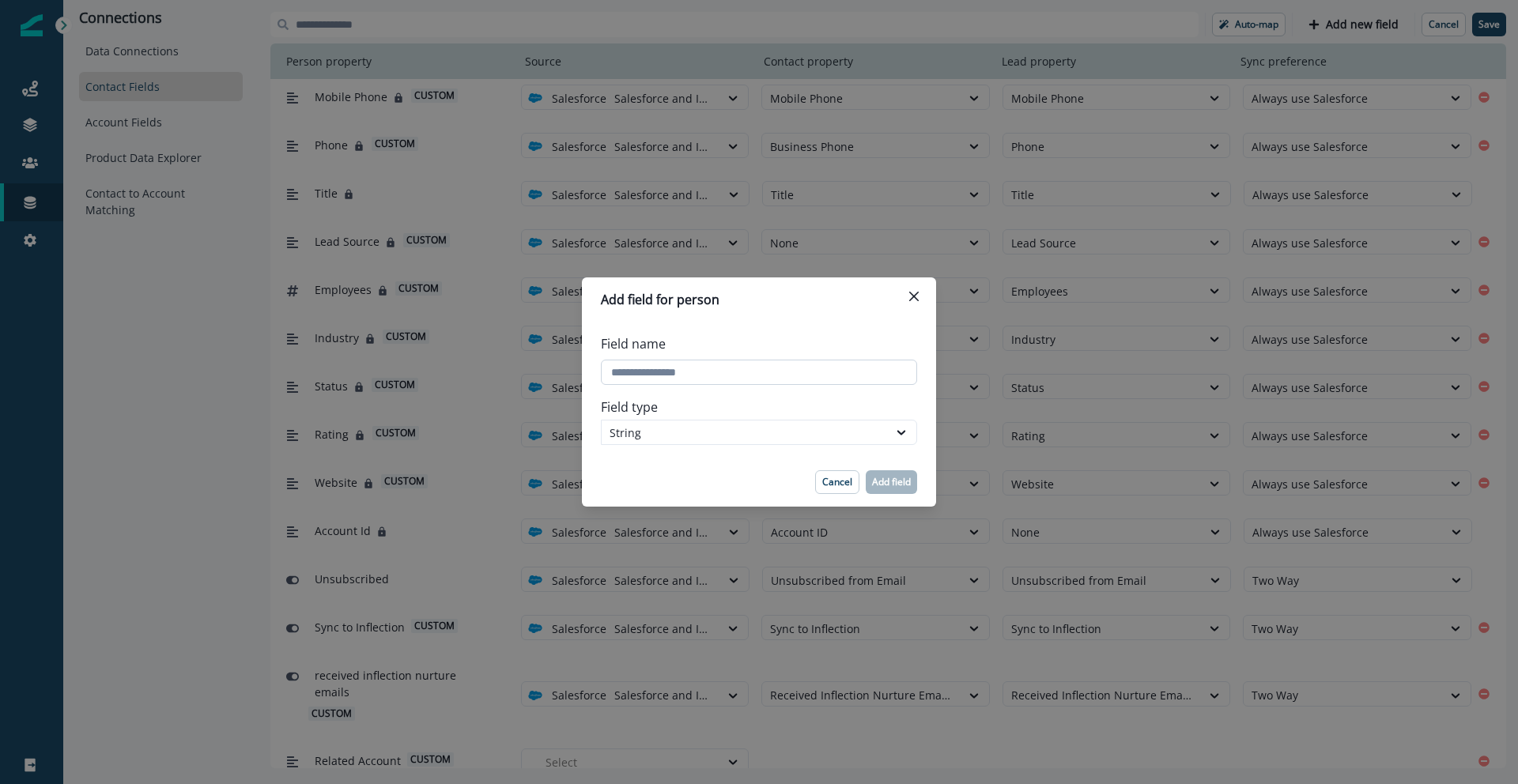 click on "Field name" at bounding box center (759, 372) 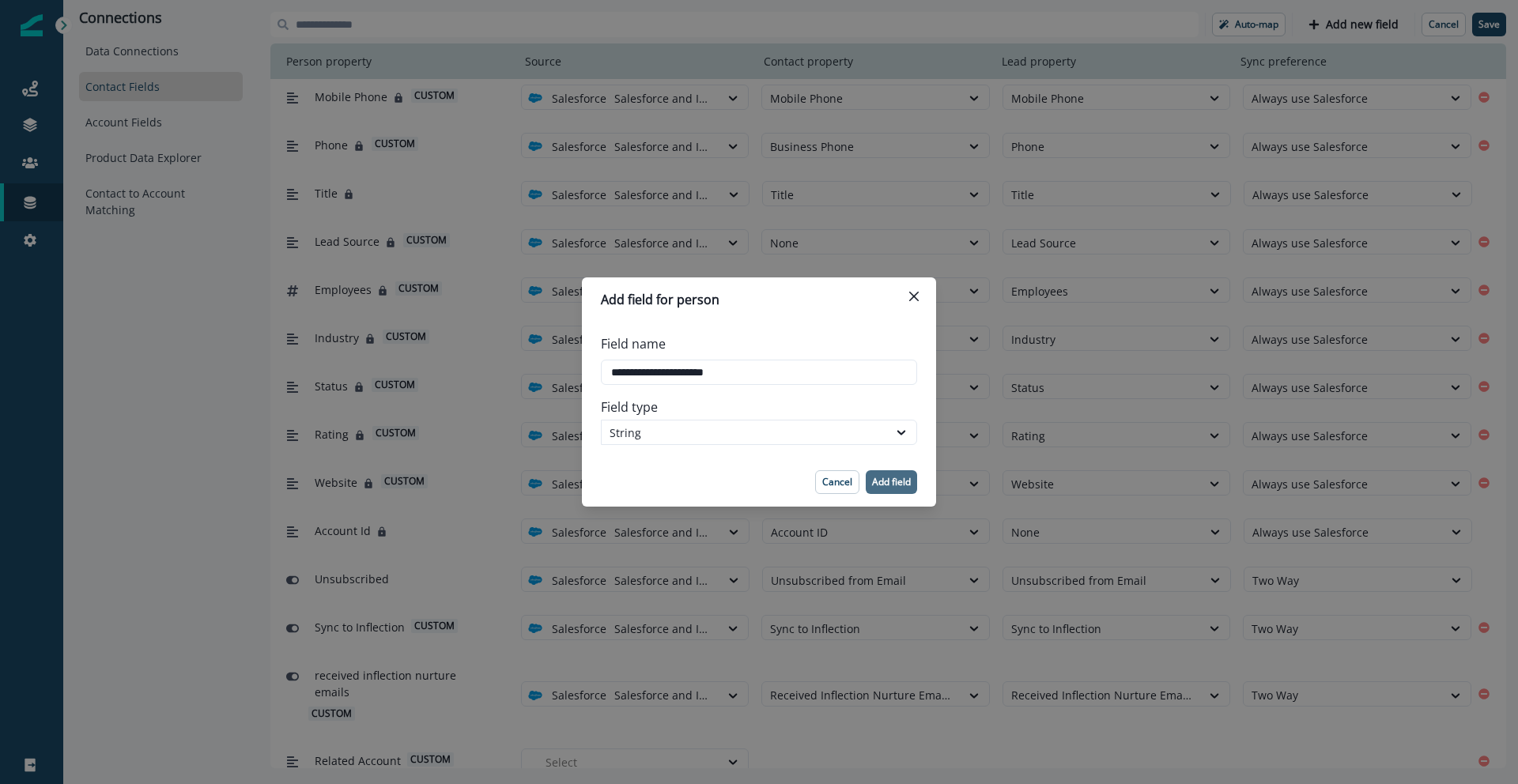 type on "**********" 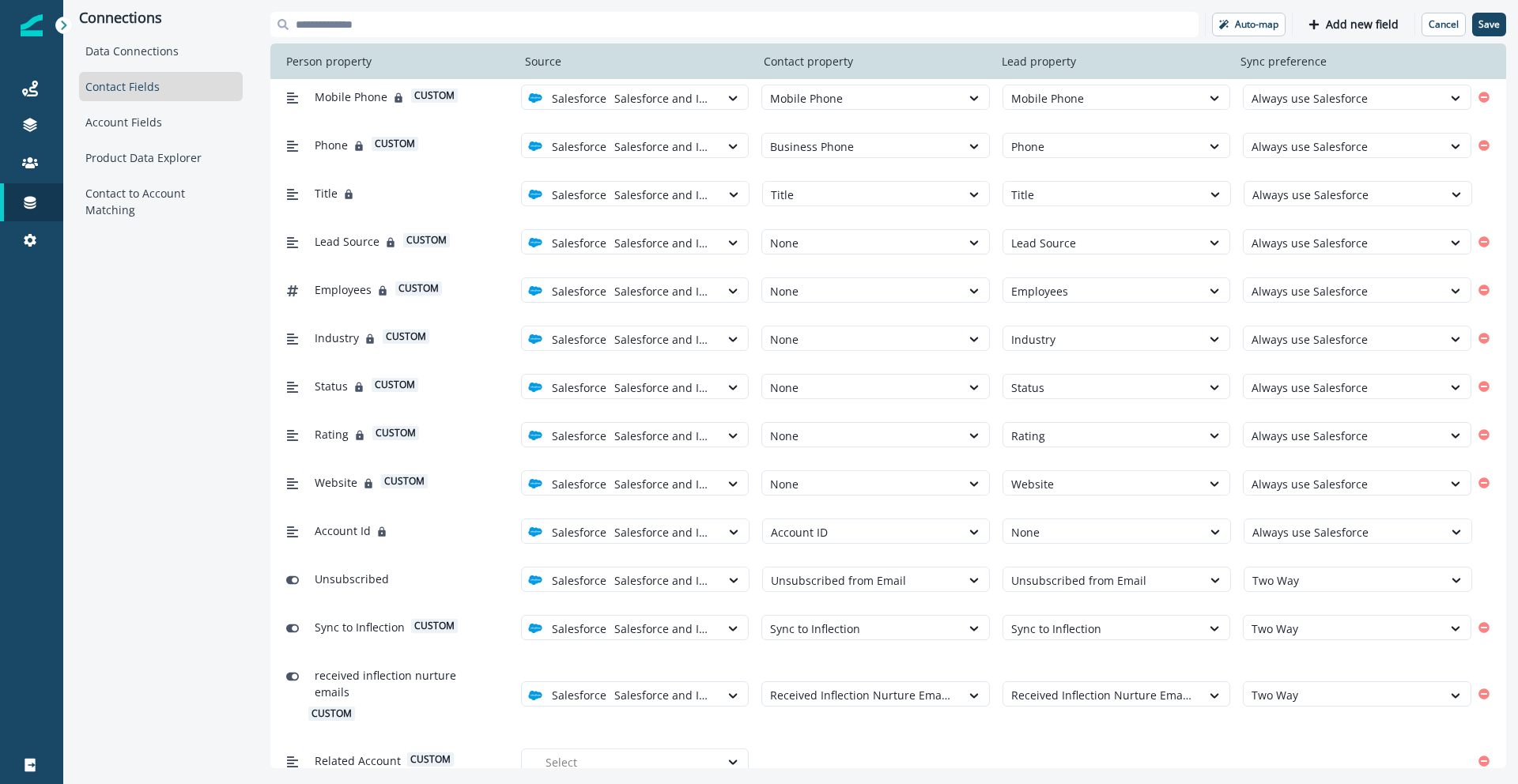 scroll, scrollTop: 702, scrollLeft: 0, axis: vertical 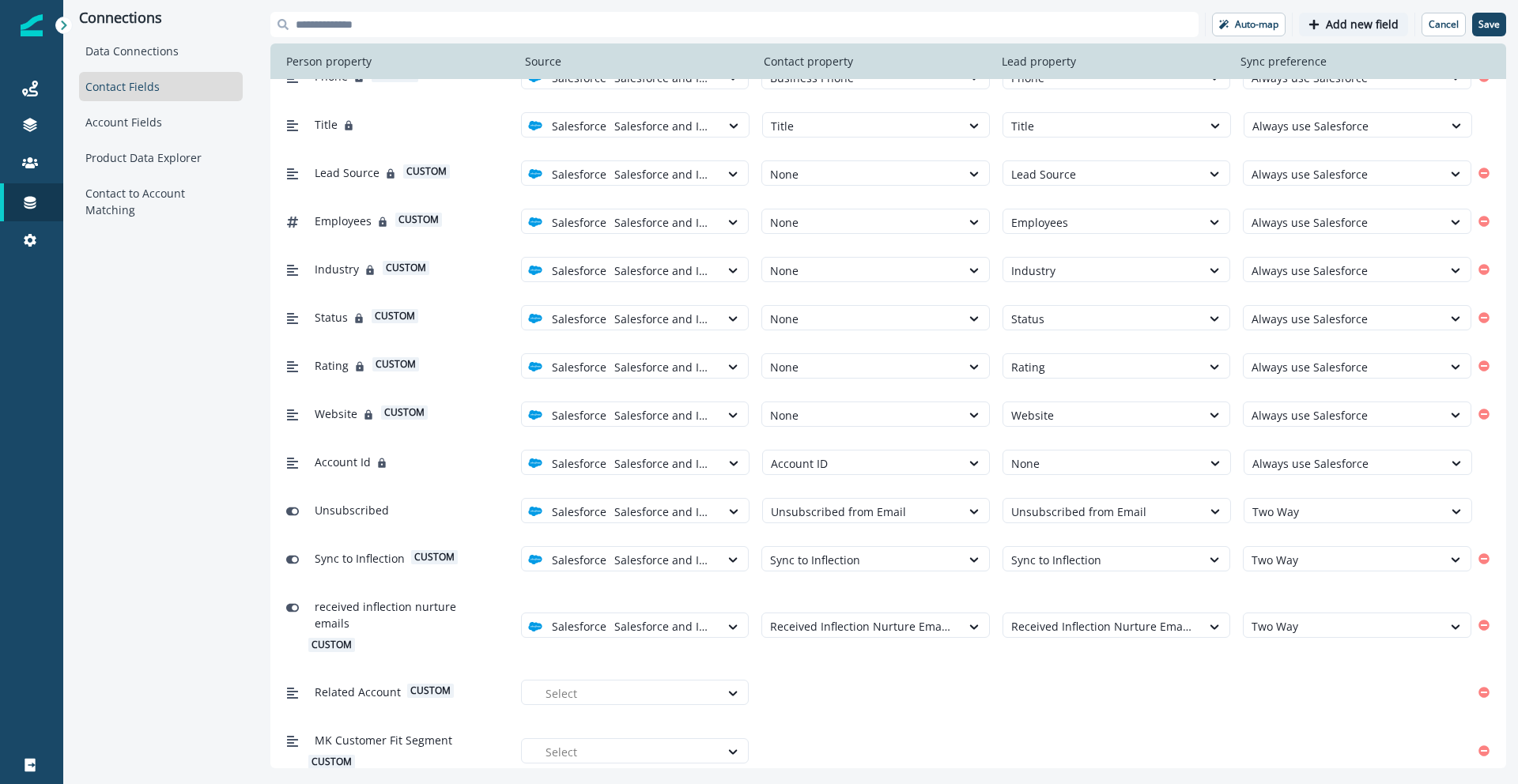 click on "Add new field" at bounding box center [1362, 24] 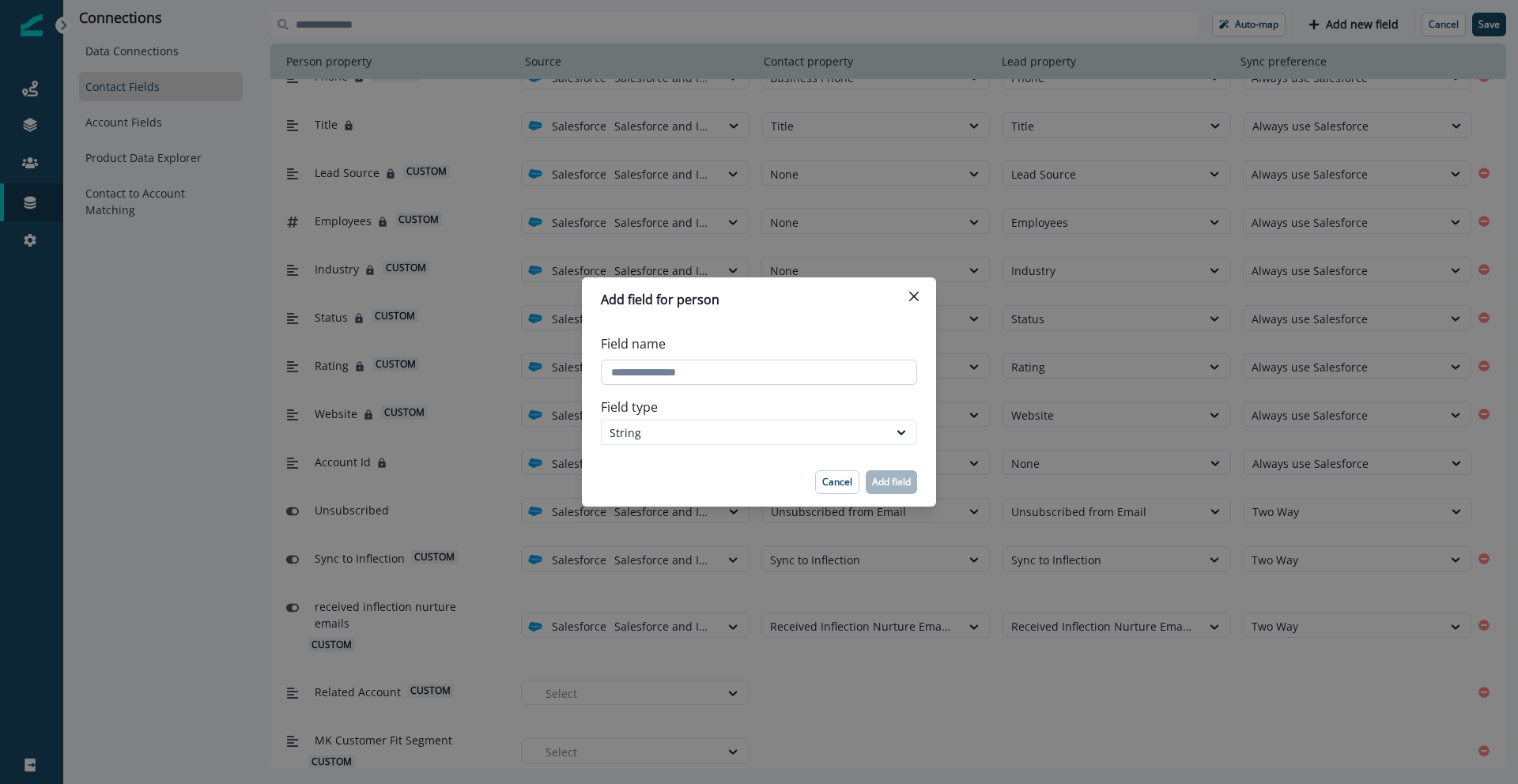 click on "Field name" at bounding box center (759, 372) 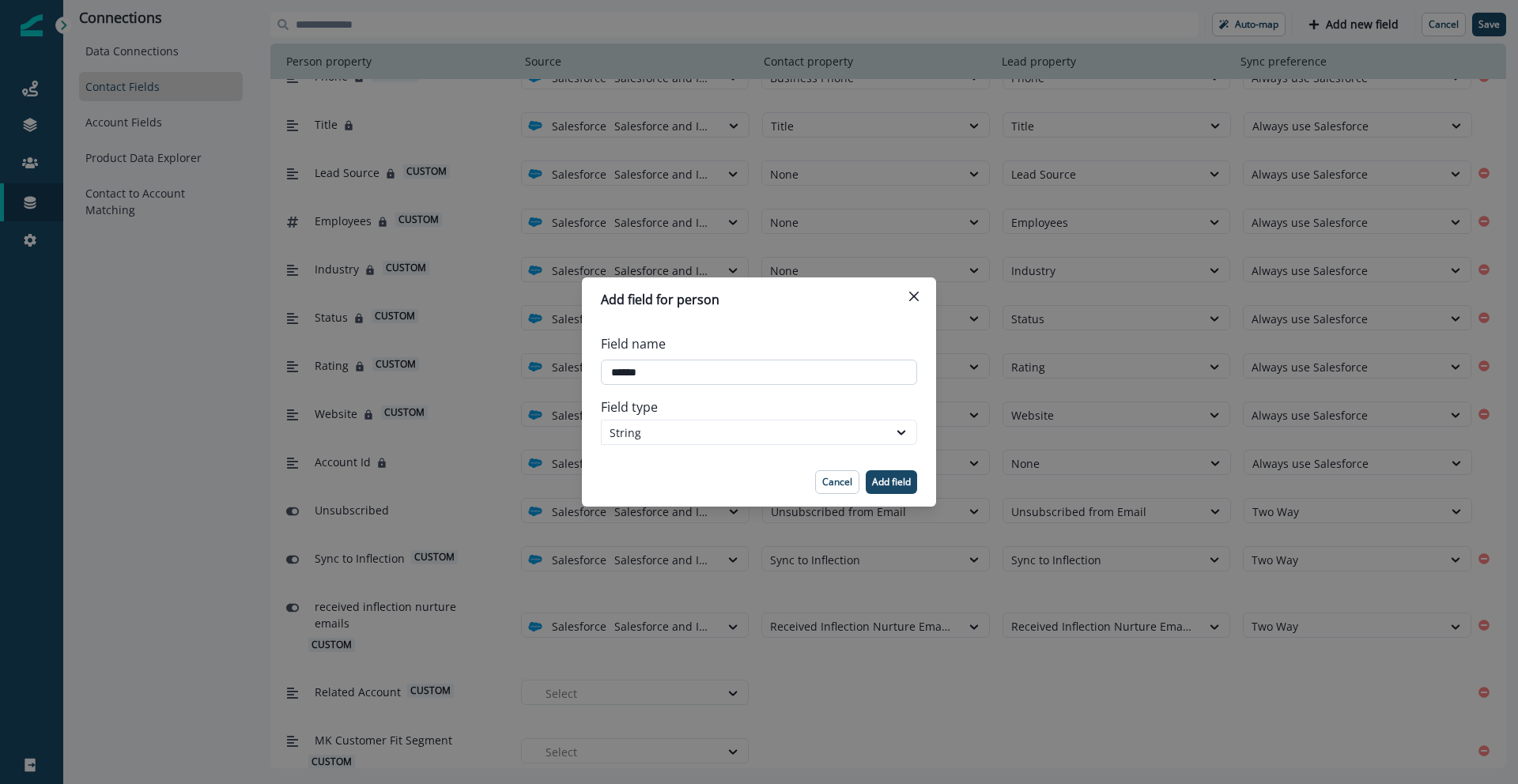type on "*******" 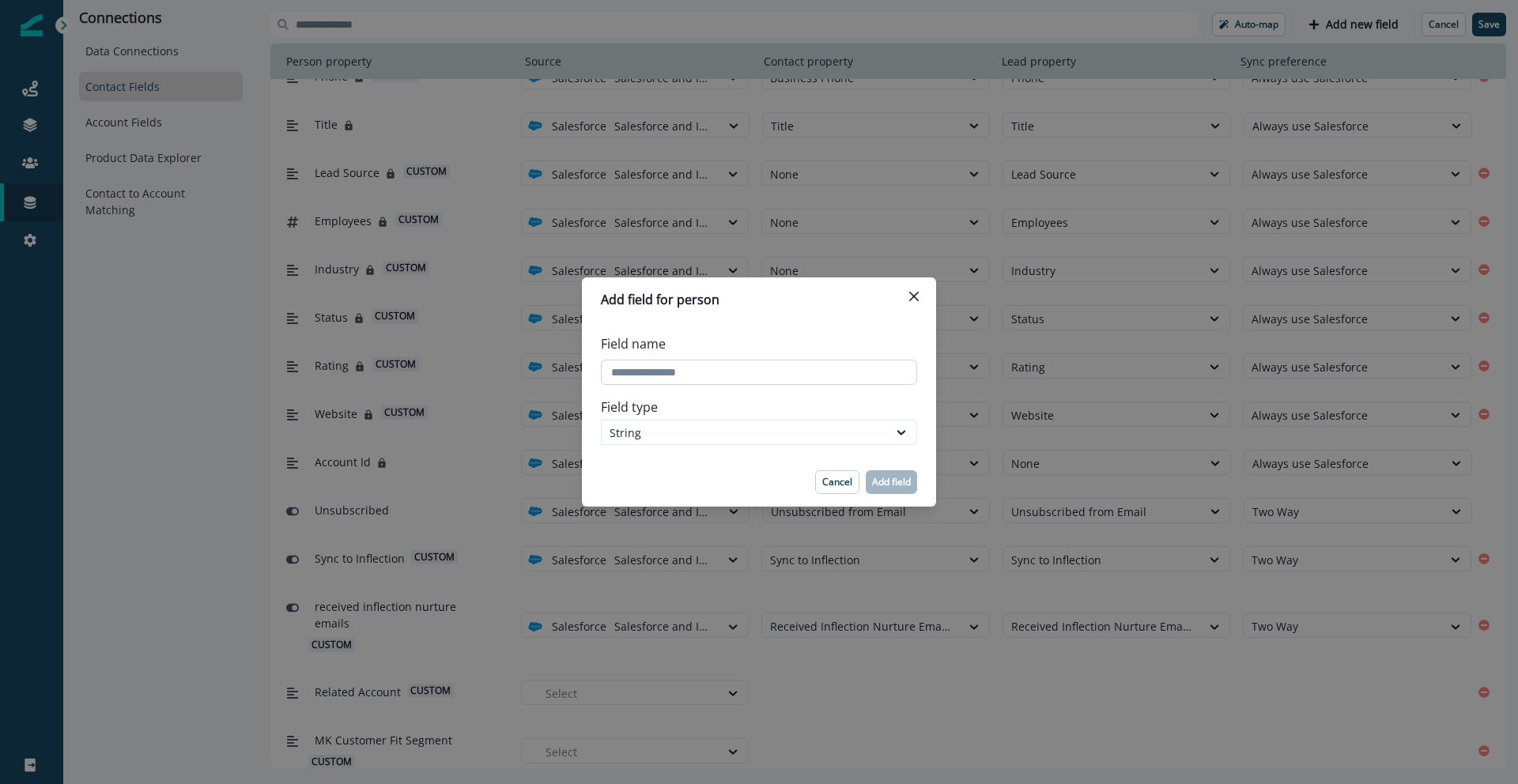 type on "*" 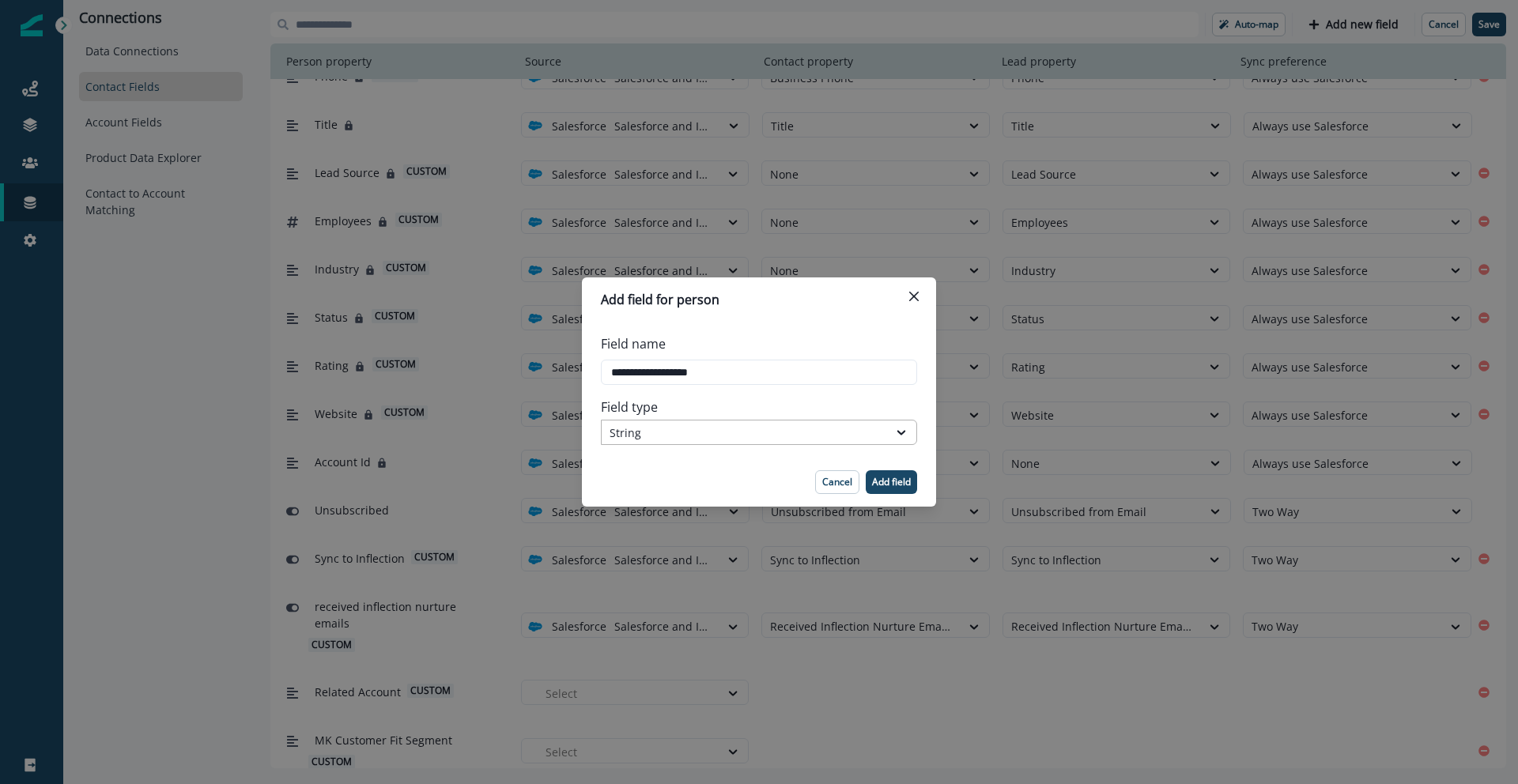 type on "**********" 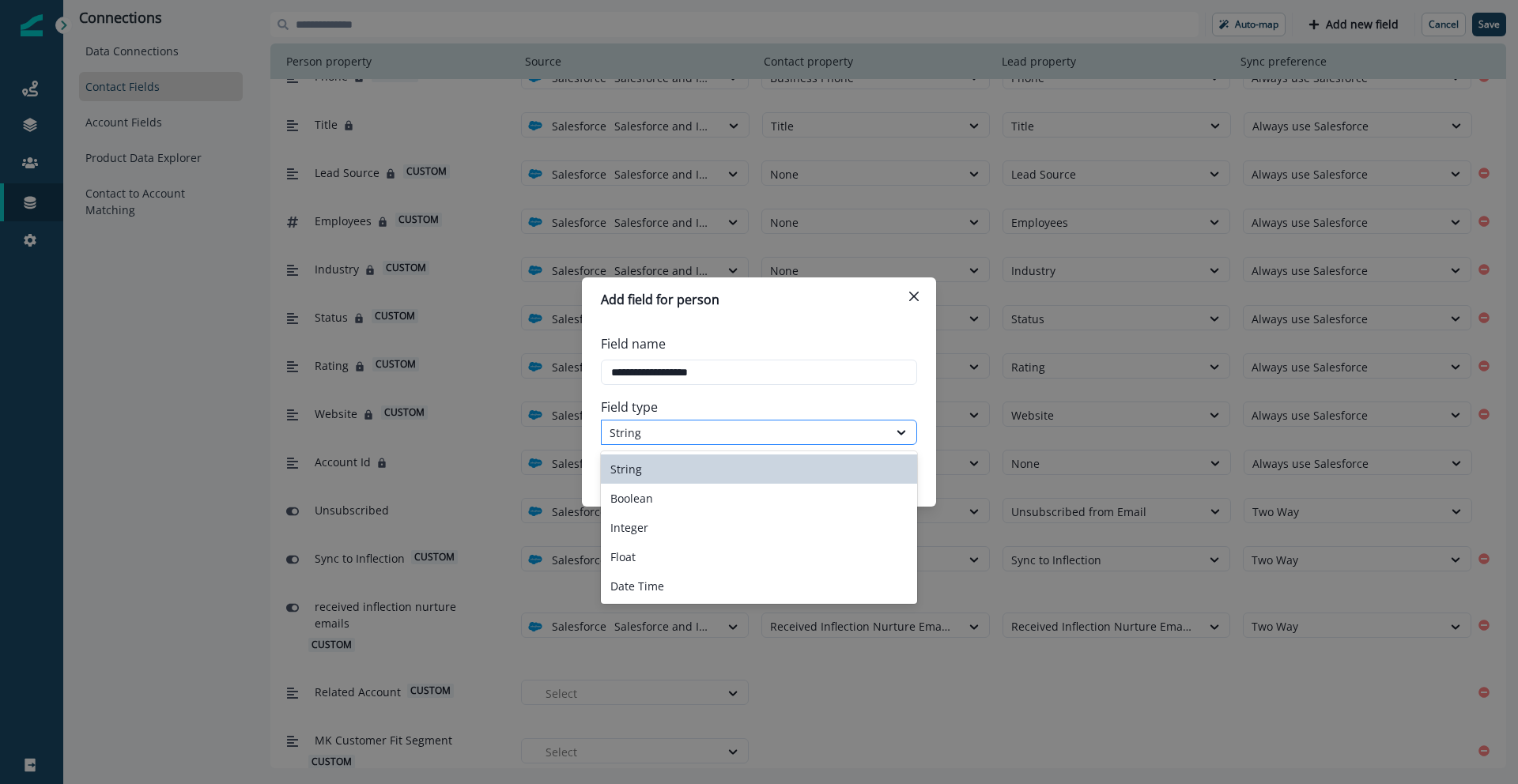 click on "String" at bounding box center [745, 432] 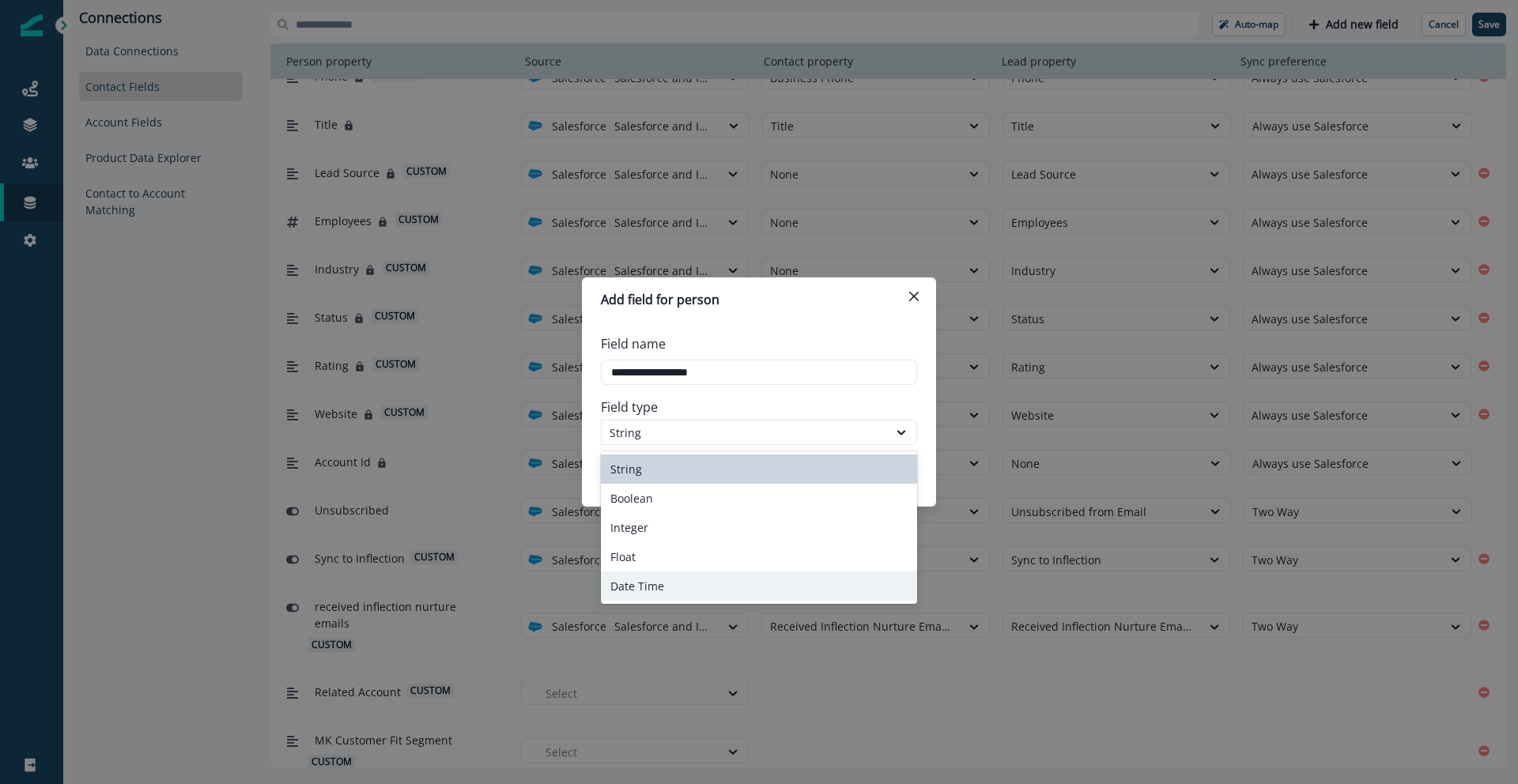 click on "Date Time" at bounding box center (759, 586) 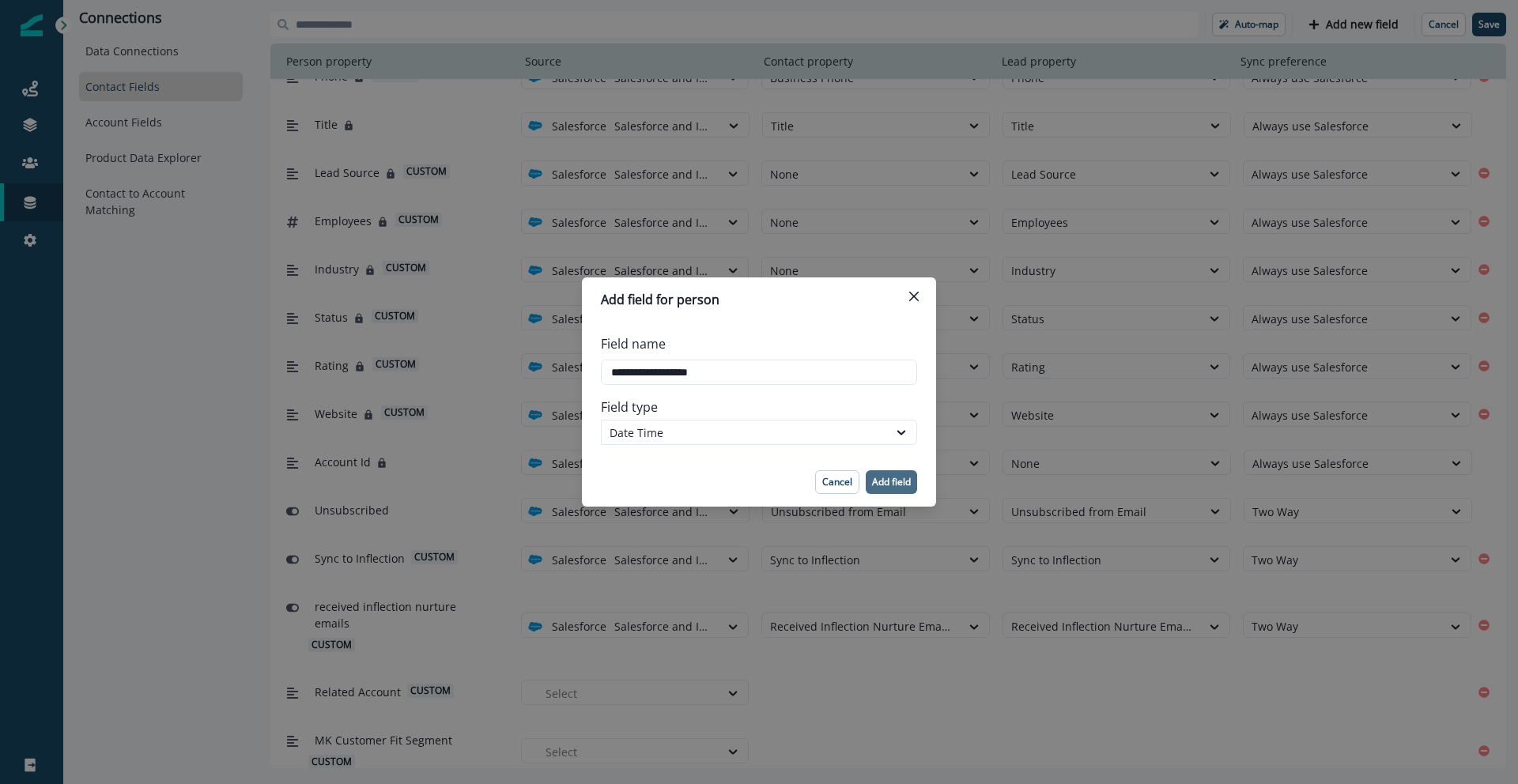 click on "Add field" at bounding box center (891, 482) 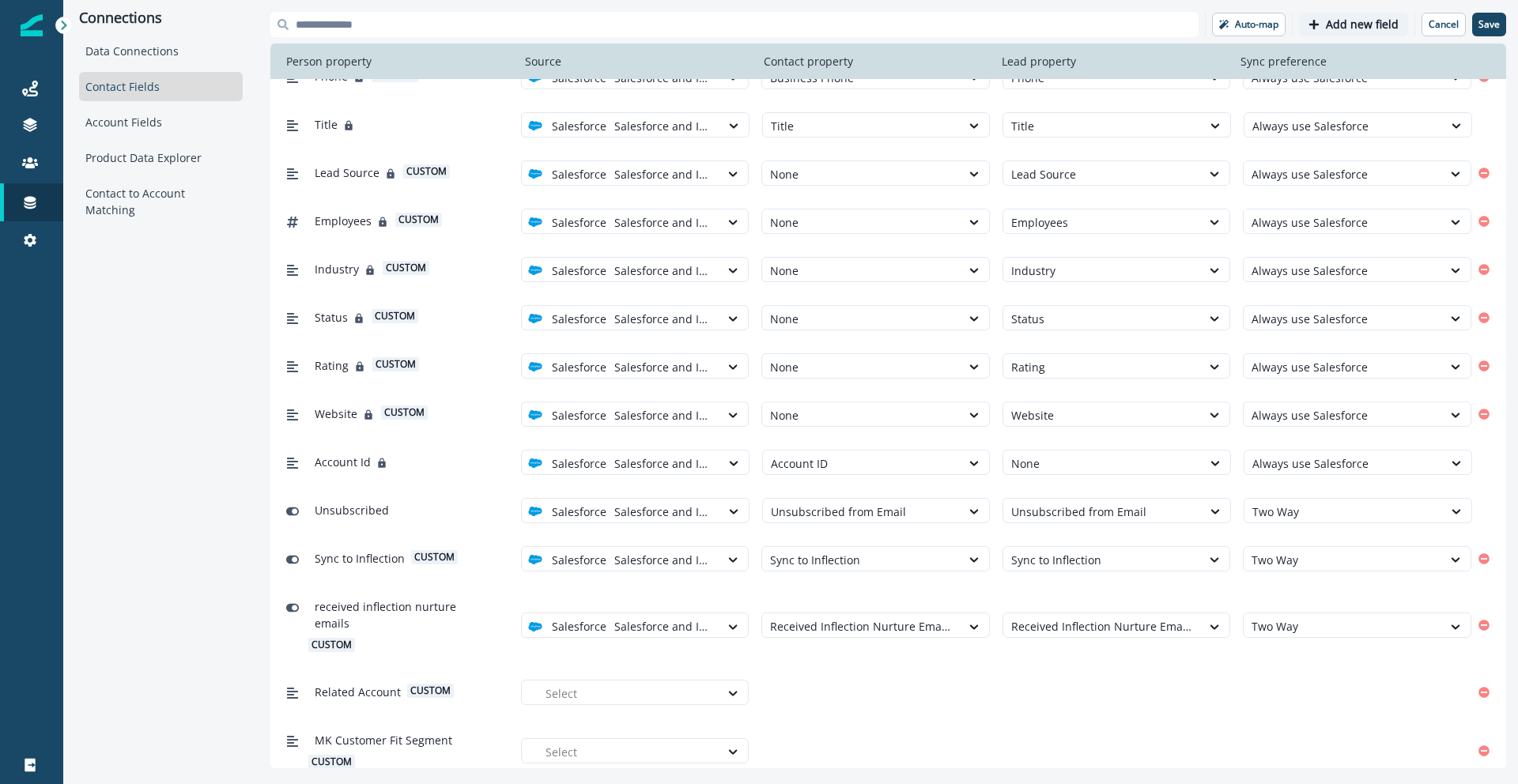 click on "Add new field" at bounding box center [1362, 24] 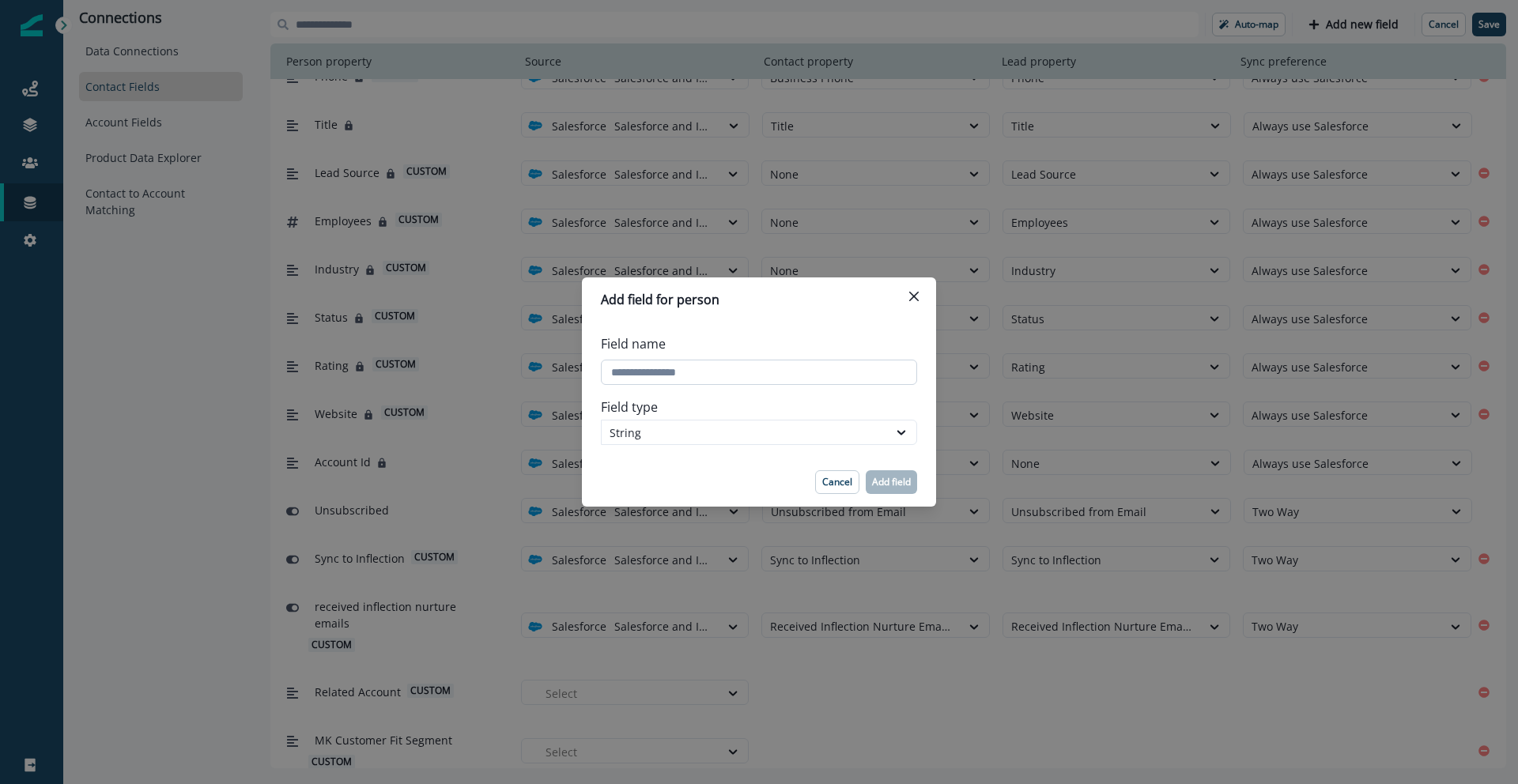click on "Field name" at bounding box center [759, 372] 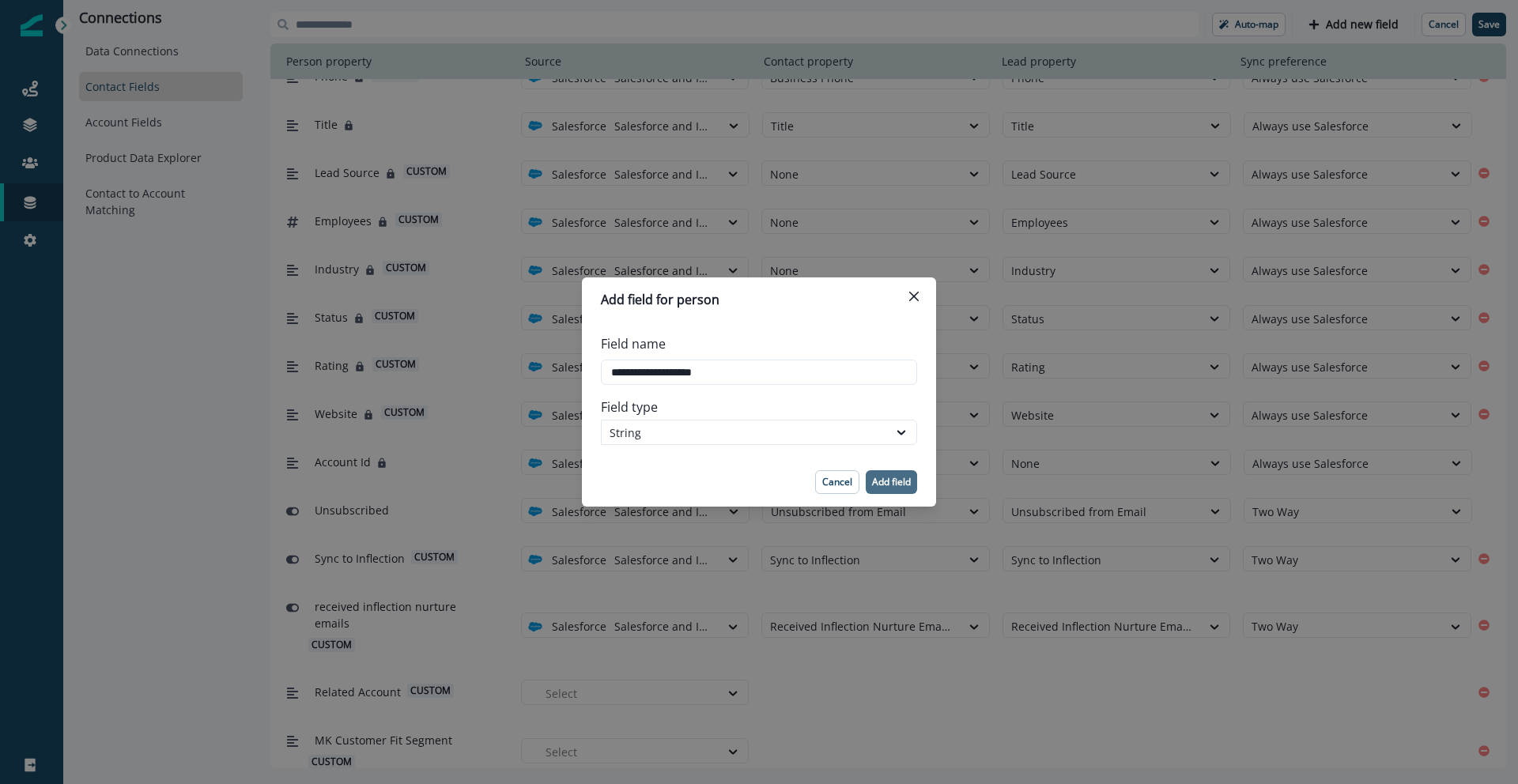 type on "**********" 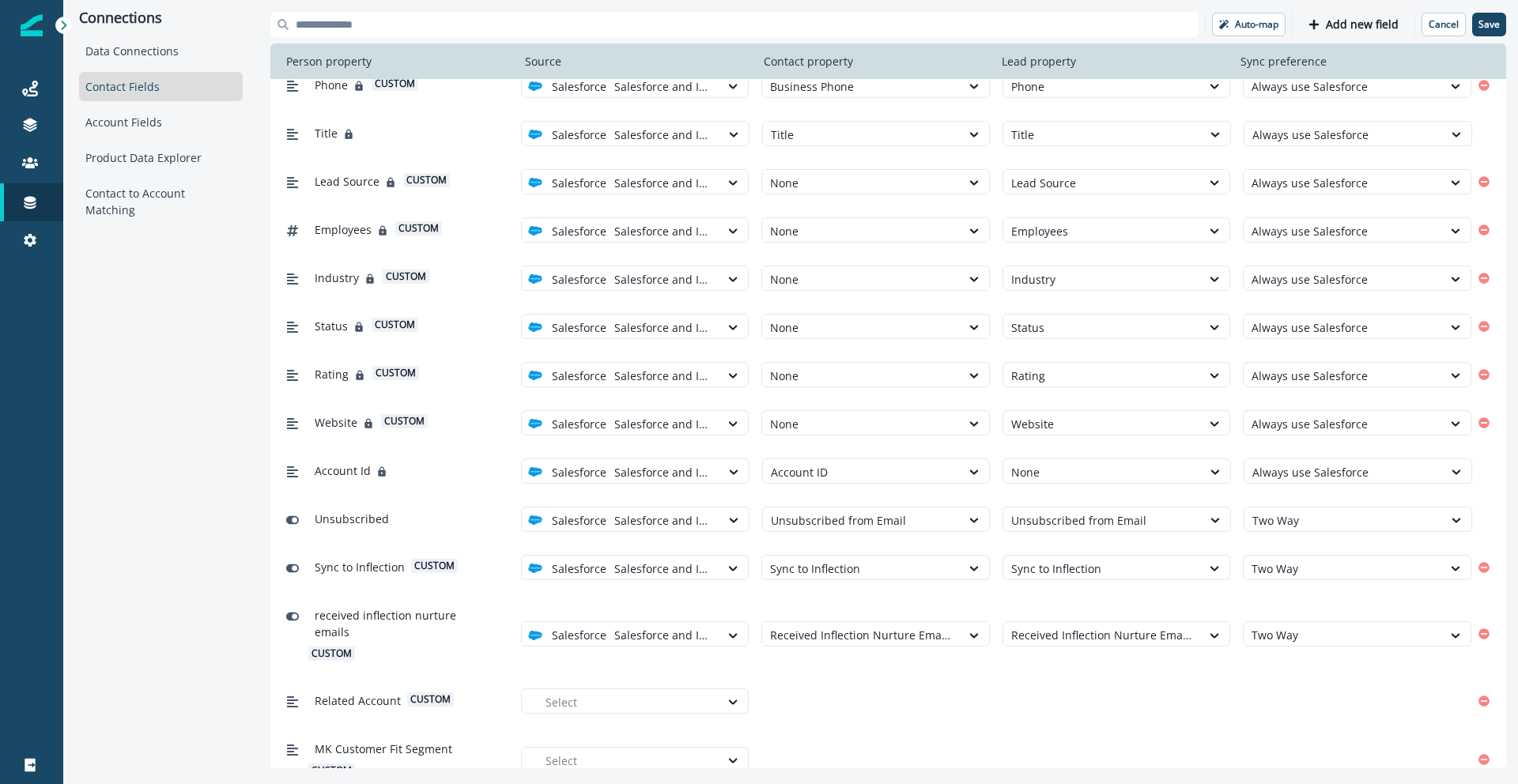 scroll, scrollTop: 695, scrollLeft: 0, axis: vertical 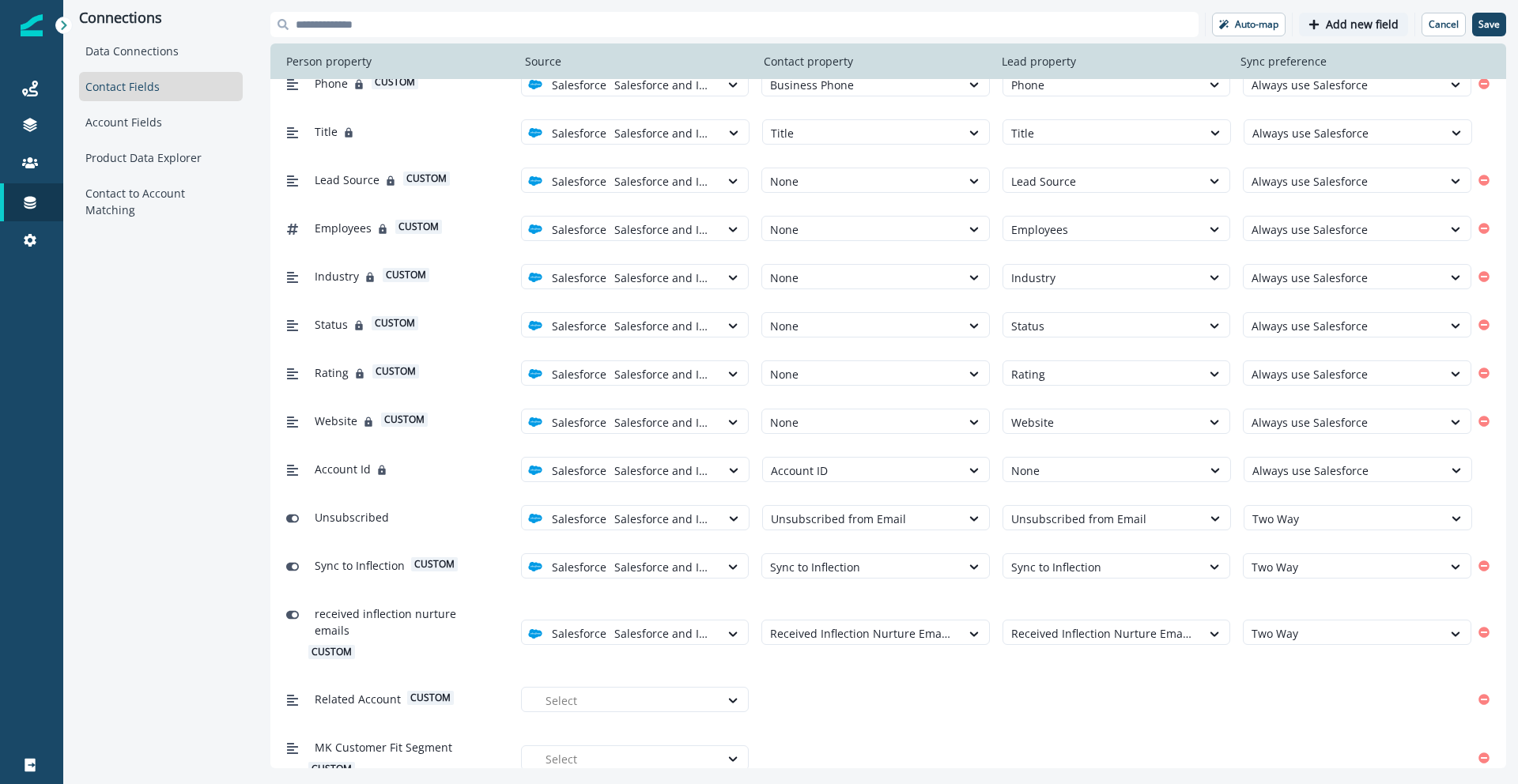 click on "Add new field" at bounding box center [1362, 24] 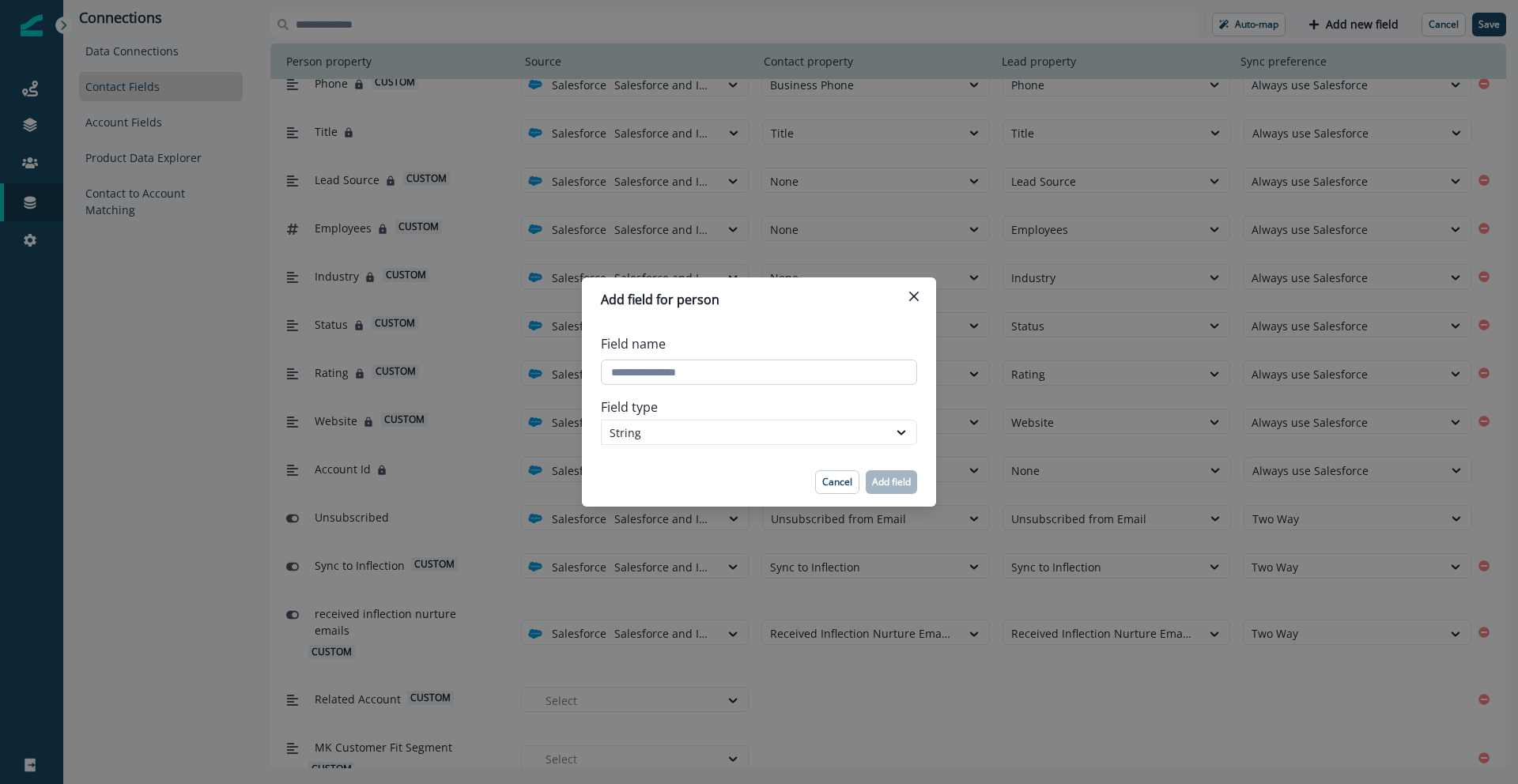 click on "Field name" at bounding box center (759, 372) 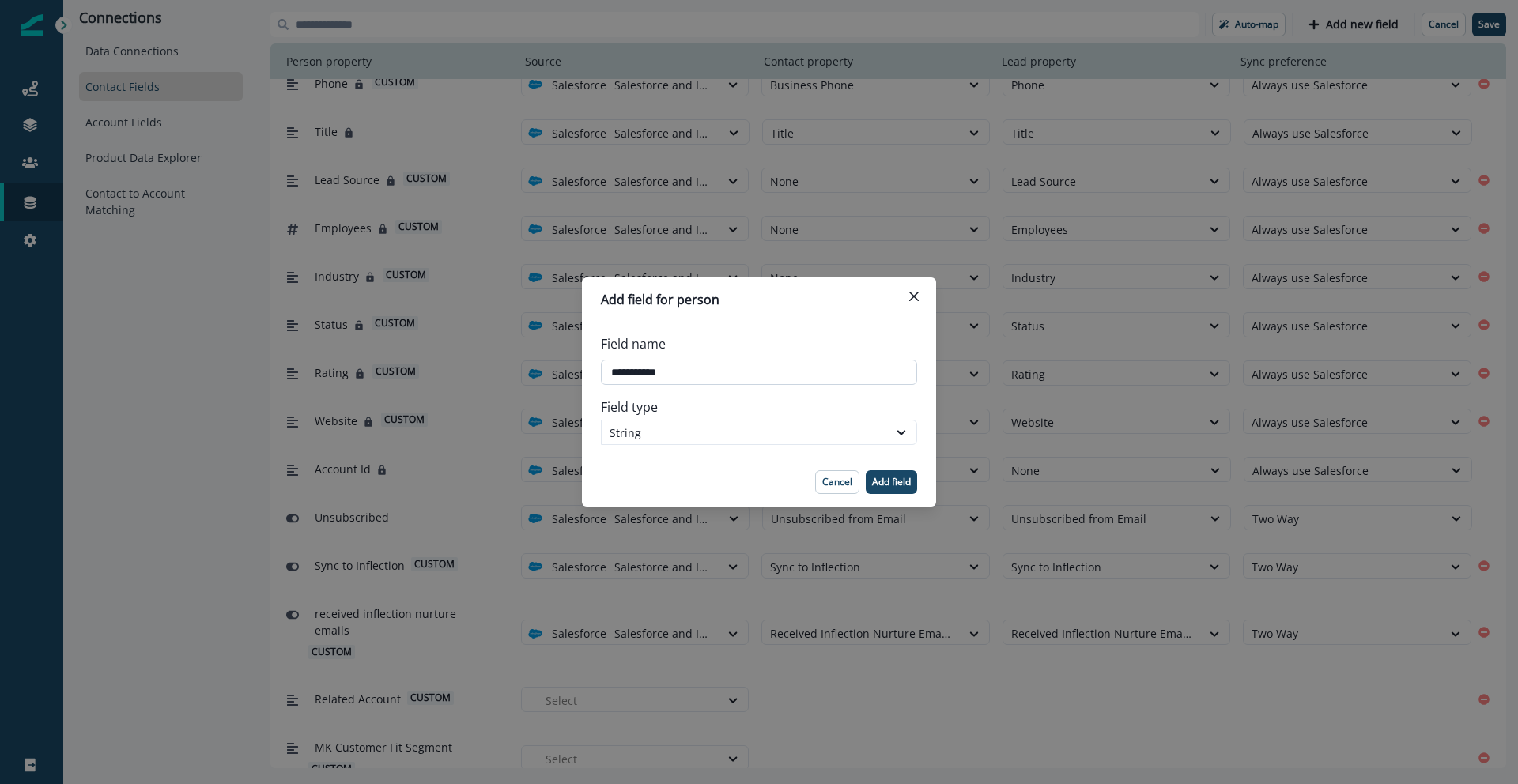 type on "**********" 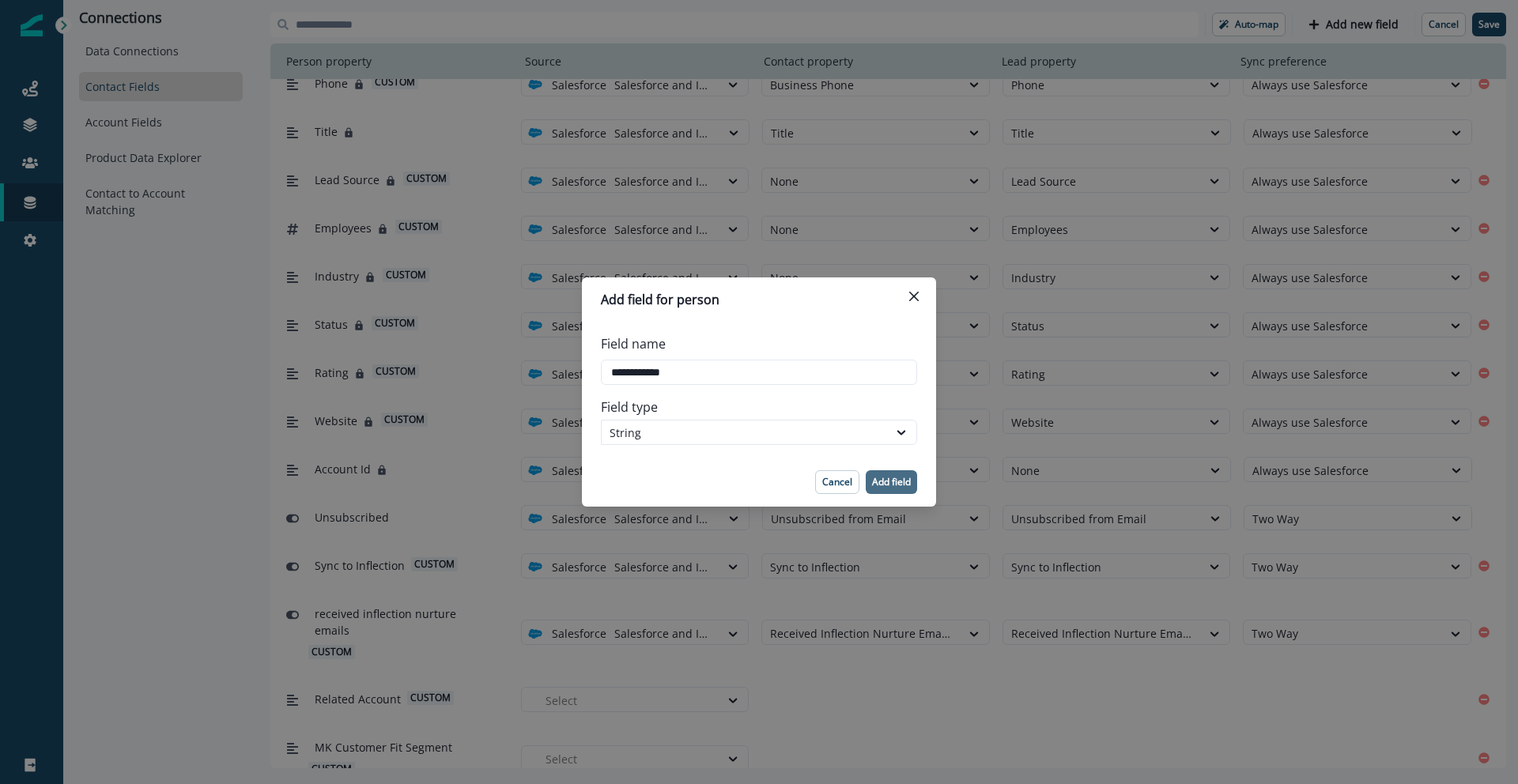 click on "Add field" at bounding box center (891, 482) 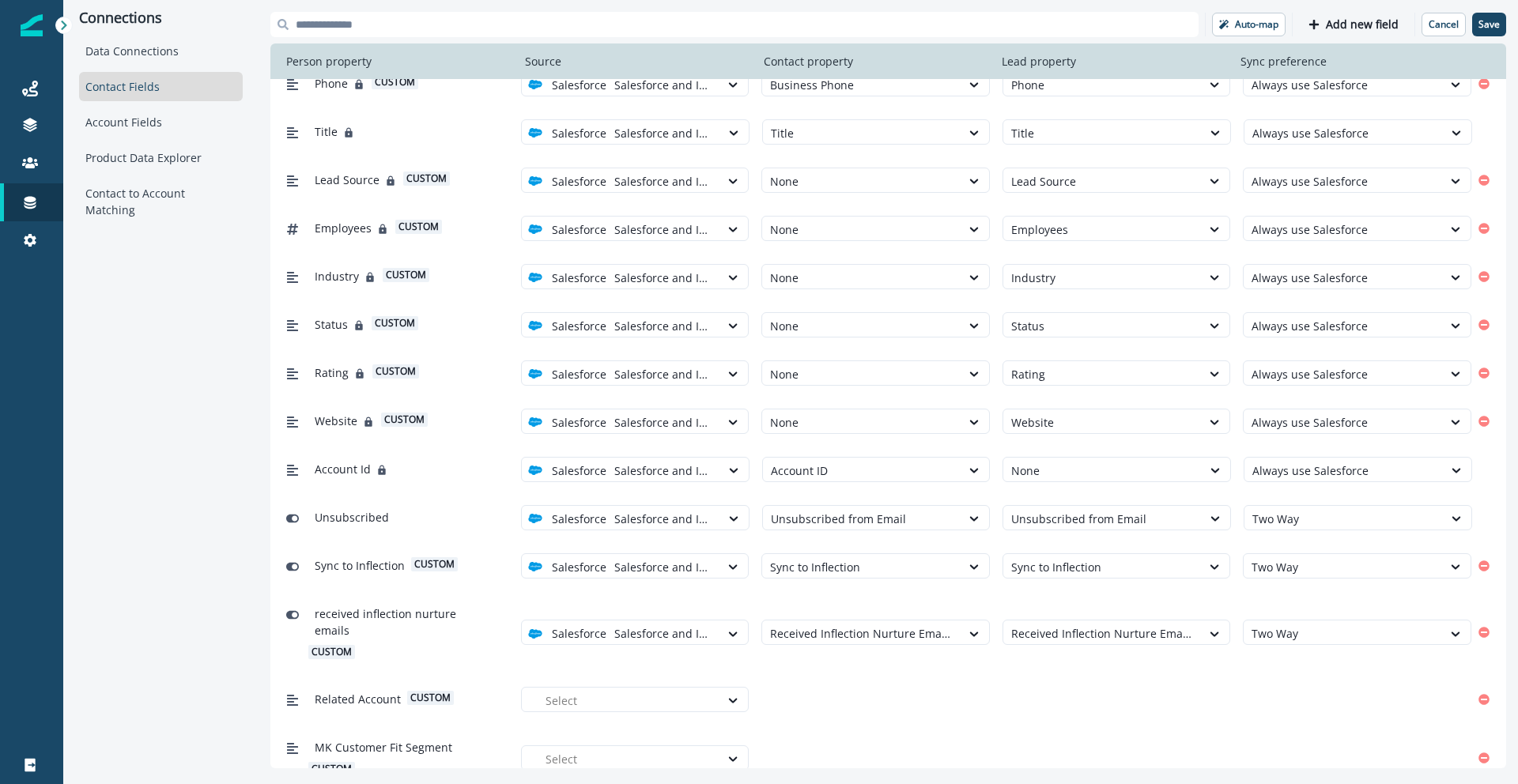scroll, scrollTop: 846, scrollLeft: 0, axis: vertical 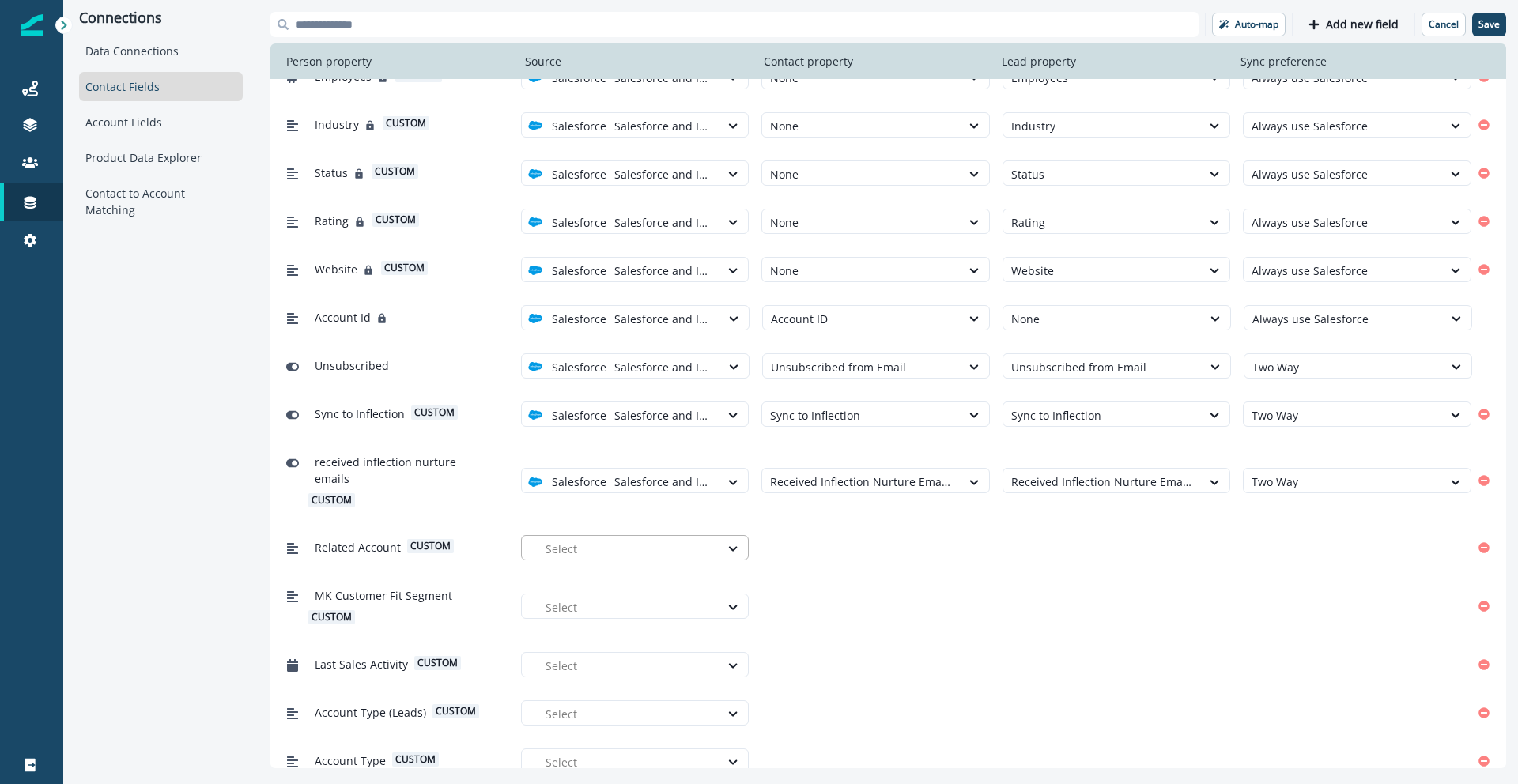 click at bounding box center [629, 548] 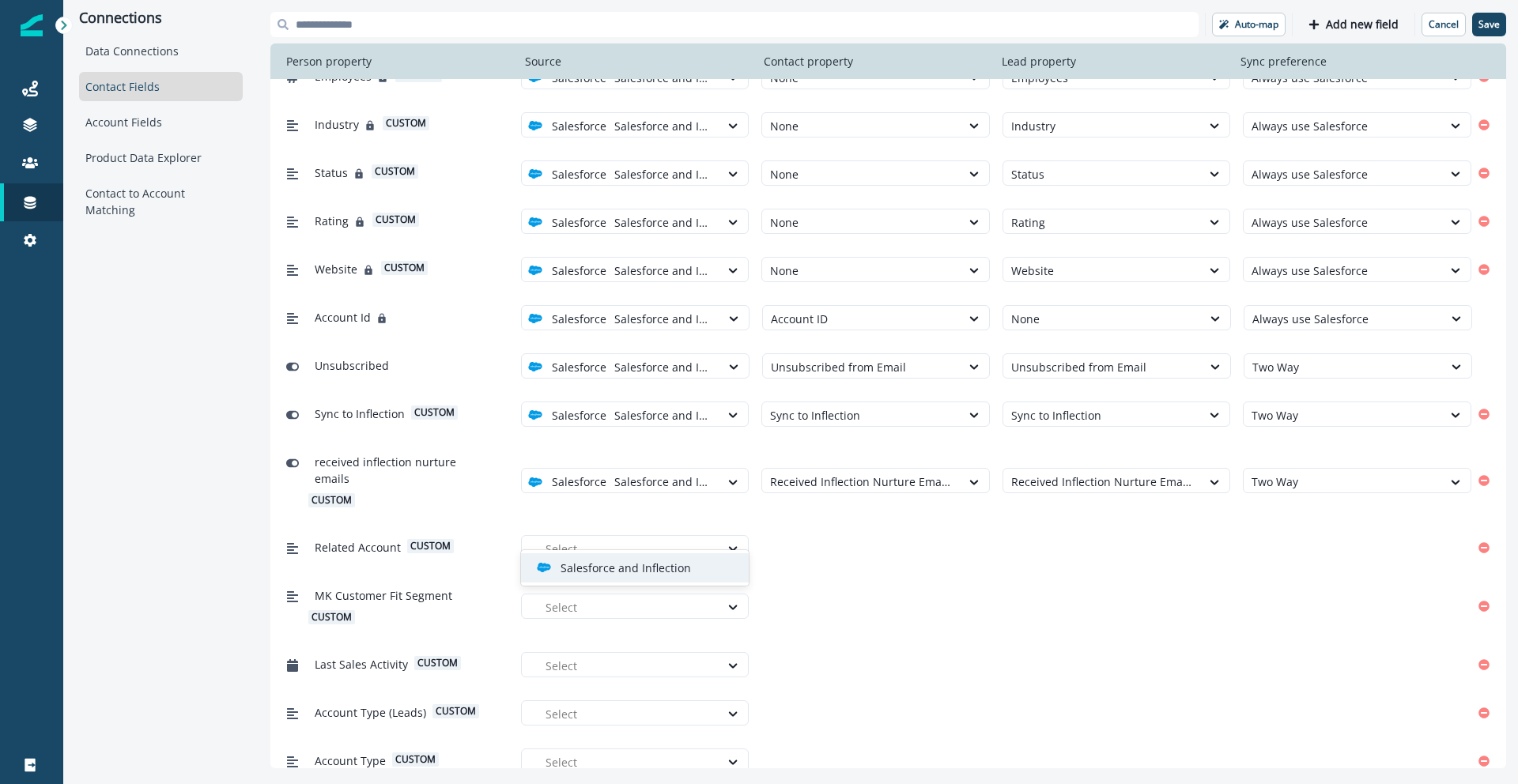 click on "Salesforce and Inflection" at bounding box center [625, 567] 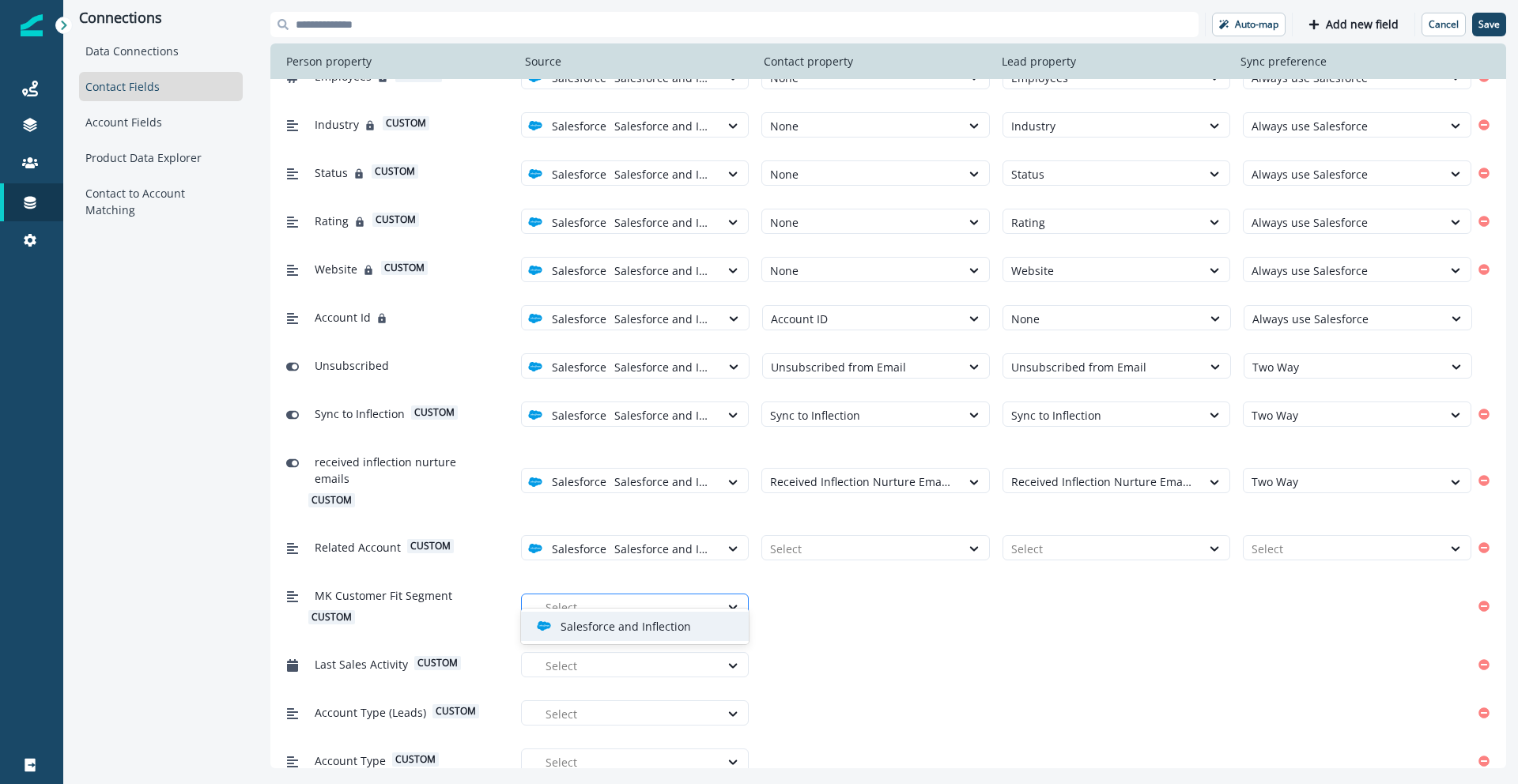 click at bounding box center (629, 607) 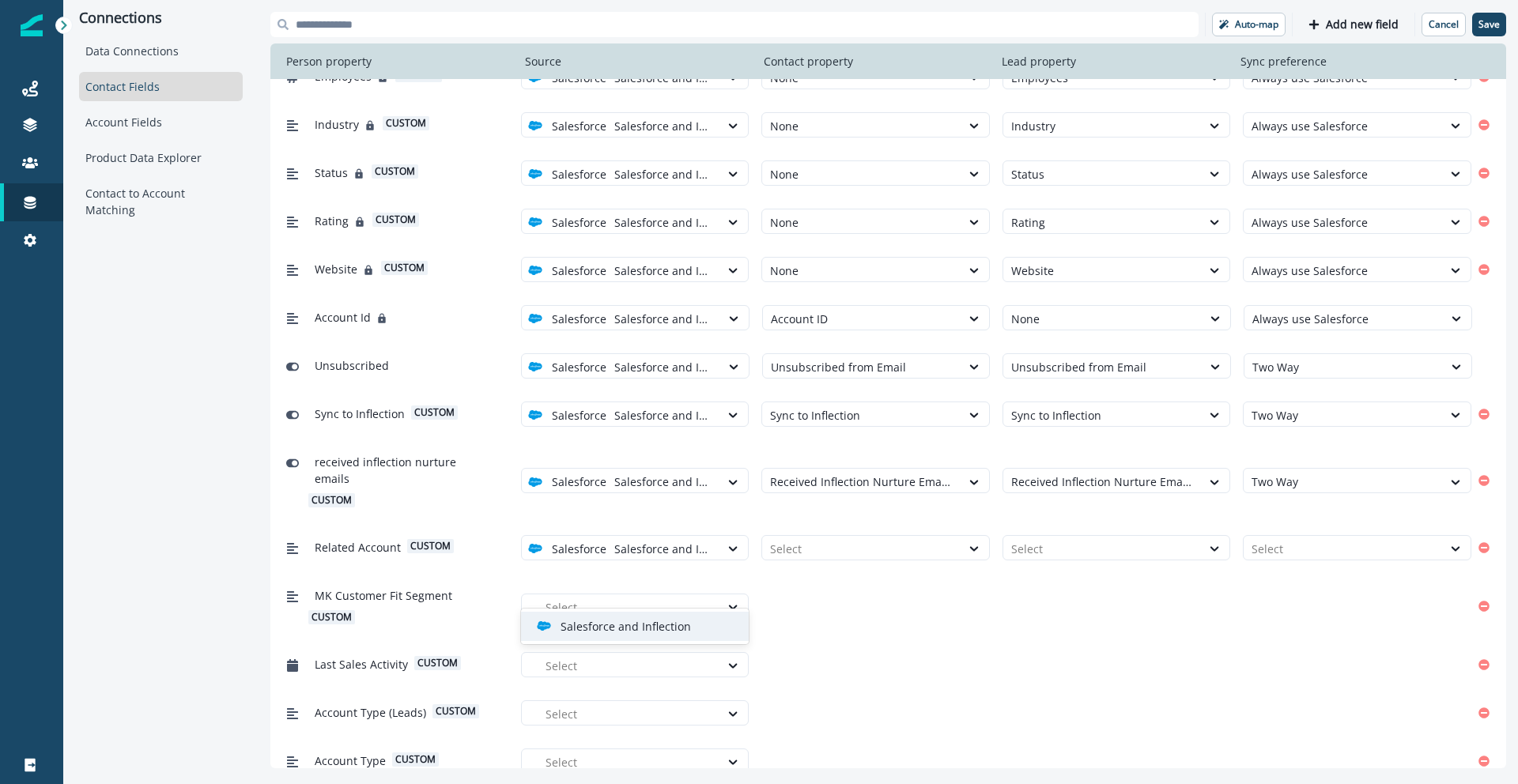 scroll, scrollTop: 846, scrollLeft: 0, axis: vertical 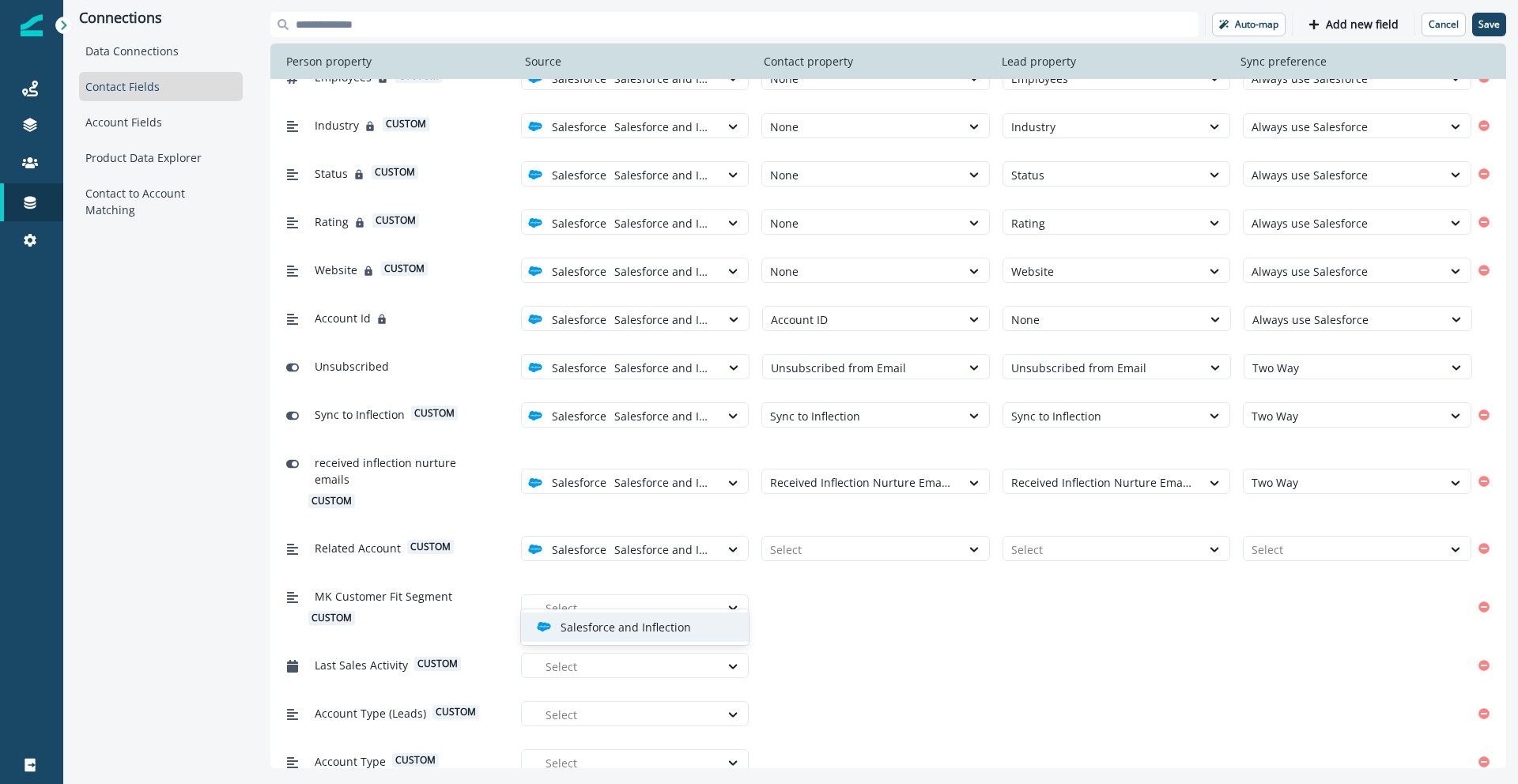 click on "Salesforce and Inflection" at bounding box center [625, 627] 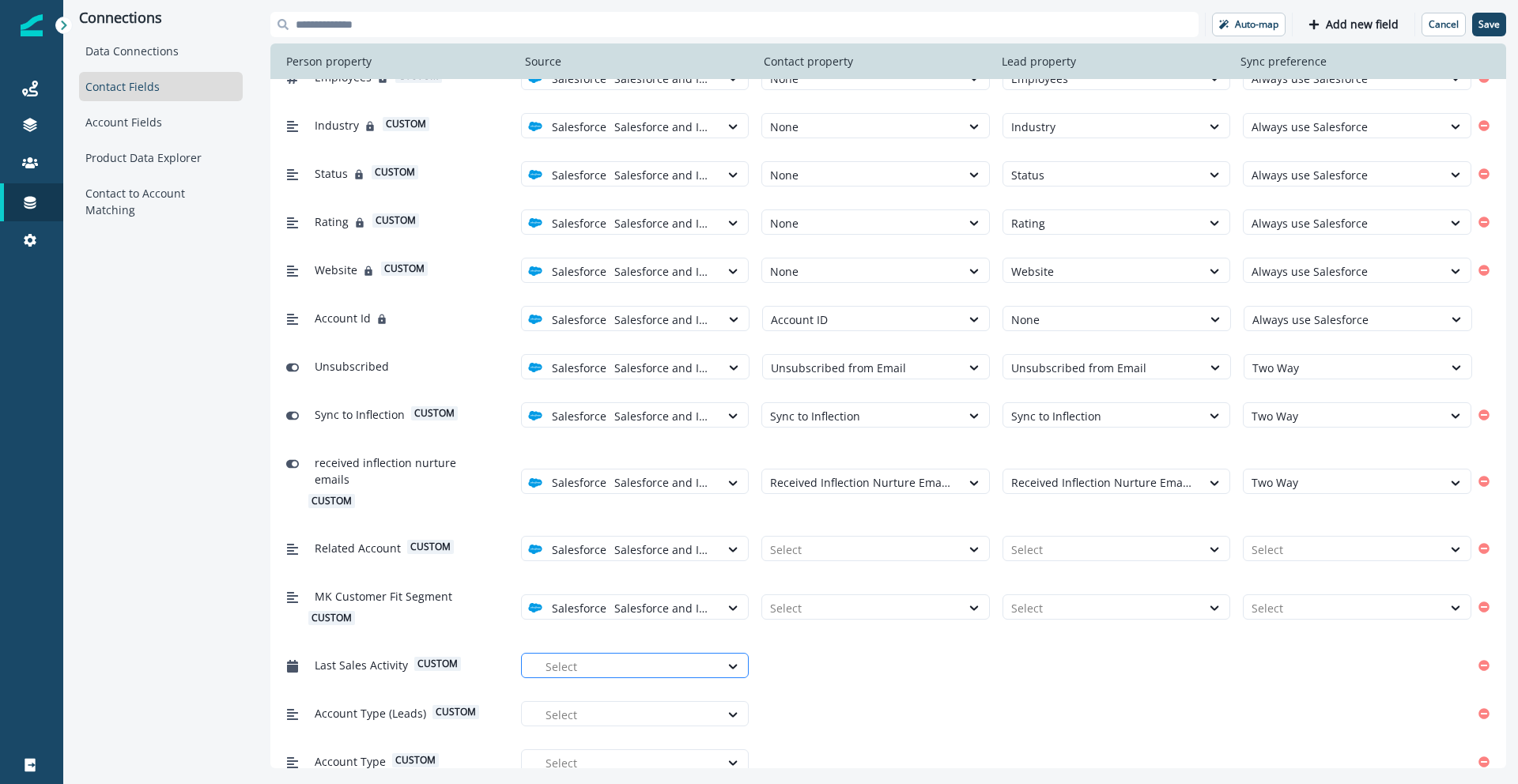 click at bounding box center [629, 666] 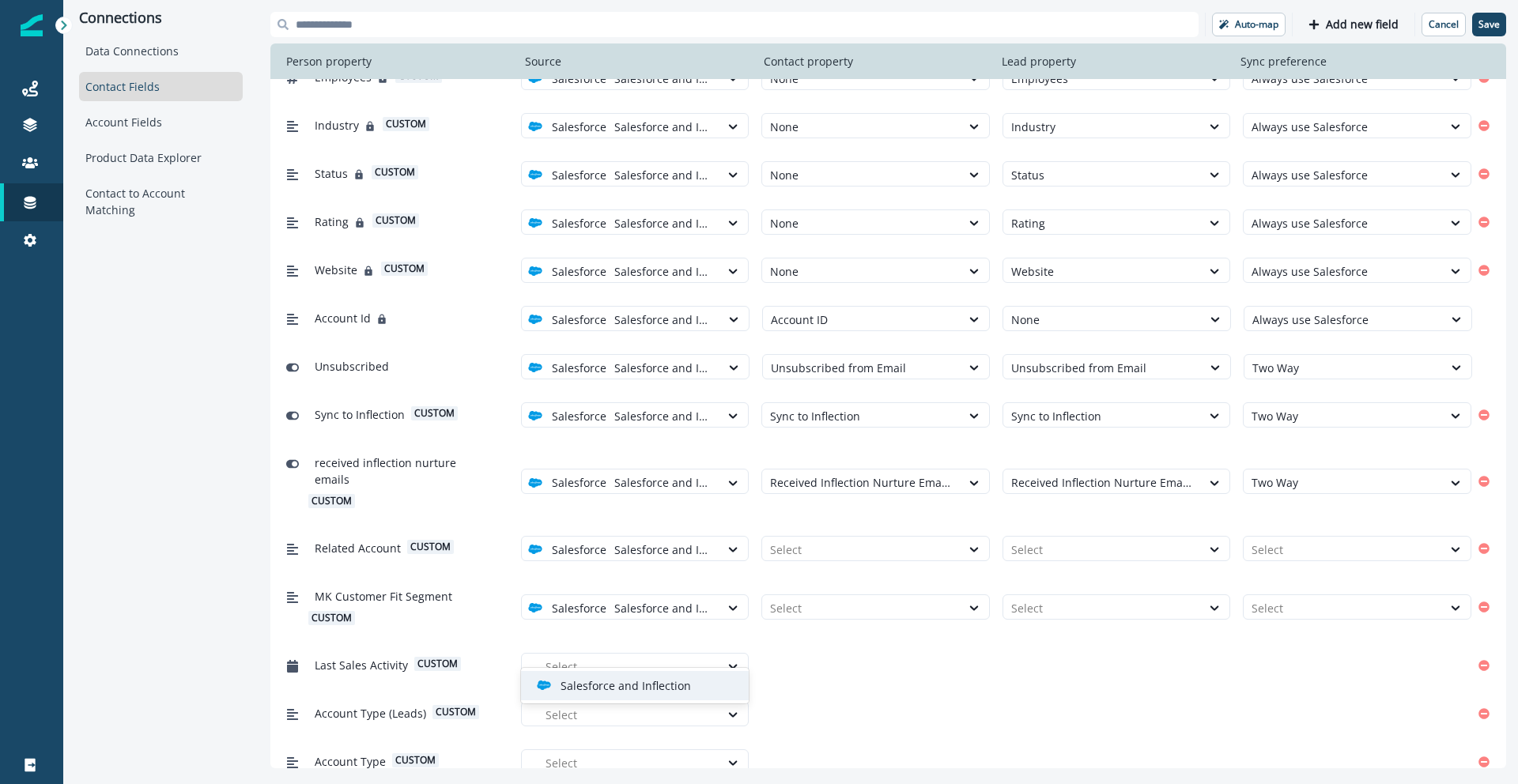 click on "Salesforce and Inflection" at bounding box center (625, 685) 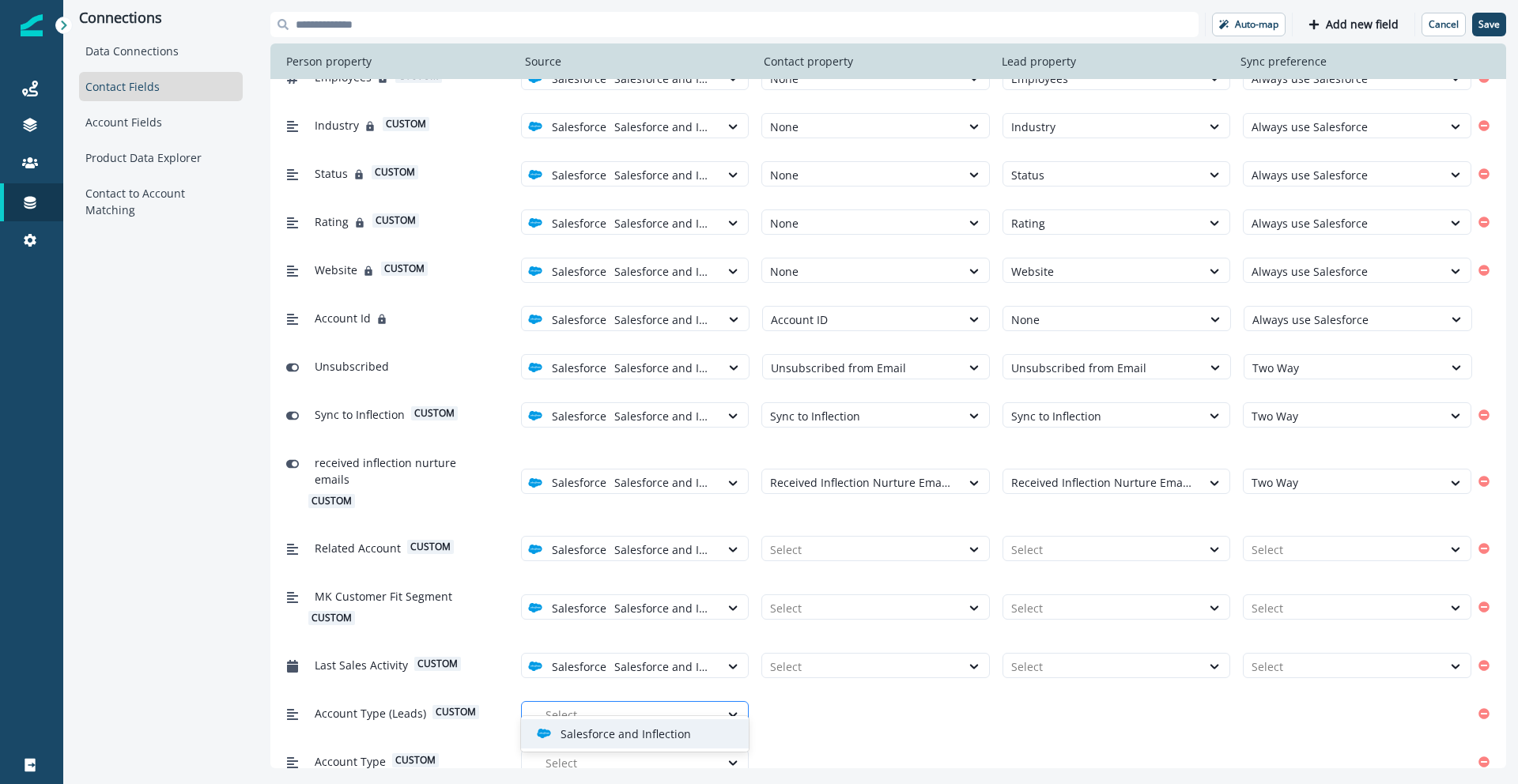 click at bounding box center (629, 714) 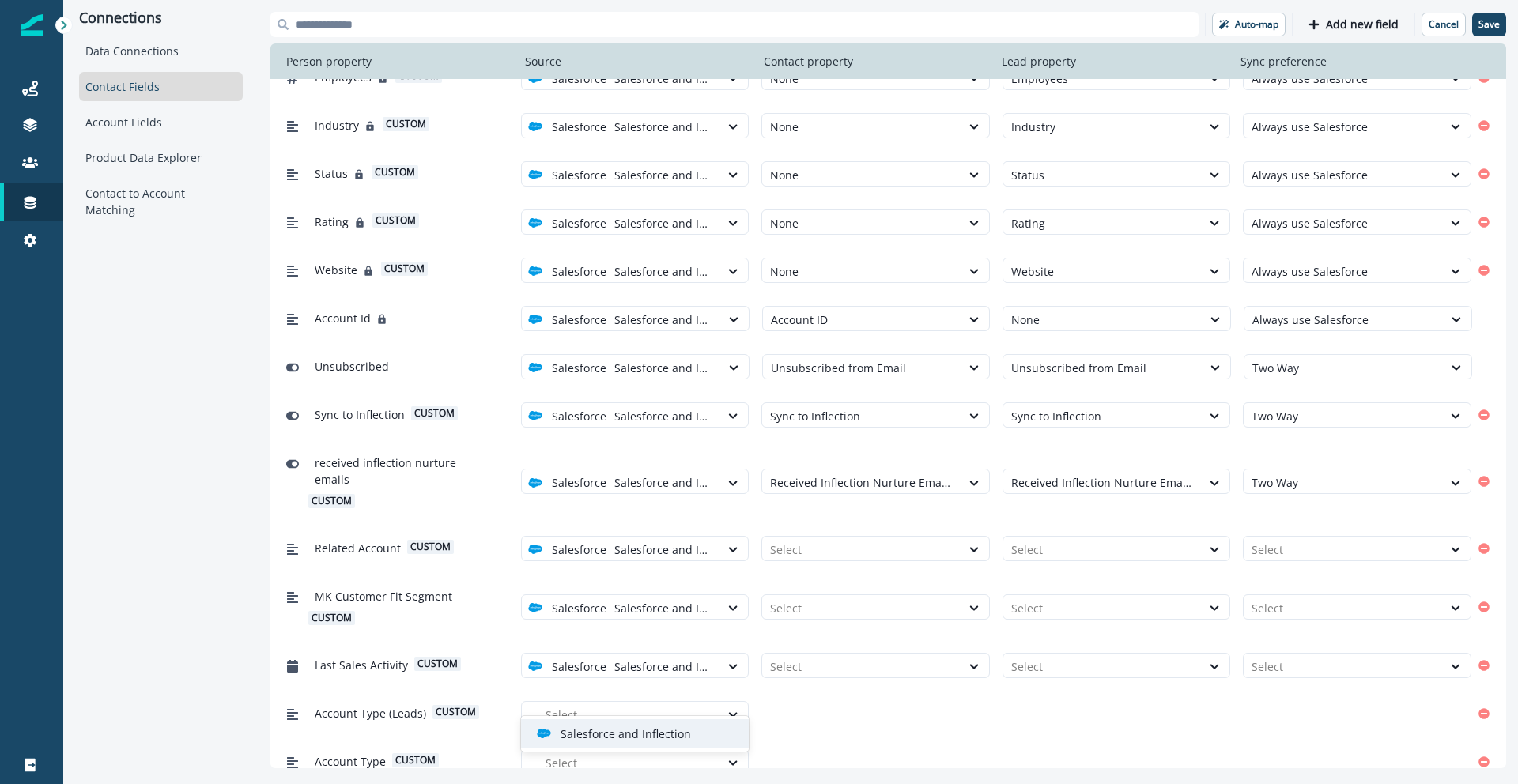 click on "Salesforce and Inflection" at bounding box center (625, 733) 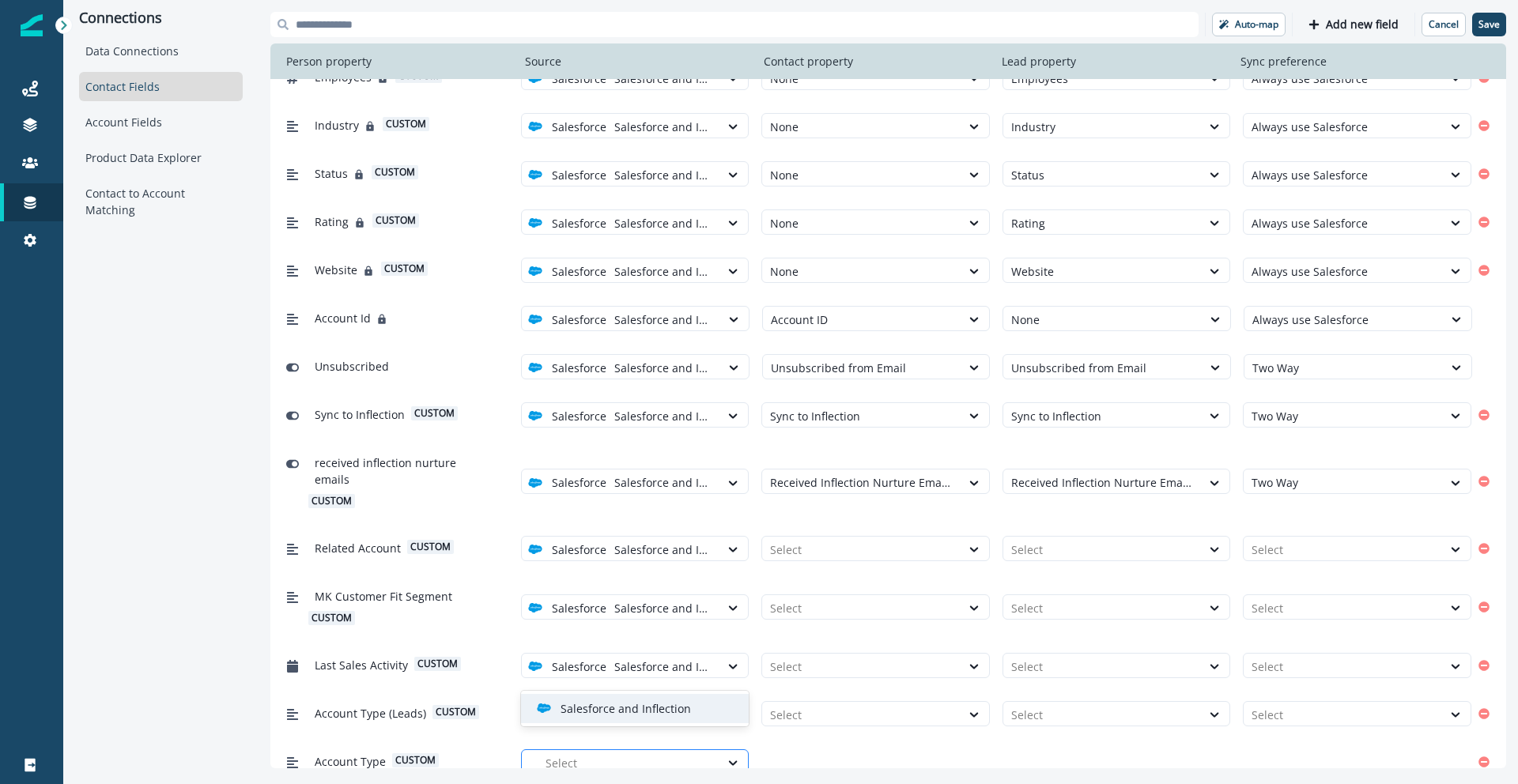 click at bounding box center [629, 763] 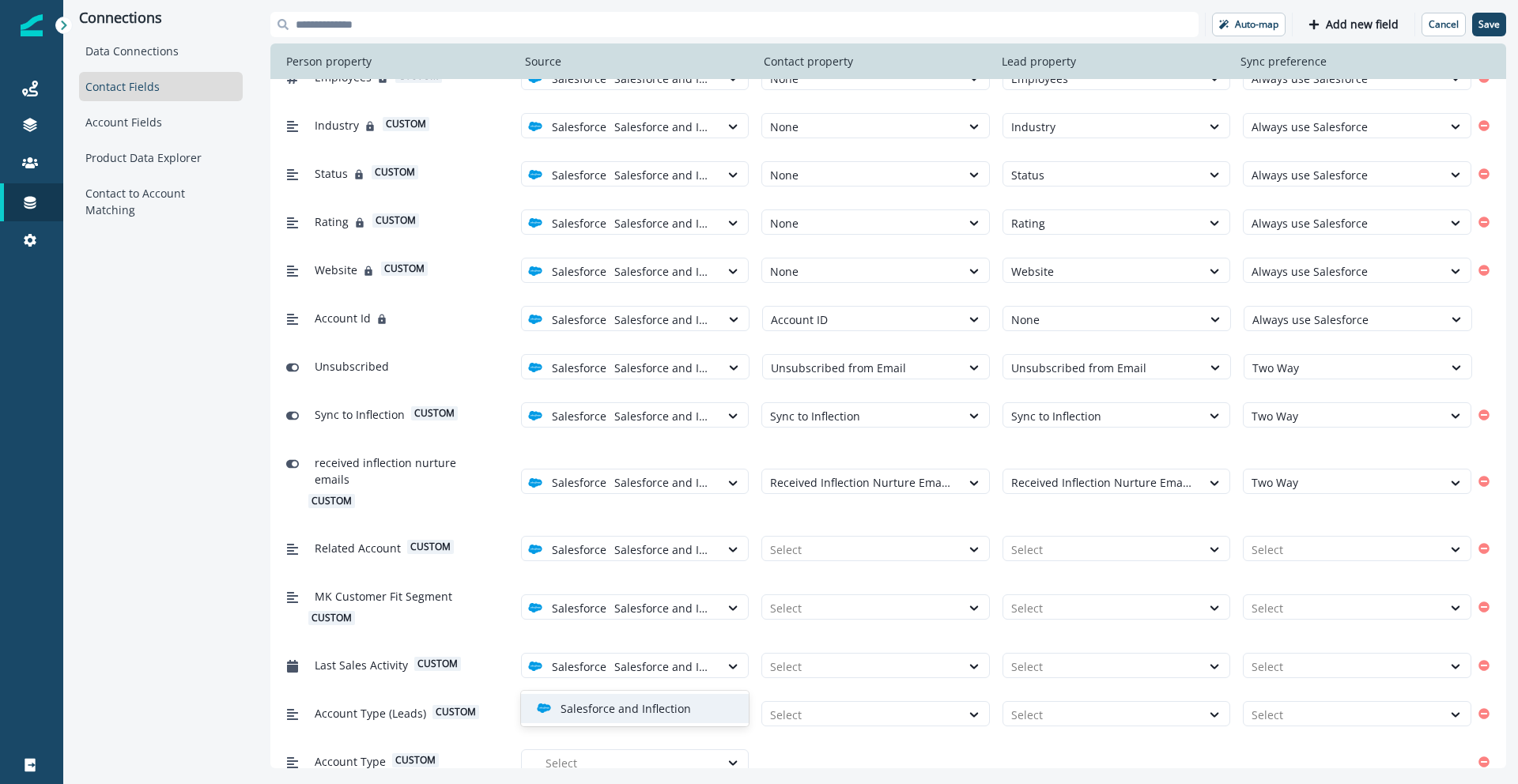 drag, startPoint x: 645, startPoint y: 709, endPoint x: 690, endPoint y: 714, distance: 45.27693 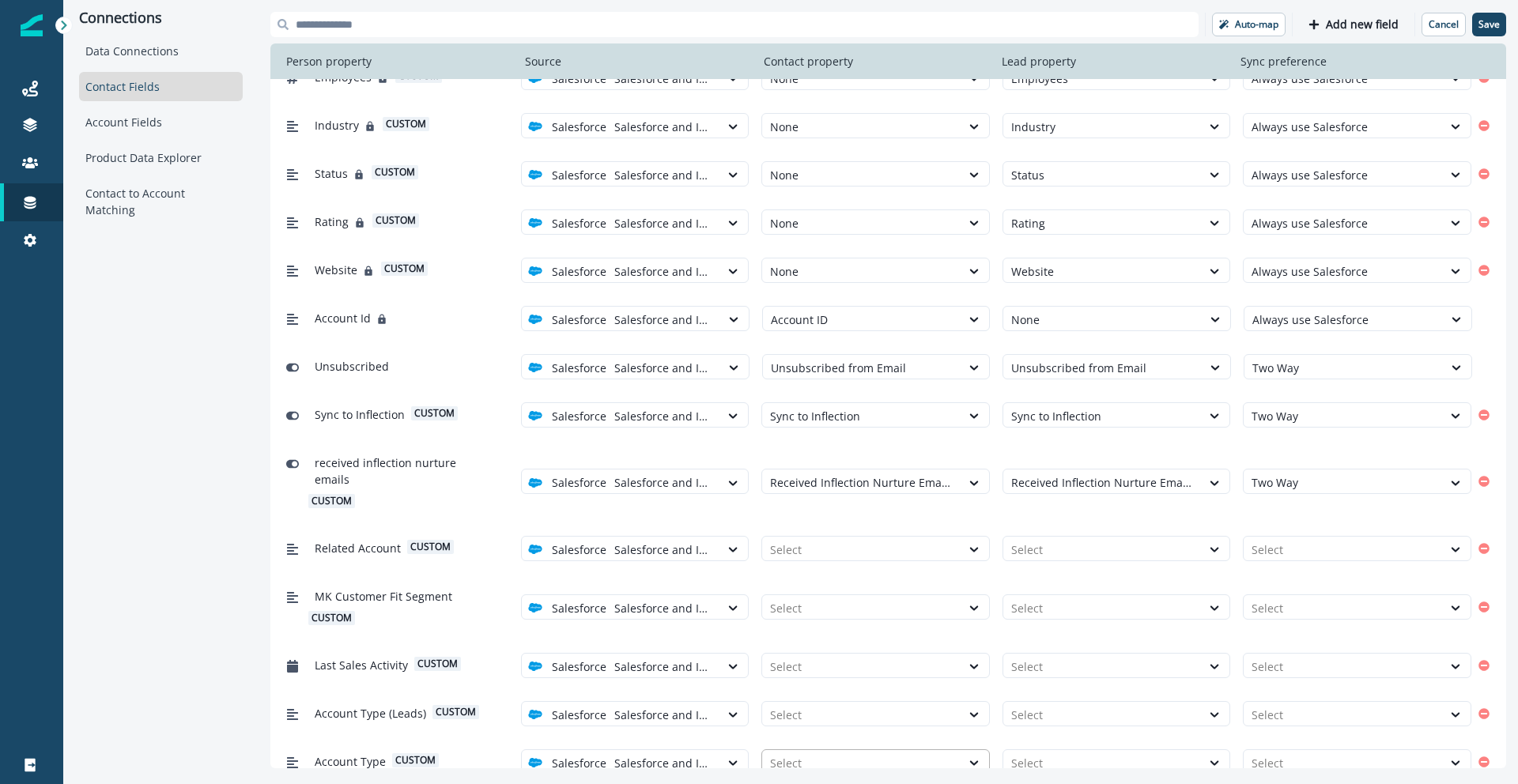 click at bounding box center [861, 763] 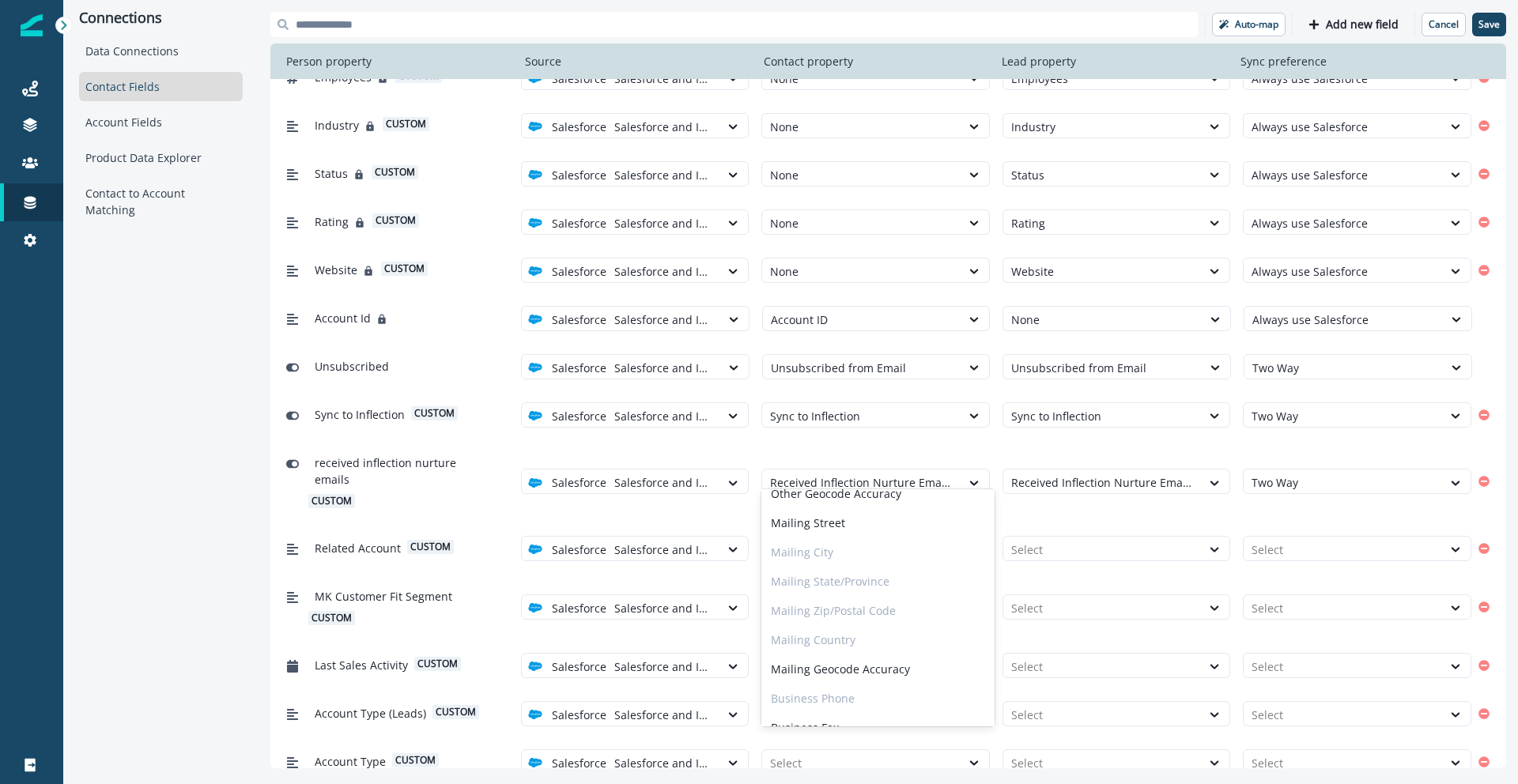 scroll, scrollTop: 0, scrollLeft: 0, axis: both 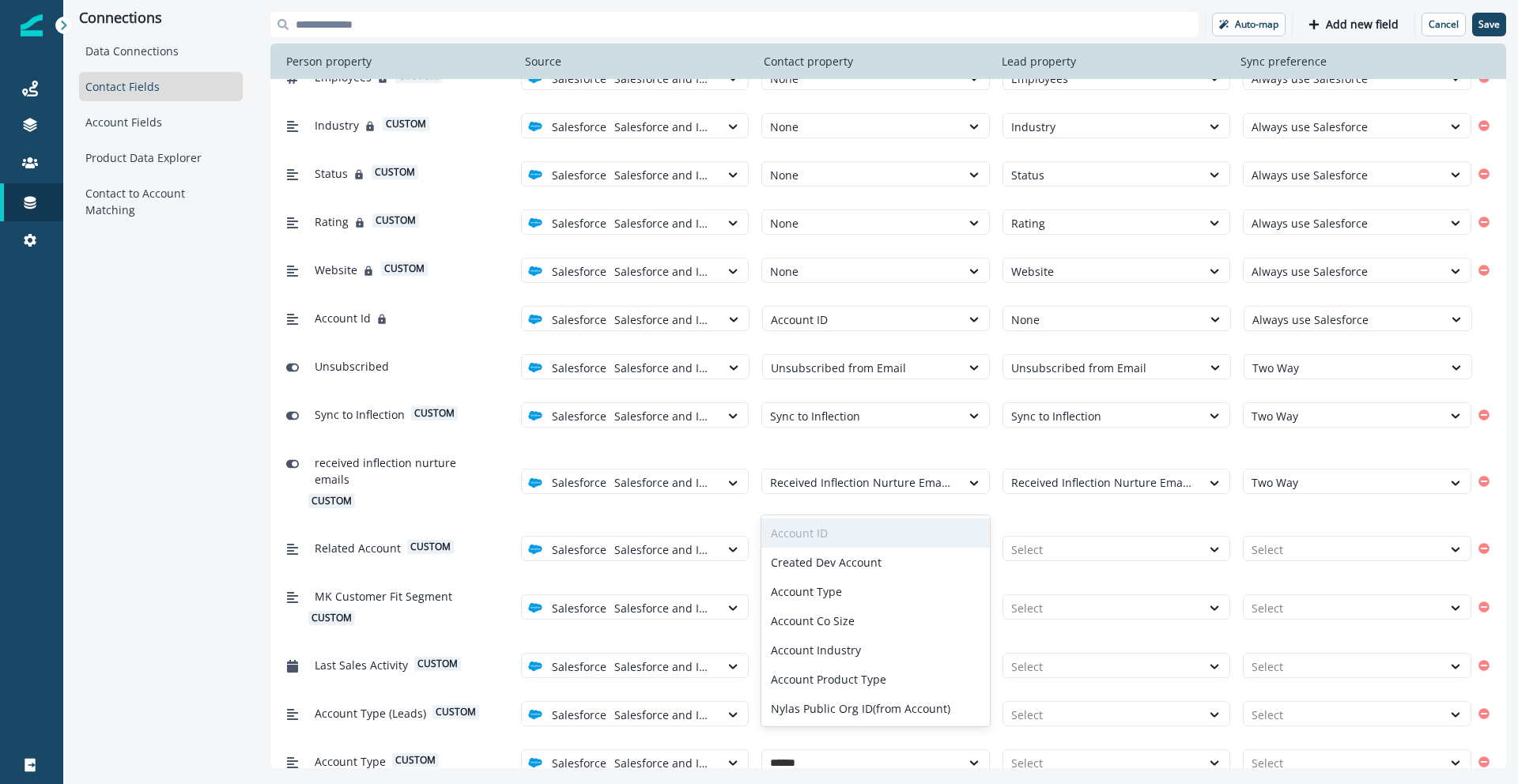 type on "*******" 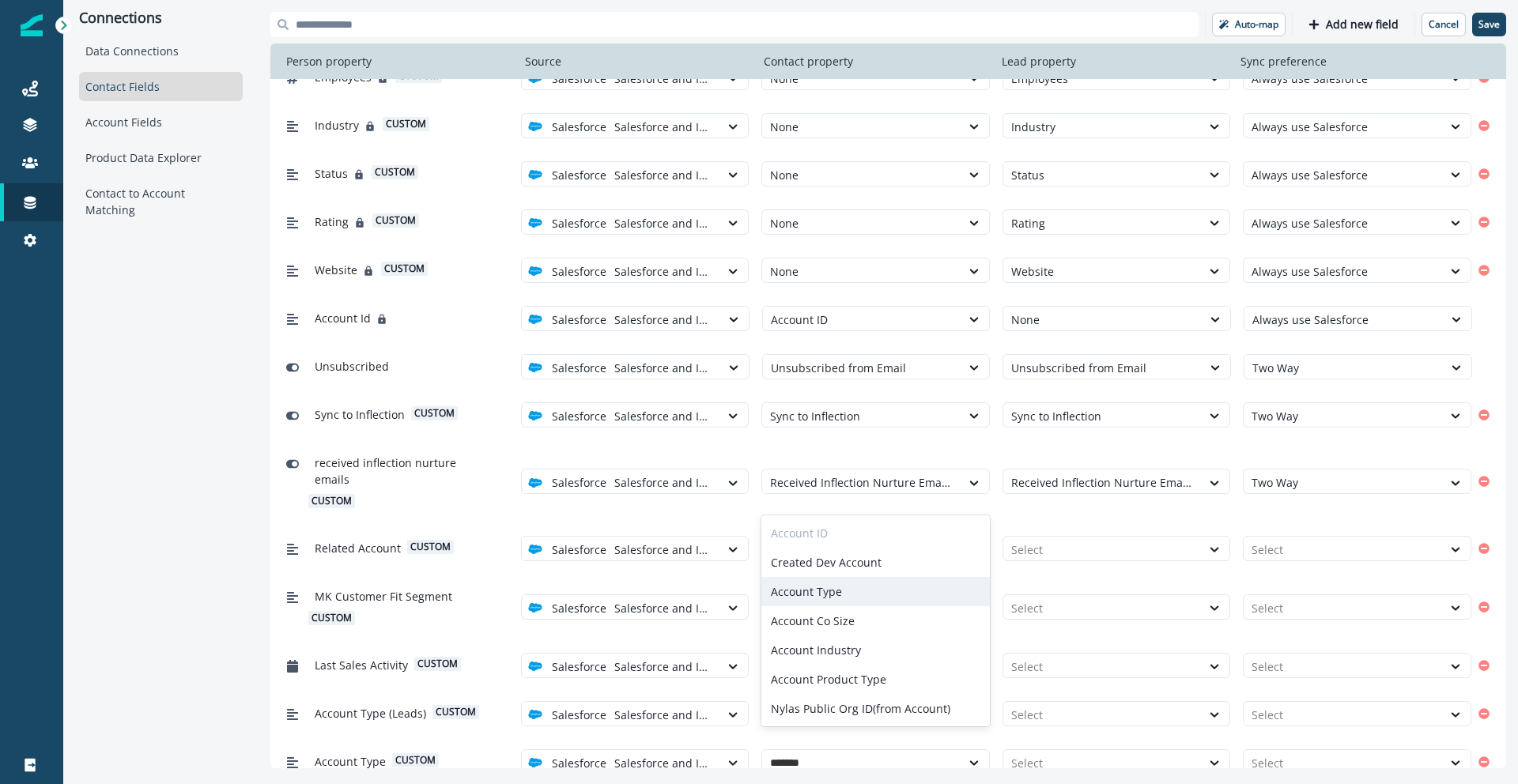 click on "Account Type" at bounding box center (875, 591) 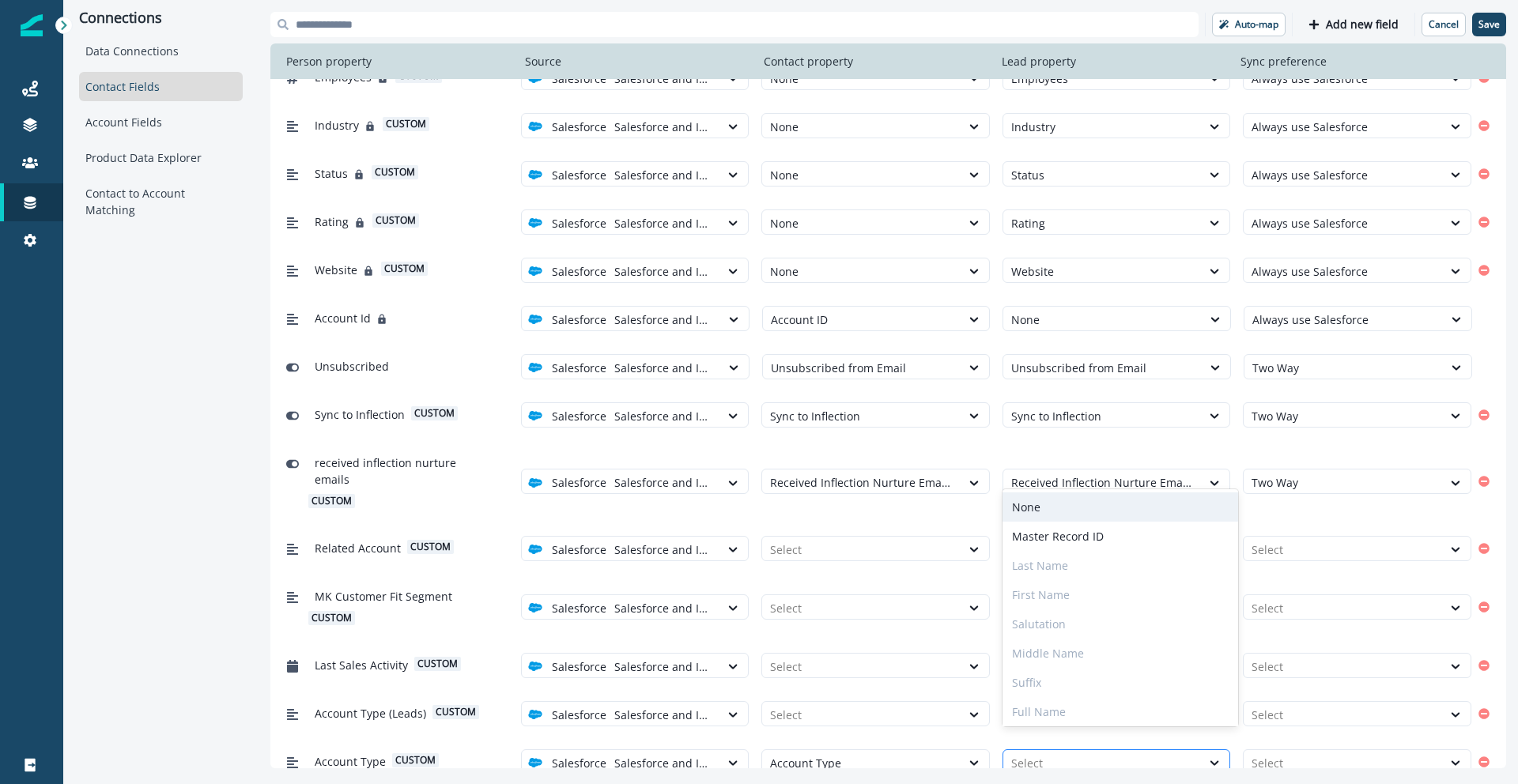 click at bounding box center (1102, 763) 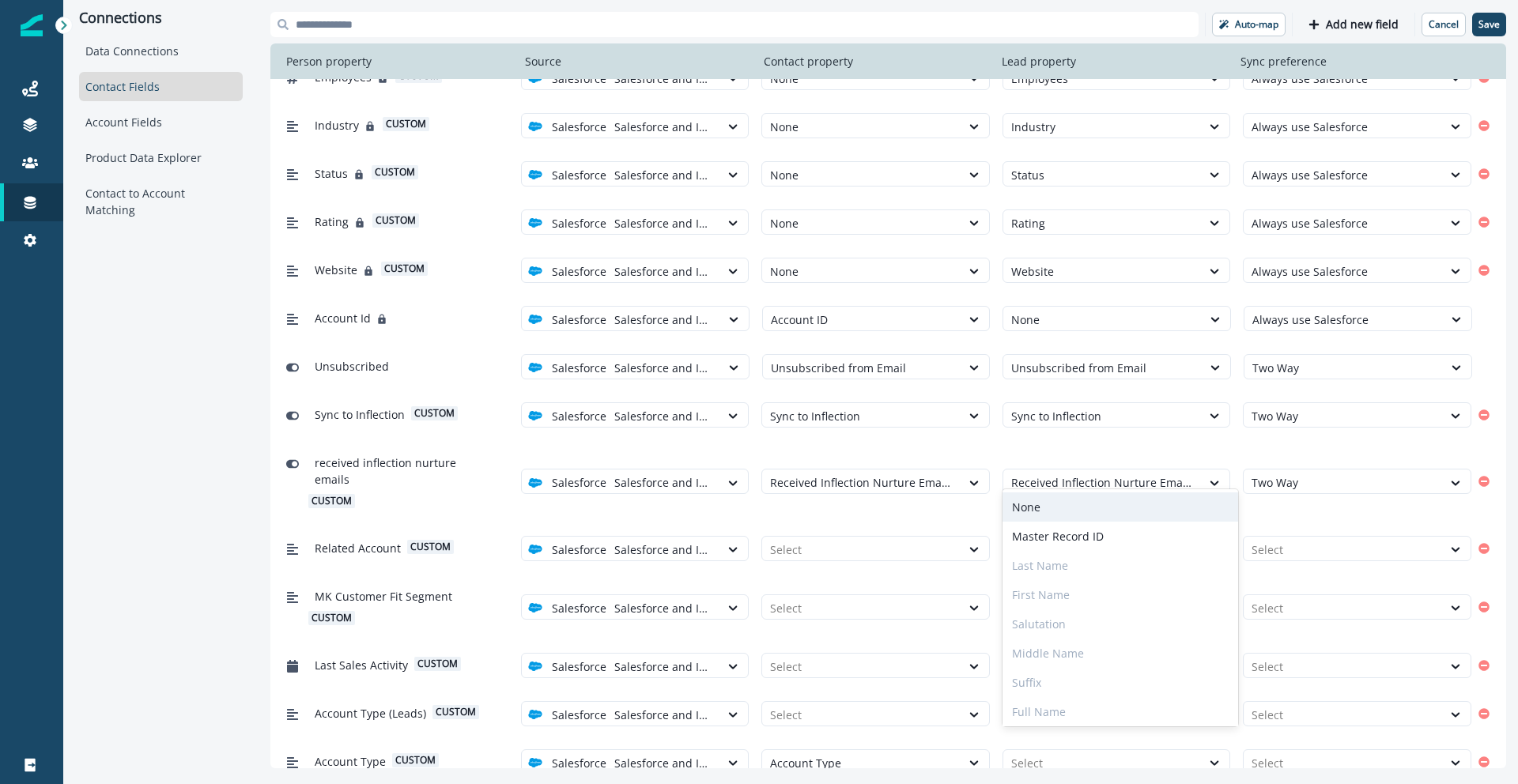 click on "None" at bounding box center (1120, 507) 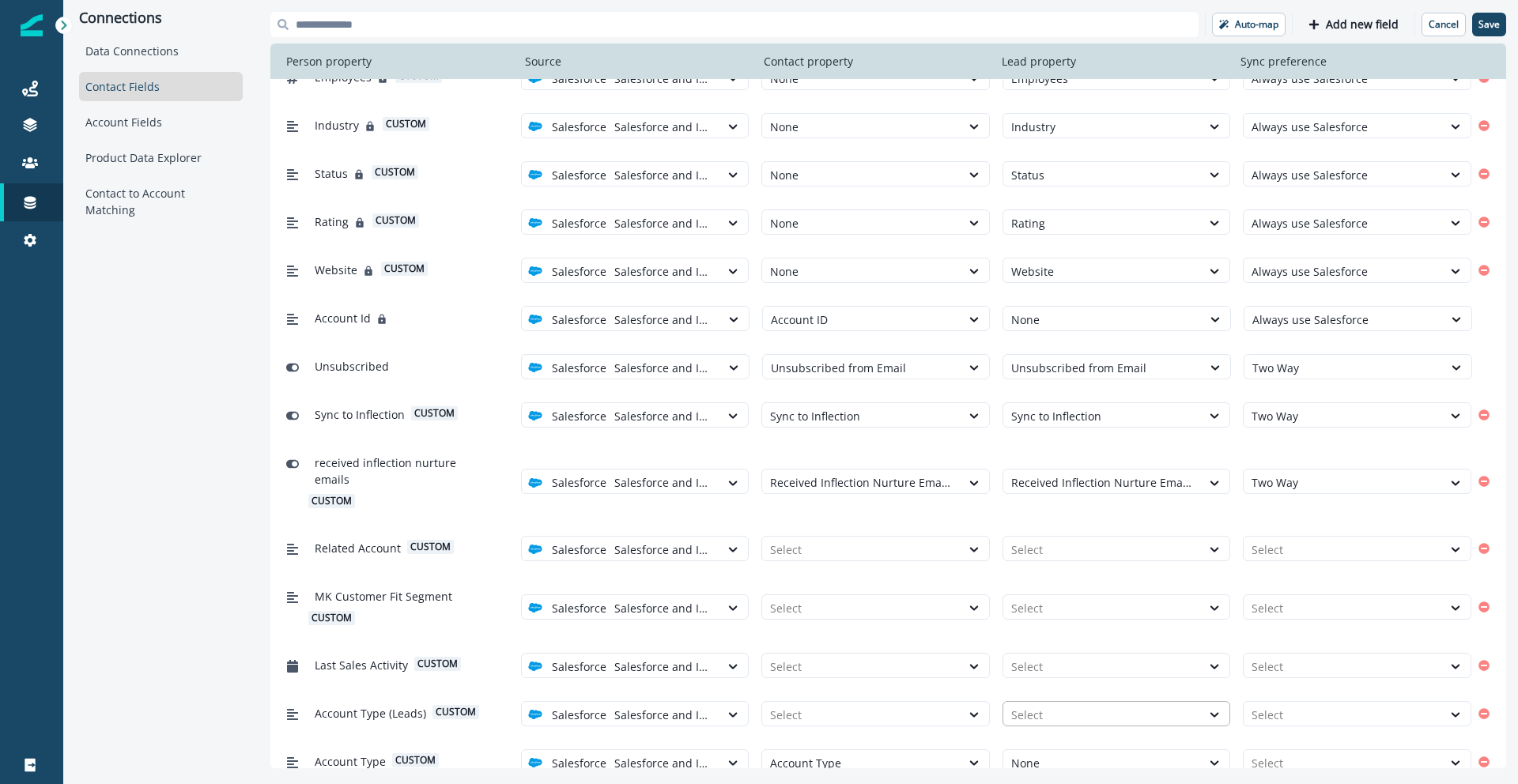 click at bounding box center (1102, 714) 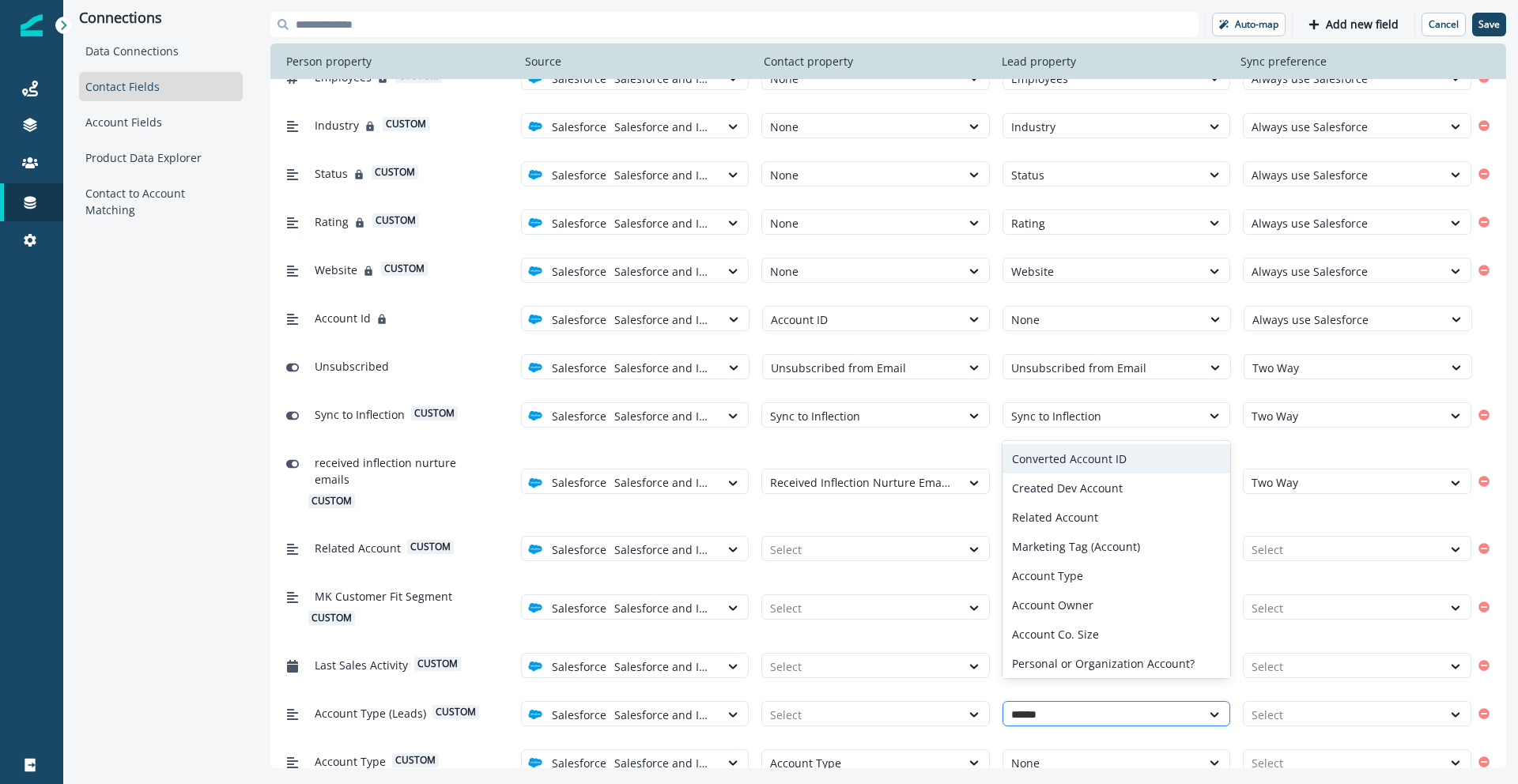 type on "*******" 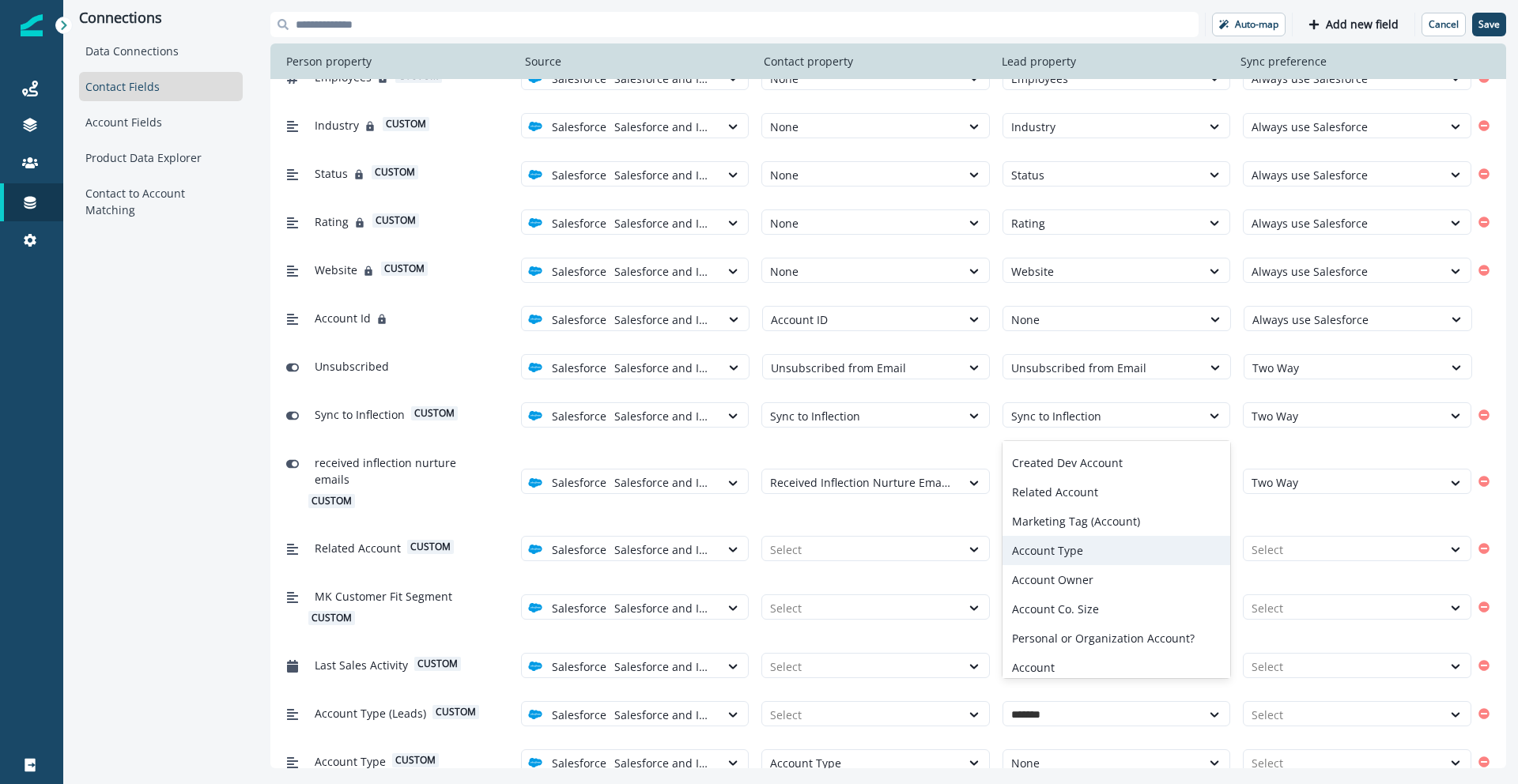 scroll, scrollTop: 0, scrollLeft: 0, axis: both 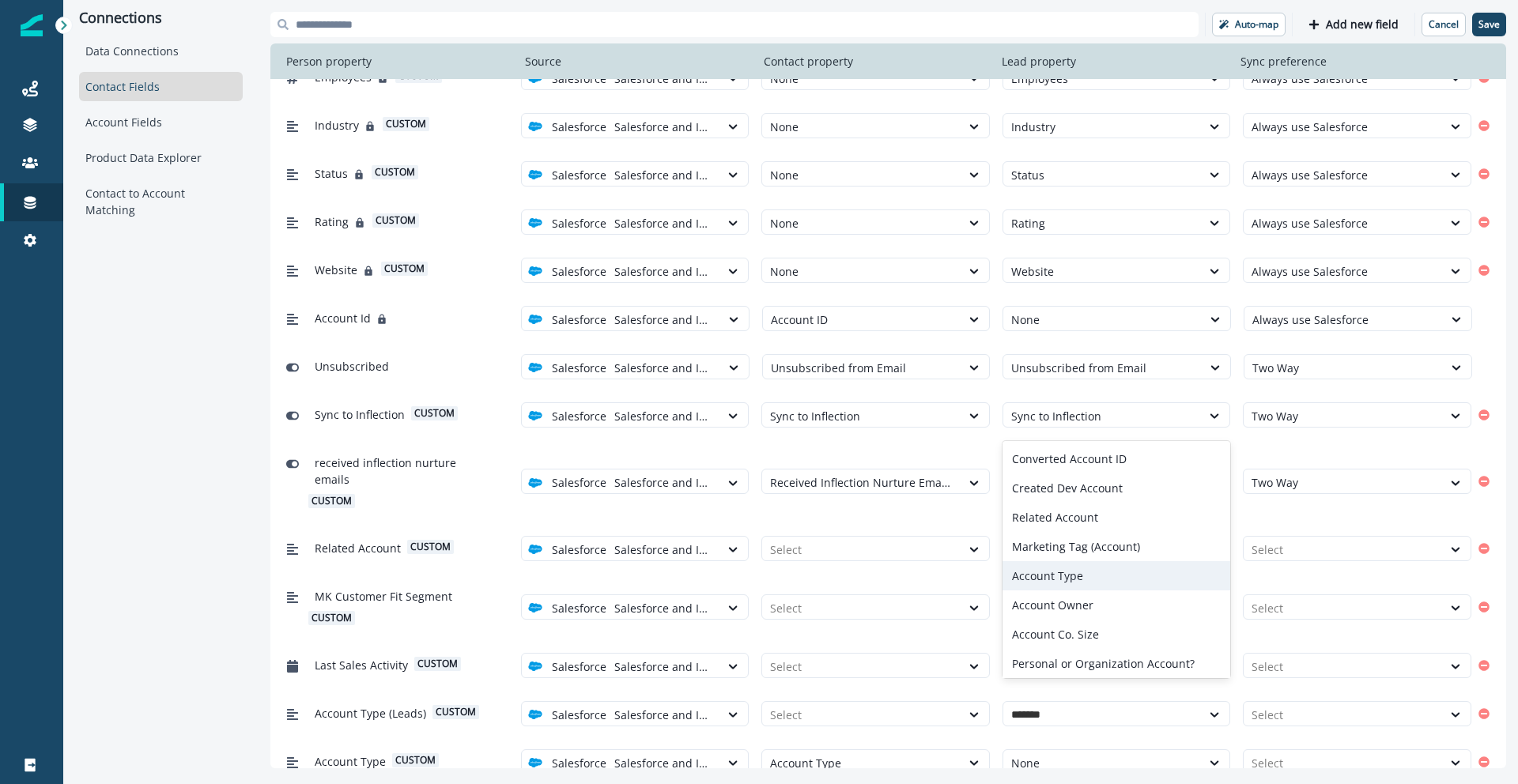 click on "Account Type" at bounding box center (1116, 575) 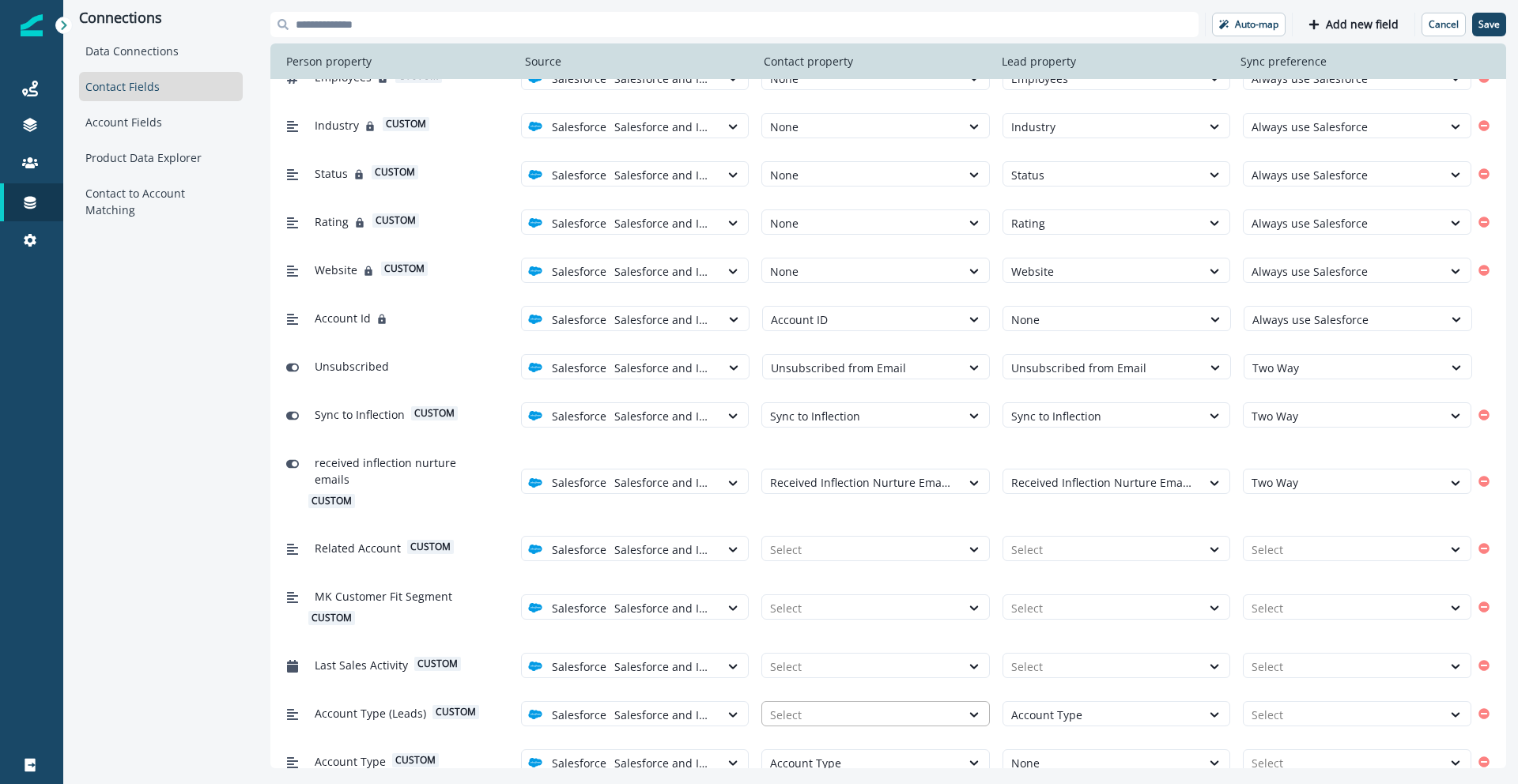 click at bounding box center [861, 714] 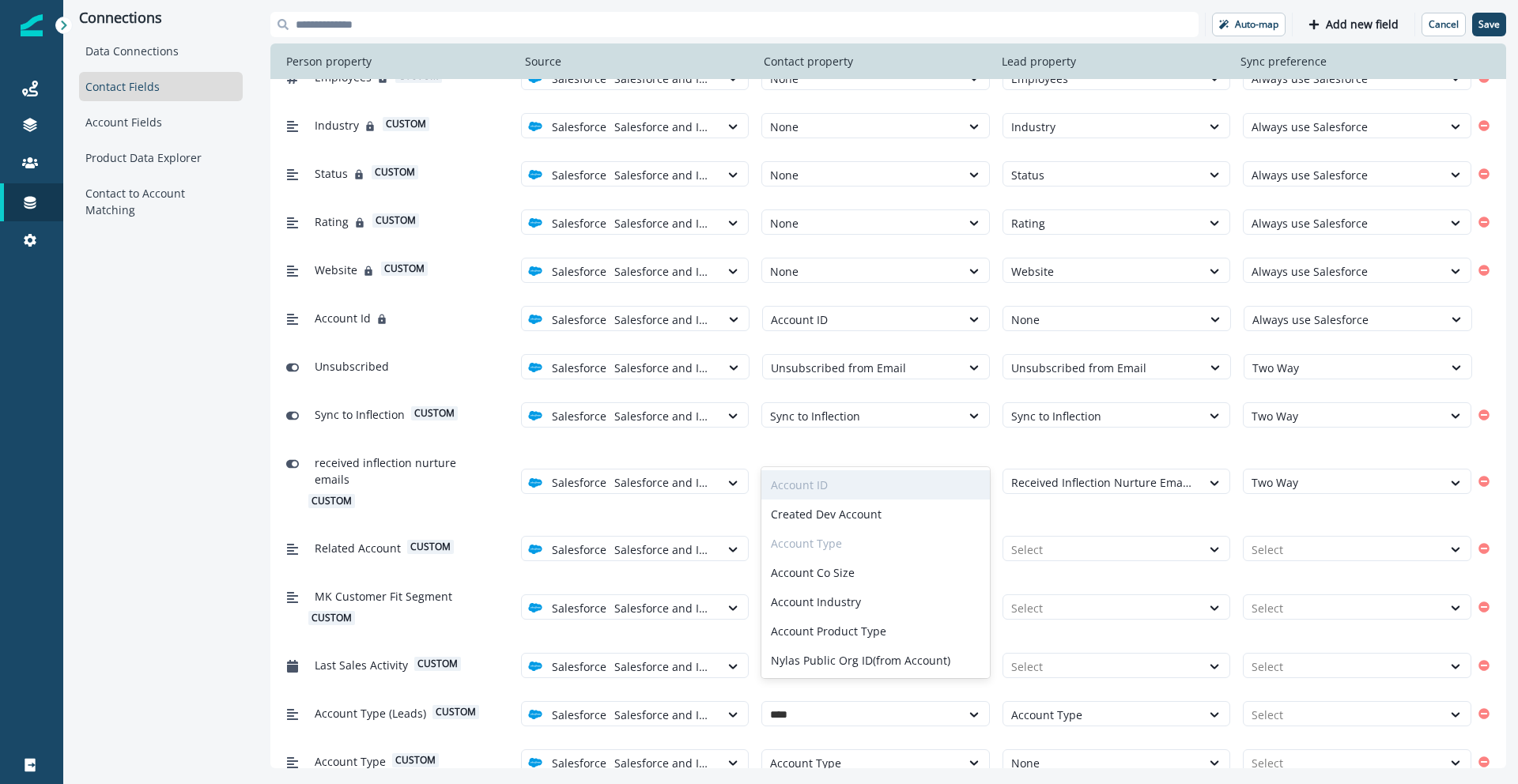 scroll, scrollTop: 0, scrollLeft: 0, axis: both 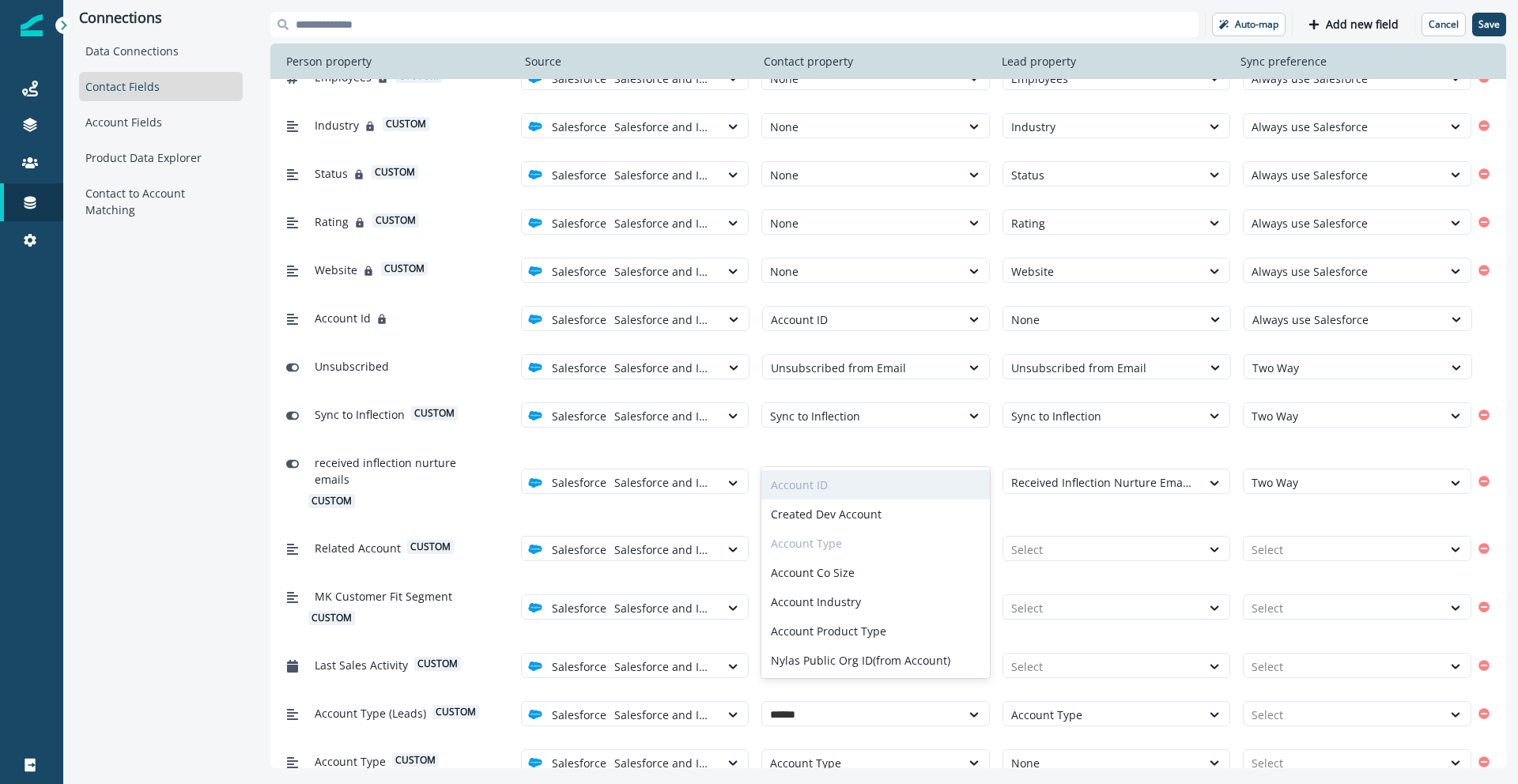 type on "*******" 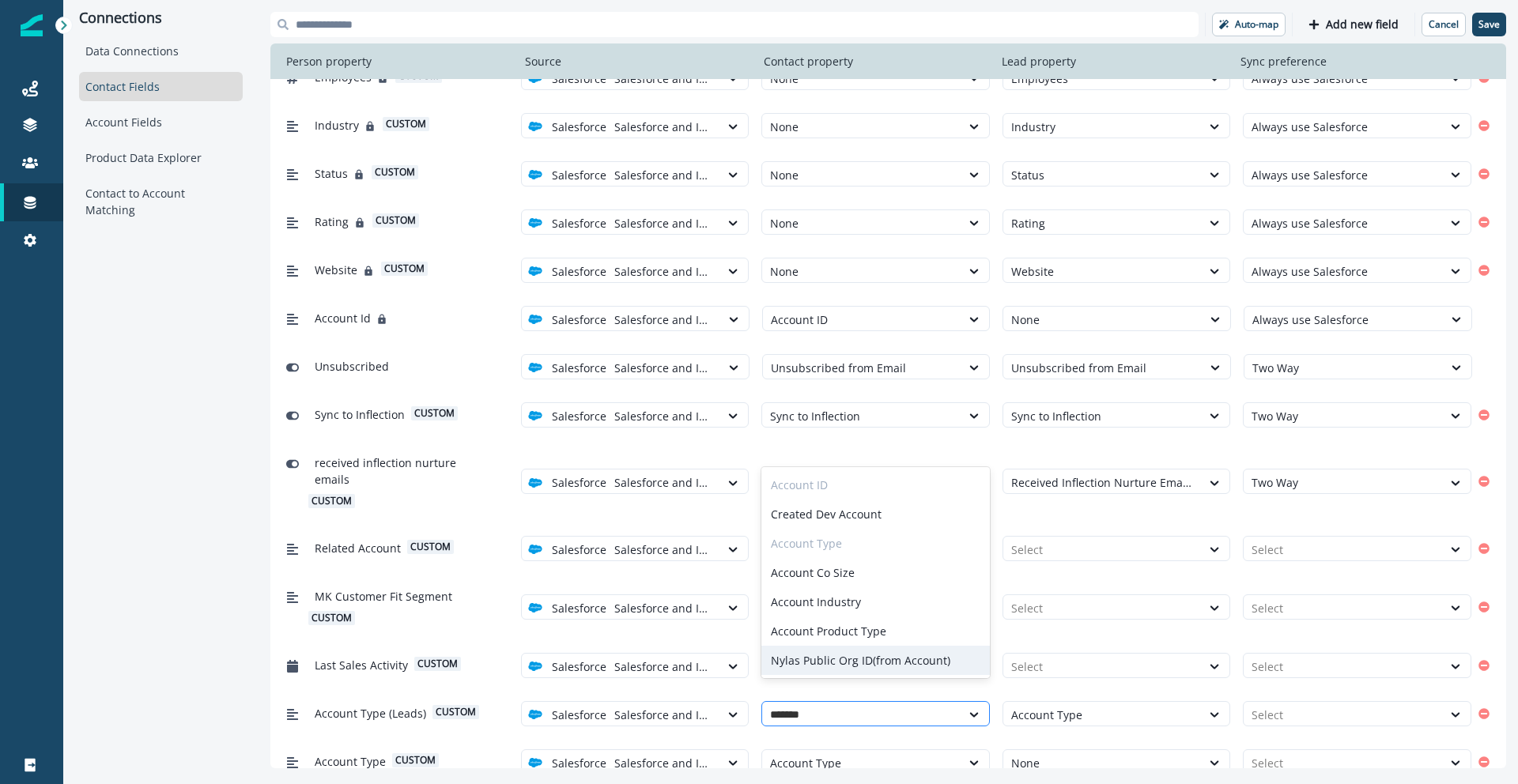 type 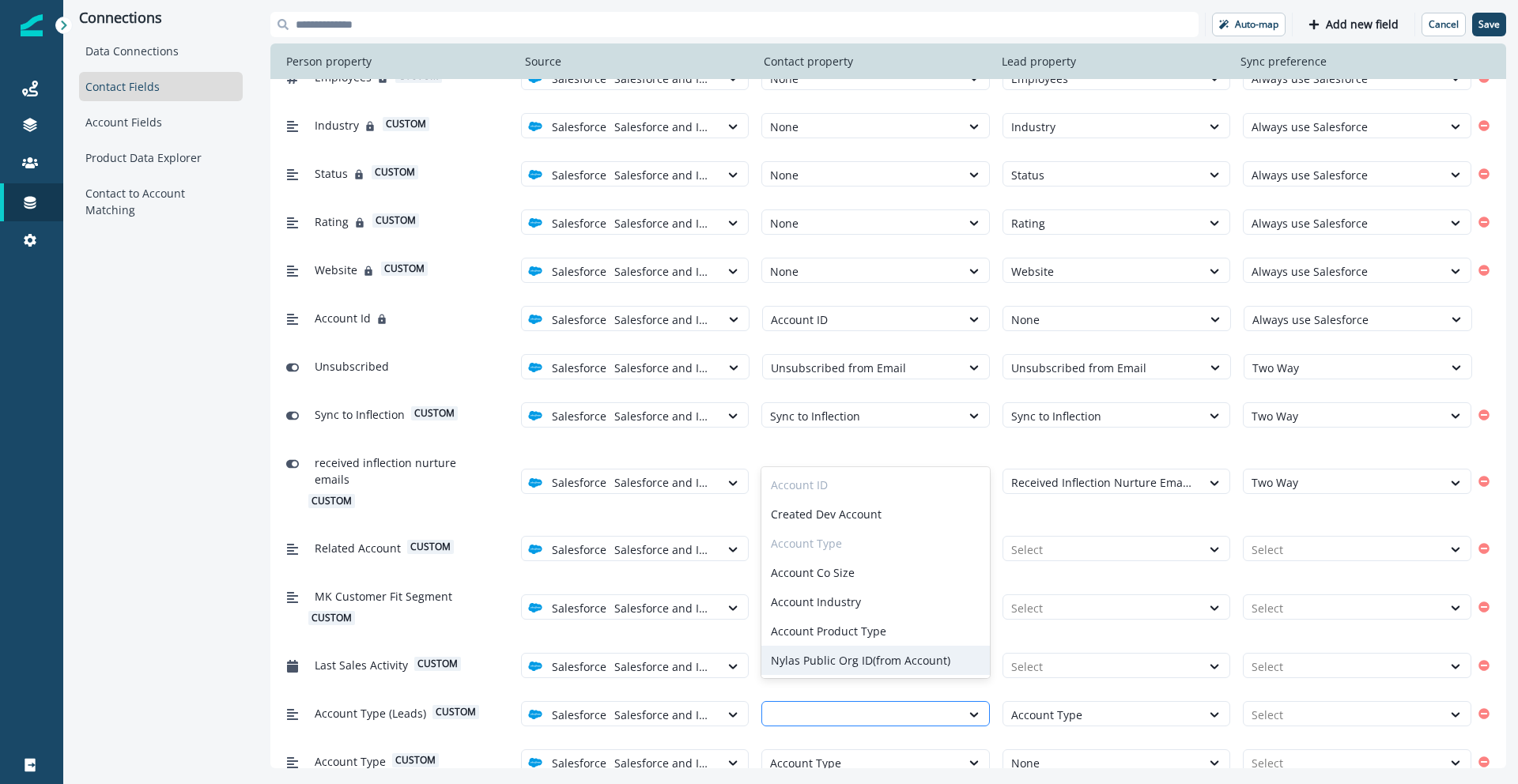 click at bounding box center (861, 714) 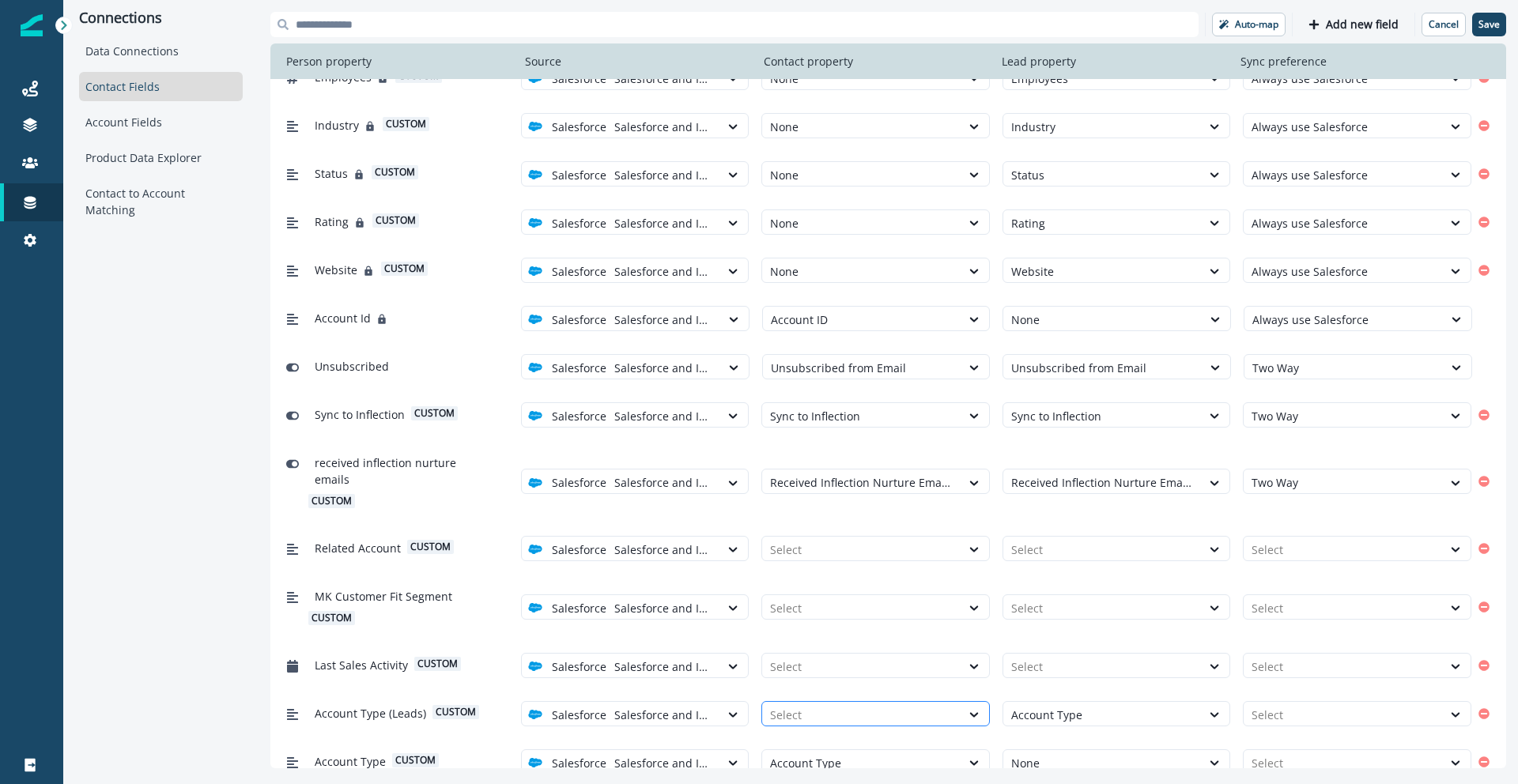 click at bounding box center [861, 714] 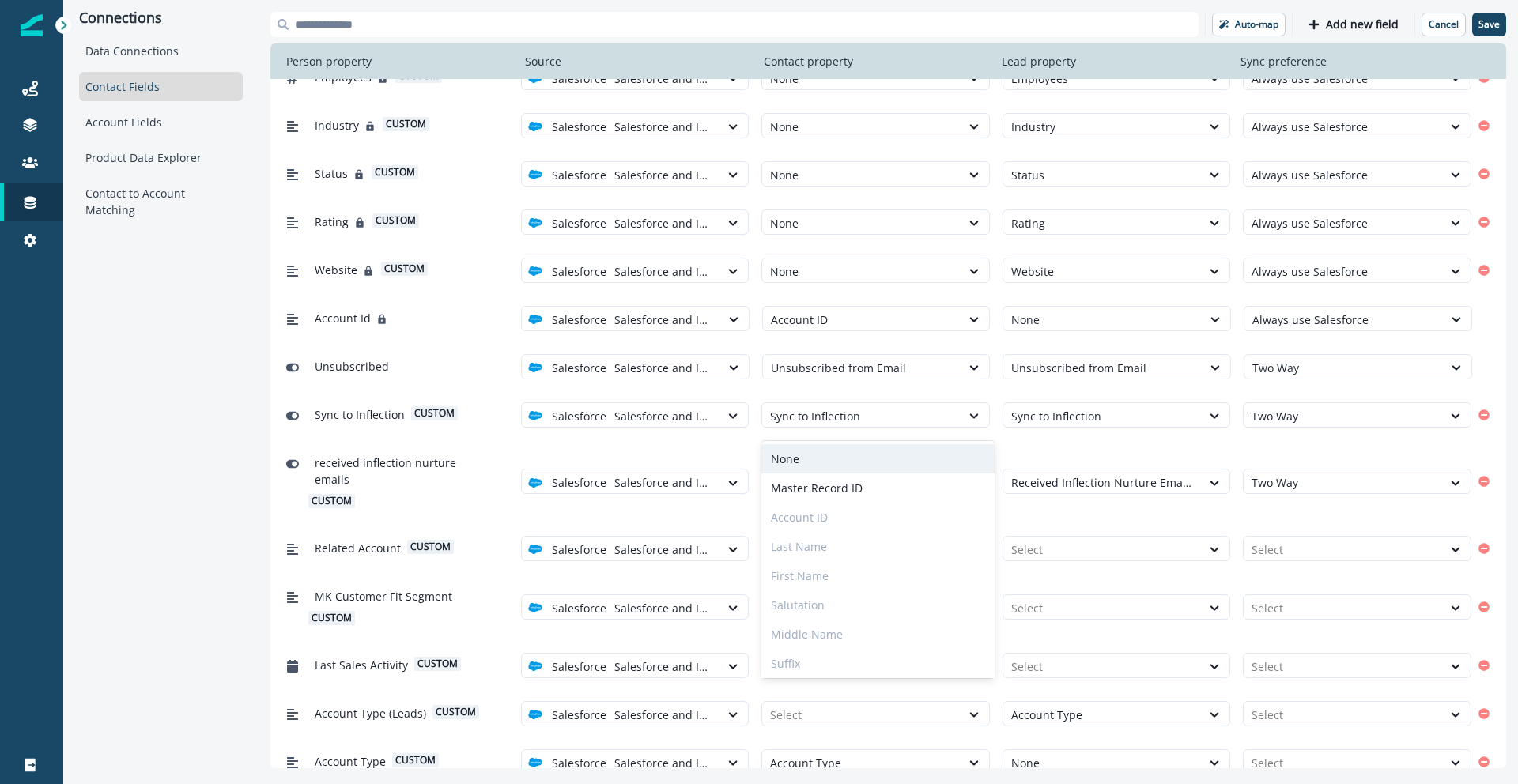 click on "None" at bounding box center (878, 458) 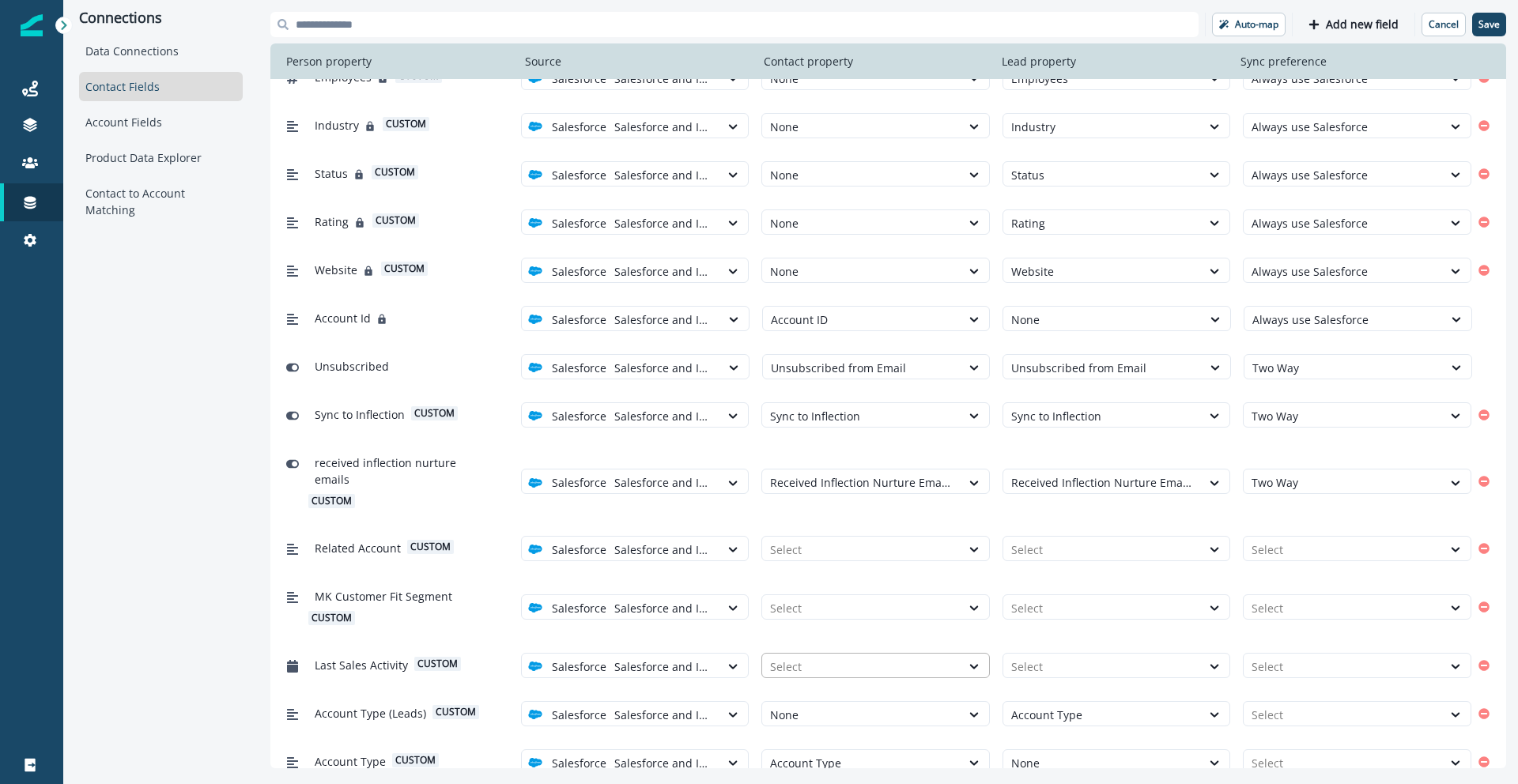 click at bounding box center (861, 666) 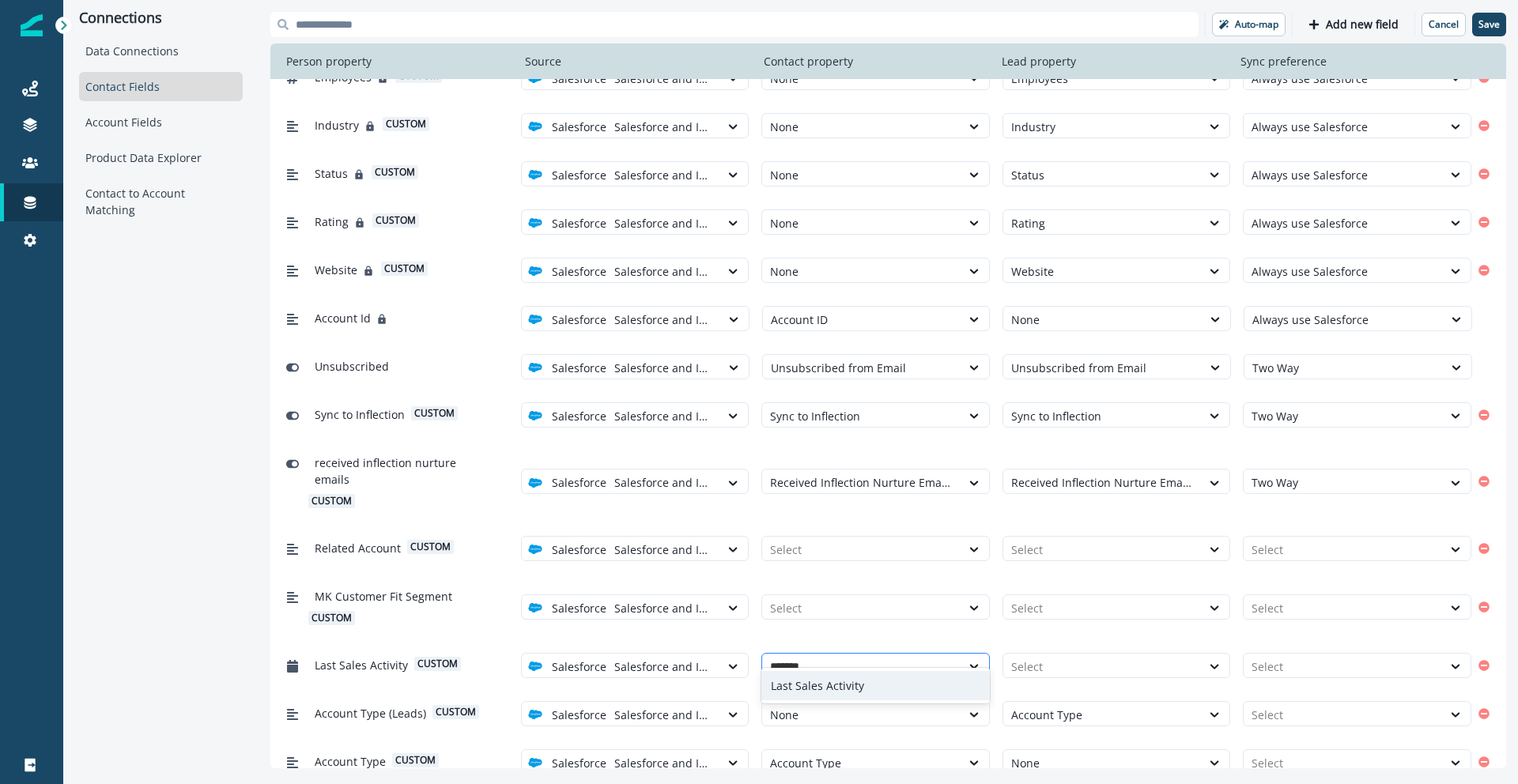 type on "********" 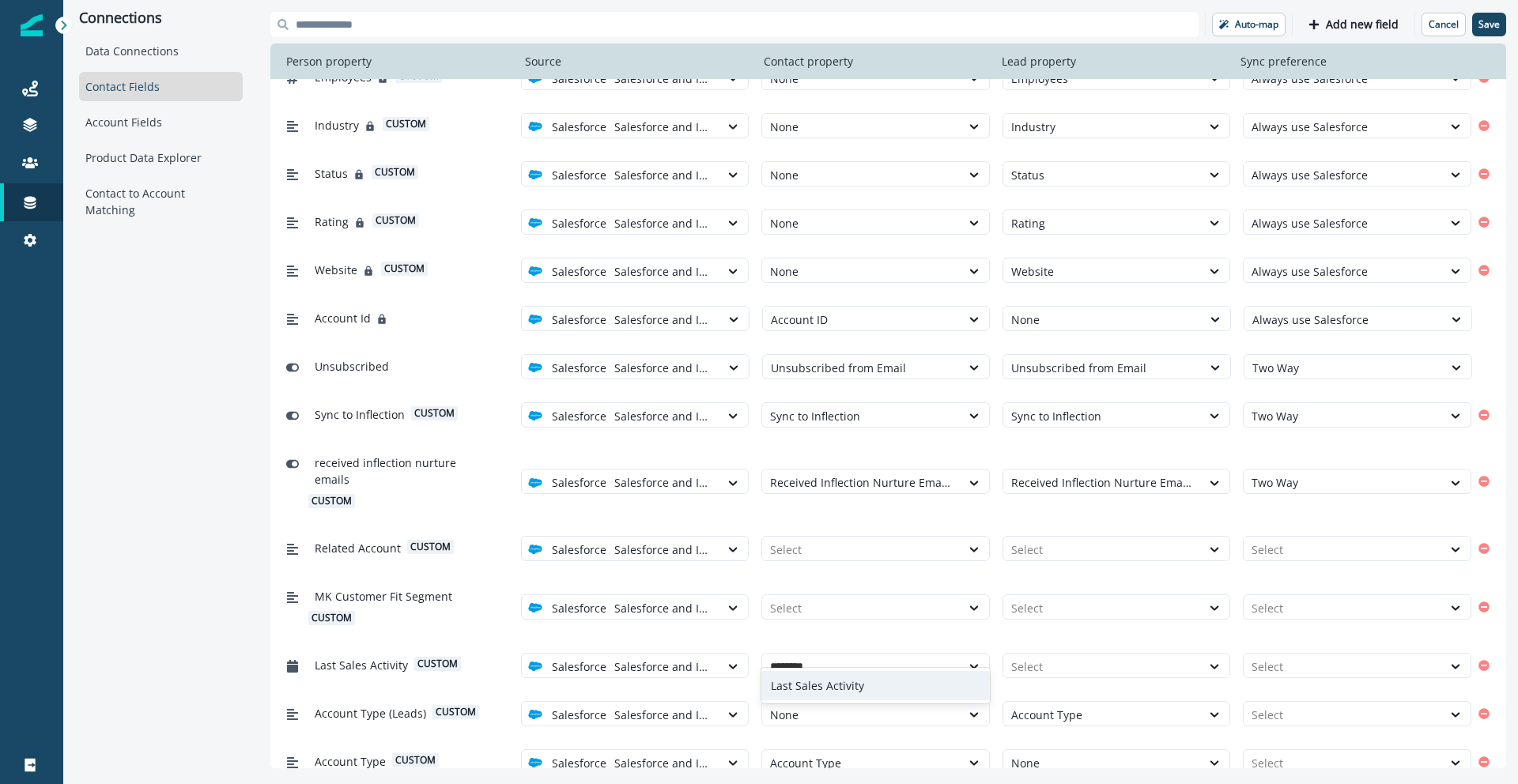 drag, startPoint x: 866, startPoint y: 680, endPoint x: 927, endPoint y: 677, distance: 61.07373 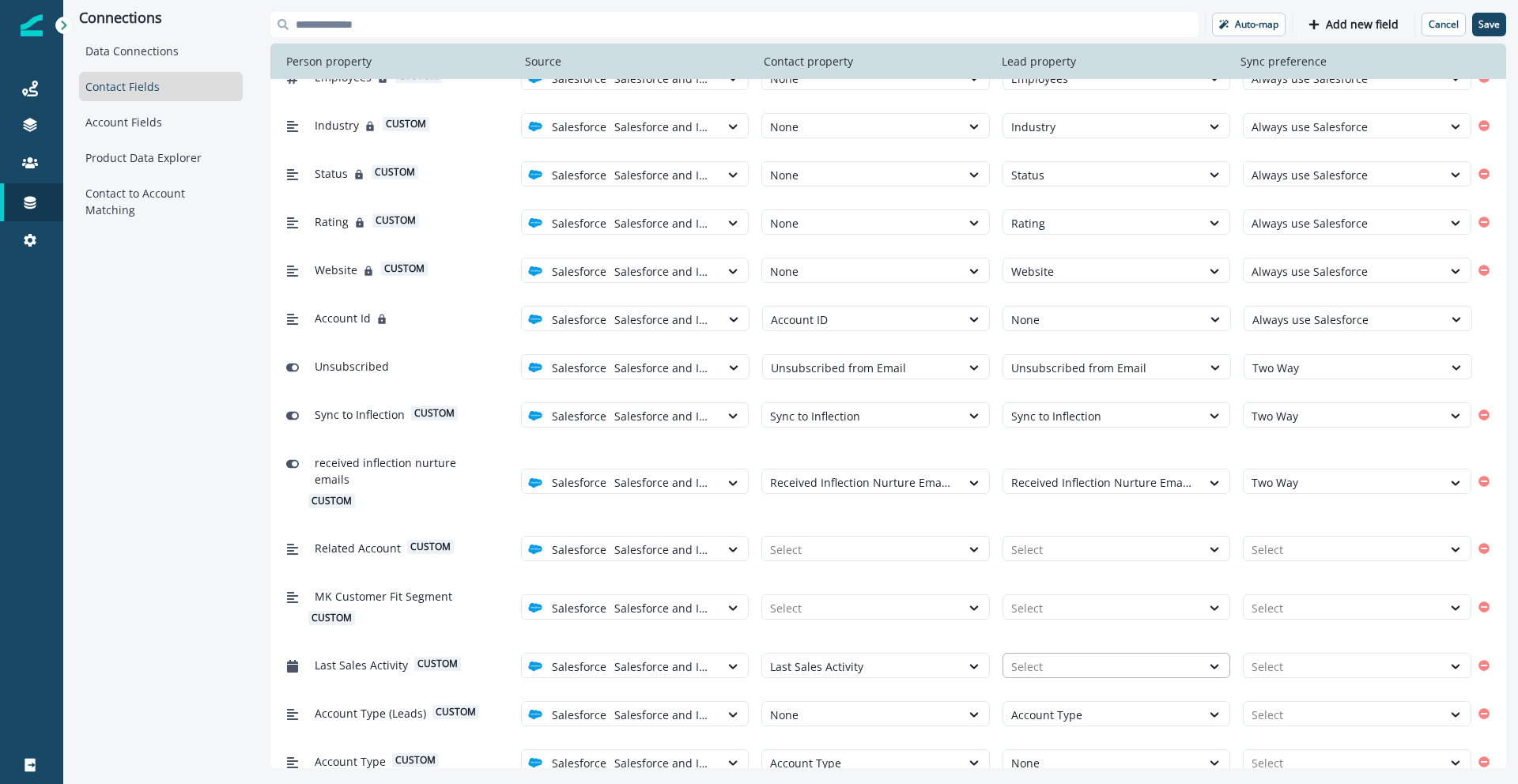 click at bounding box center [1102, 666] 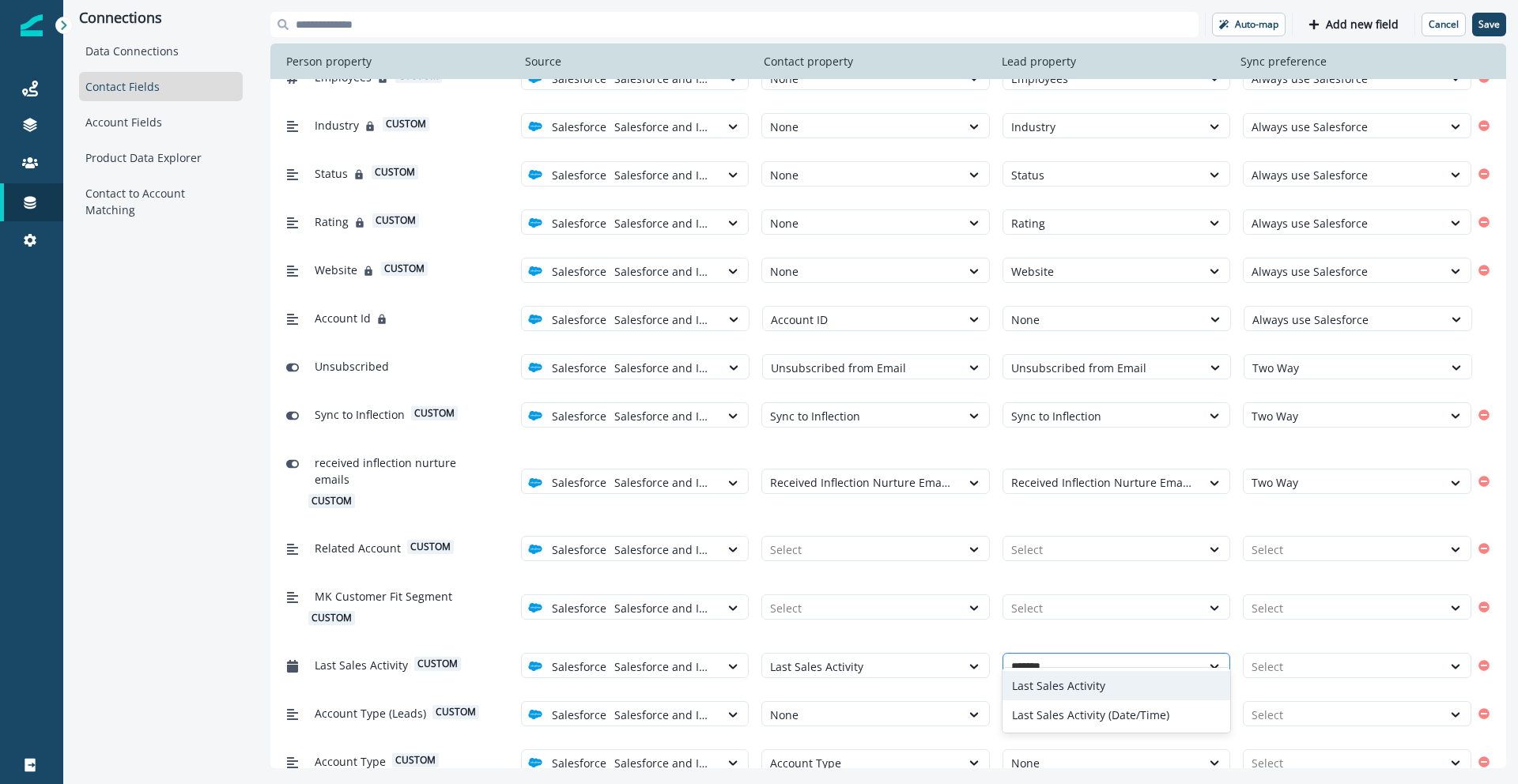 type on "********" 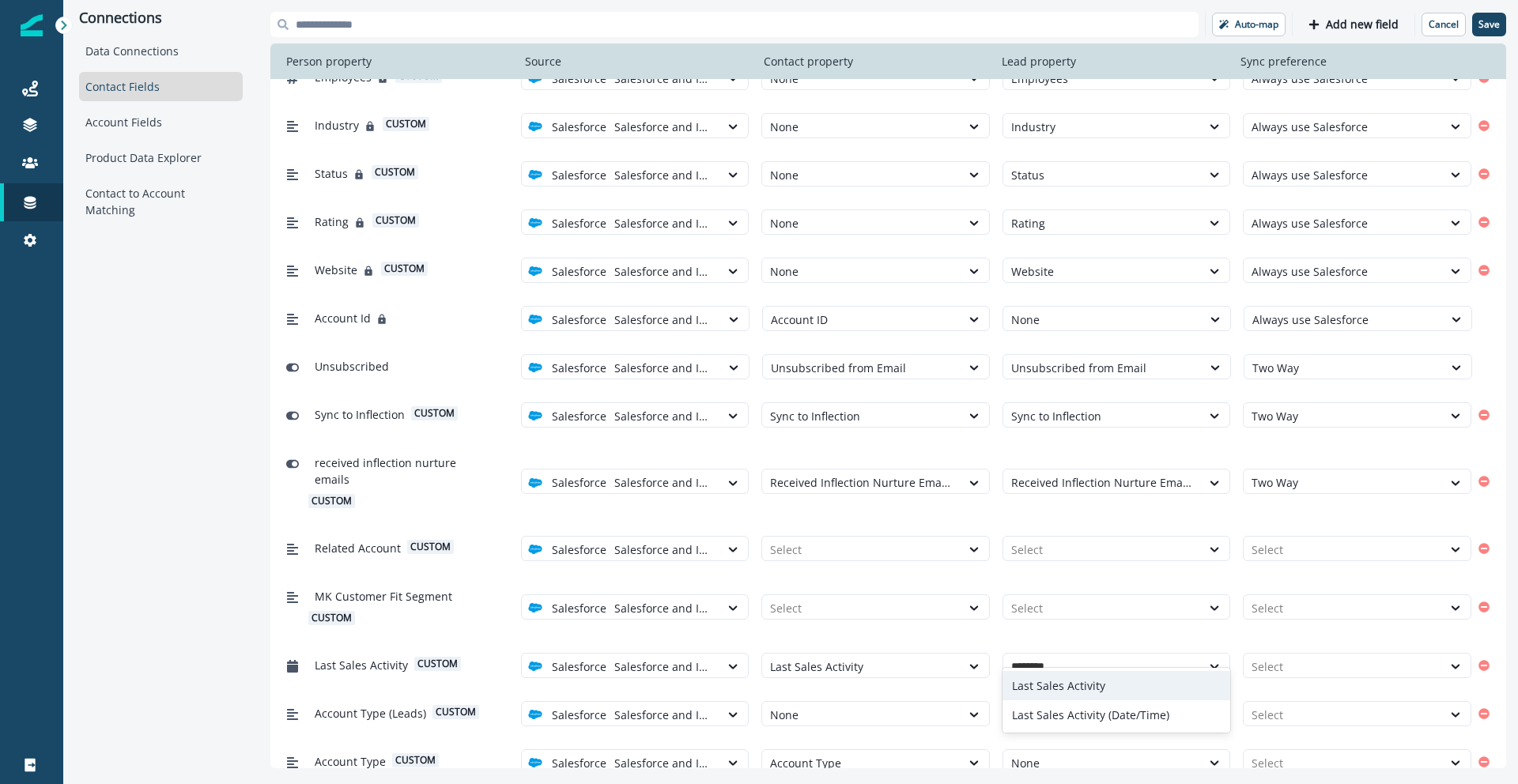 click on "Last Sales Activity" at bounding box center (1116, 685) 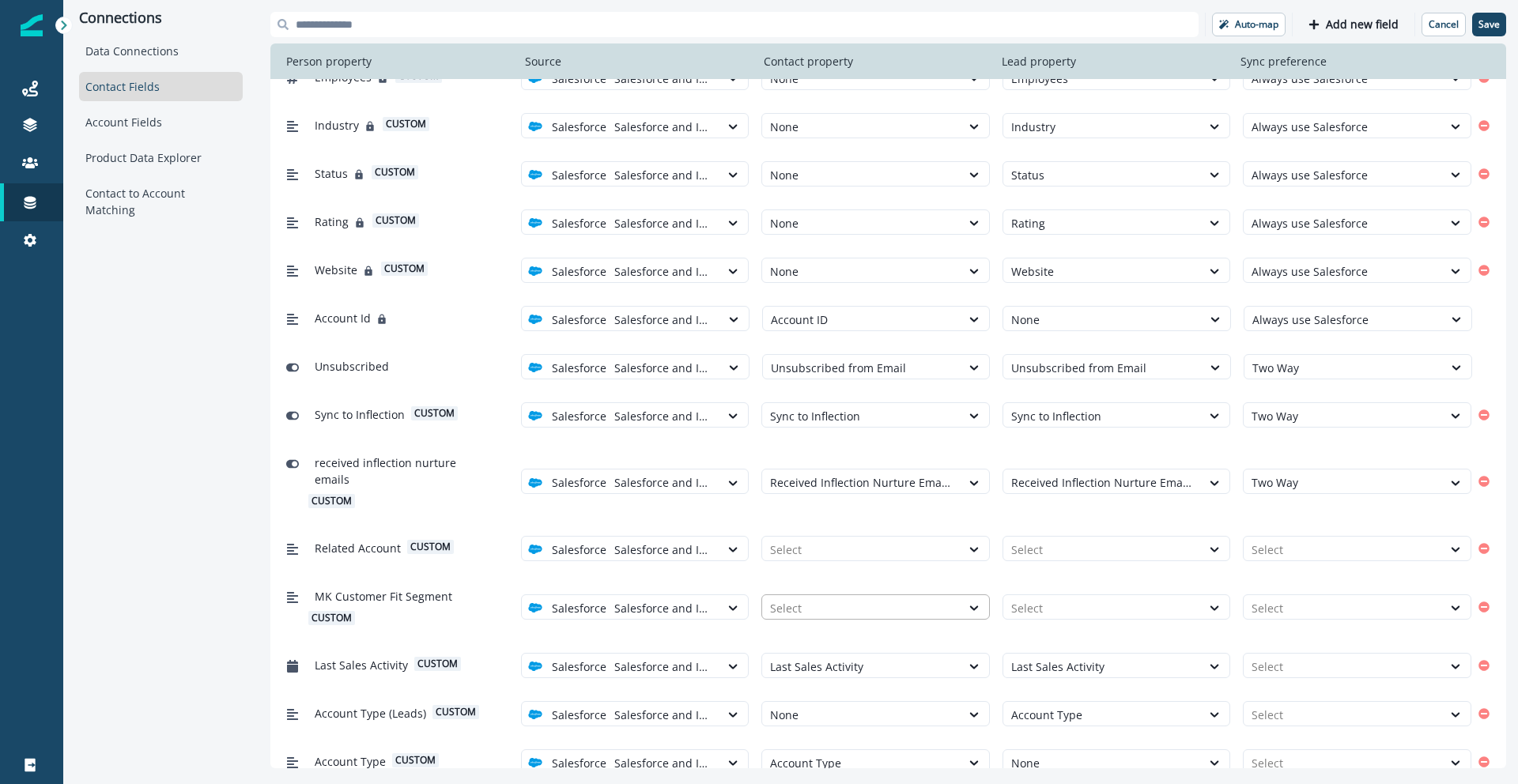 click at bounding box center (861, 608) 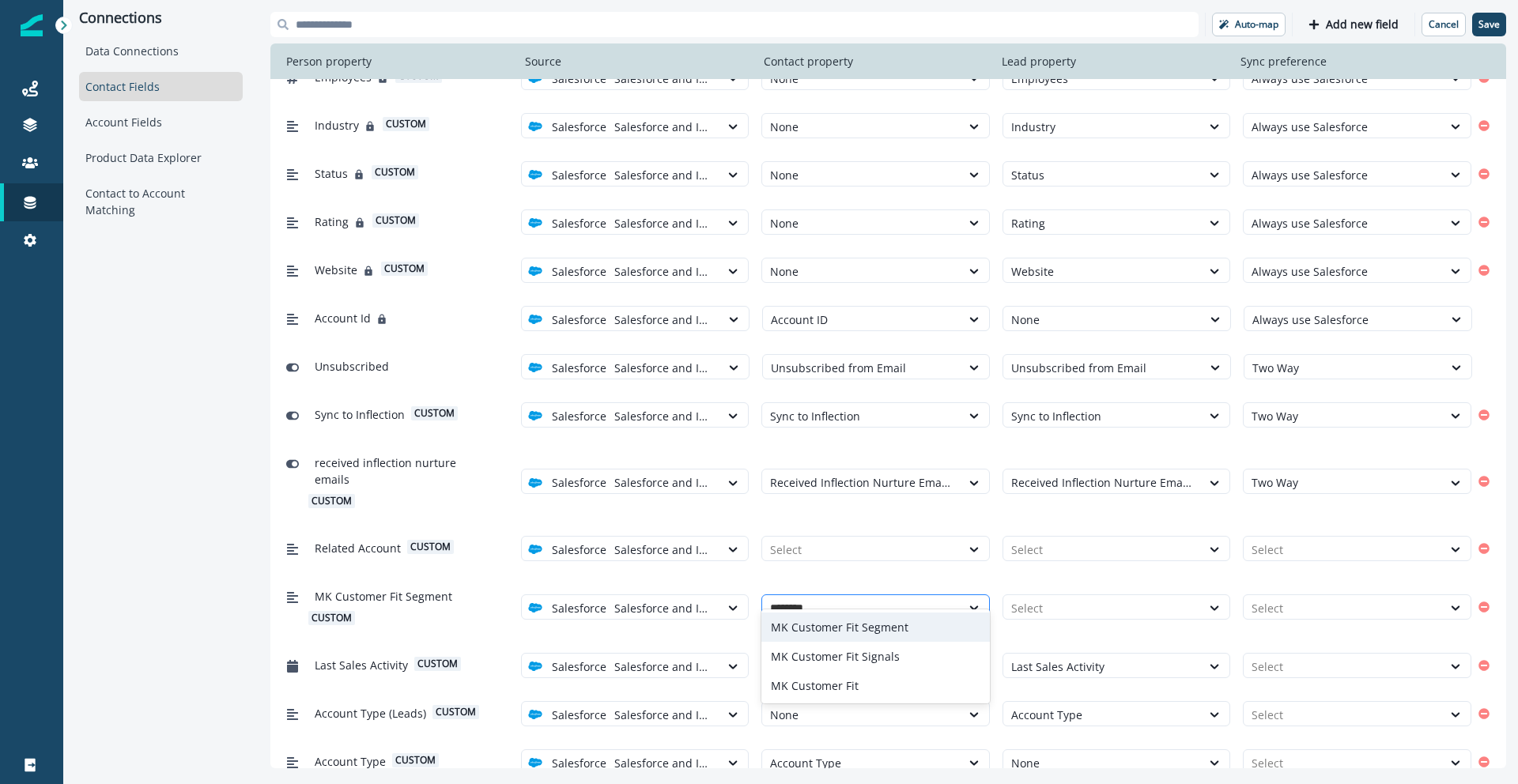 type on "*********" 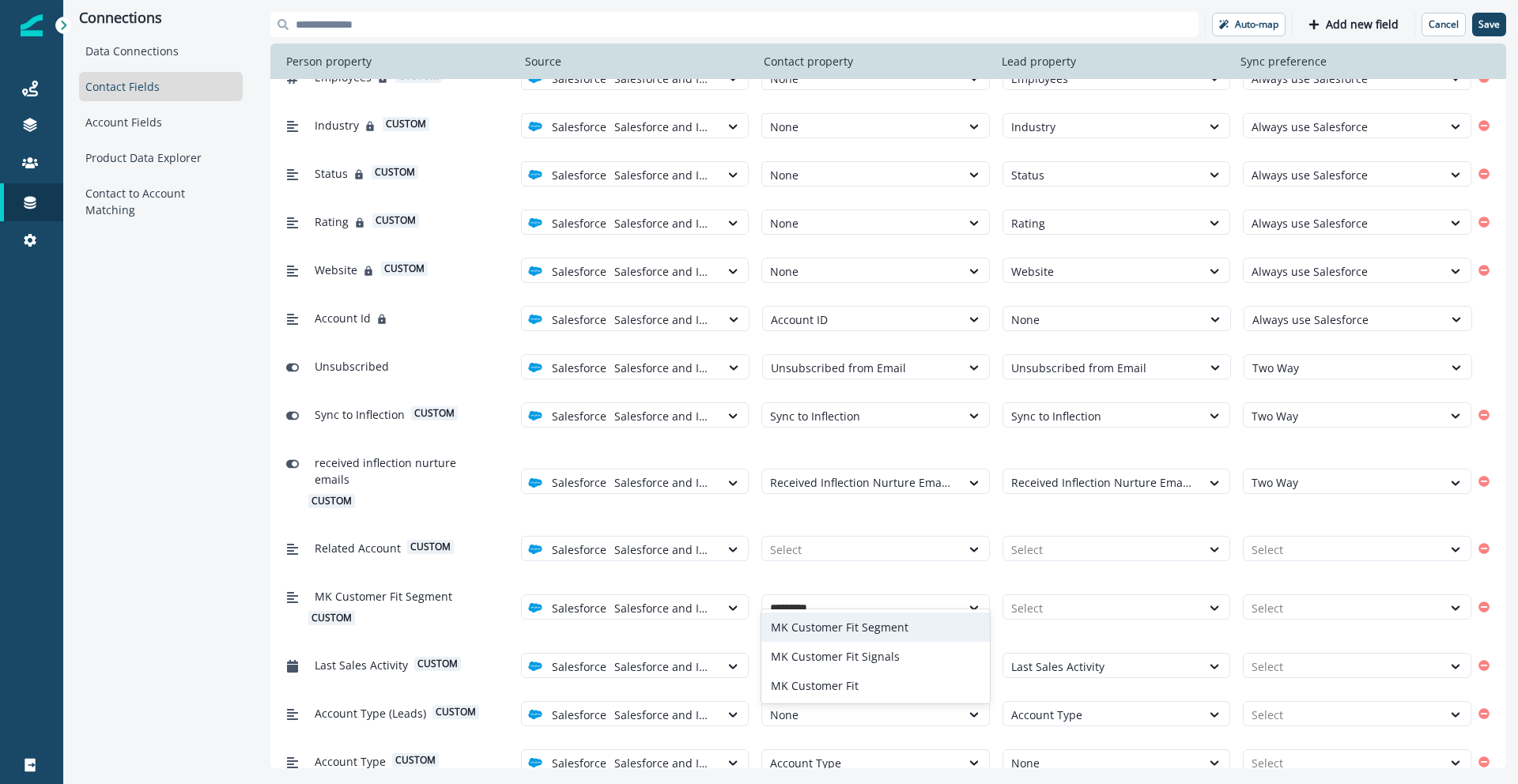 drag, startPoint x: 896, startPoint y: 621, endPoint x: 1023, endPoint y: 620, distance: 127.00394 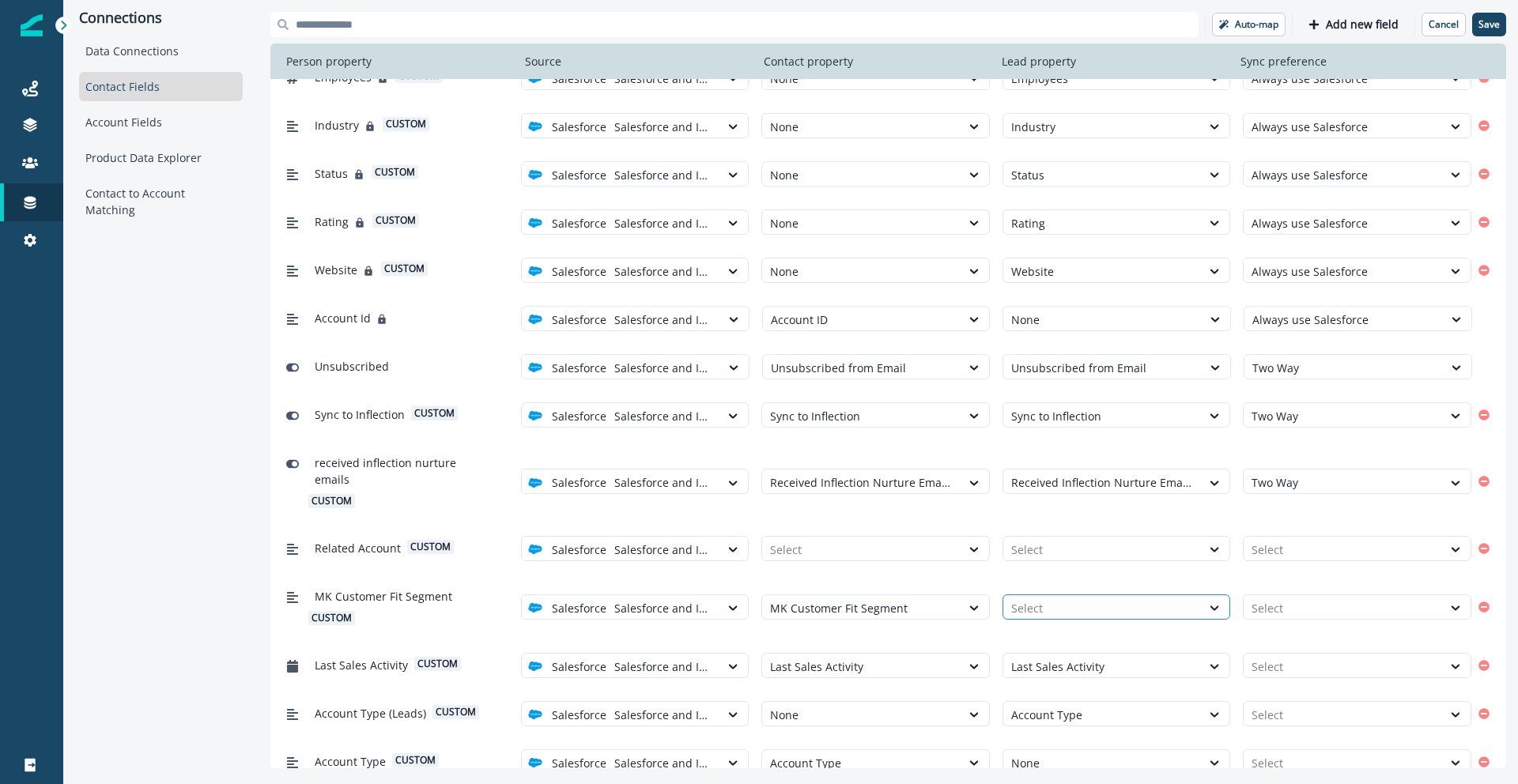 click at bounding box center (1102, 608) 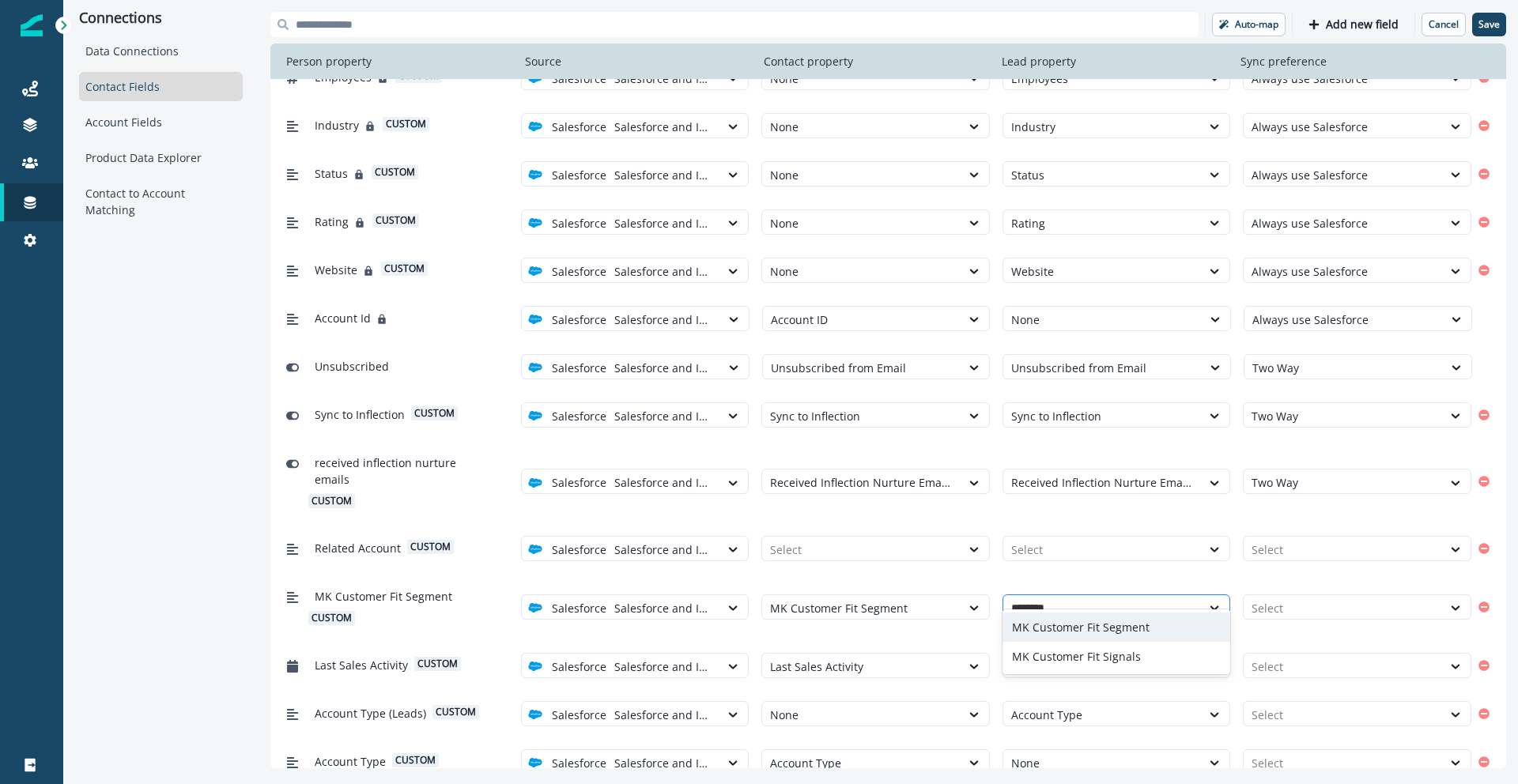 type on "*********" 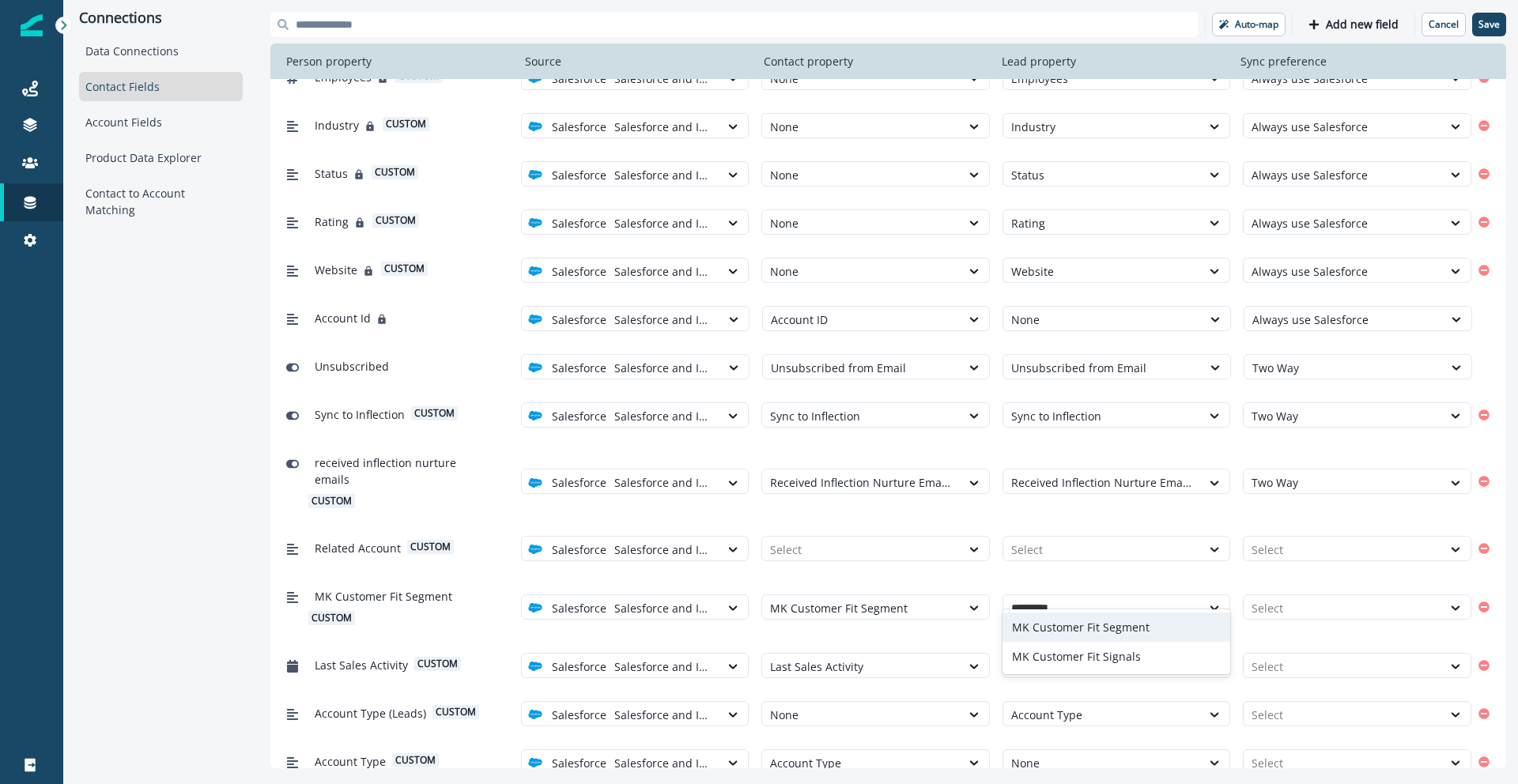 click on "MK Customer Fit Segment" at bounding box center (1116, 627) 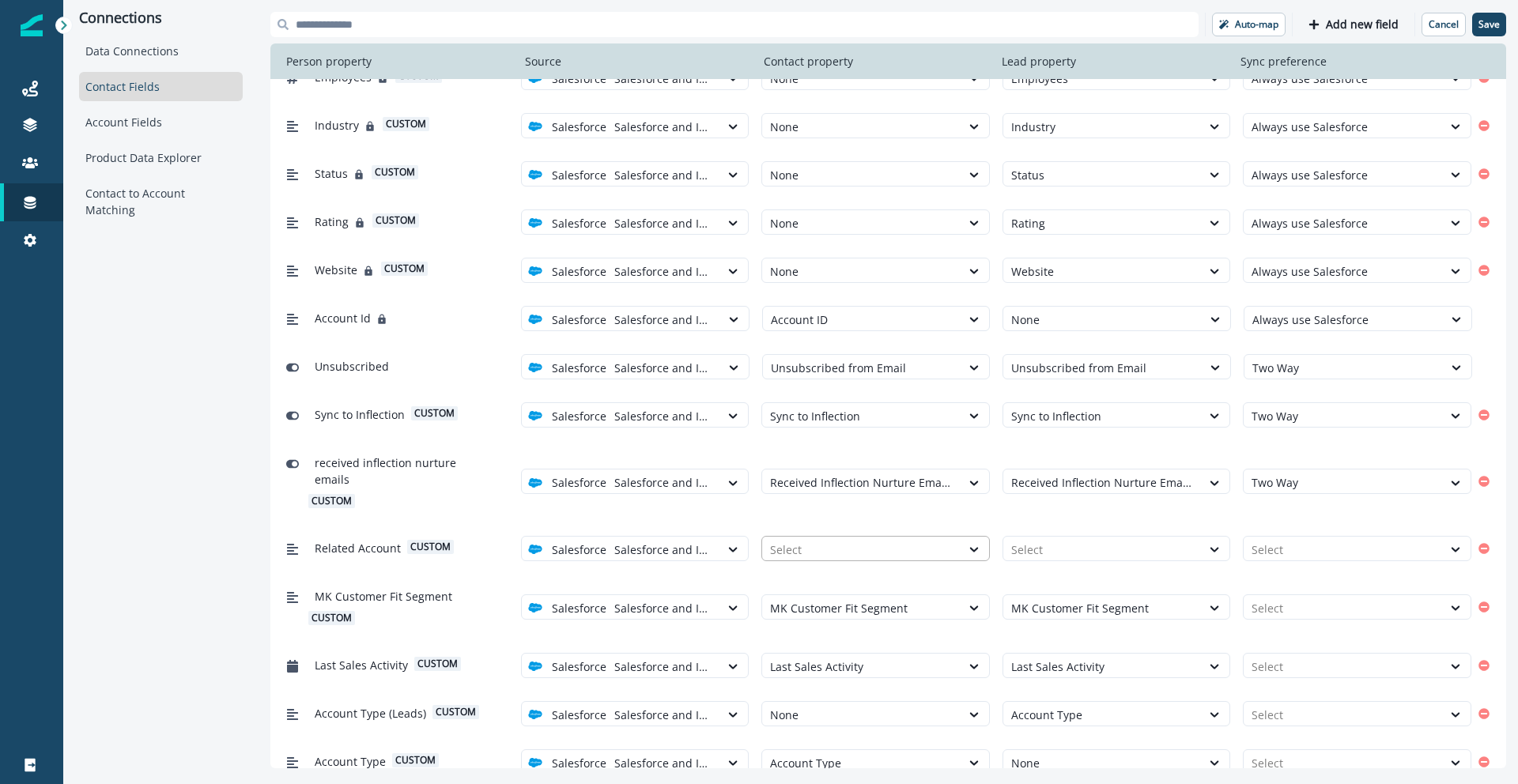 click at bounding box center [861, 549] 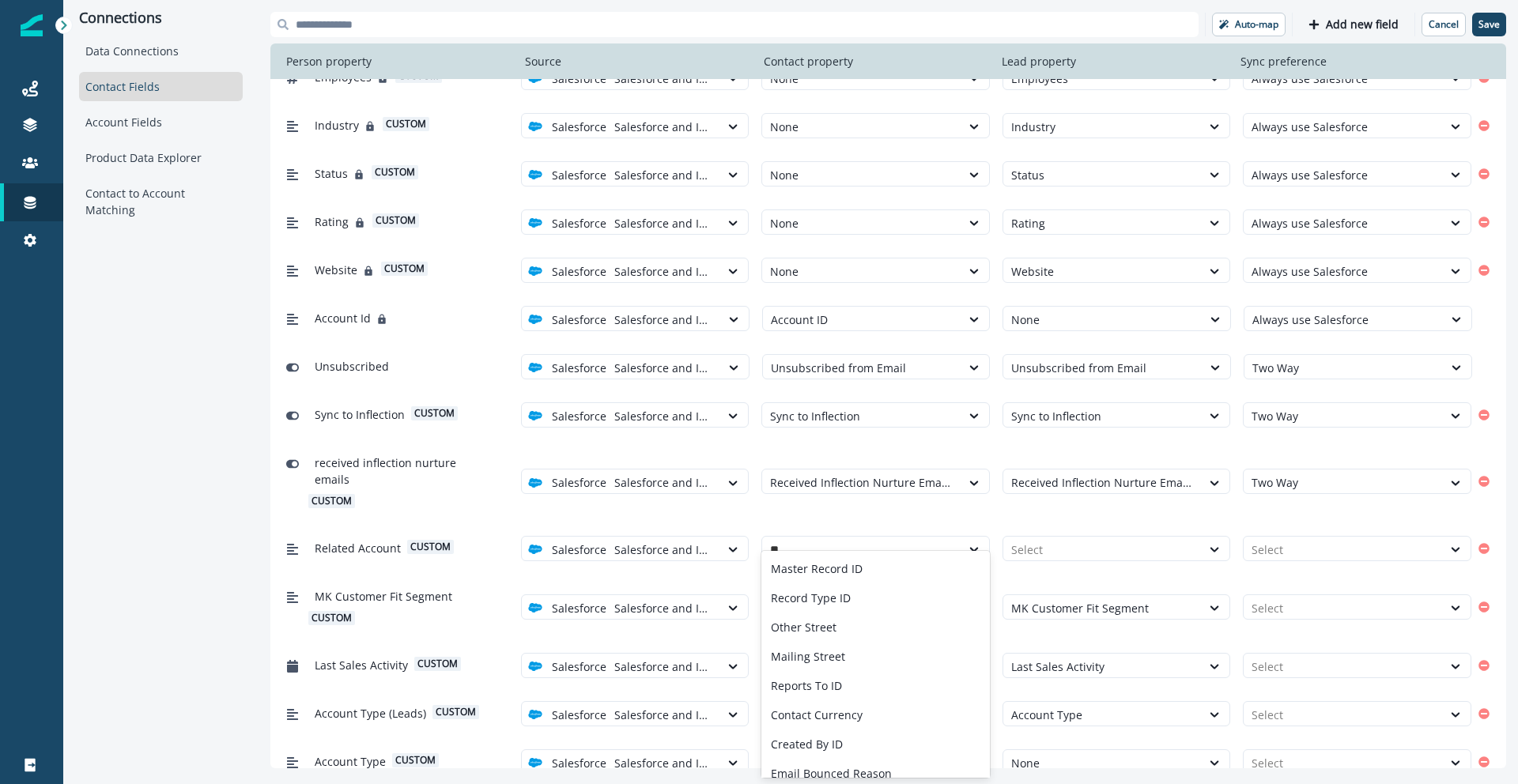 type on "*" 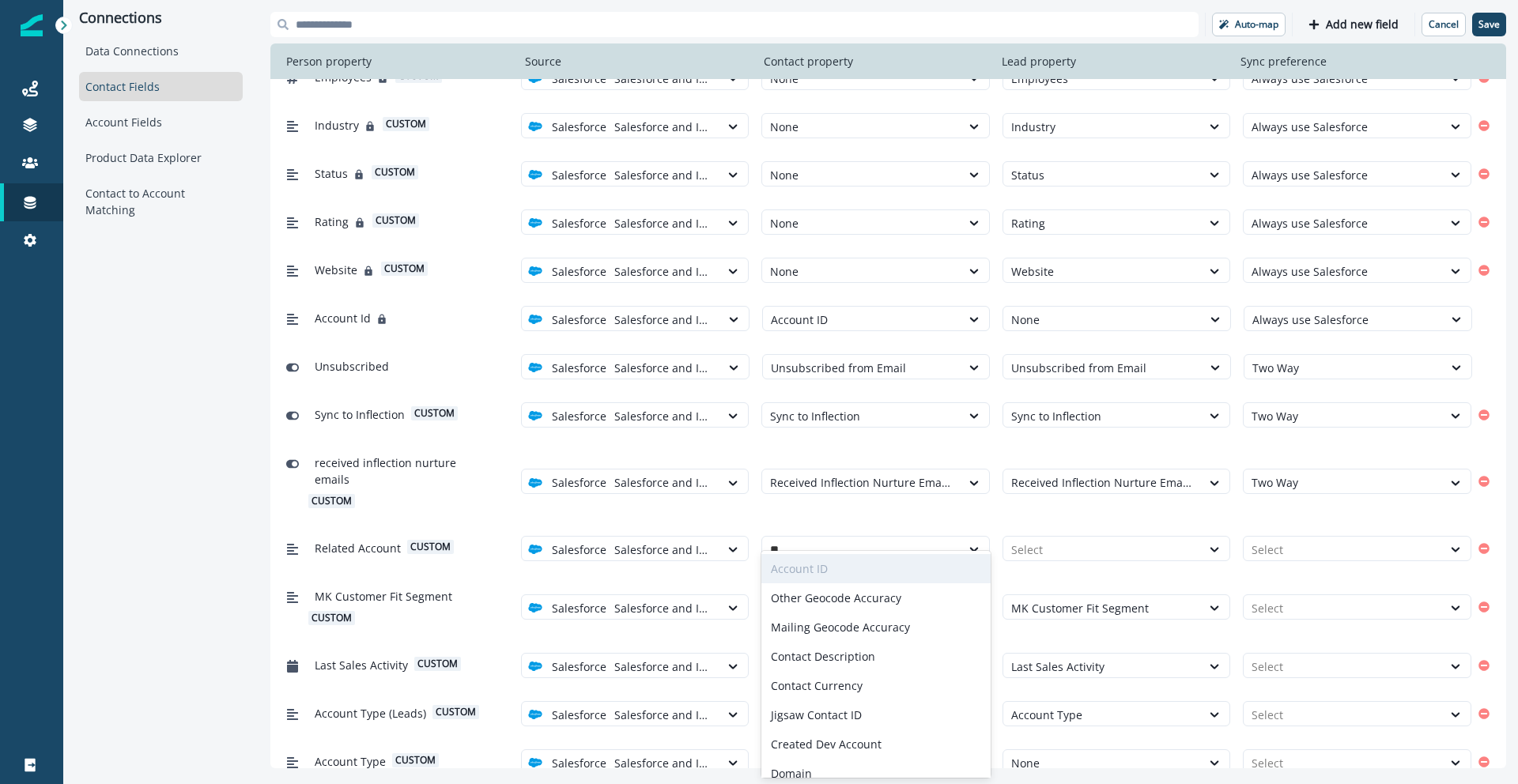 type on "***" 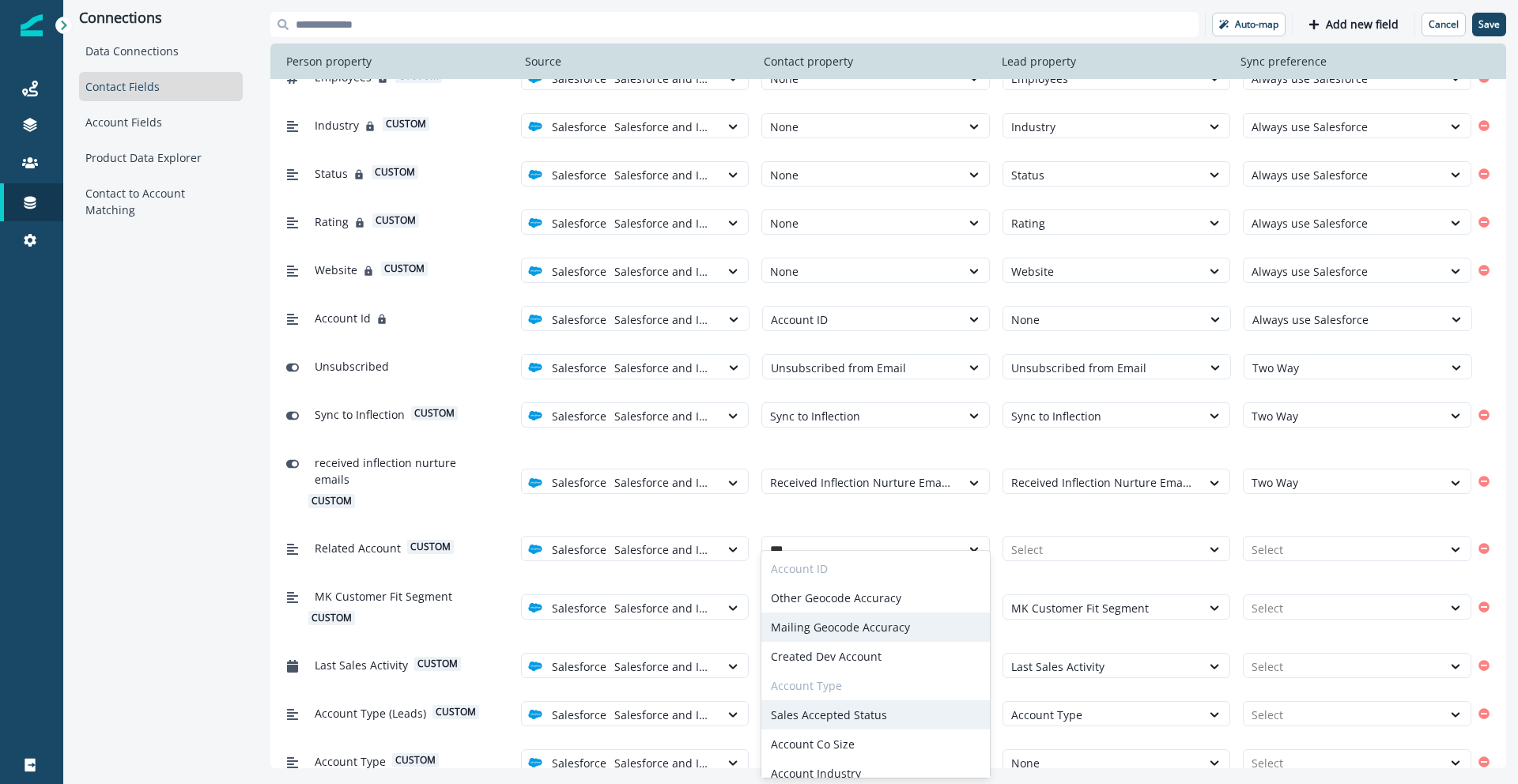 scroll, scrollTop: 71, scrollLeft: 0, axis: vertical 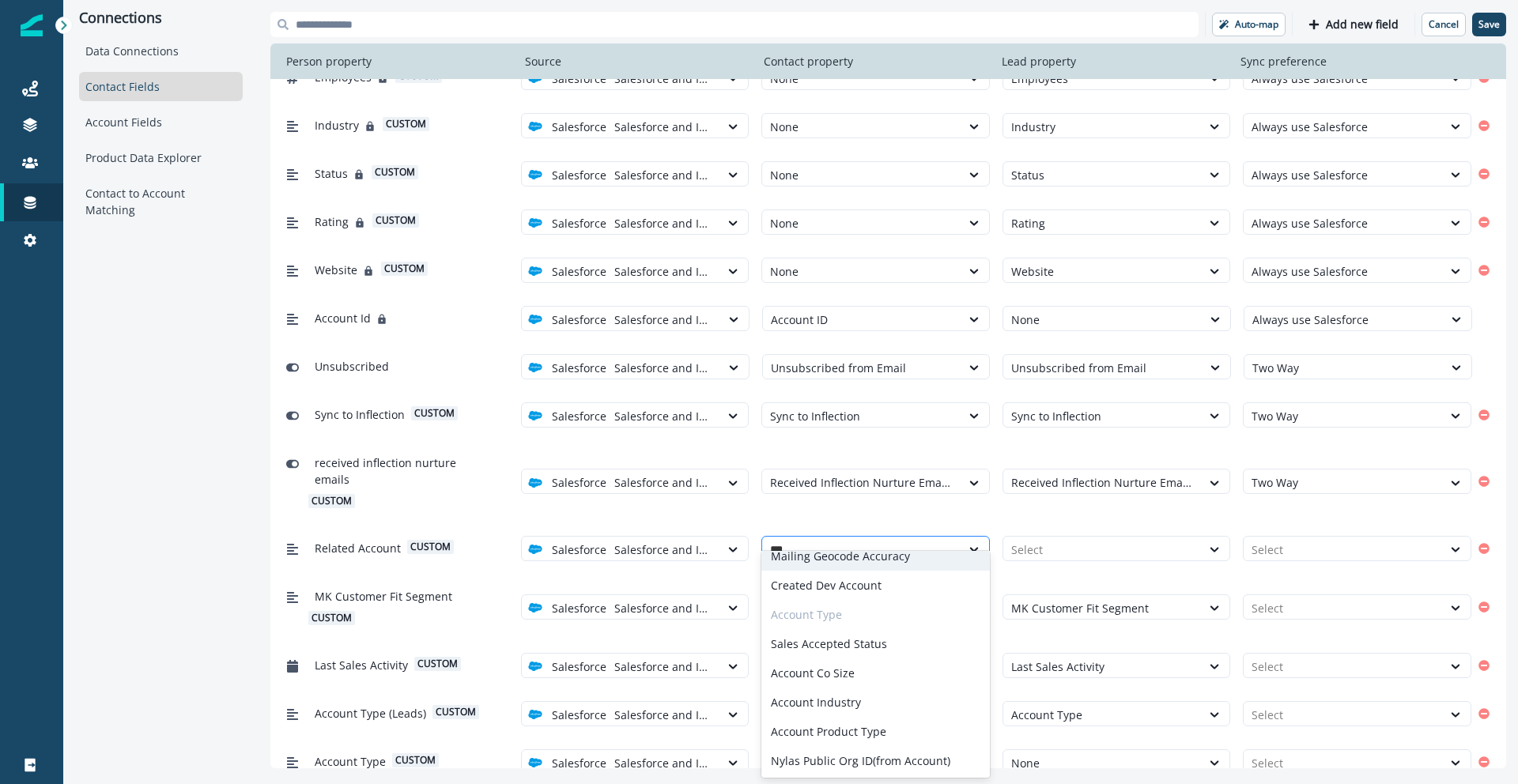 type 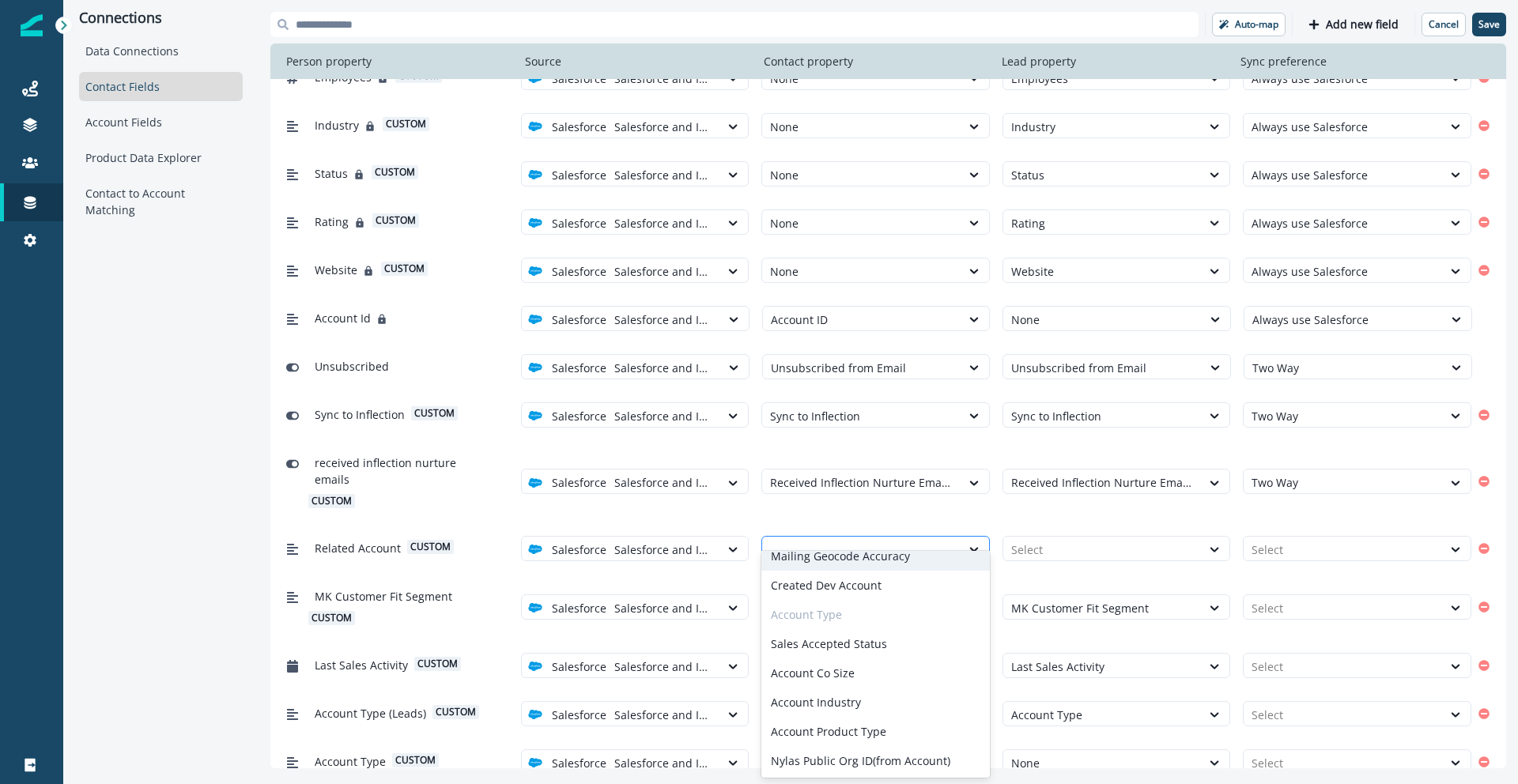 click at bounding box center [861, 549] 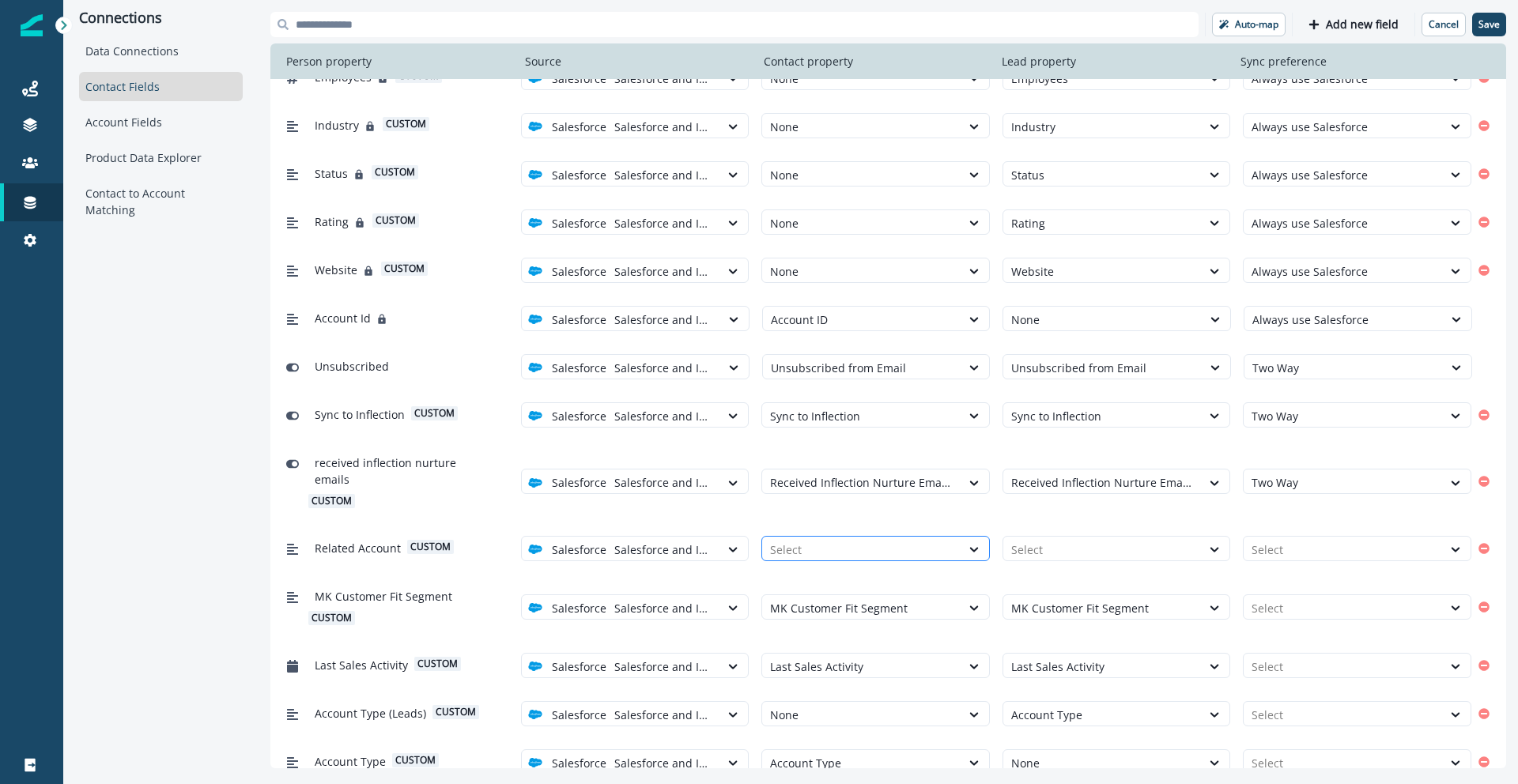 click at bounding box center [861, 549] 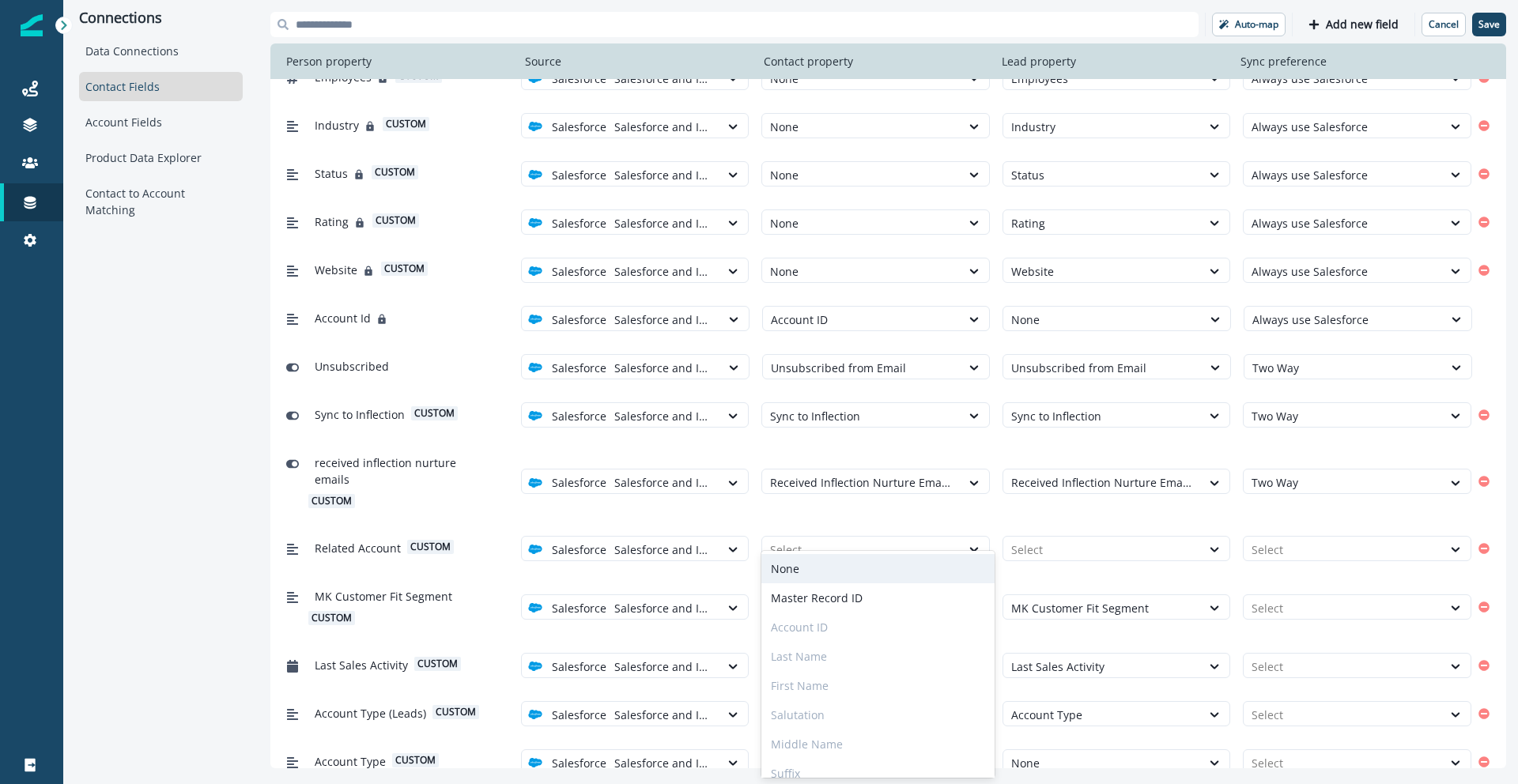 click on "None" at bounding box center (878, 568) 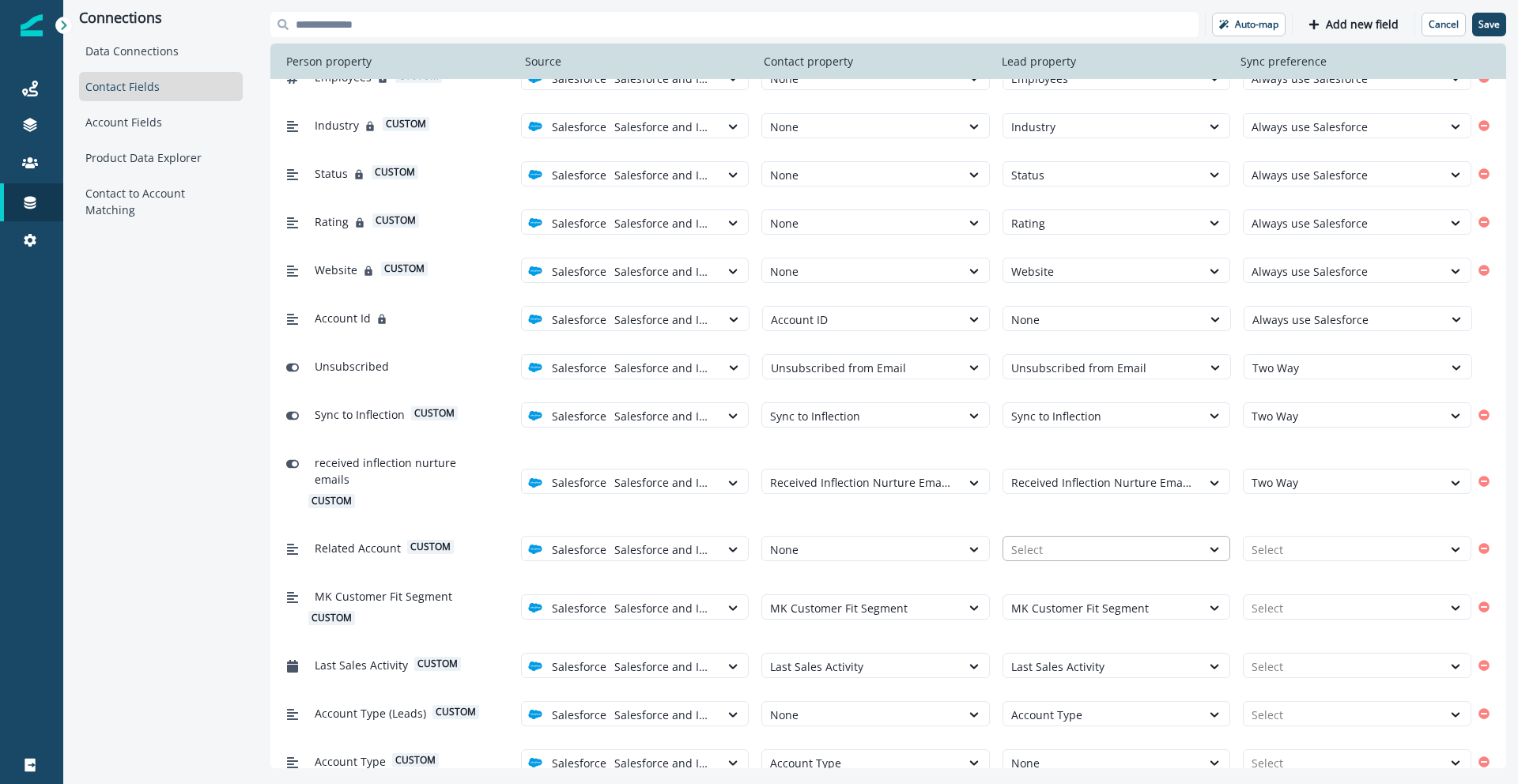 click at bounding box center [1102, 549] 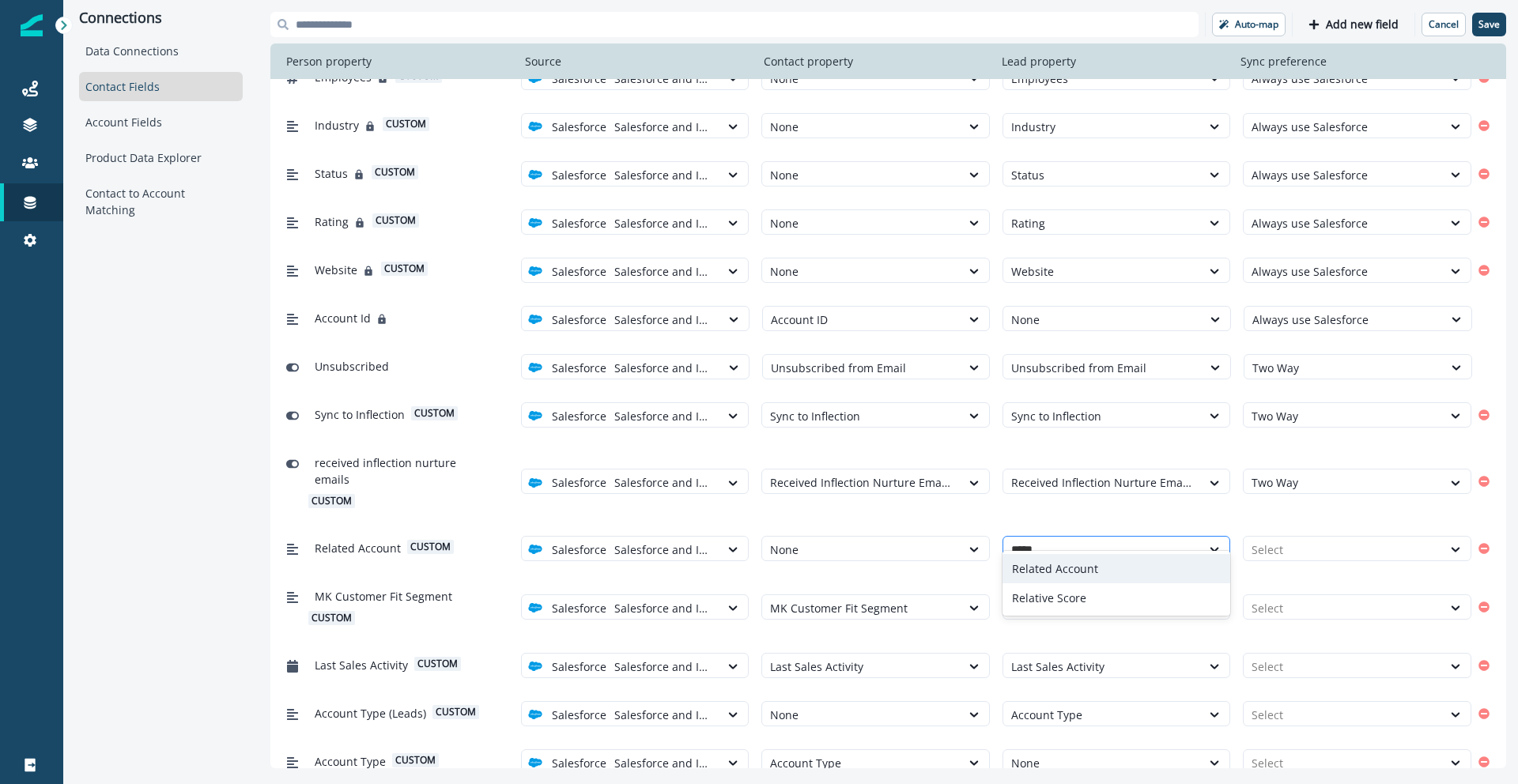 type on "******" 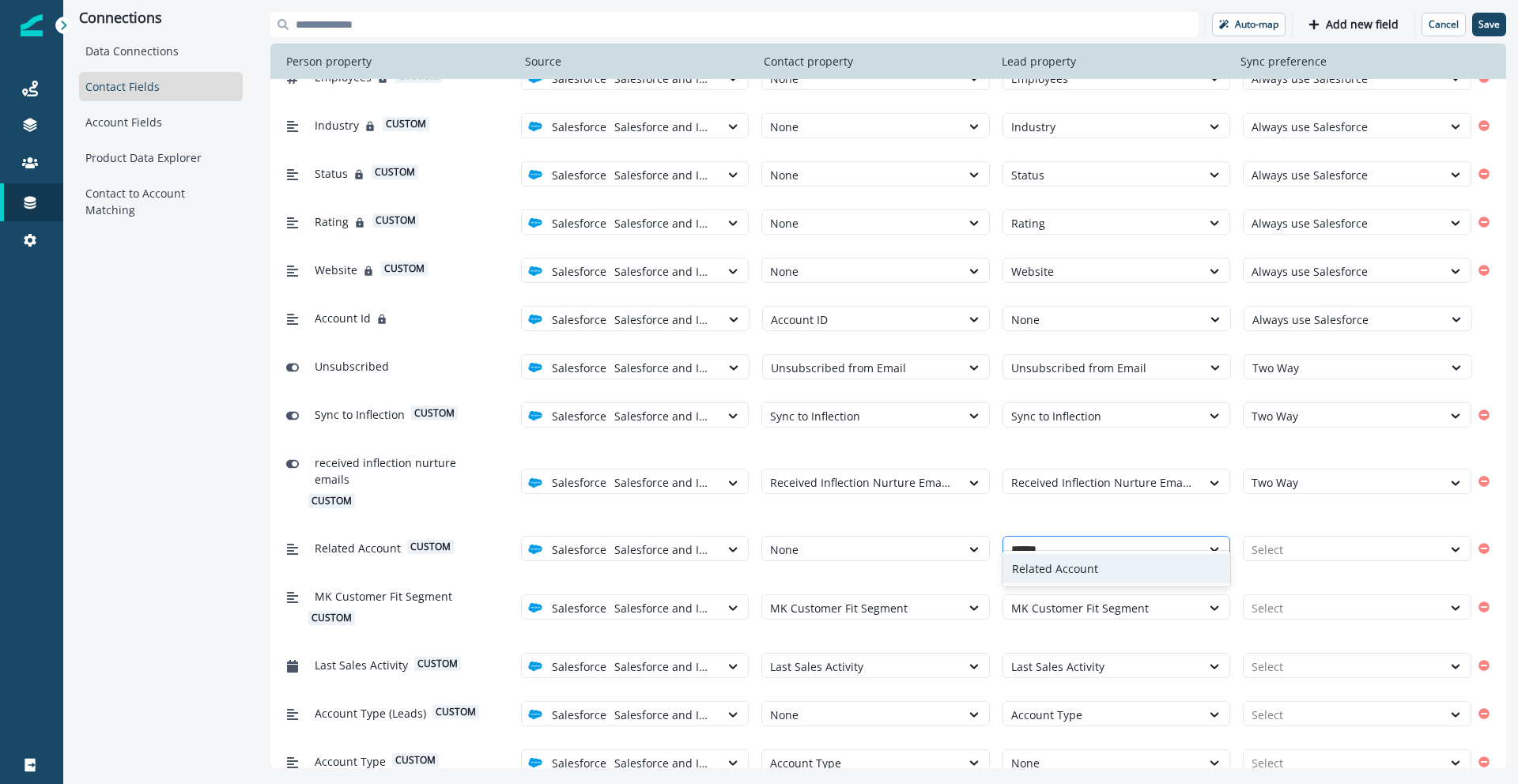 drag, startPoint x: 1065, startPoint y: 564, endPoint x: 1210, endPoint y: 545, distance: 146.2395 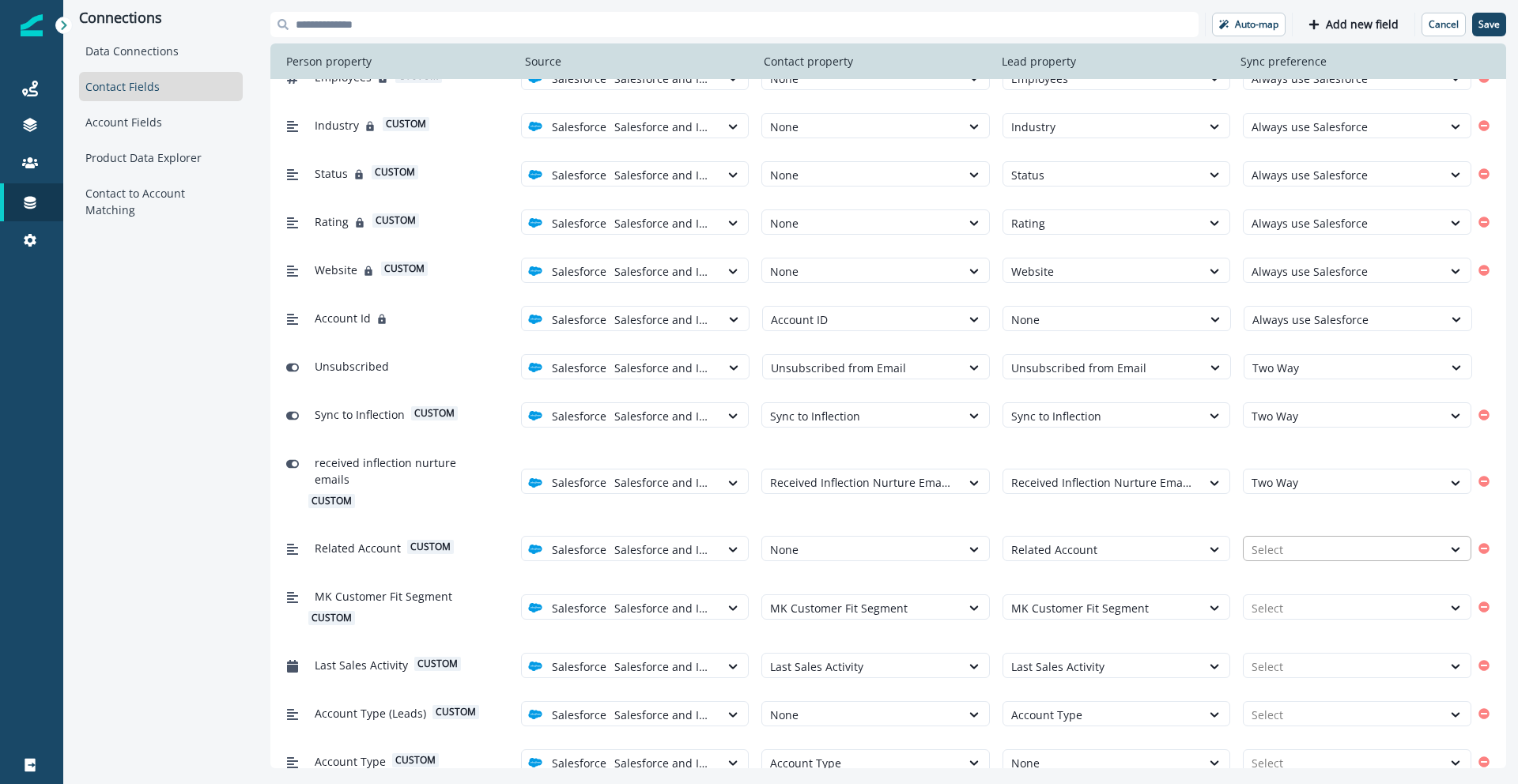 click at bounding box center (1342, 549) 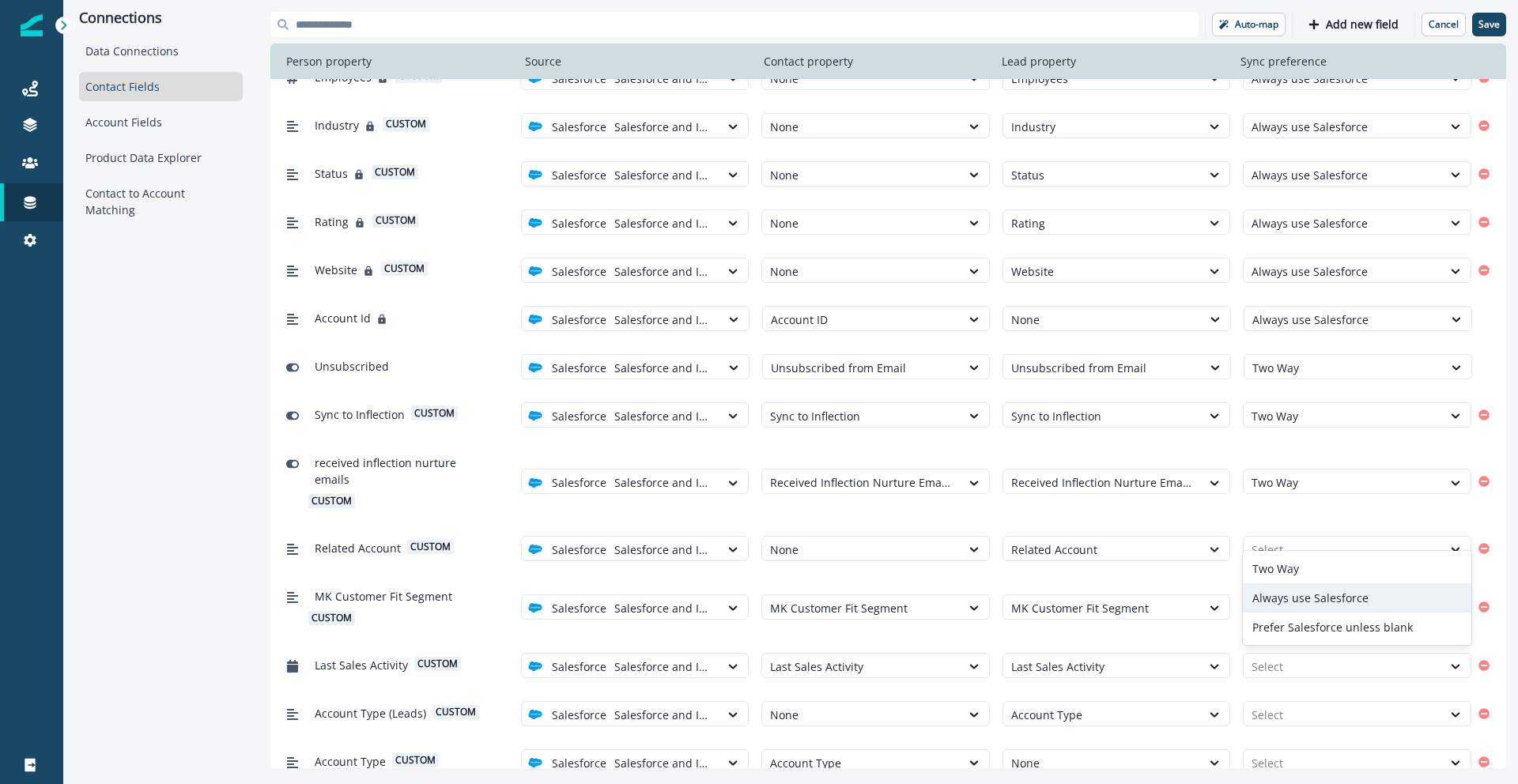 click on "Always use Salesforce" at bounding box center [1357, 597] 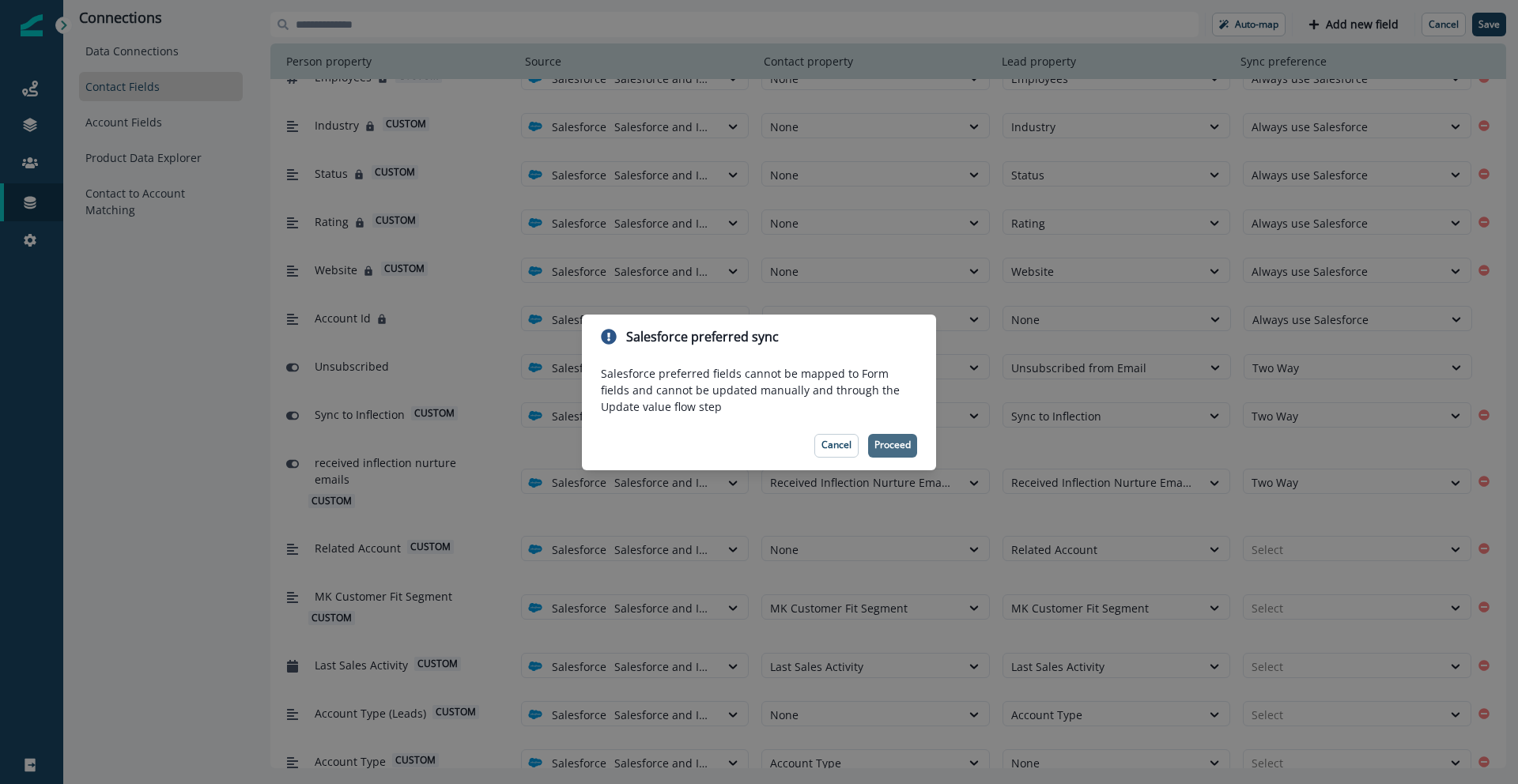 click on "Proceed" at bounding box center (893, 445) 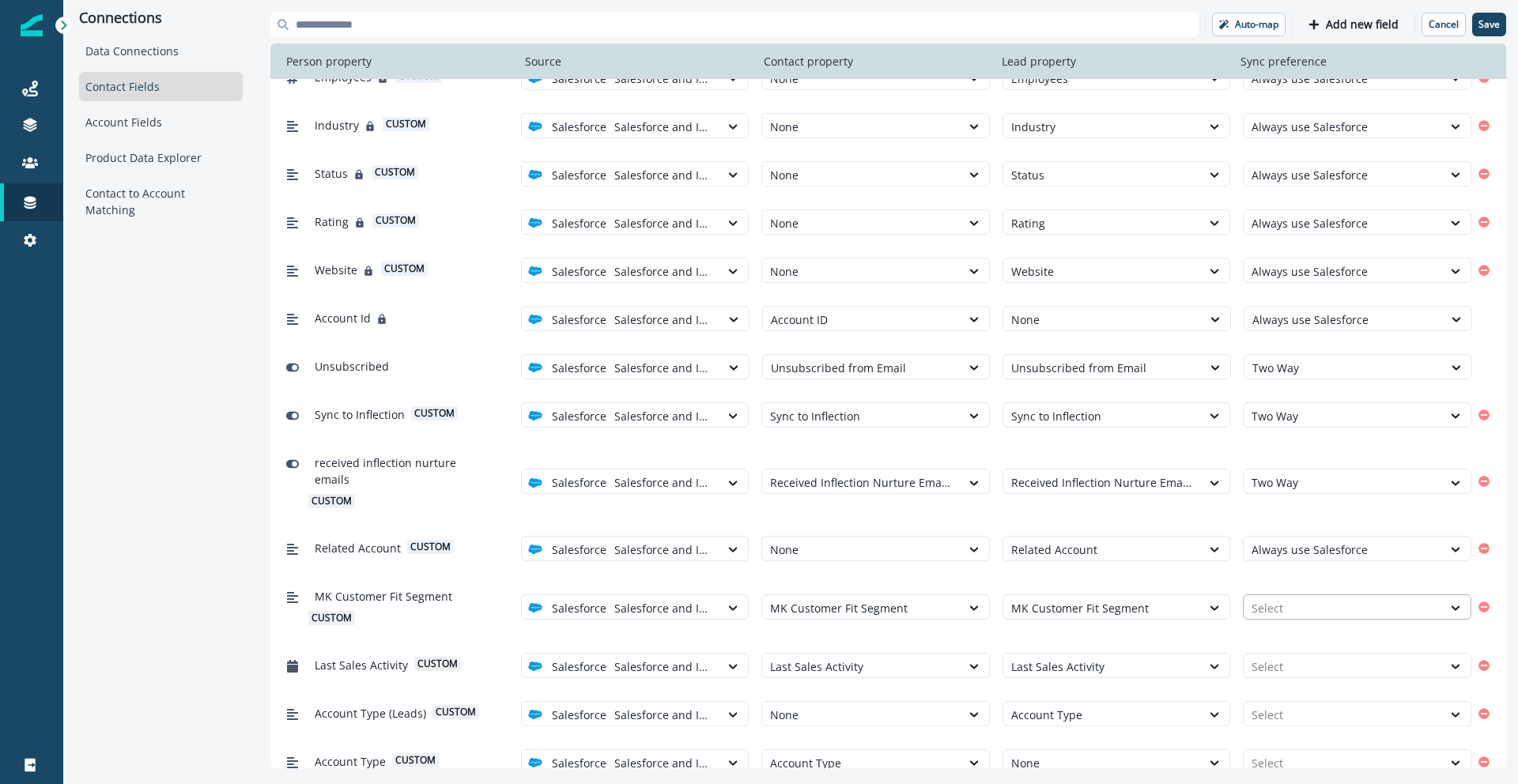 click at bounding box center (1342, 608) 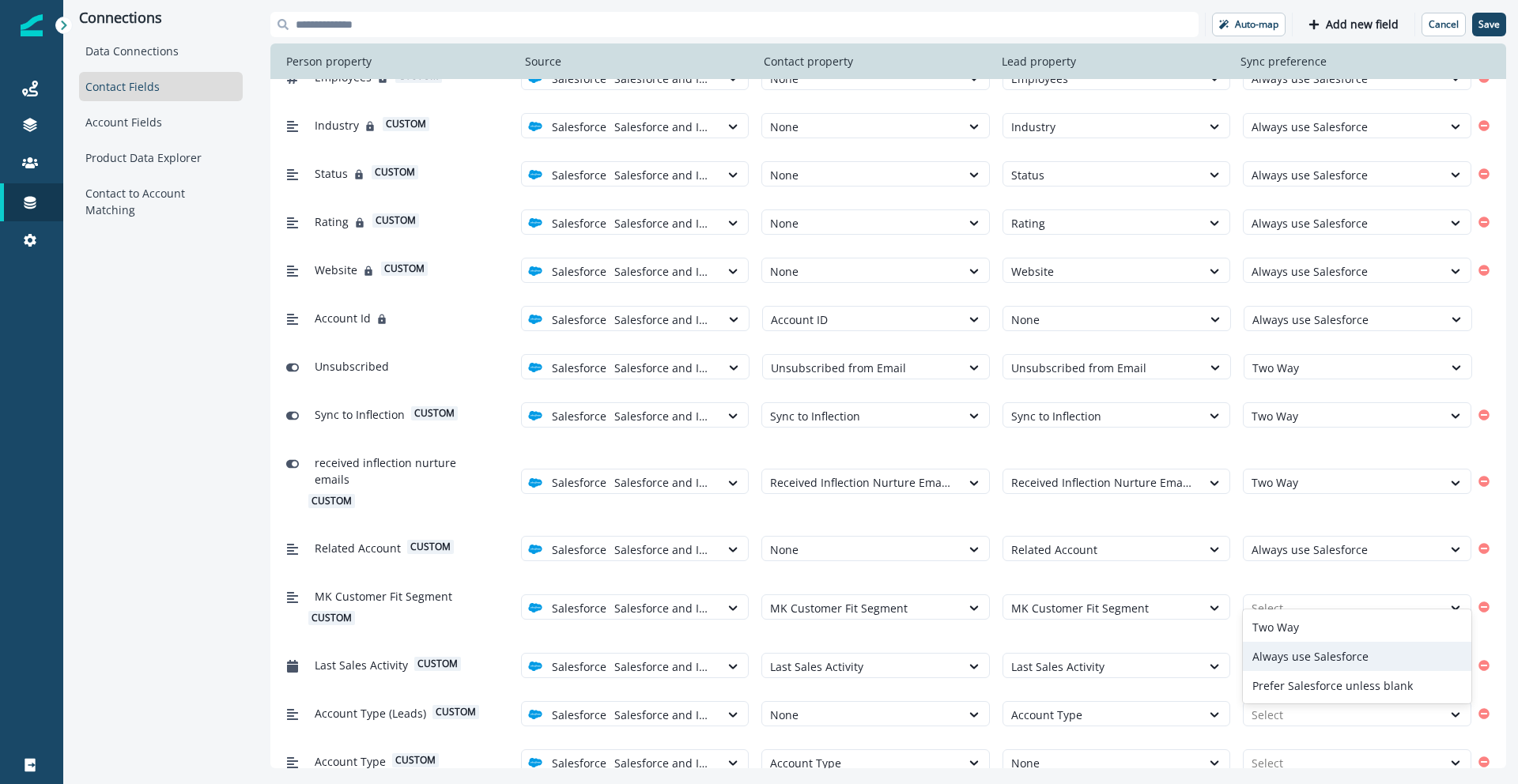 click on "Always use Salesforce" at bounding box center [1357, 656] 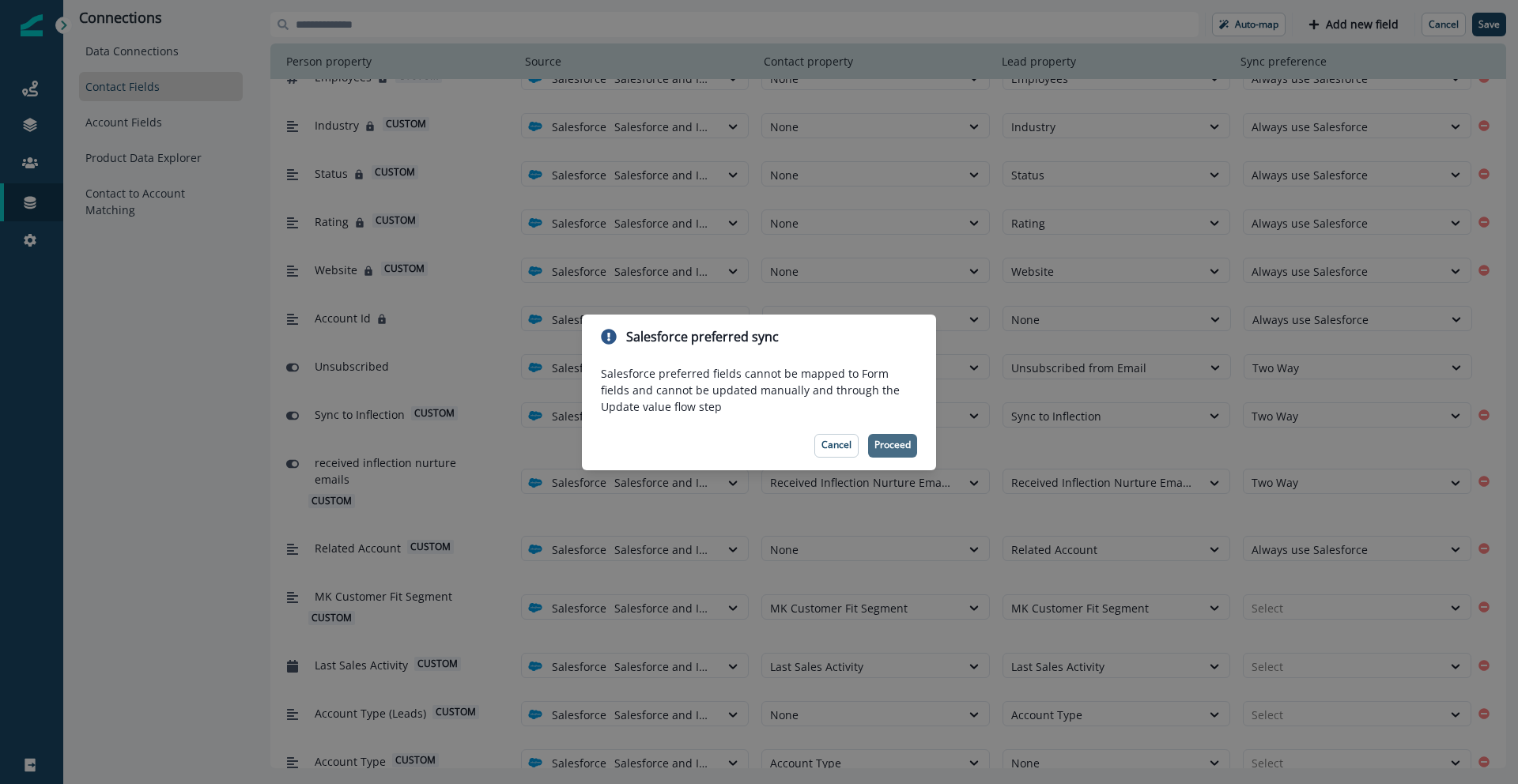 click on "Proceed" at bounding box center [893, 445] 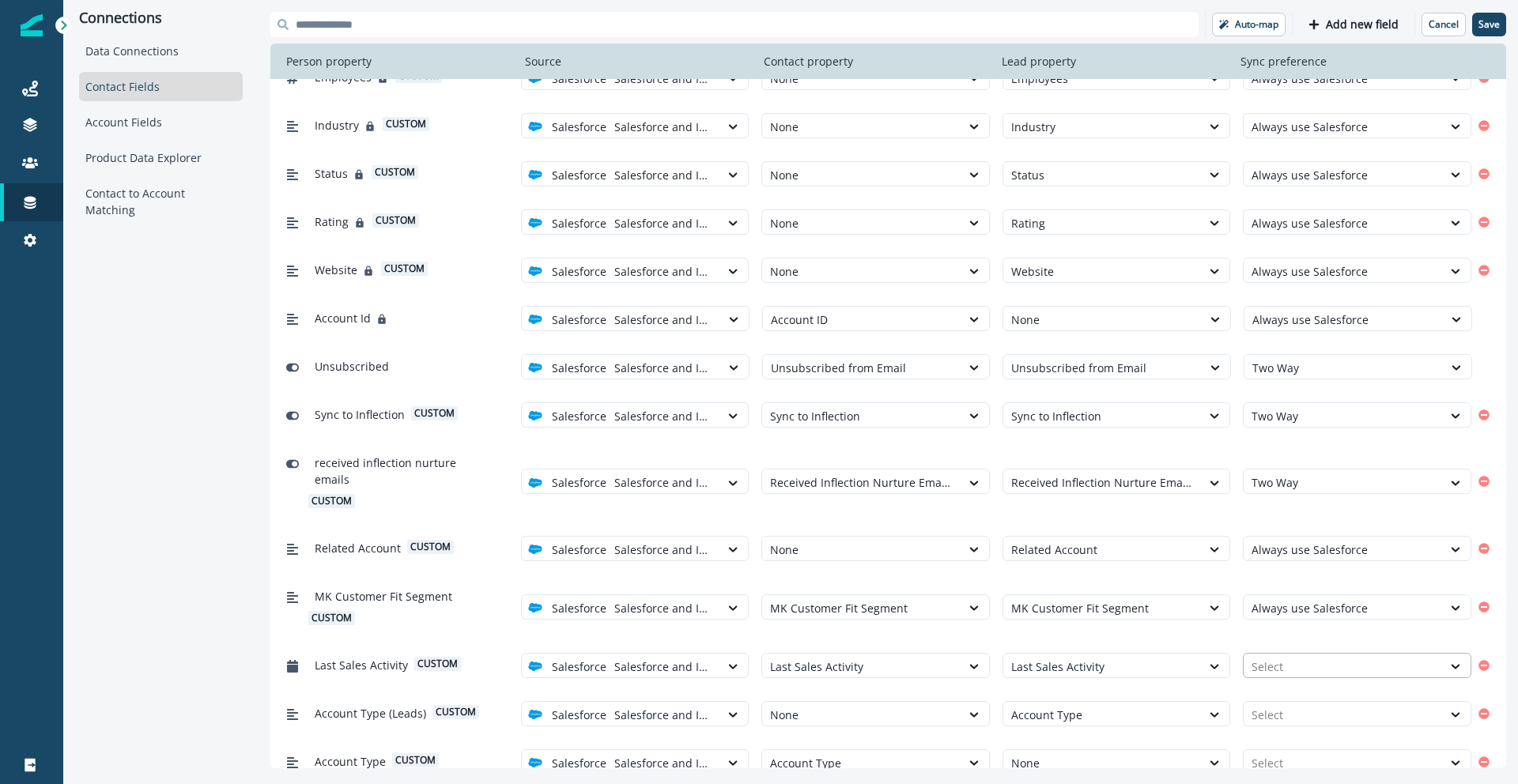 click at bounding box center (1342, 666) 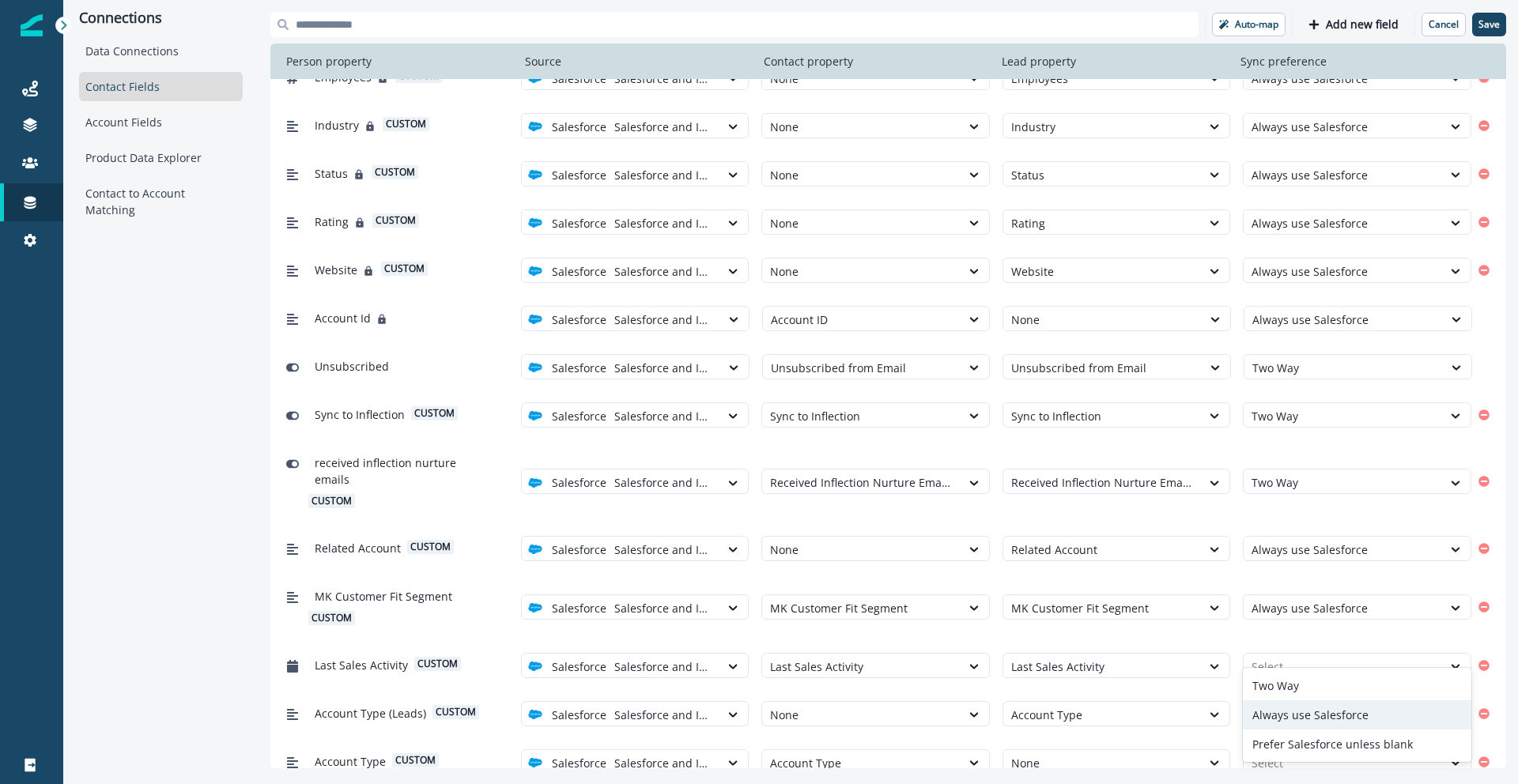 click on "Always use Salesforce" at bounding box center (1357, 714) 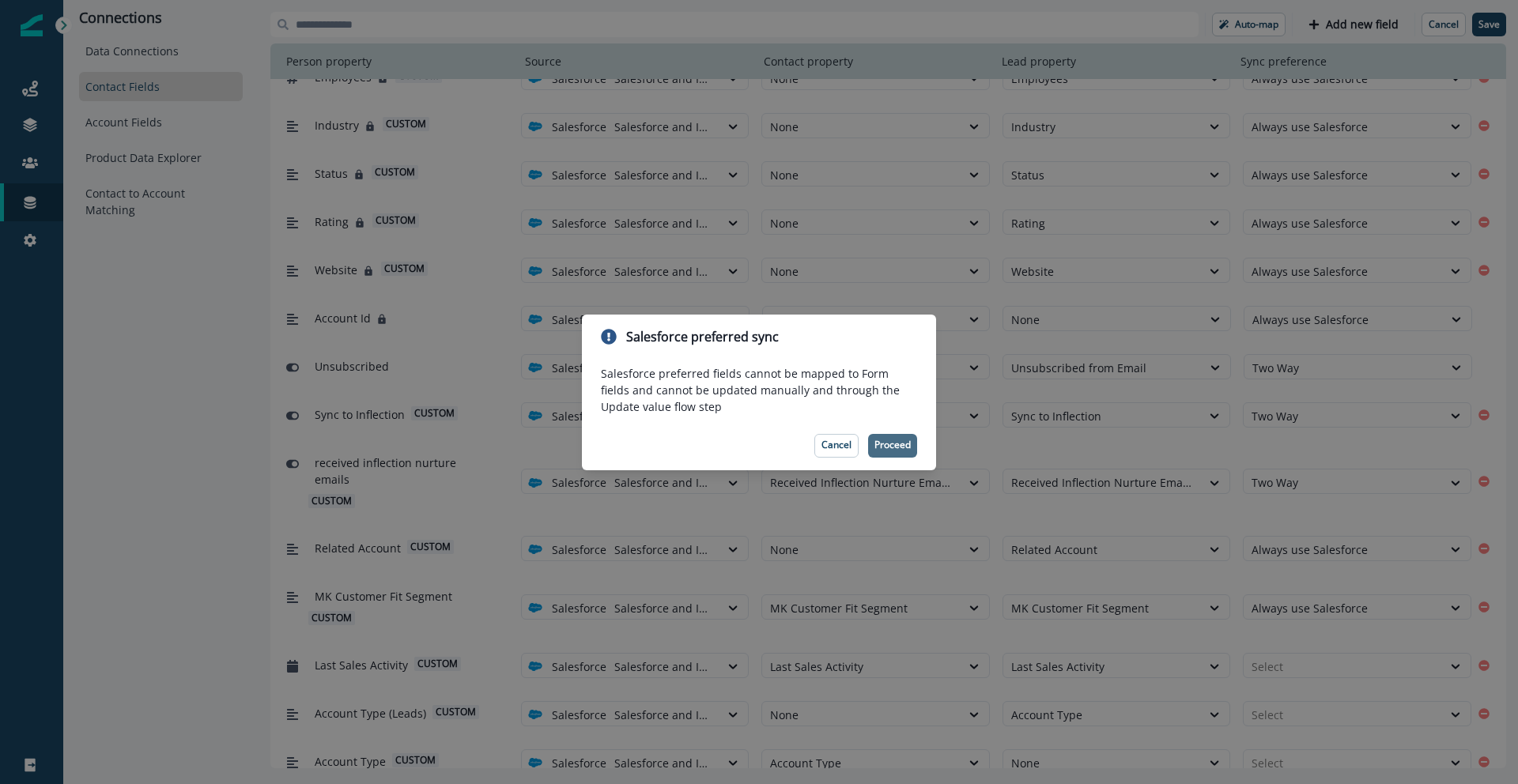 click on "Proceed" at bounding box center [893, 446] 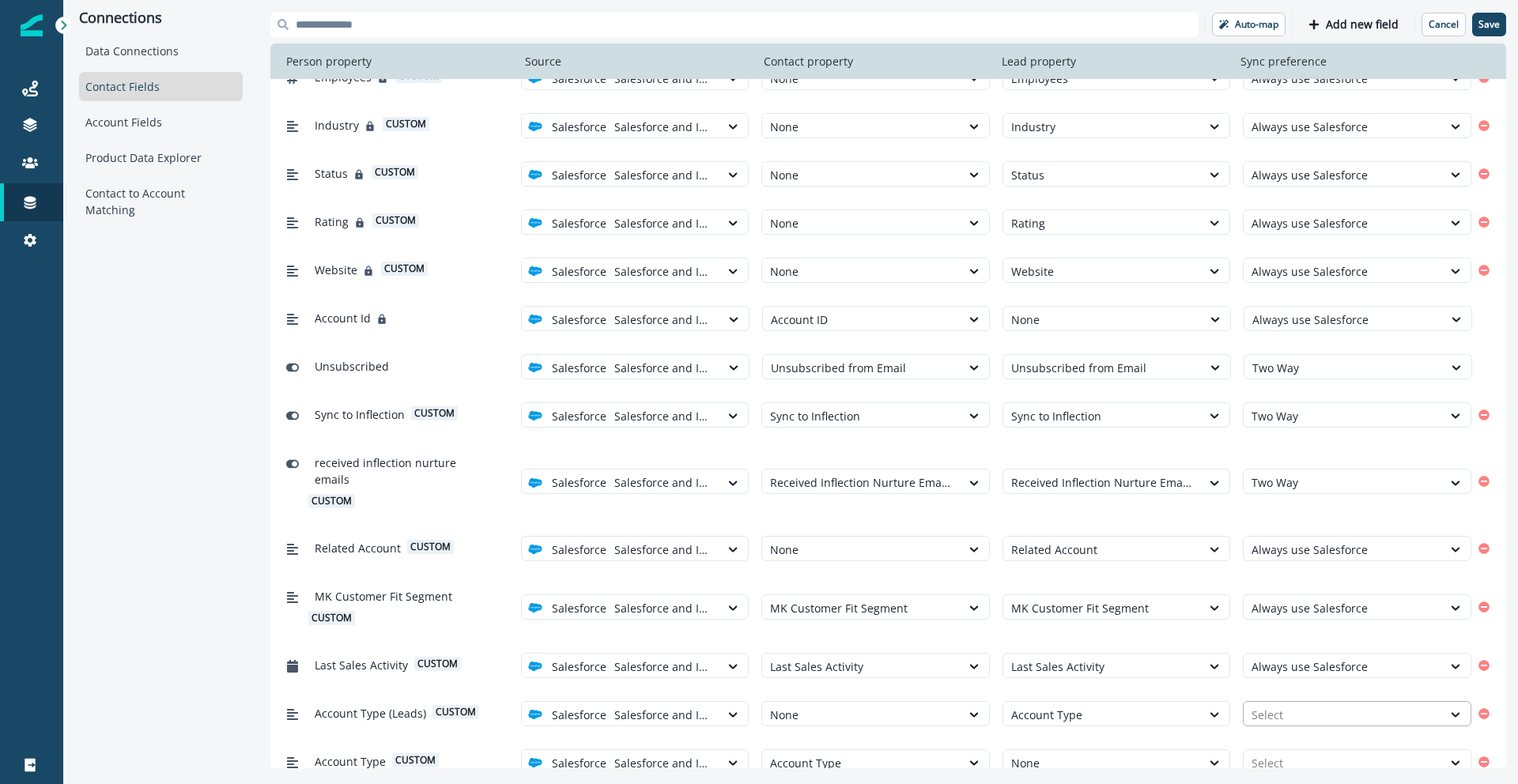 click at bounding box center [1342, 714] 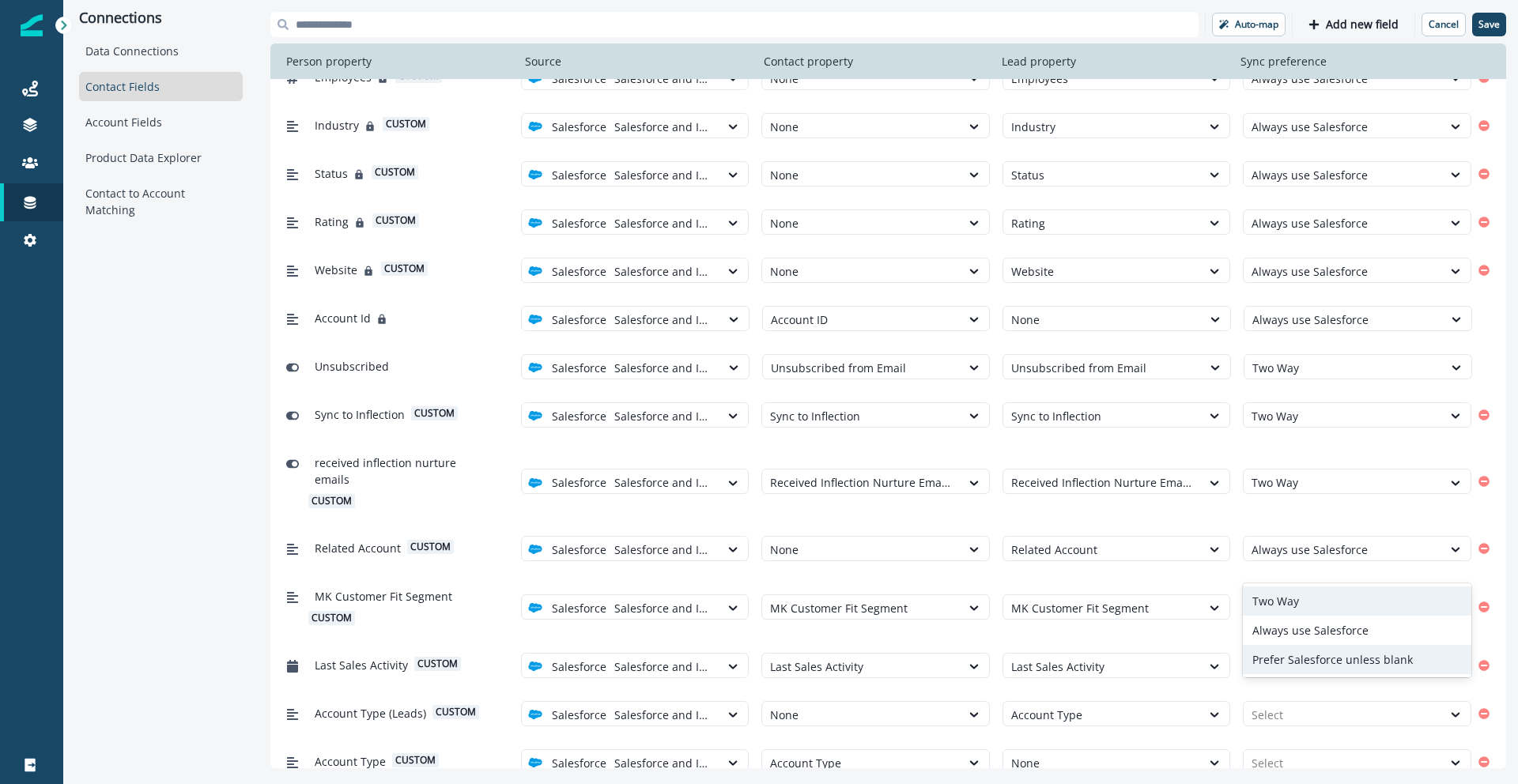 scroll, scrollTop: 846, scrollLeft: 0, axis: vertical 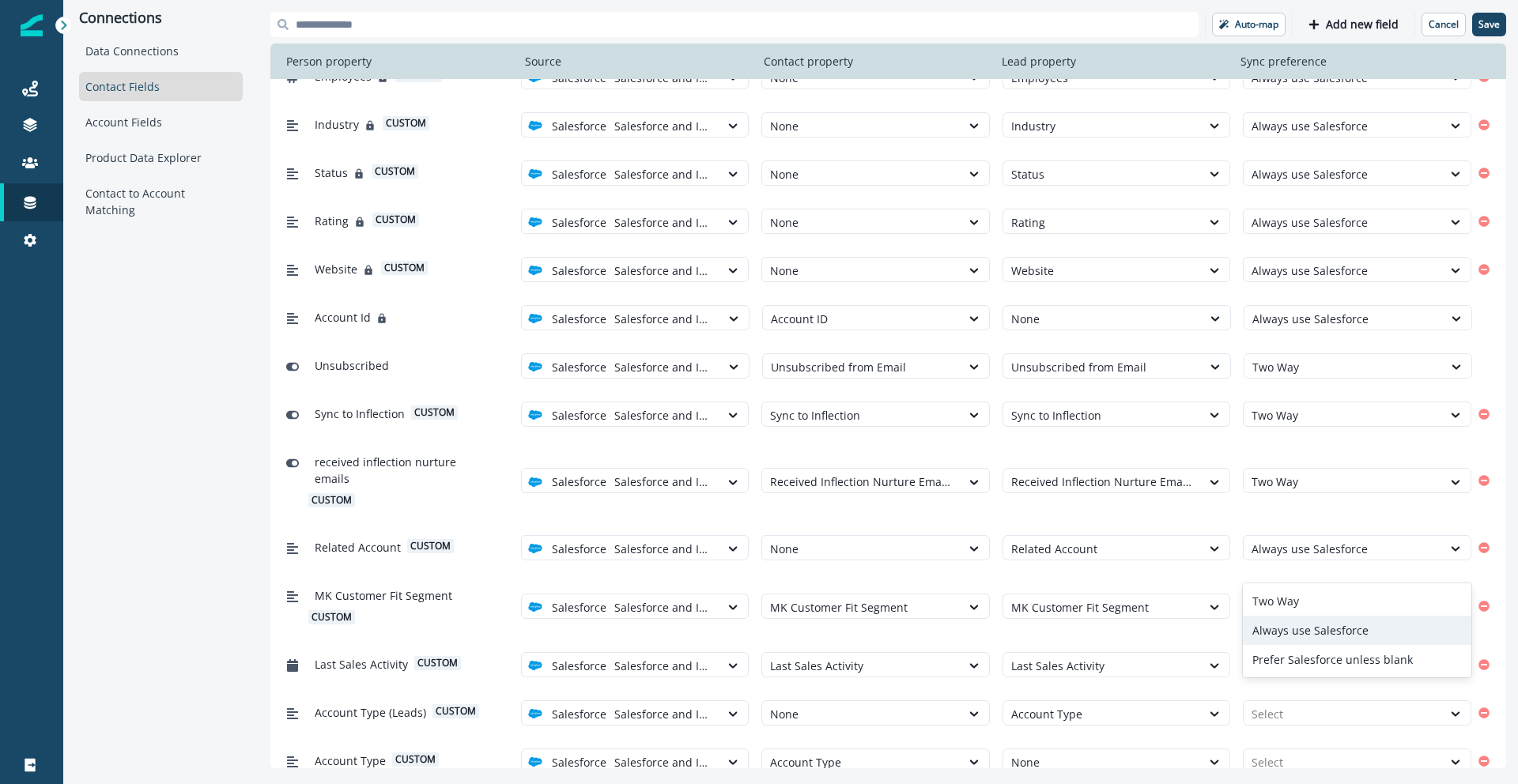 click on "Always use Salesforce" at bounding box center [1357, 630] 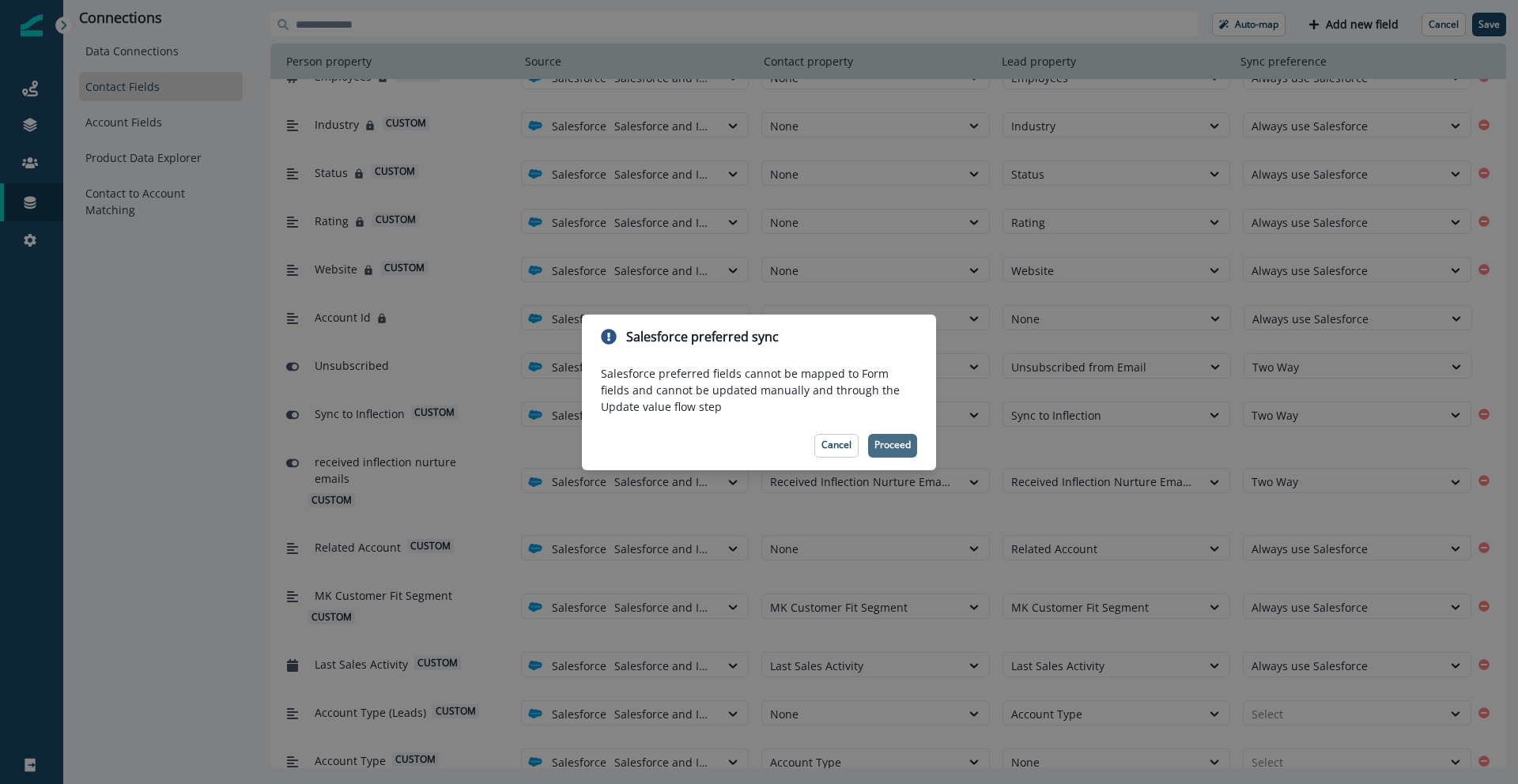 click on "Proceed" at bounding box center [893, 446] 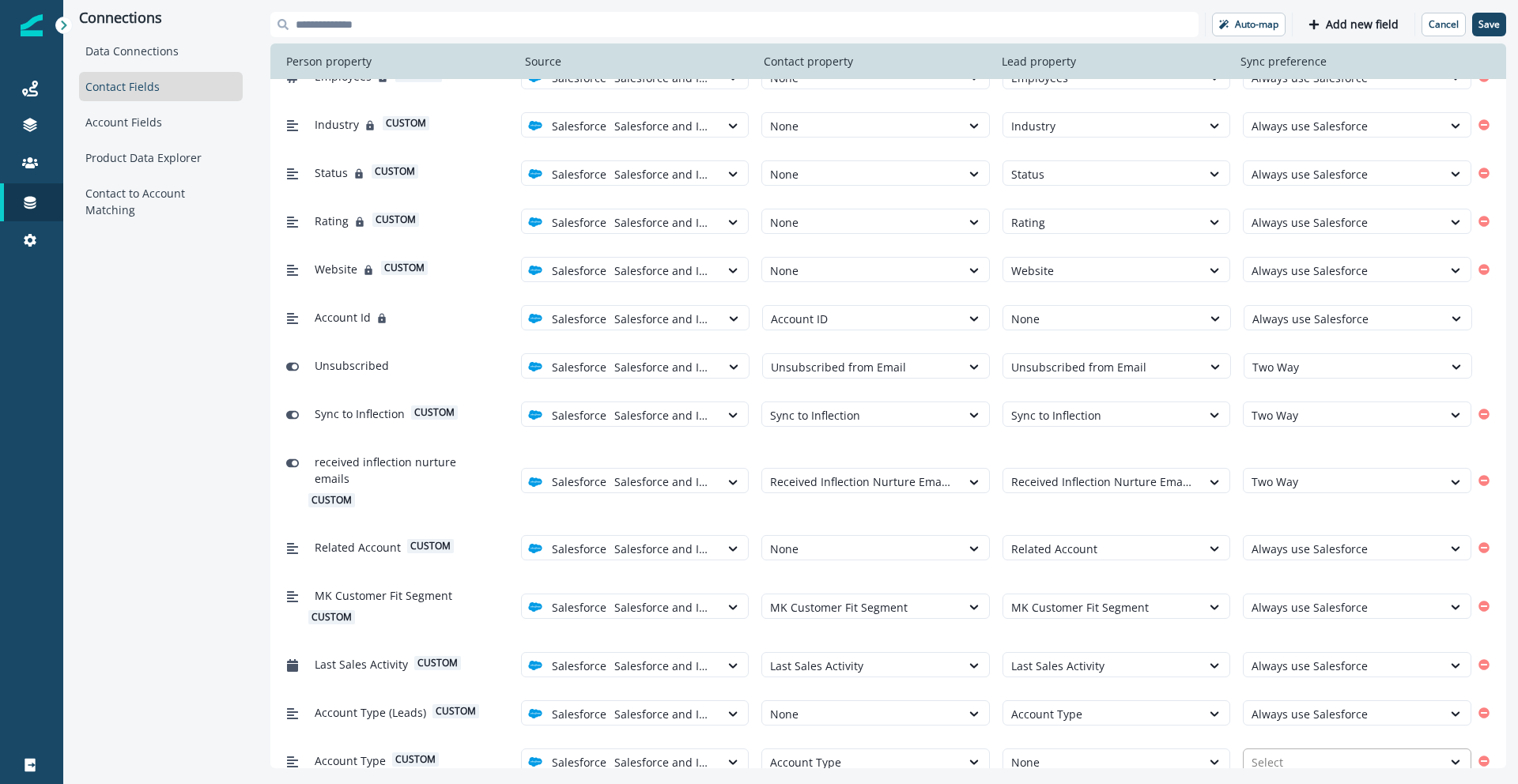 click at bounding box center (1342, 762) 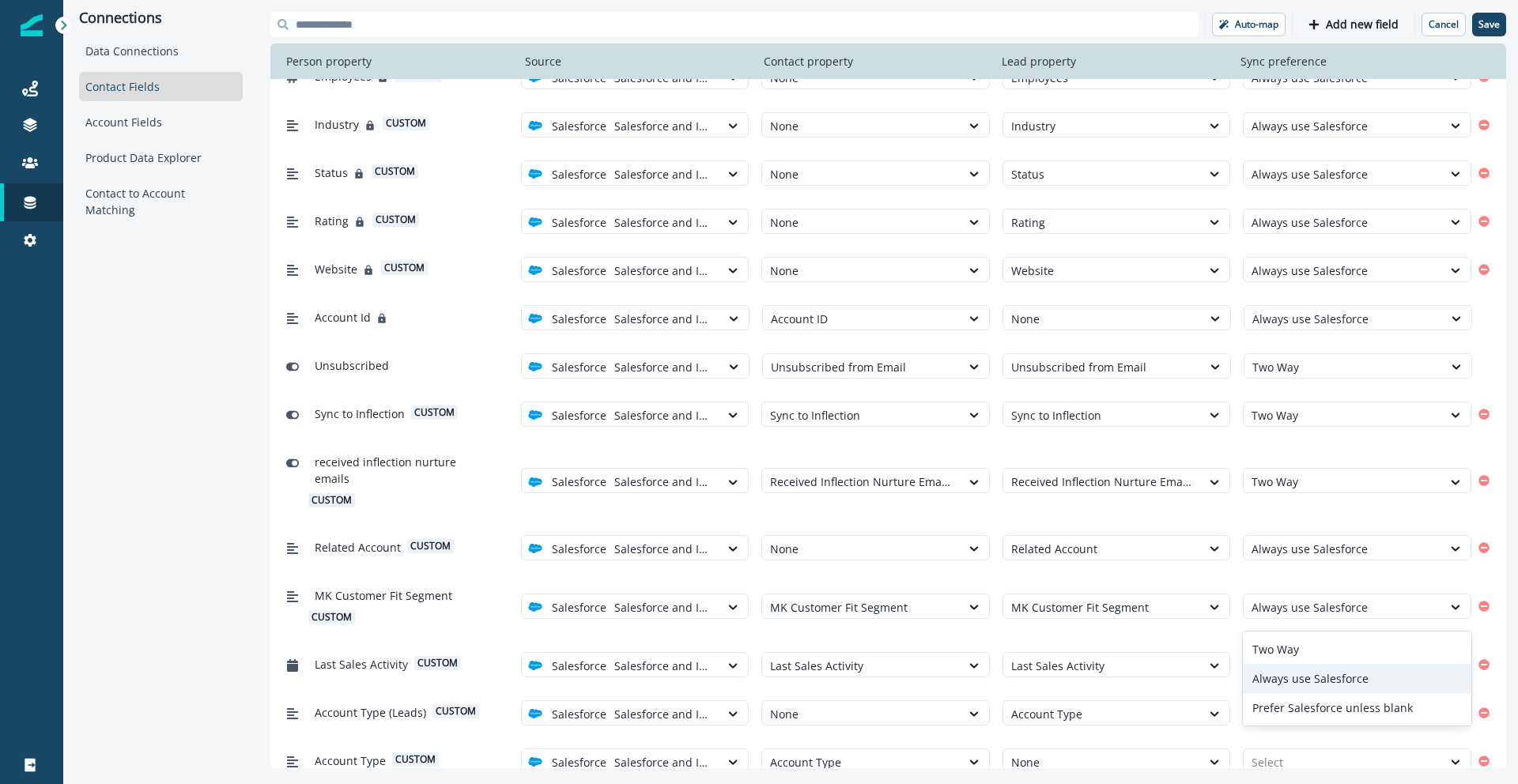click on "Always use Salesforce" at bounding box center [1357, 678] 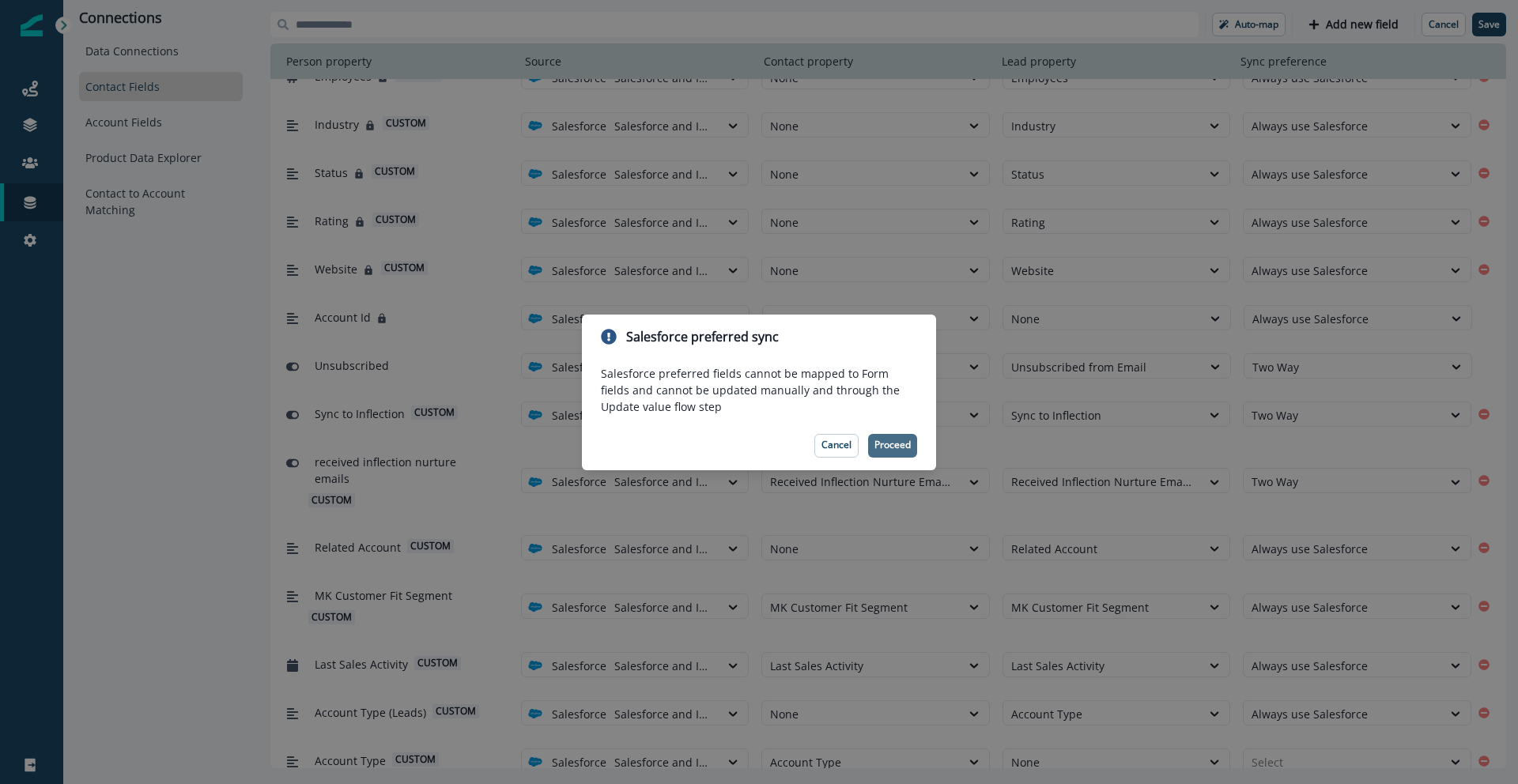 click on "Proceed" at bounding box center [893, 445] 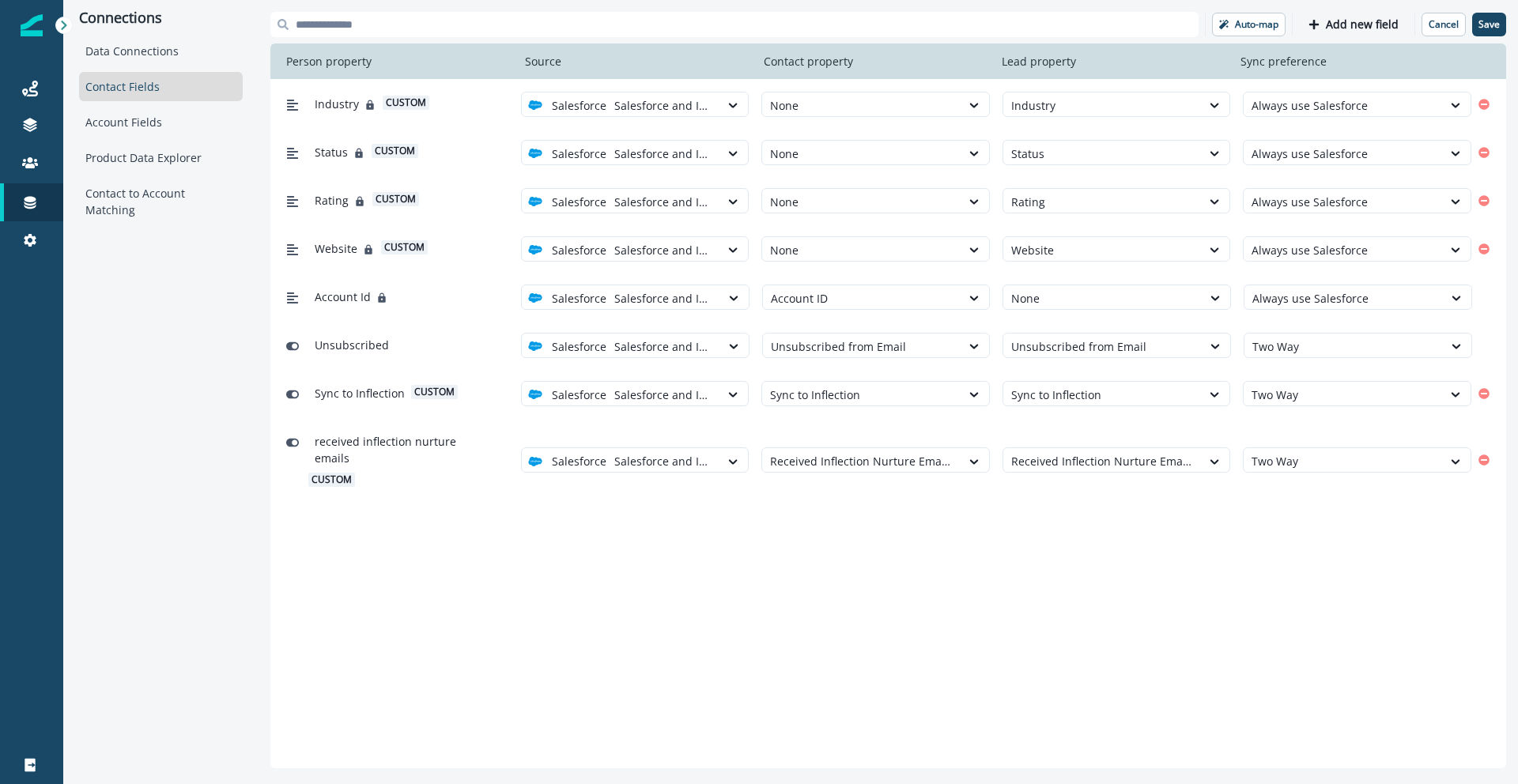 scroll, scrollTop: 0, scrollLeft: 0, axis: both 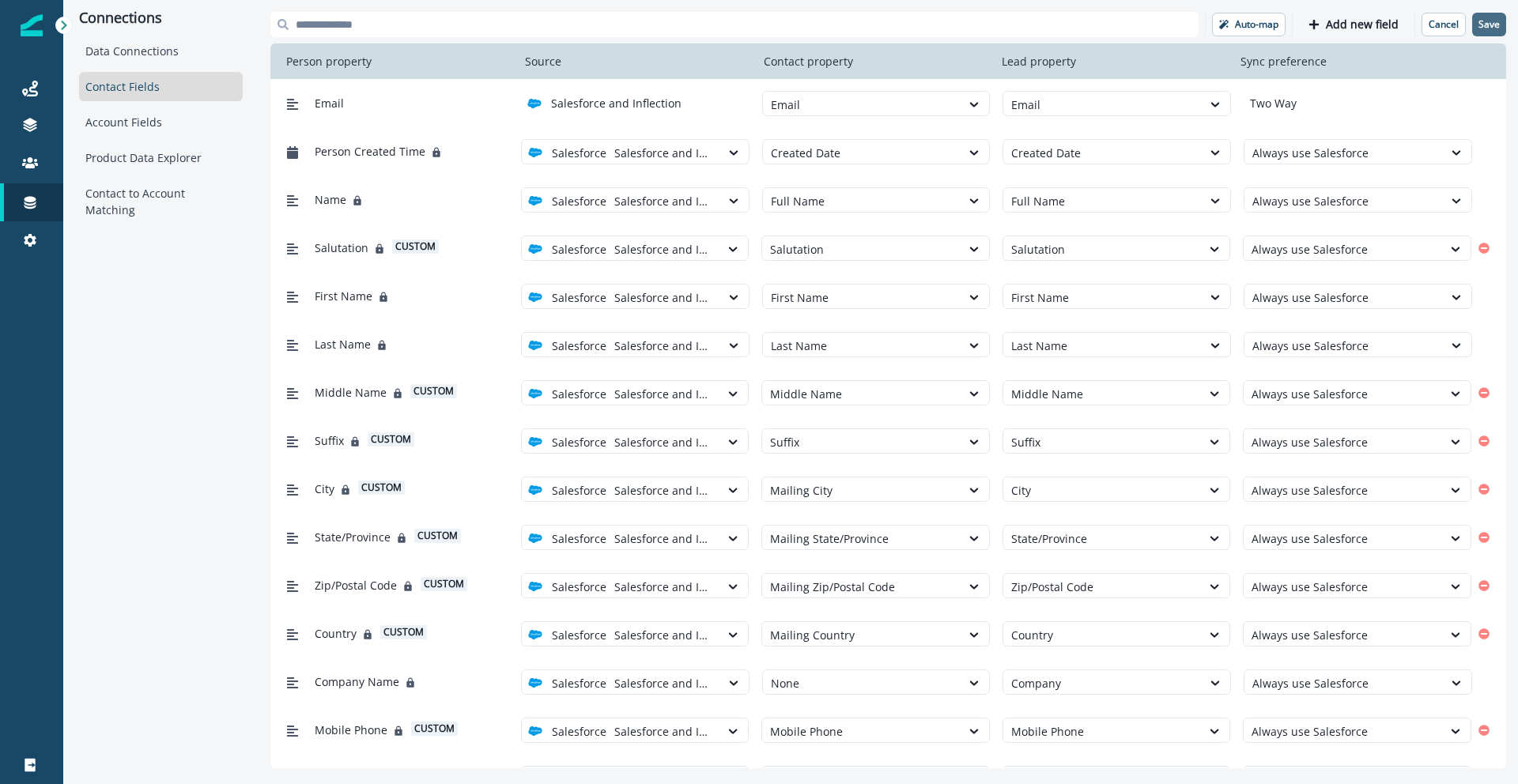 click on "Save" at bounding box center (1489, 24) 